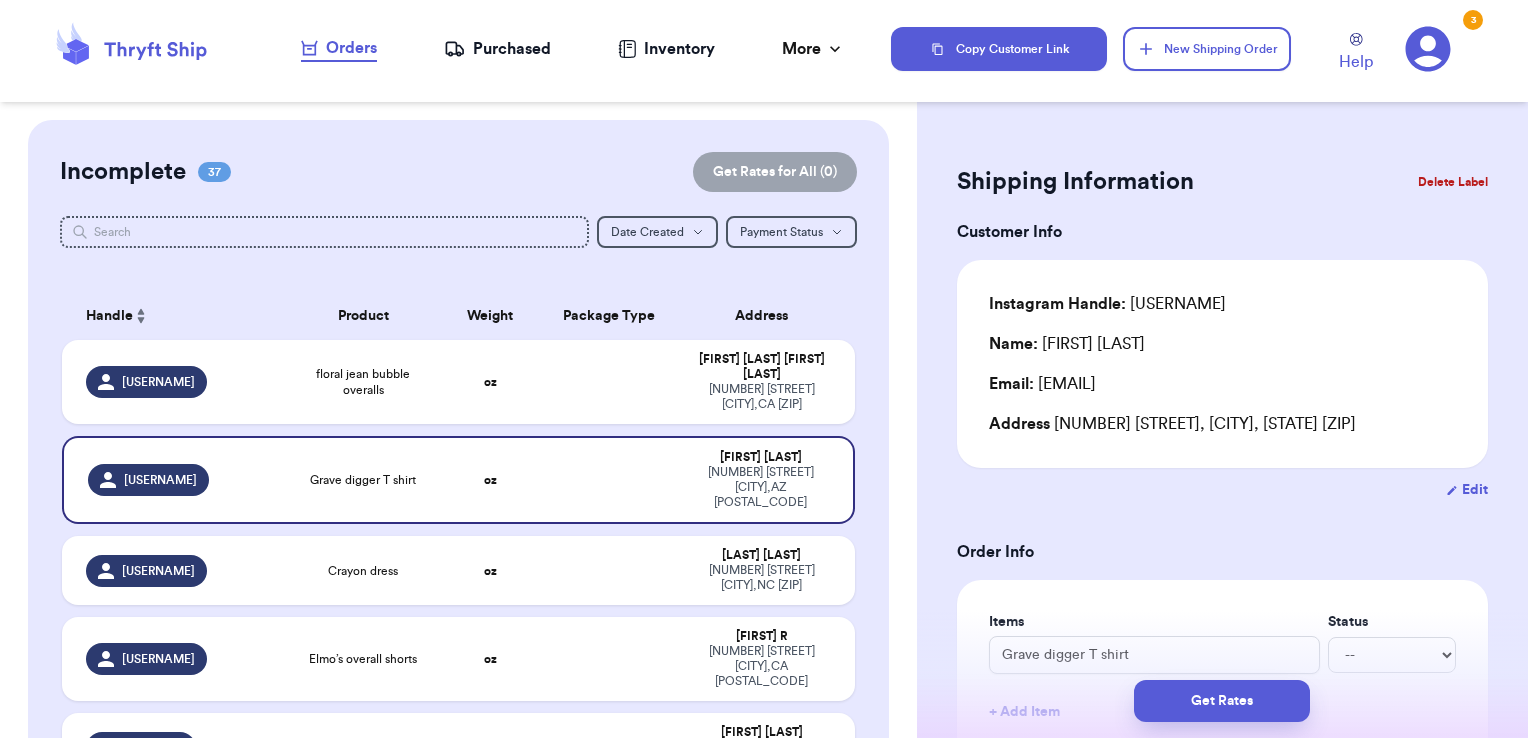 scroll, scrollTop: 0, scrollLeft: 0, axis: both 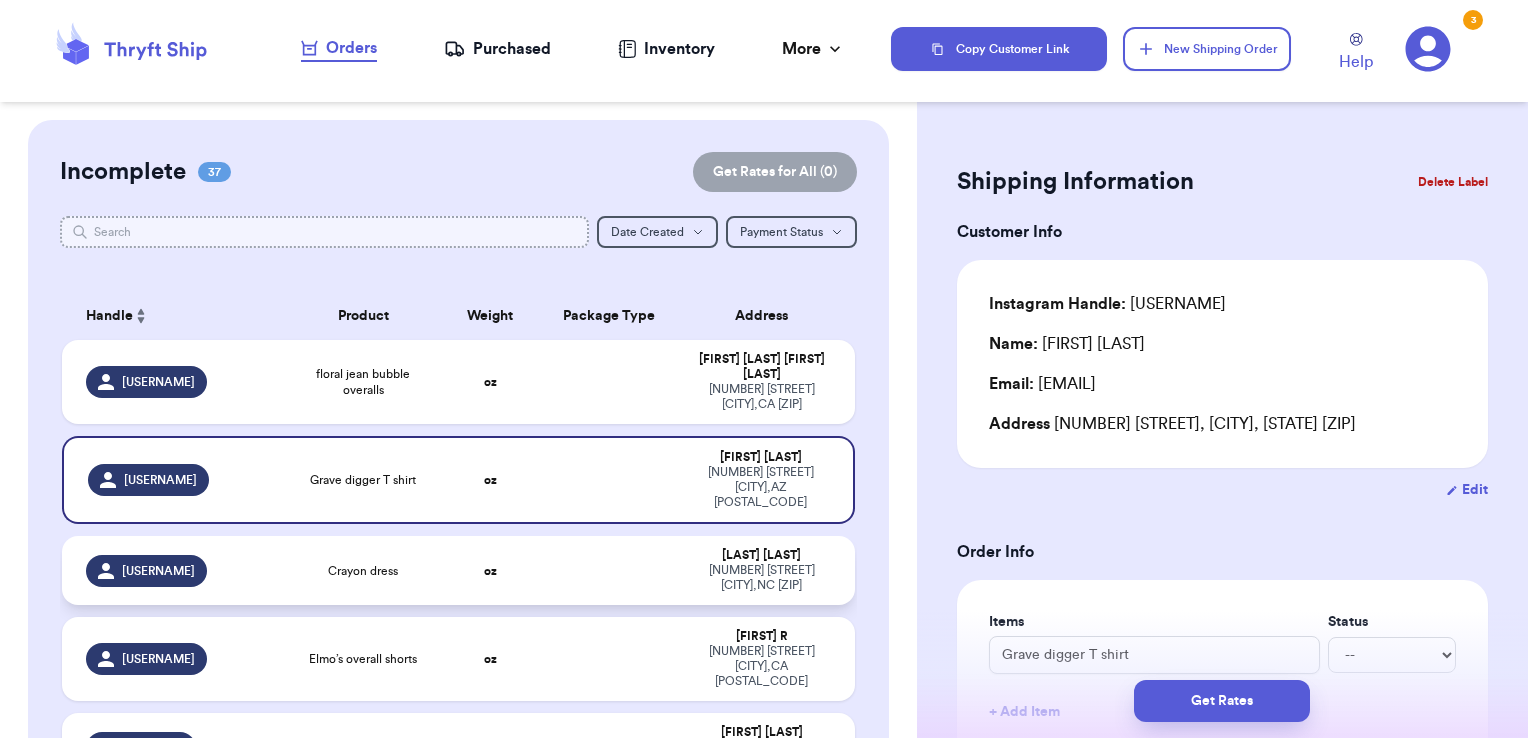 type 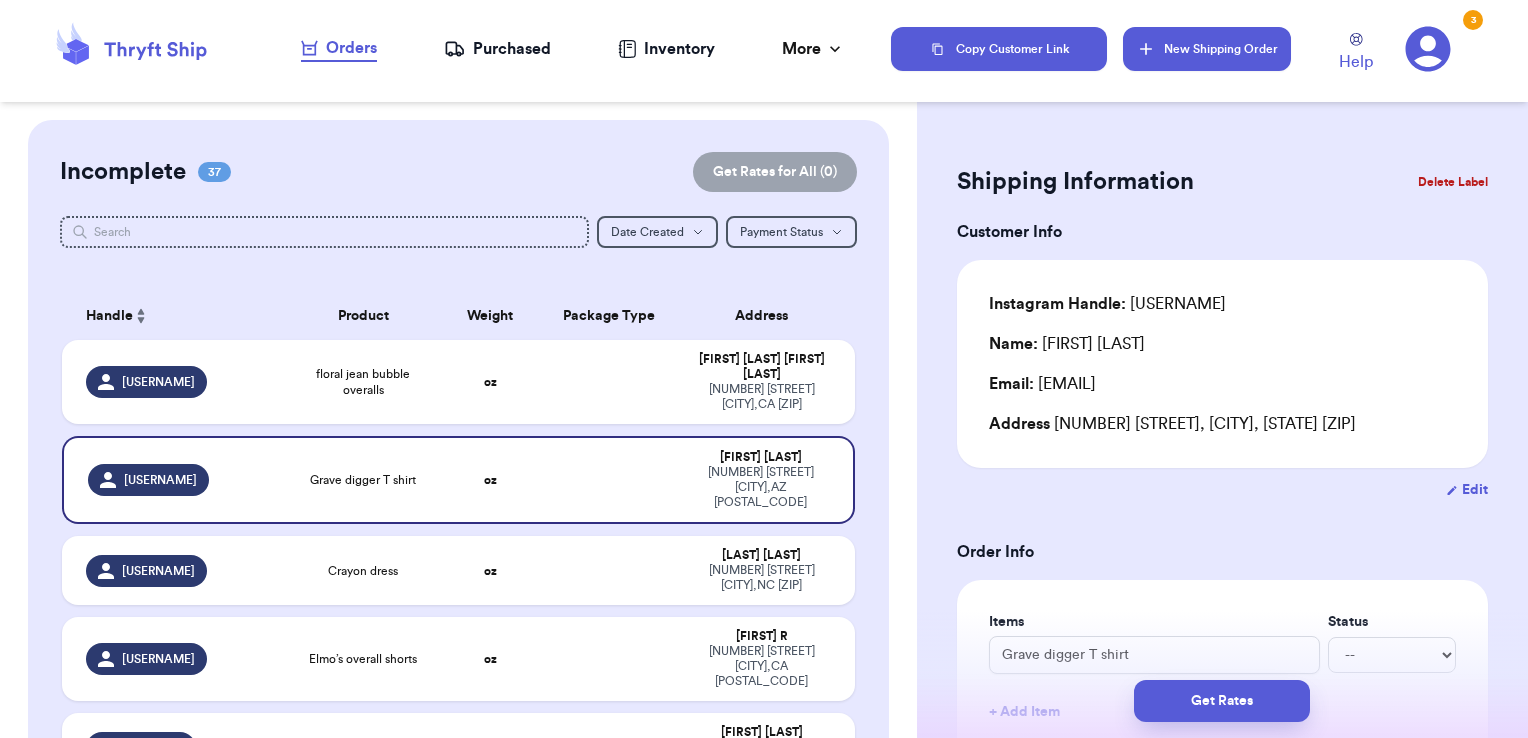 click on "New Shipping Order" at bounding box center [1207, 49] 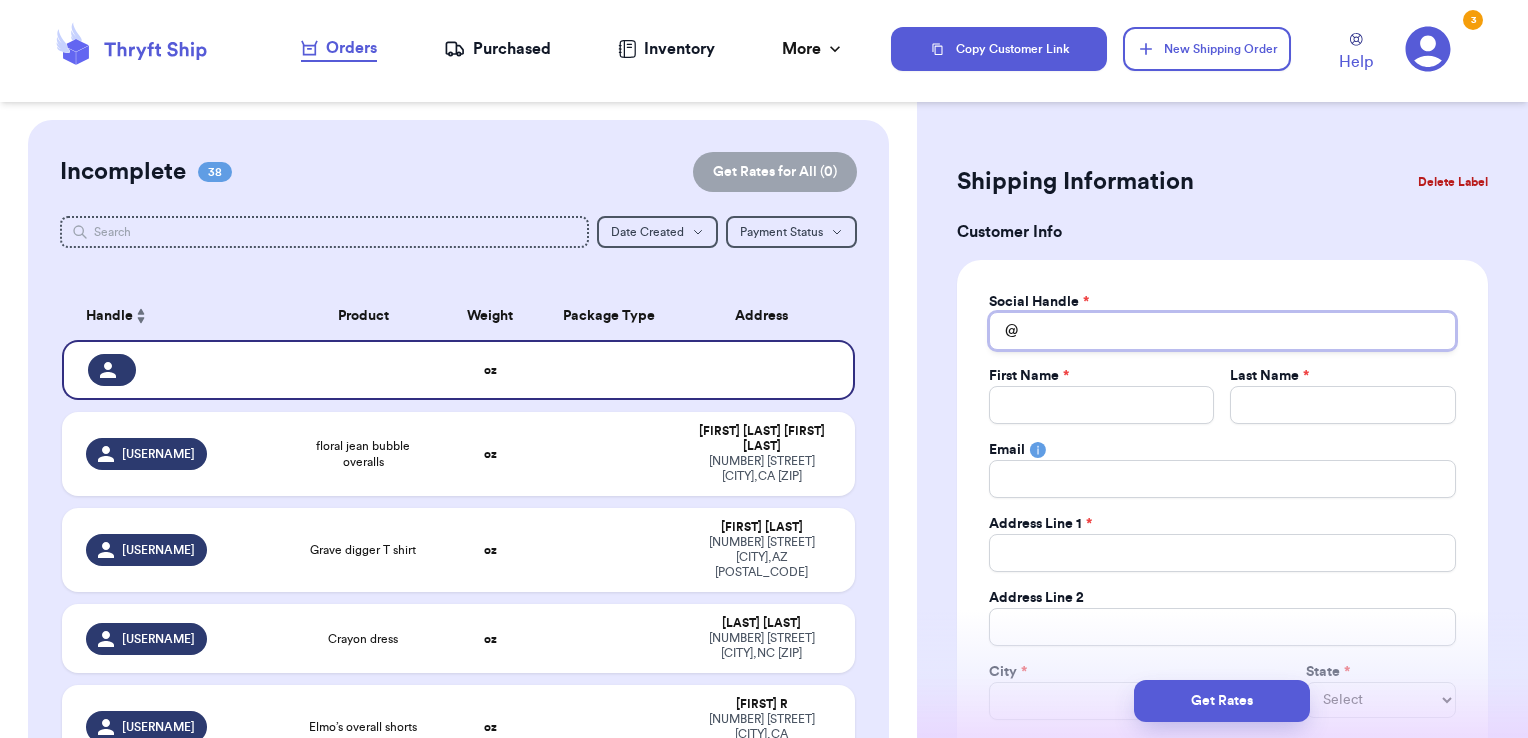 click on "Total Amount Paid" at bounding box center (1222, 331) 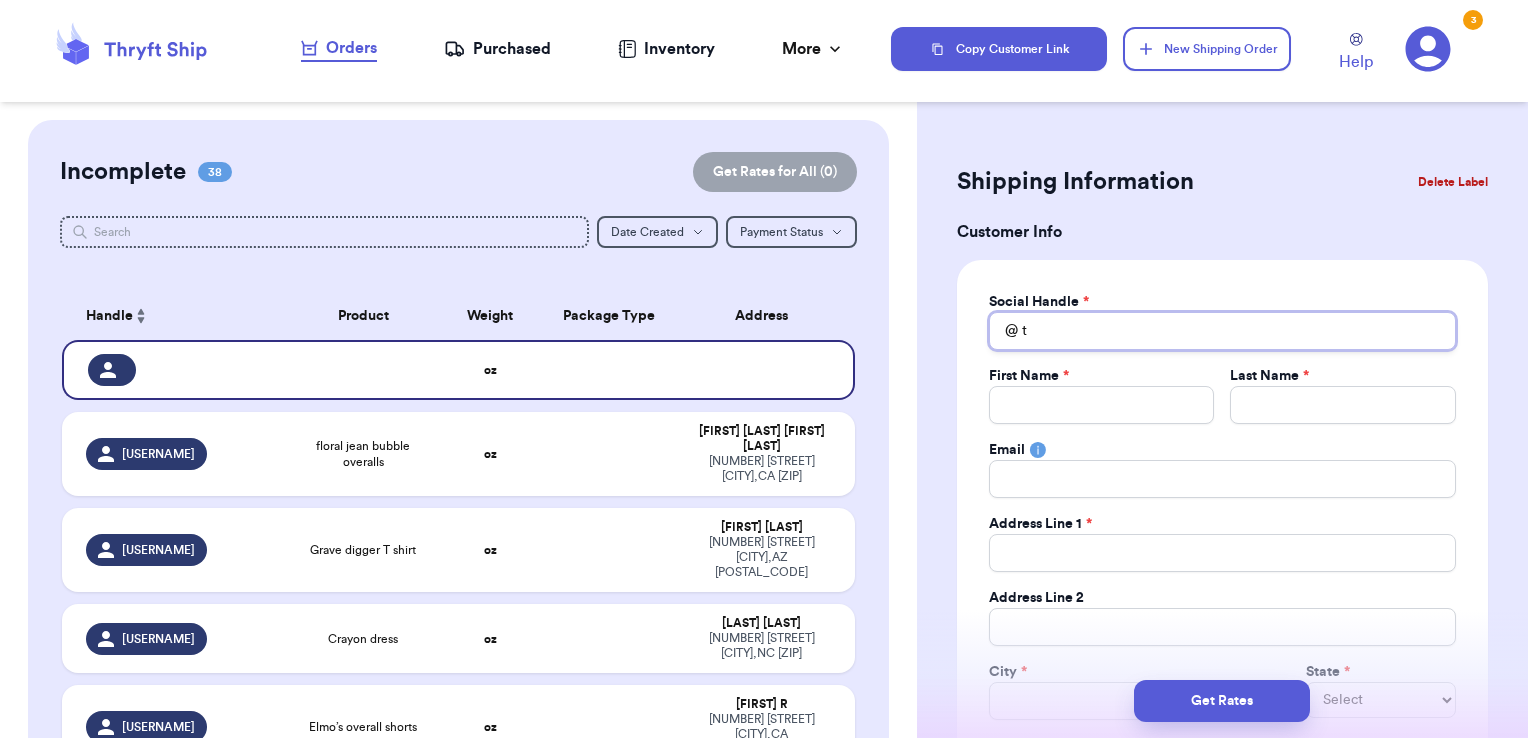 type 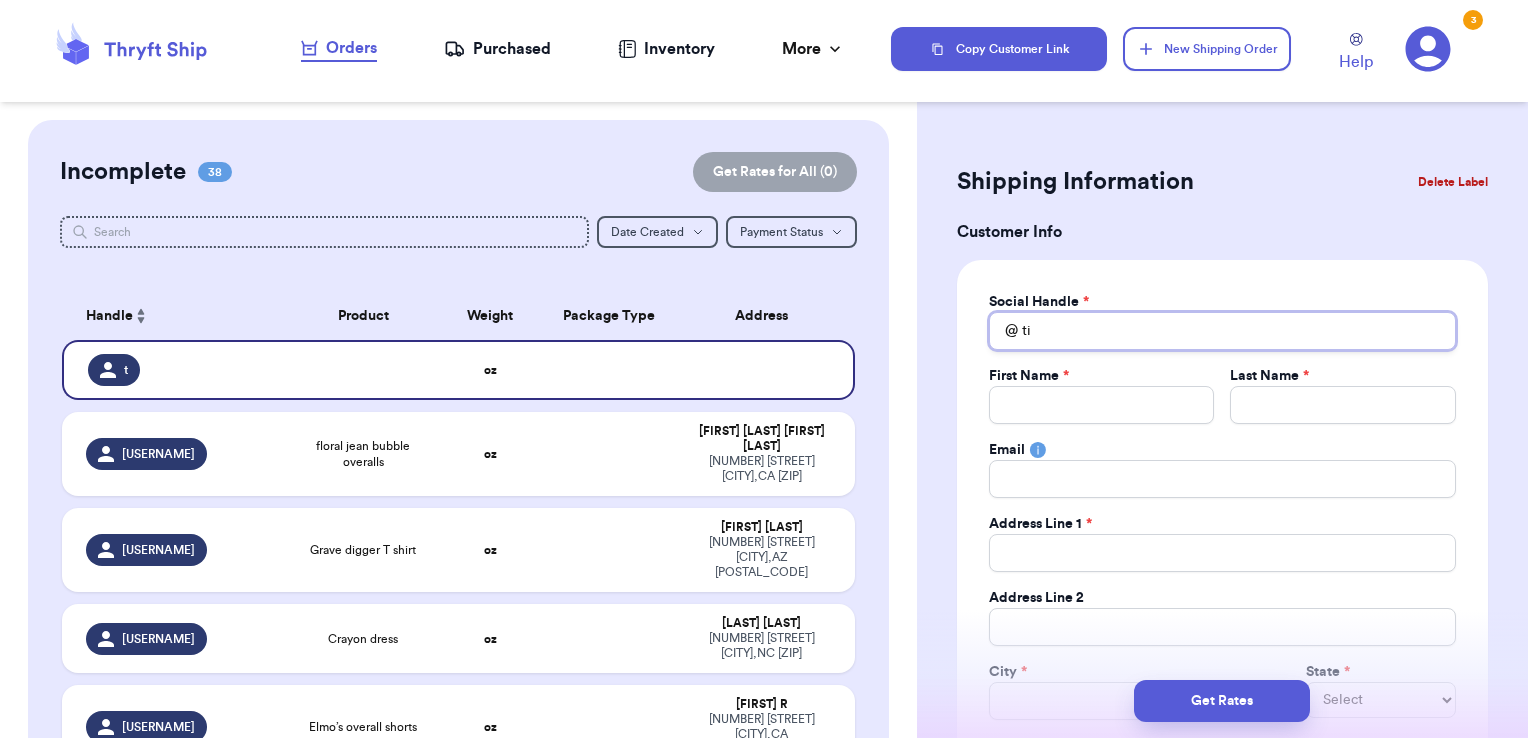 type 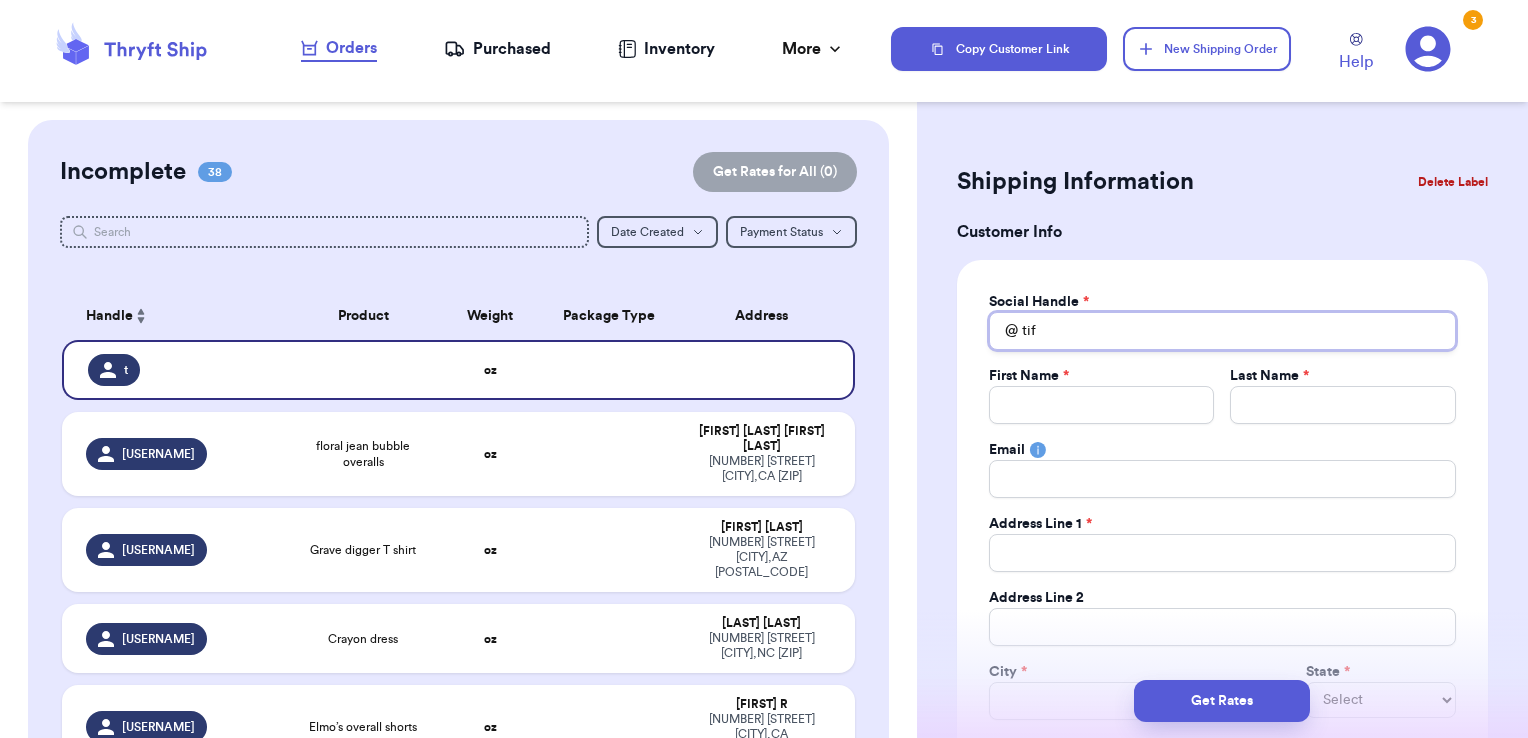 type 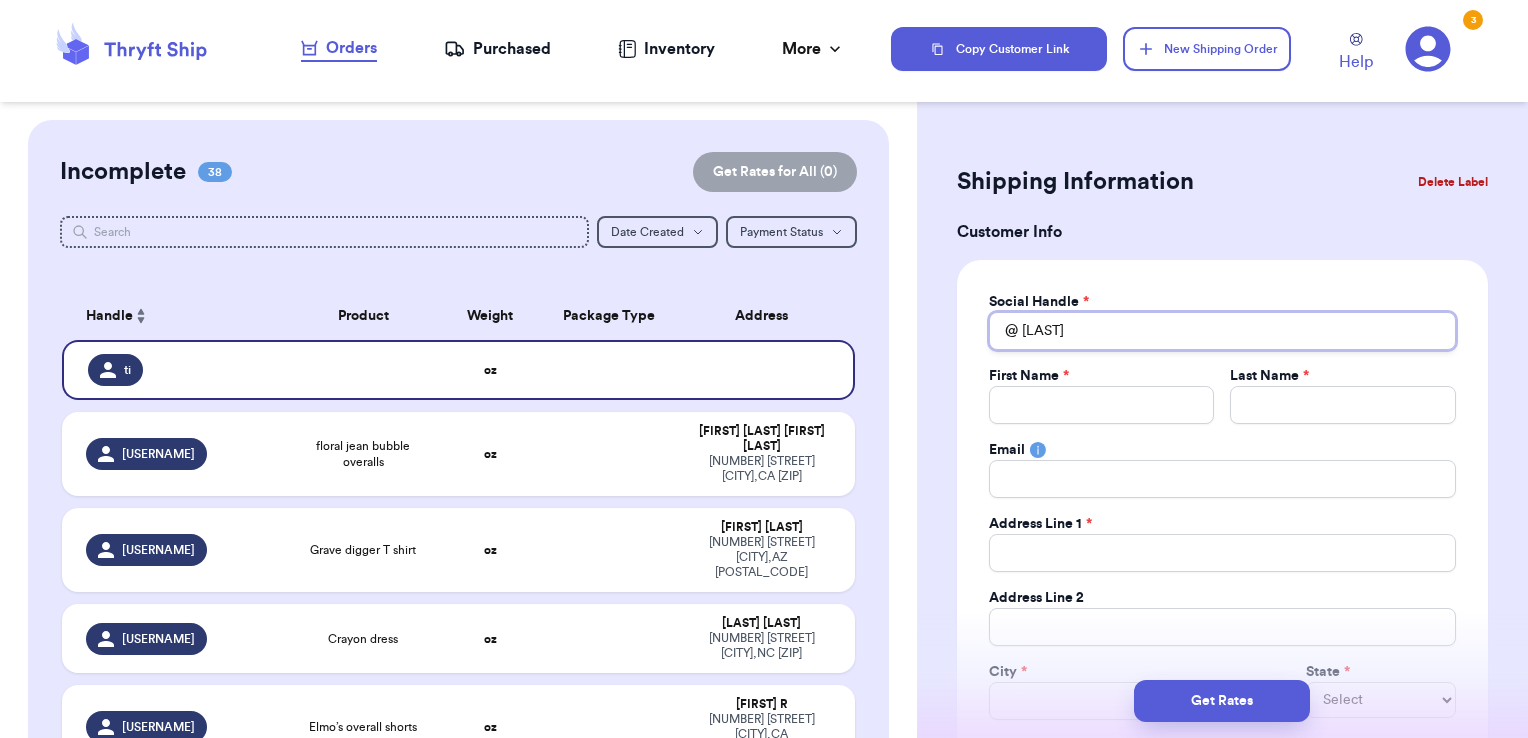 type 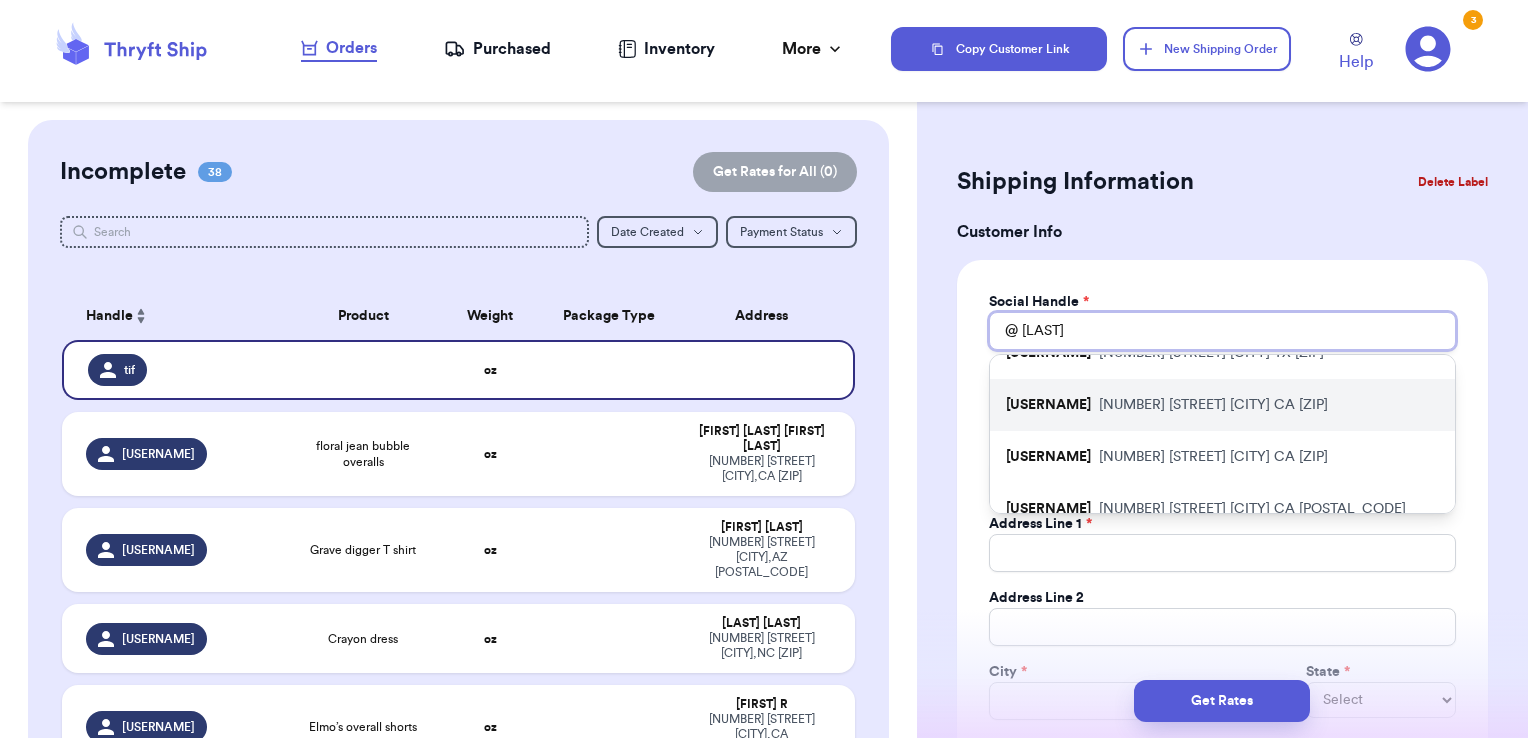 scroll, scrollTop: 28, scrollLeft: 0, axis: vertical 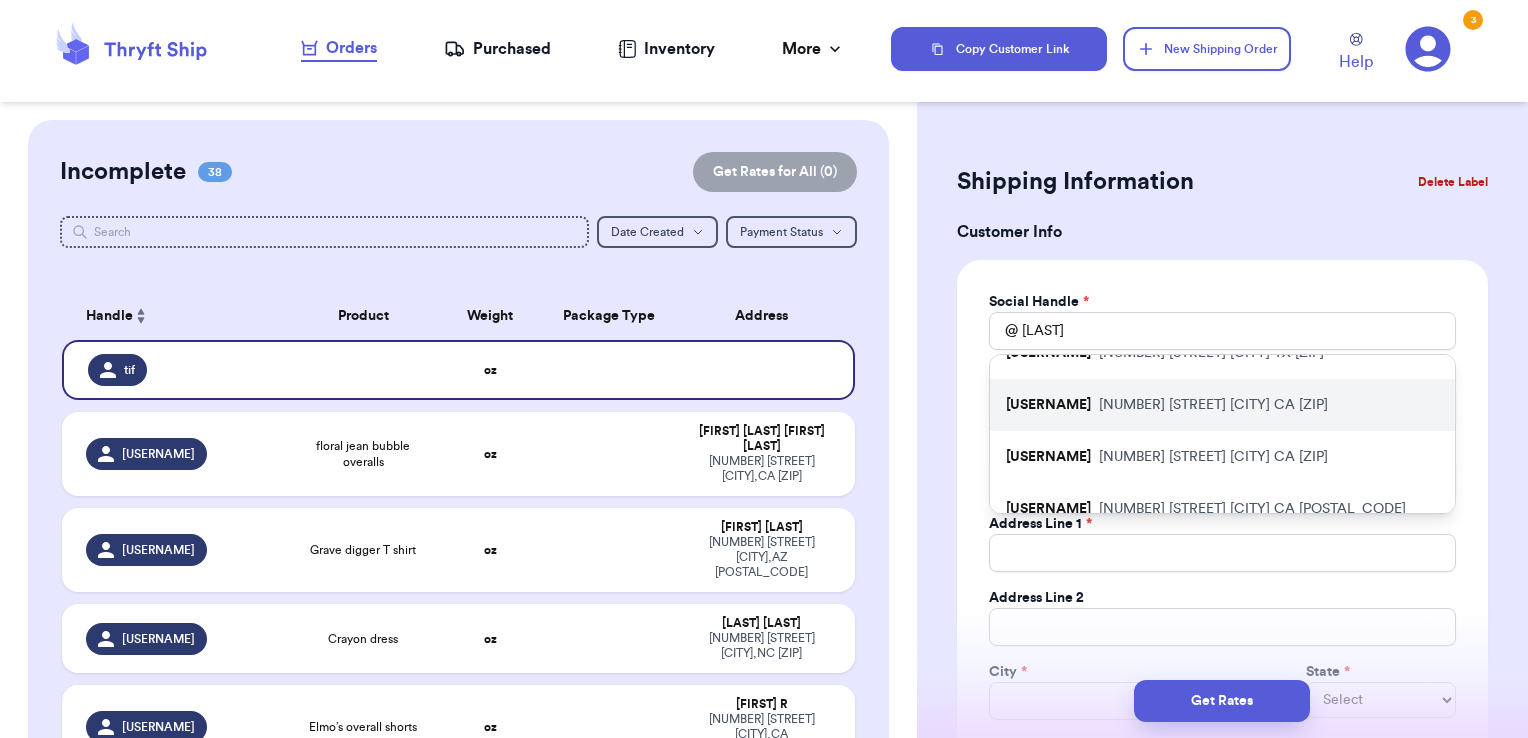 click on "[NUMBER] [STREET]   [CITY]   [STATE]   [POSTAL_CODE]" at bounding box center (1213, 405) 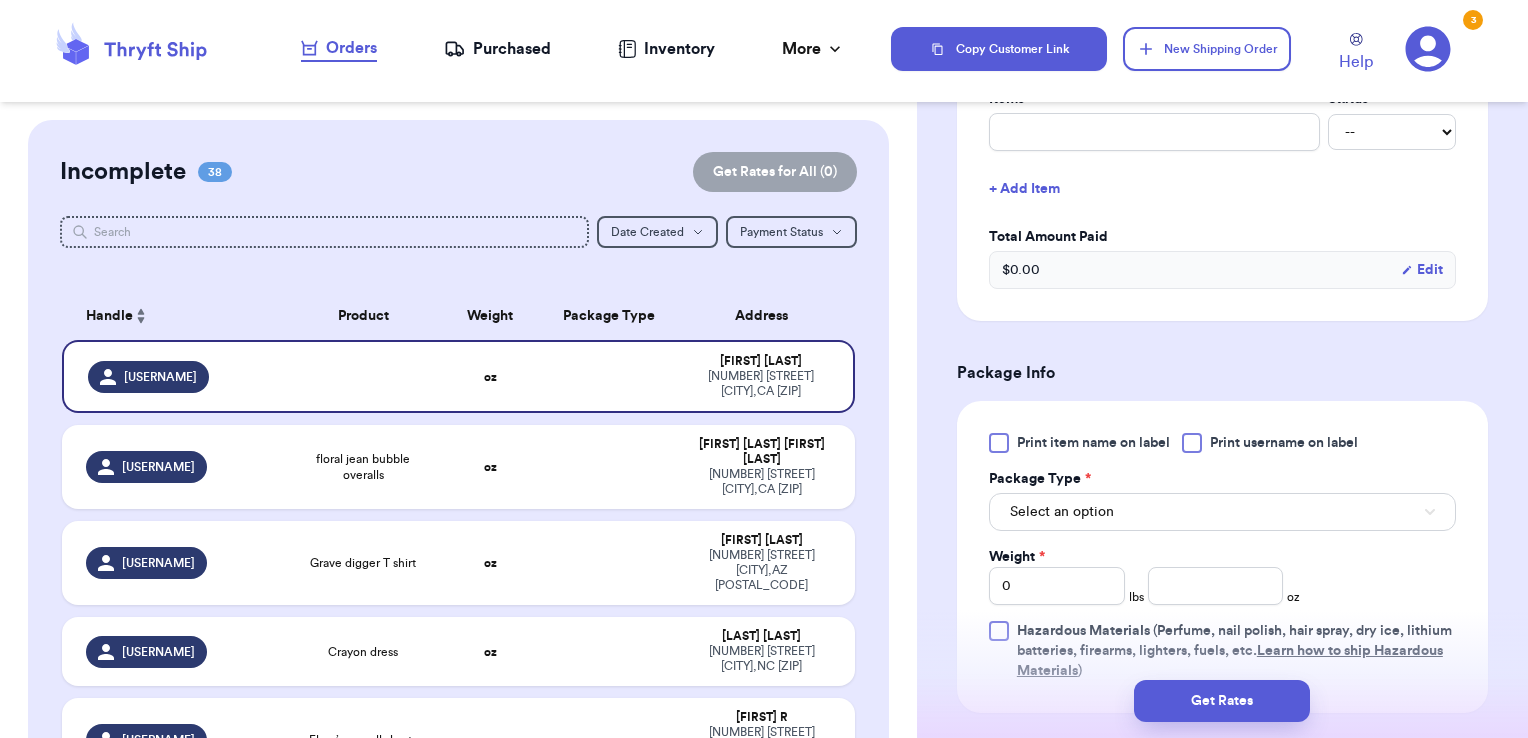 scroll, scrollTop: 853, scrollLeft: 0, axis: vertical 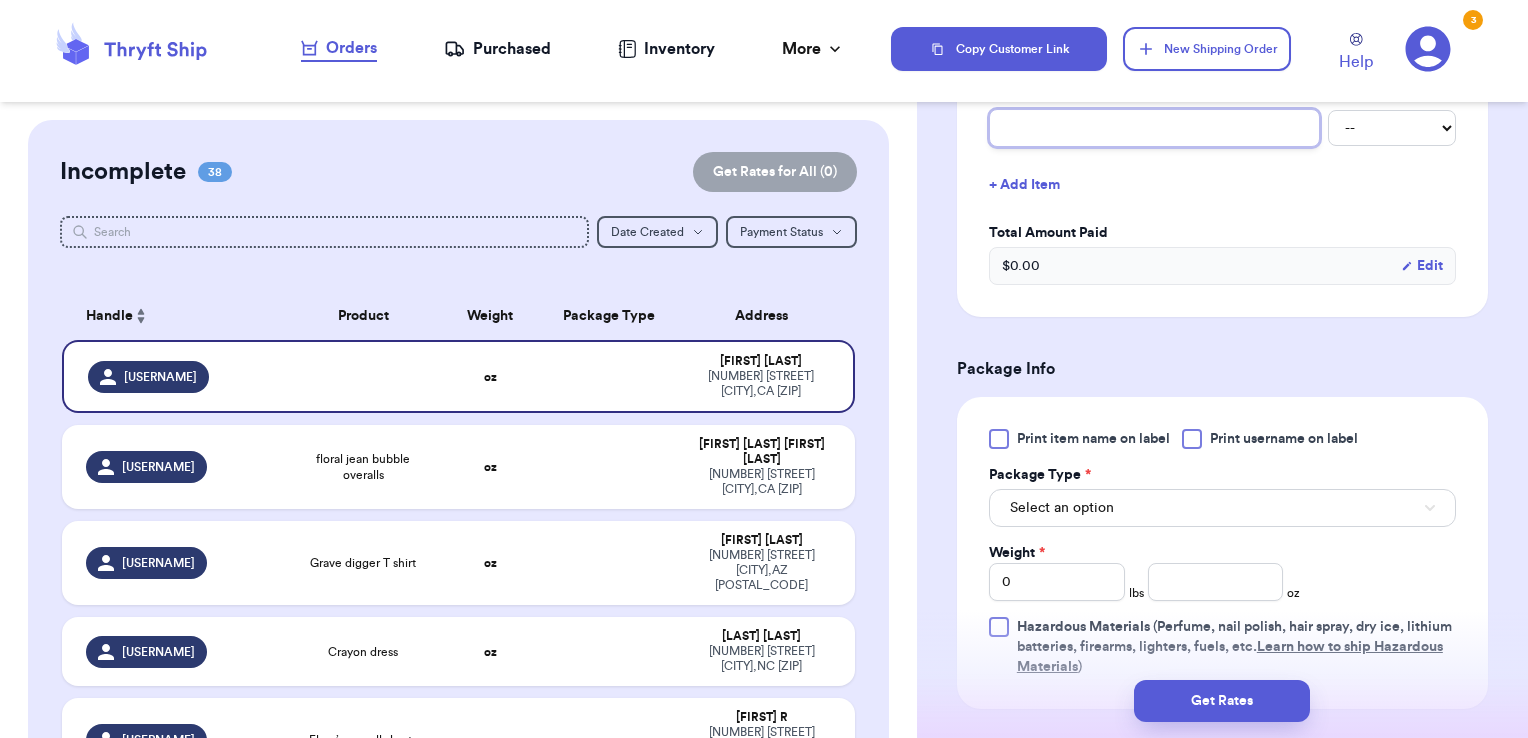 click at bounding box center [1154, 128] 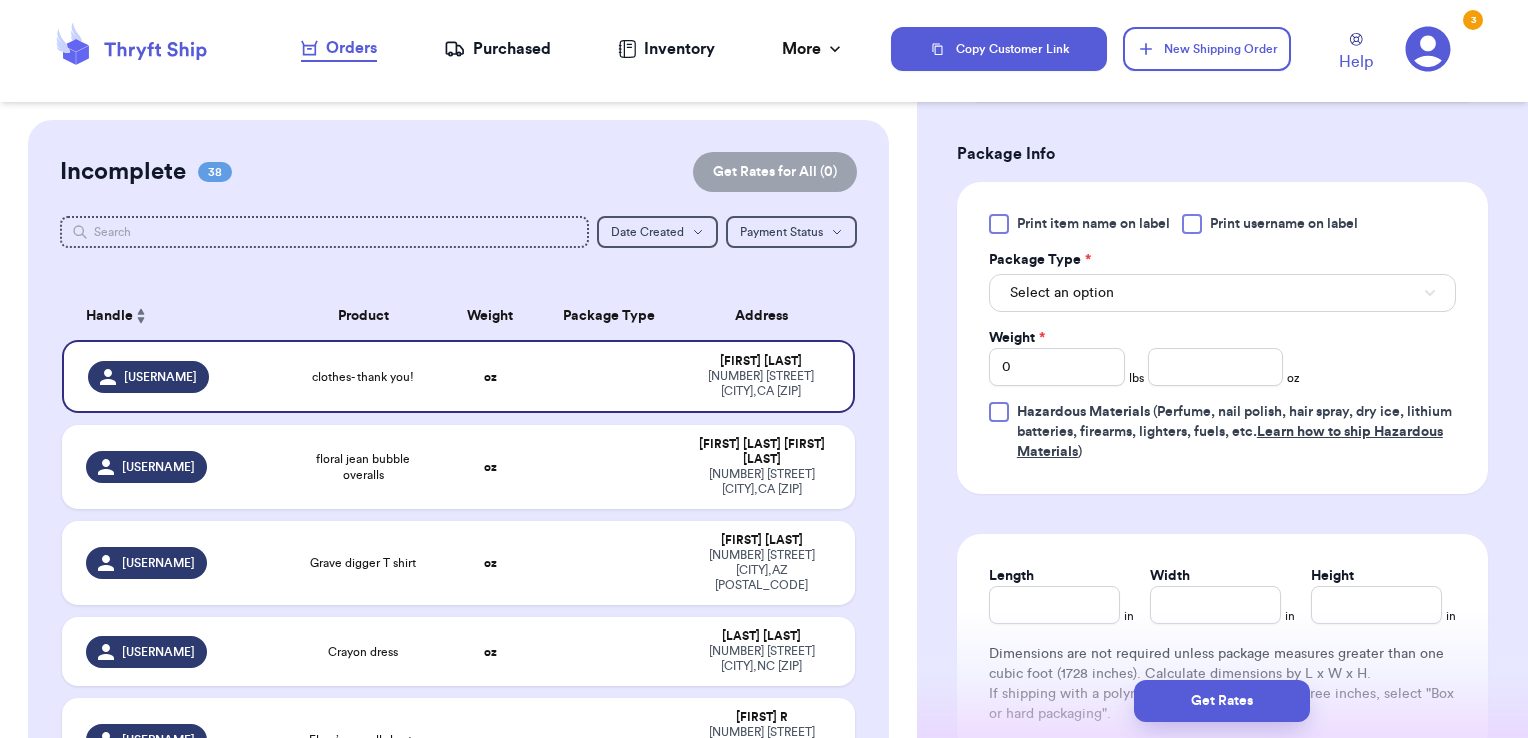 scroll, scrollTop: 1069, scrollLeft: 0, axis: vertical 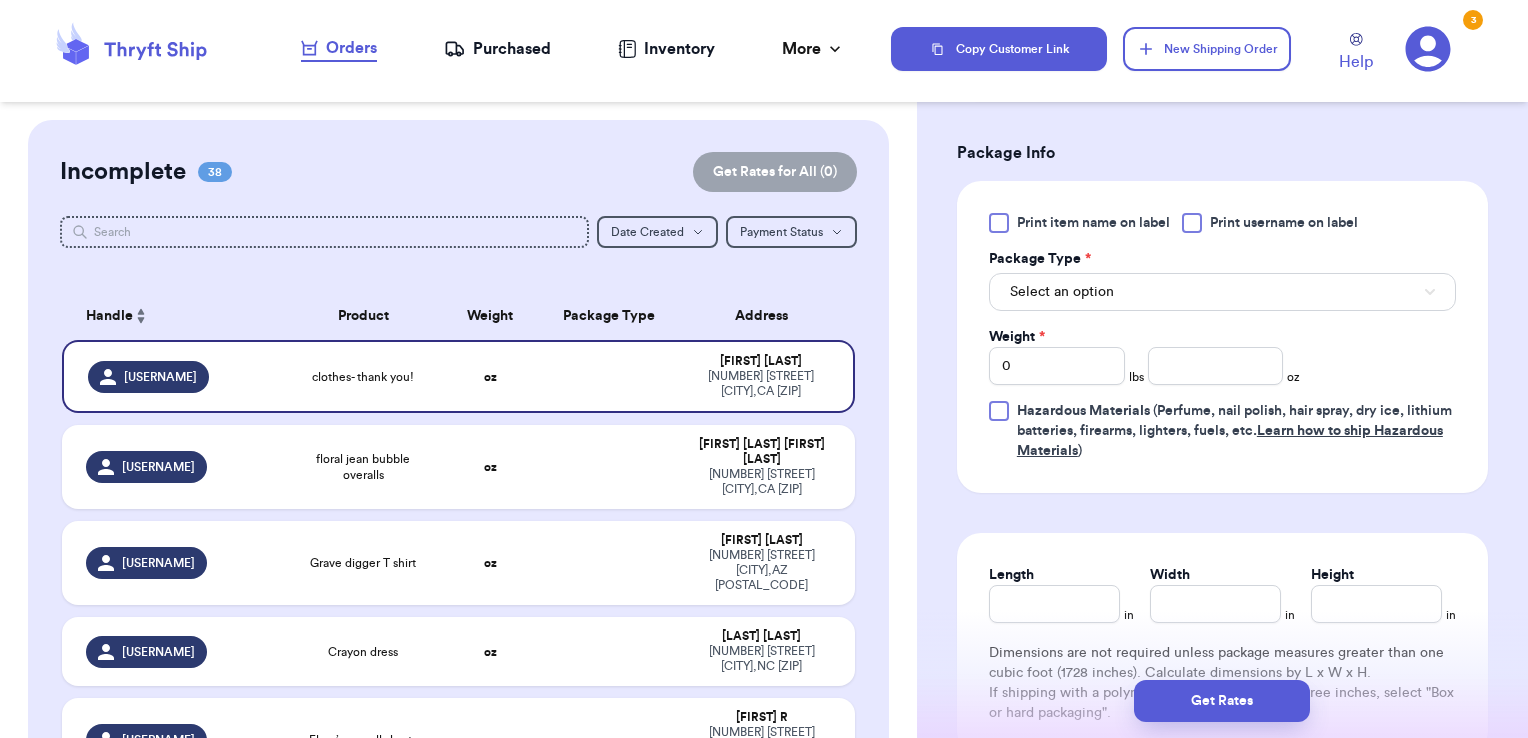 click on "Print username on label" at bounding box center [1284, 223] 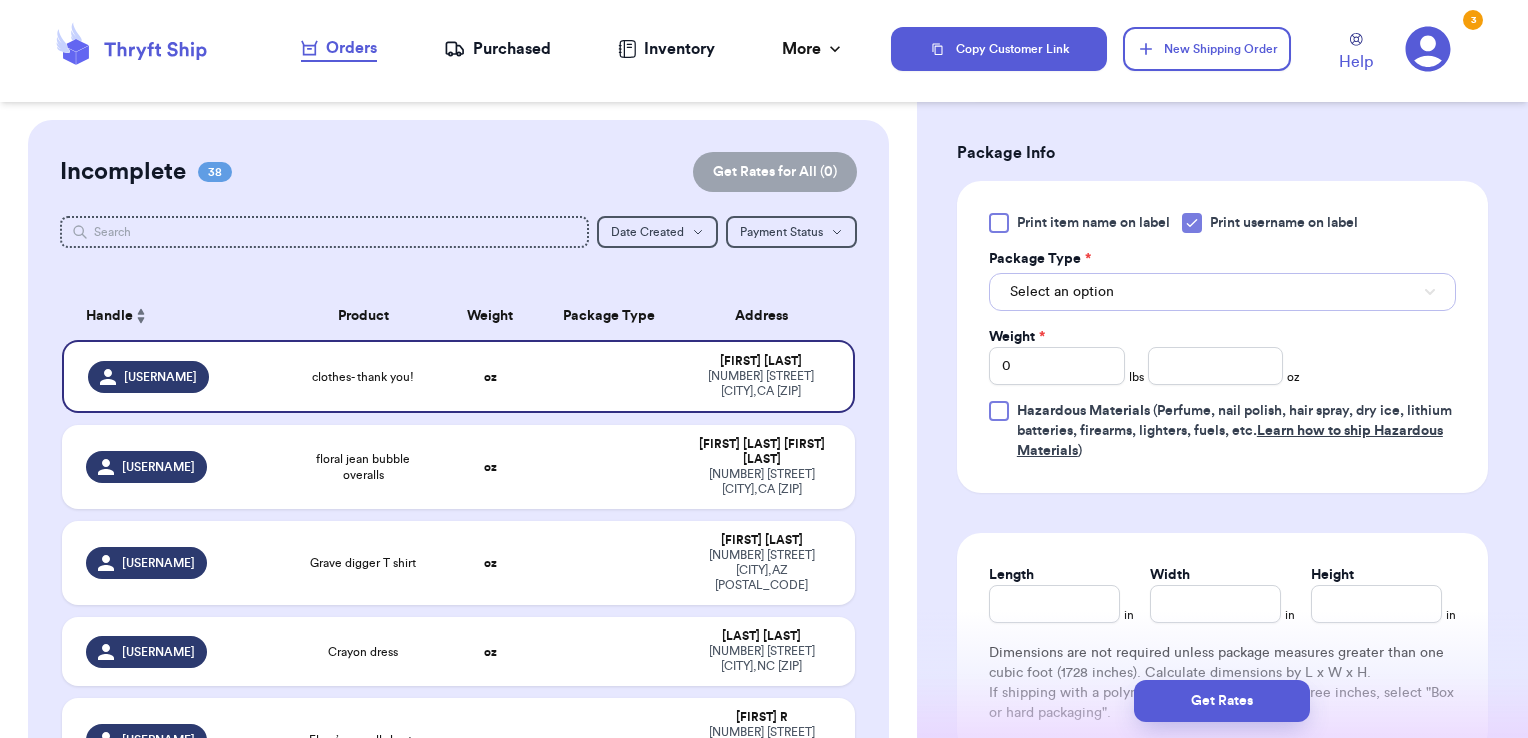 click on "Select an option" at bounding box center [1222, 292] 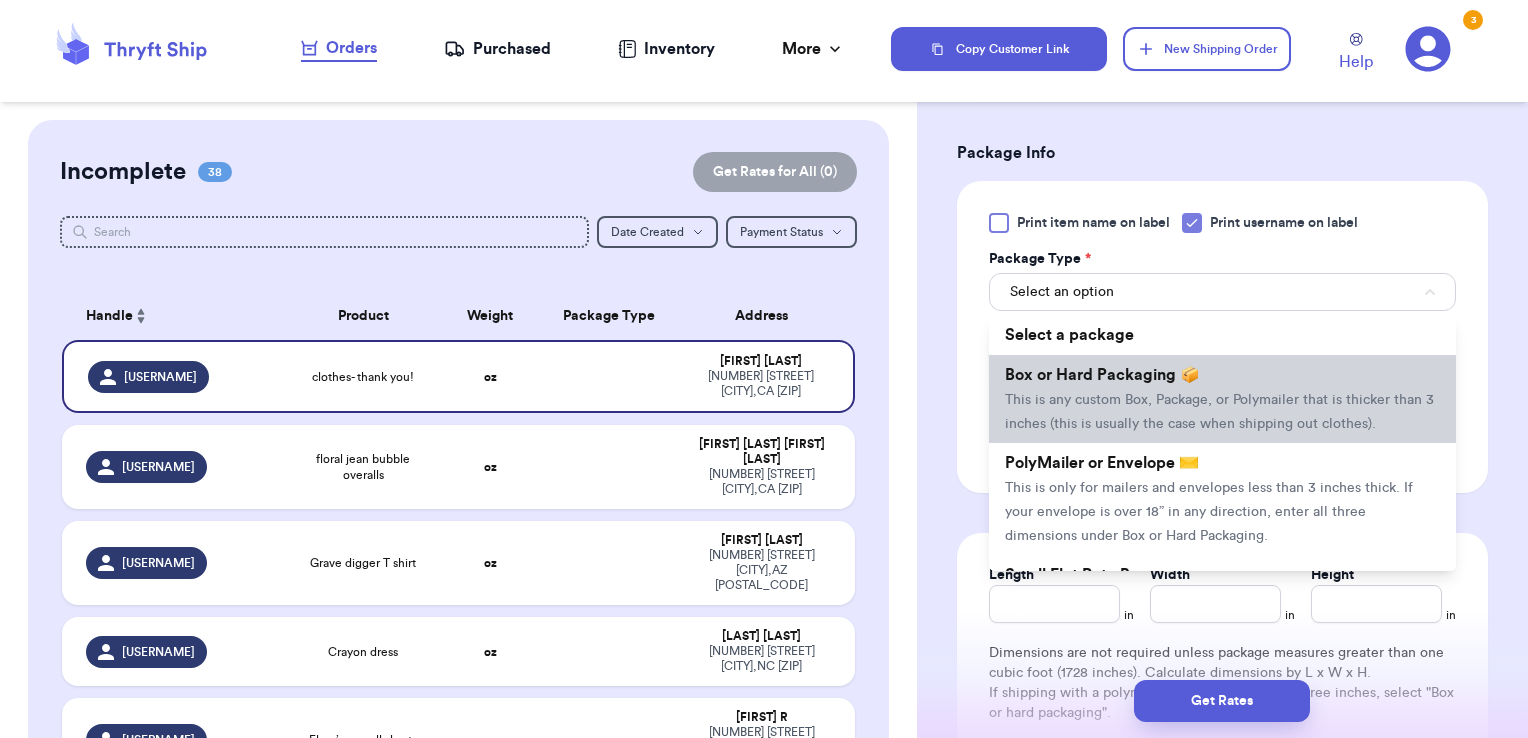 click on "Box or Hard Packaging 📦" at bounding box center [1102, 375] 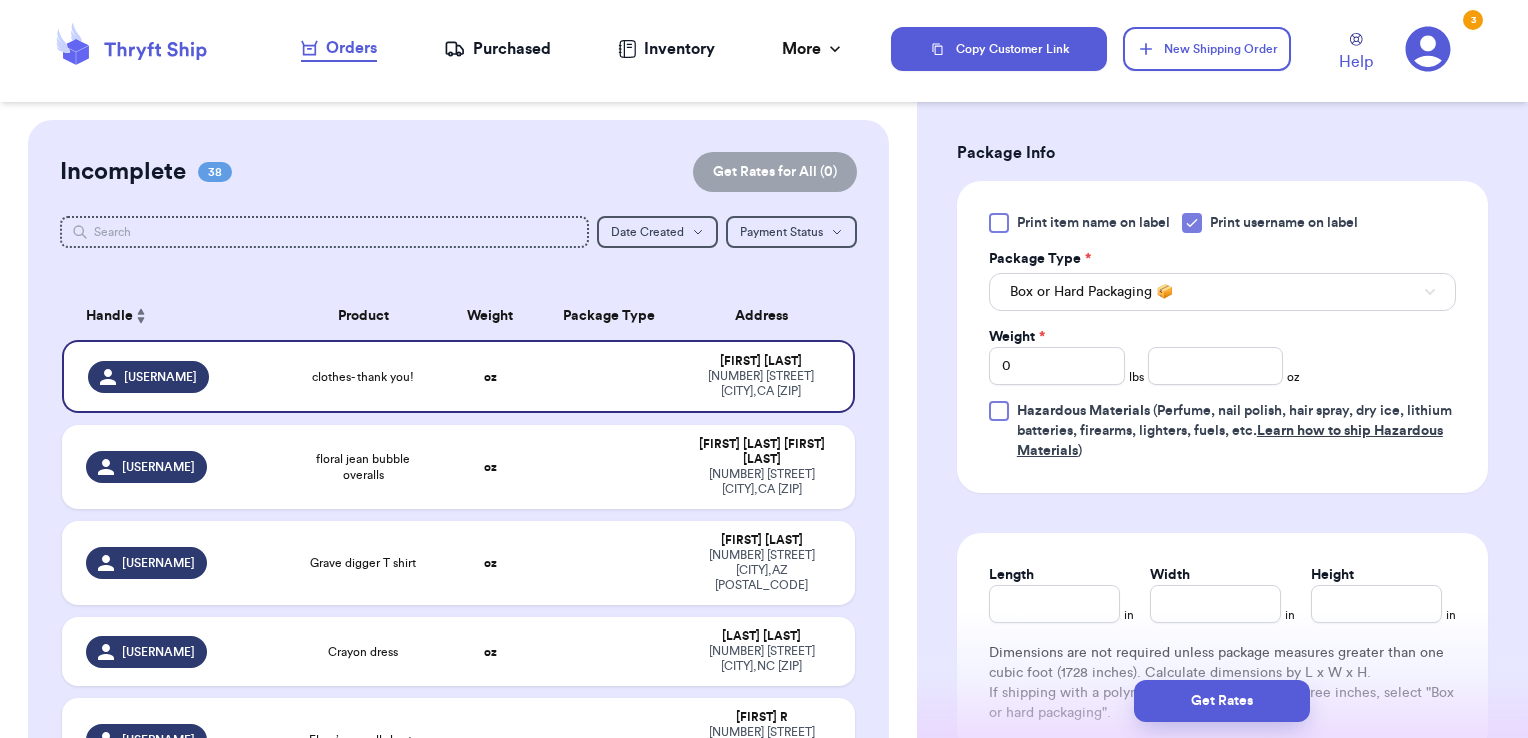 type 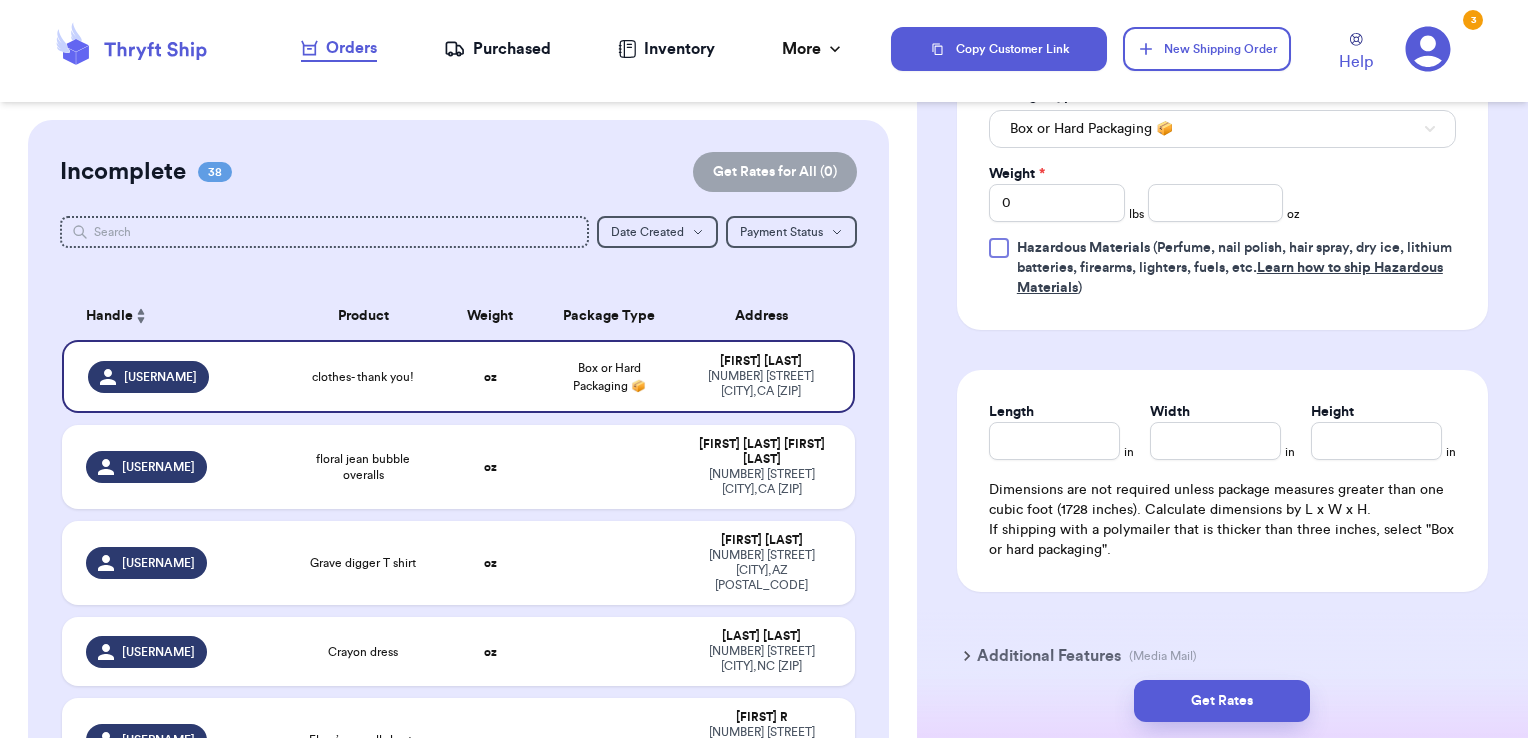 scroll, scrollTop: 1233, scrollLeft: 0, axis: vertical 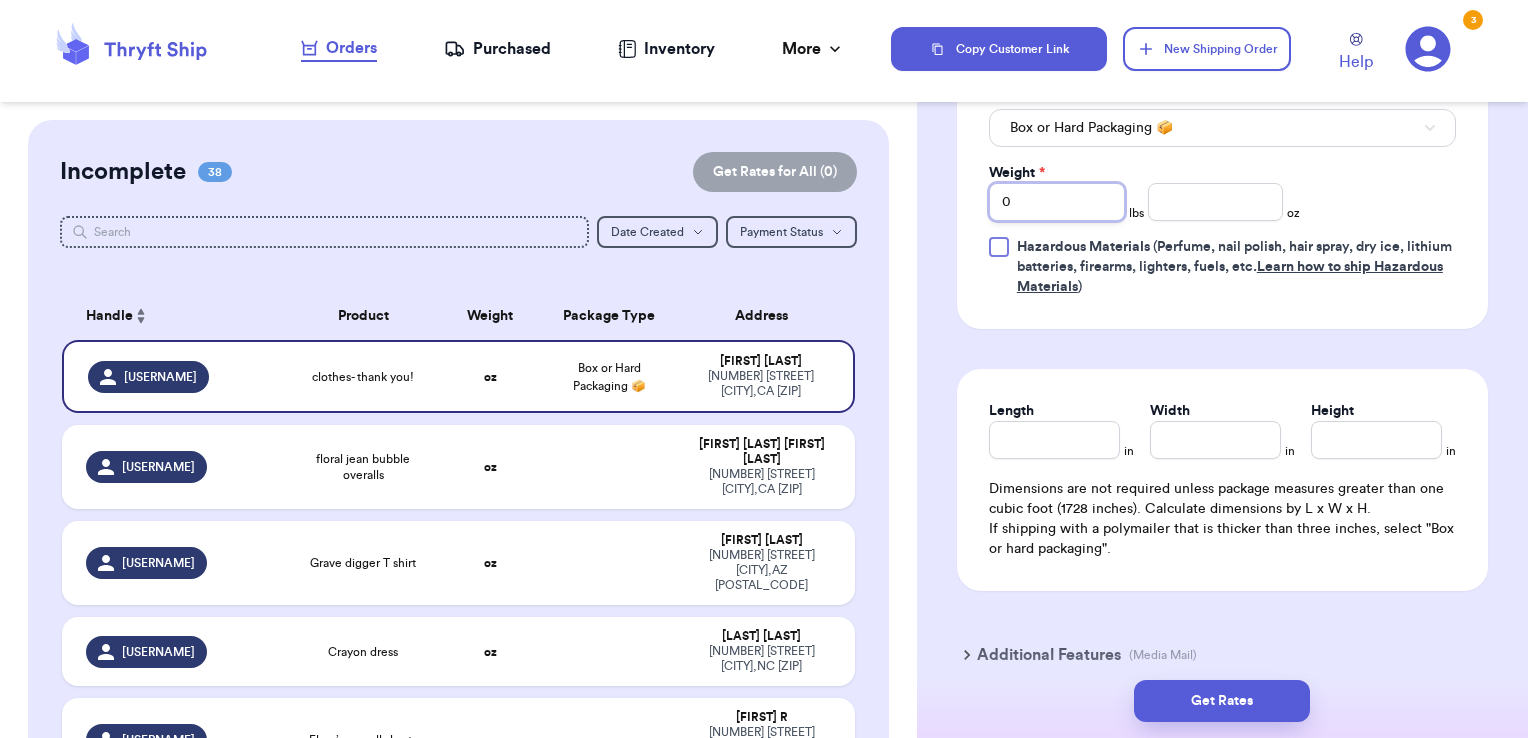 drag, startPoint x: 1073, startPoint y: 186, endPoint x: 841, endPoint y: 190, distance: 232.03448 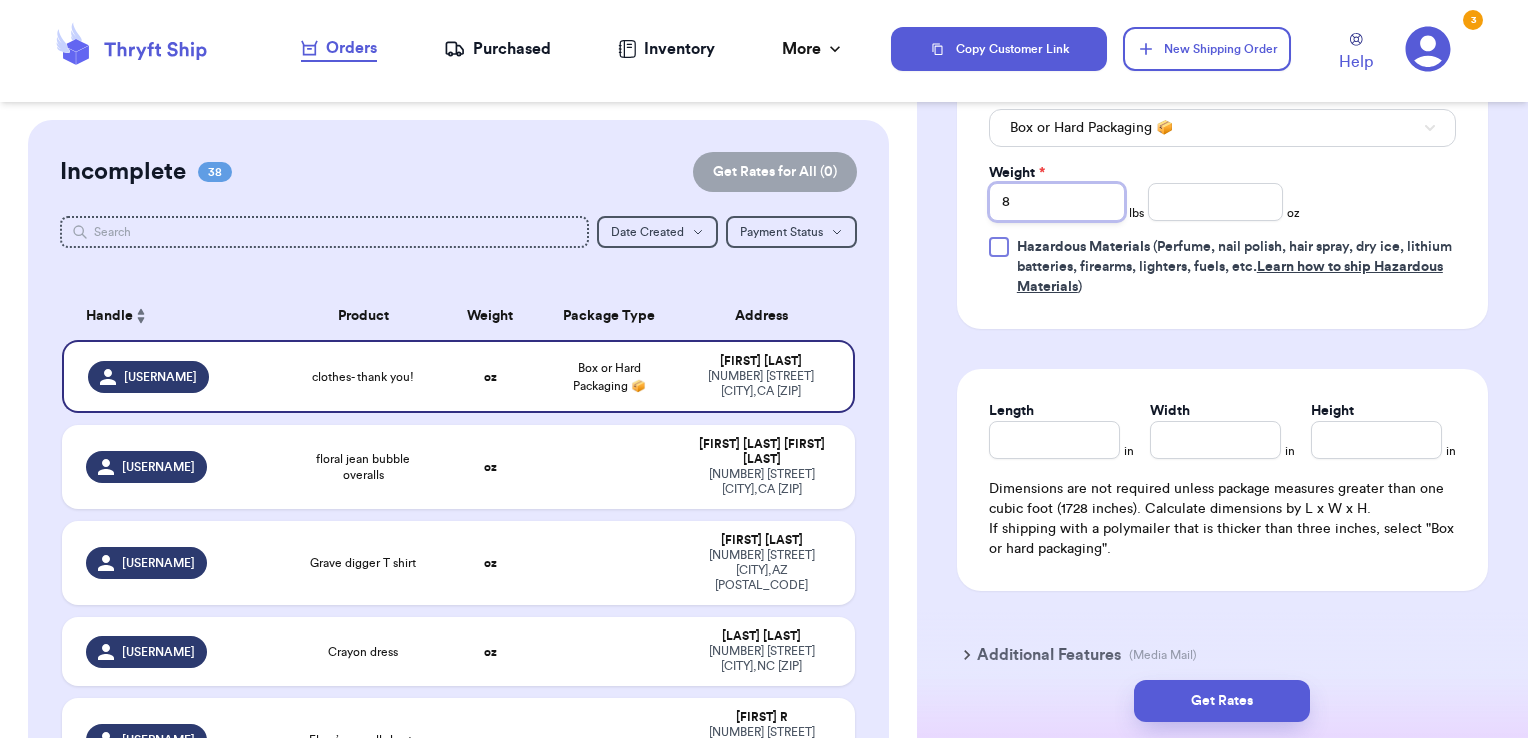 type 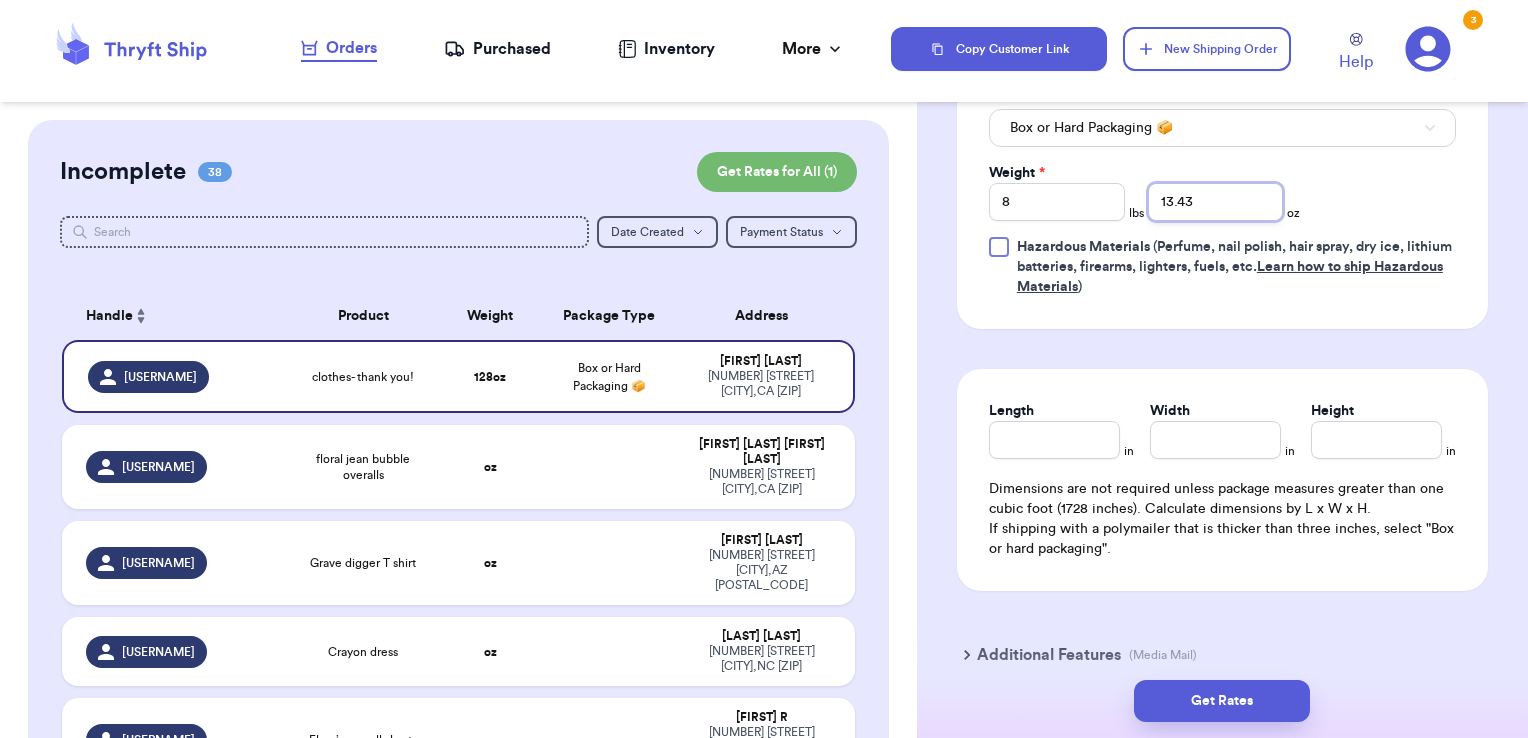 type on "13.43" 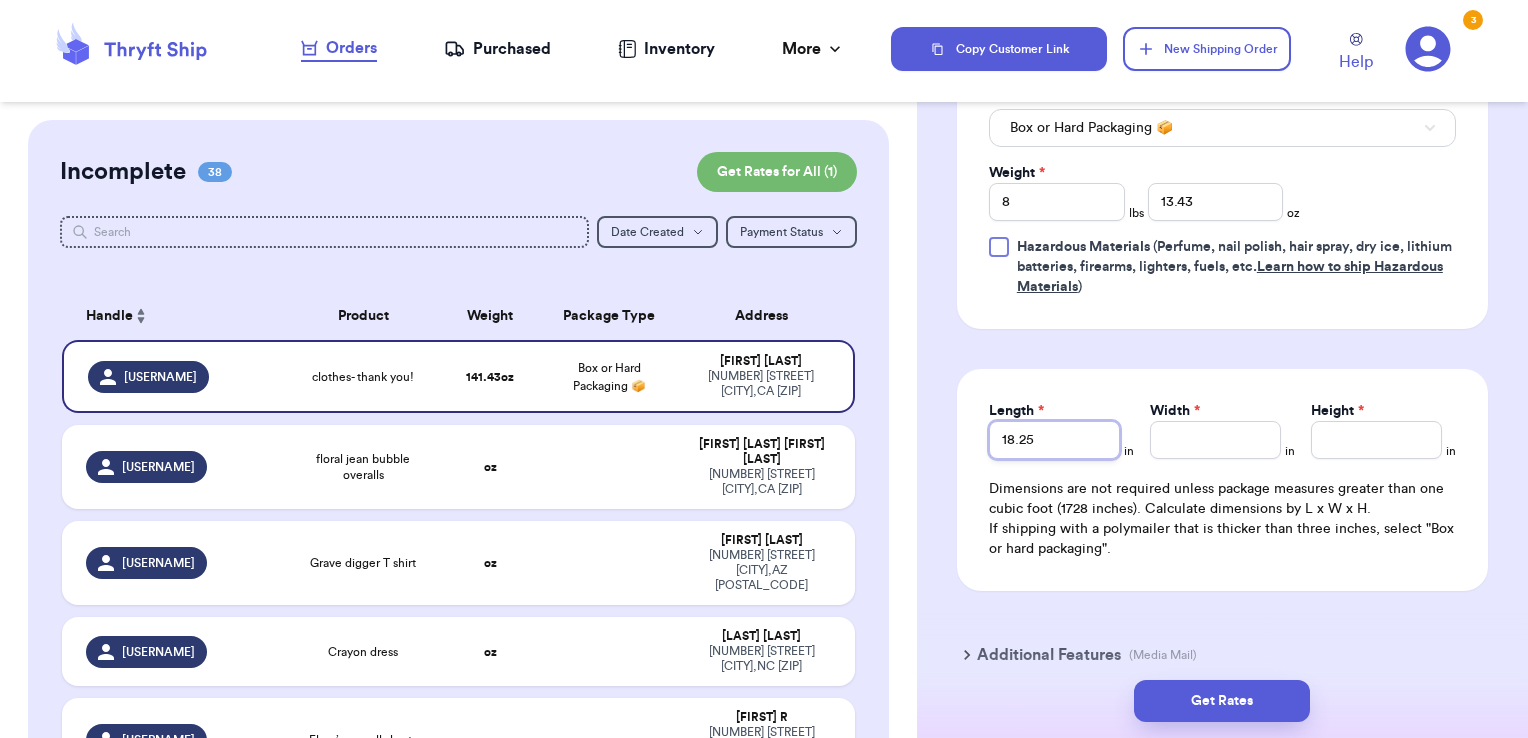 type on "18.25" 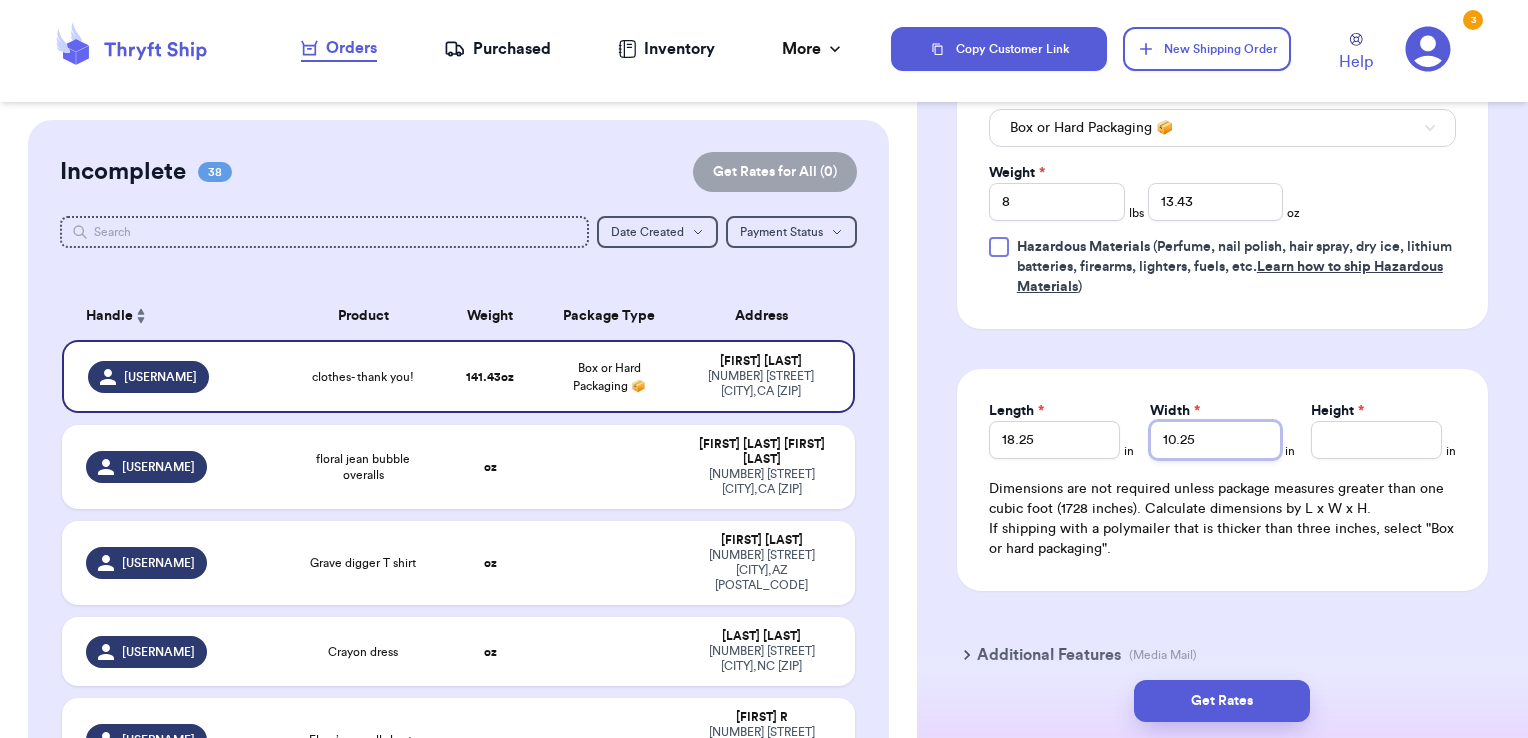 type on "10.25" 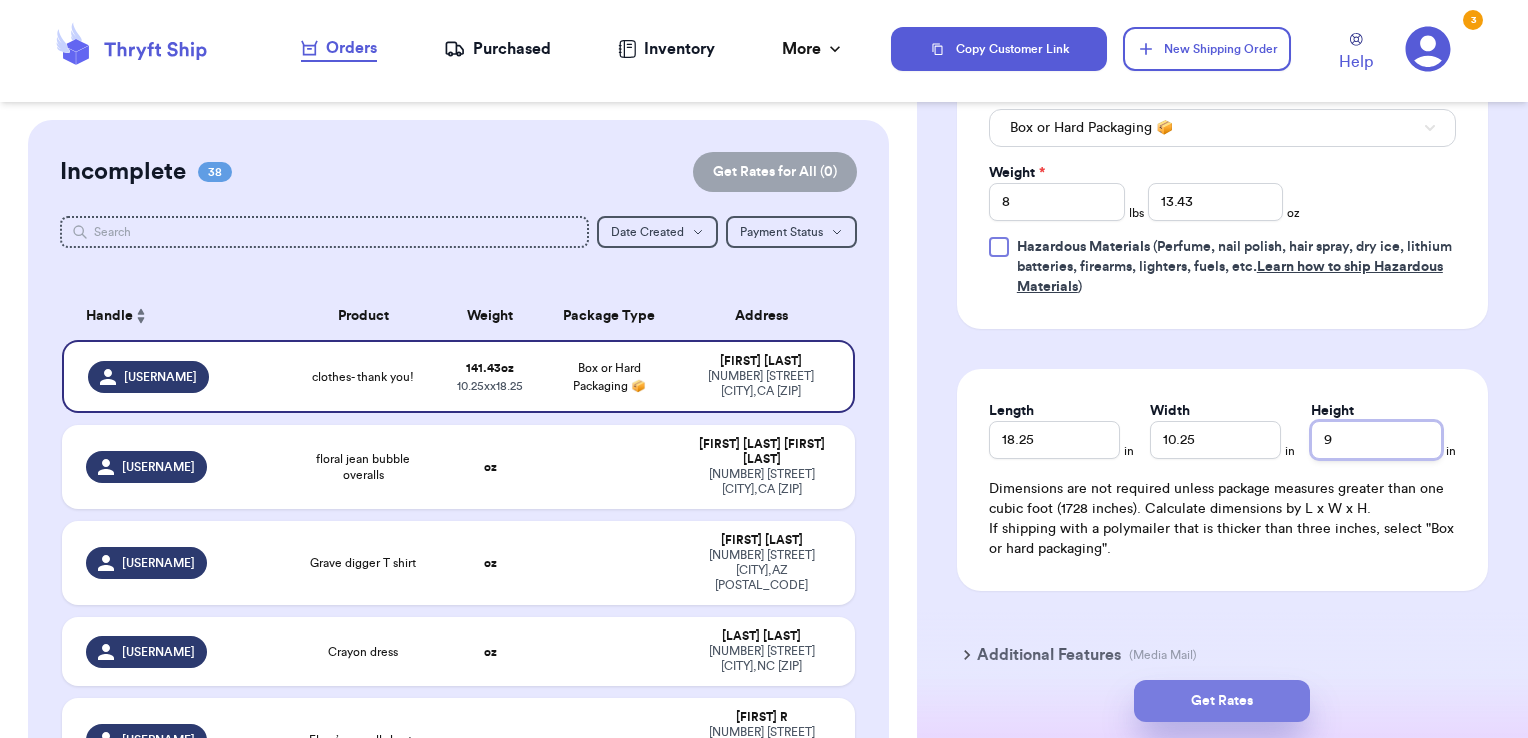 type on "9" 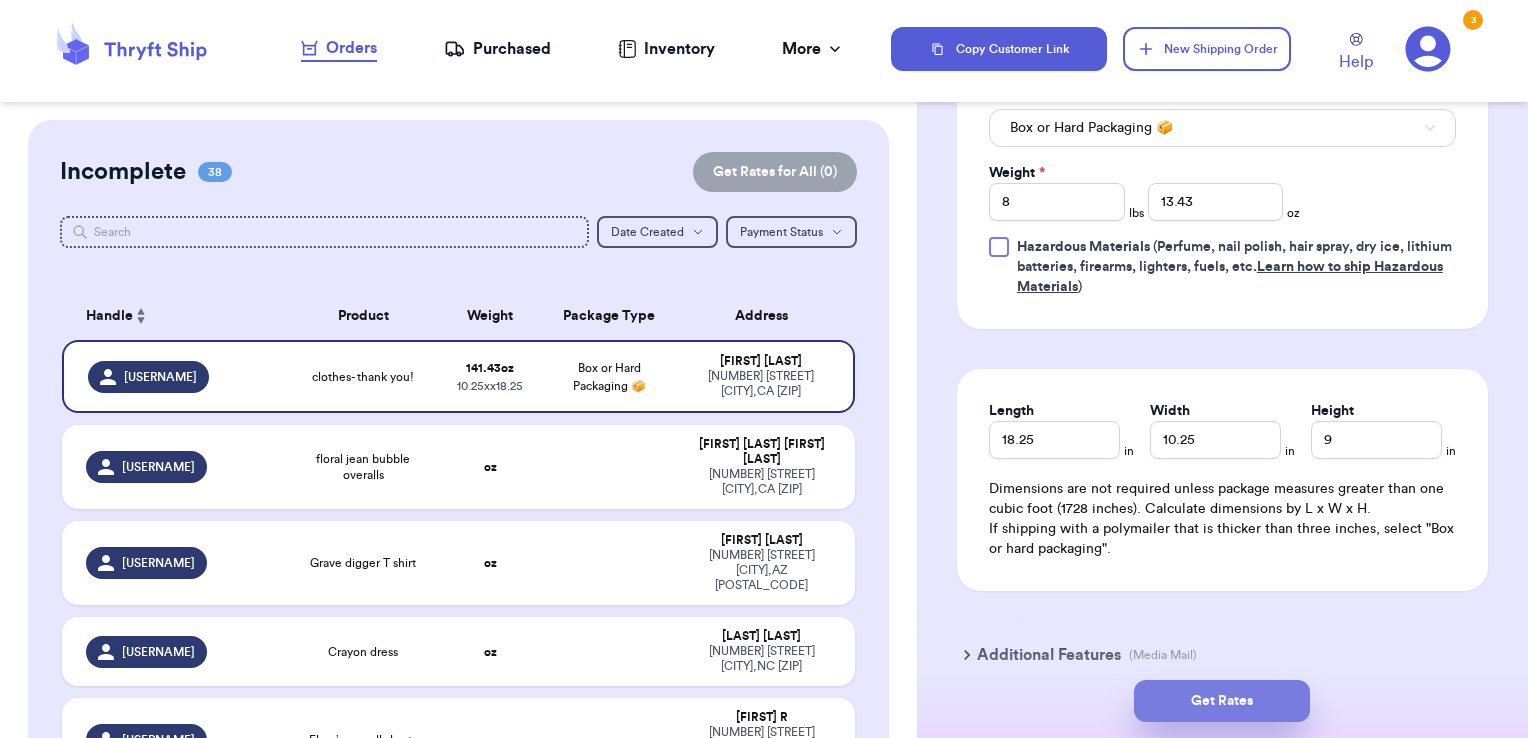 click on "Get Rates" at bounding box center [1222, 701] 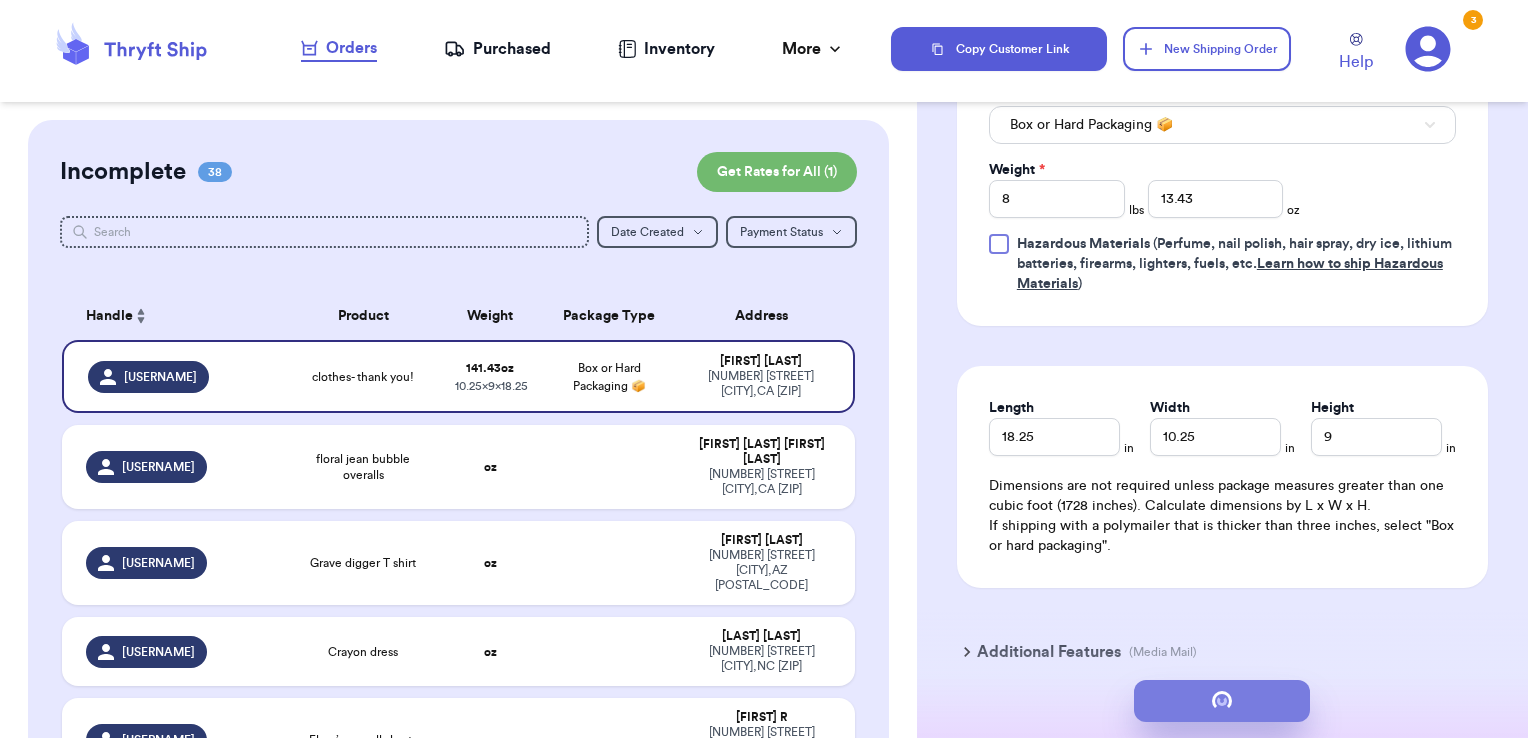 scroll, scrollTop: 0, scrollLeft: 0, axis: both 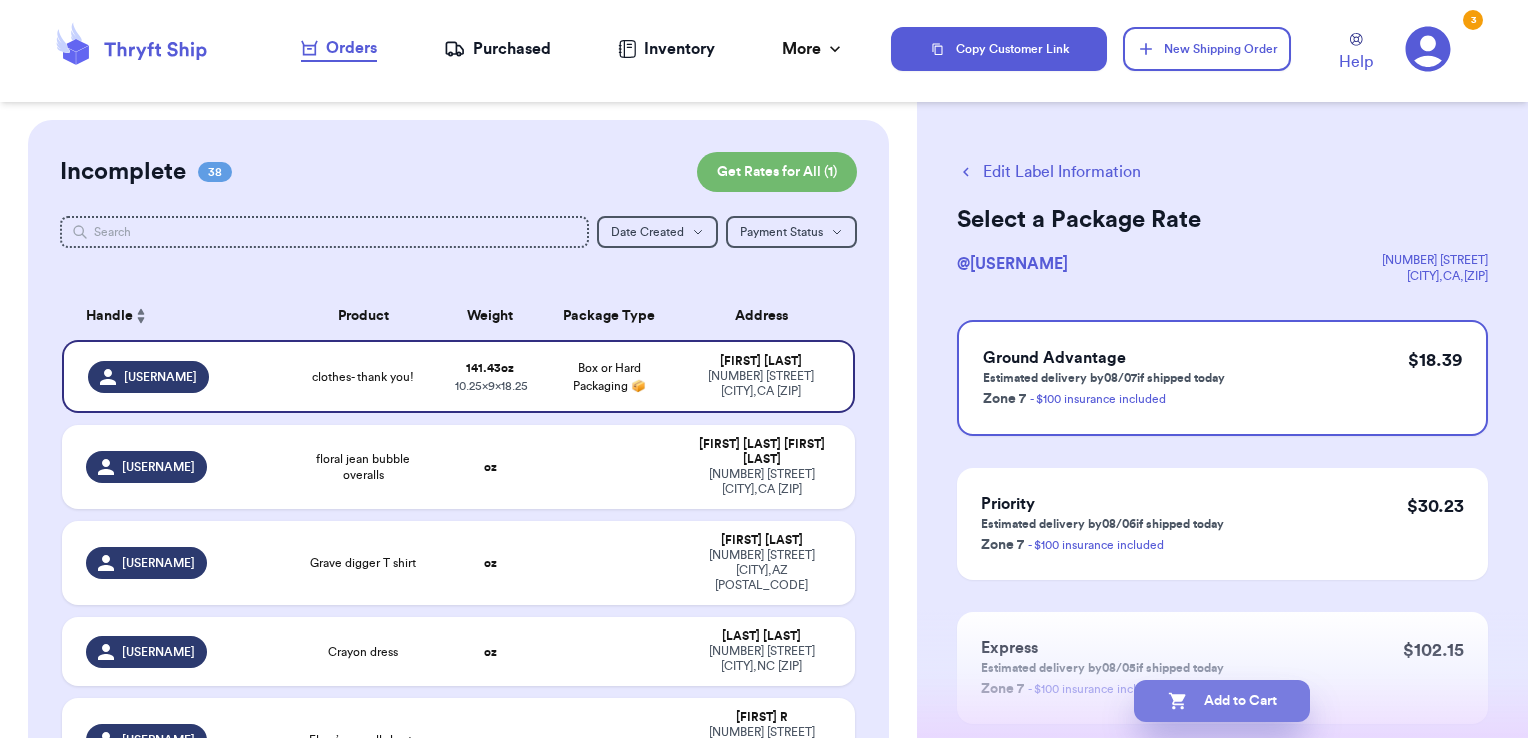click on "Add to Cart" at bounding box center (1222, 701) 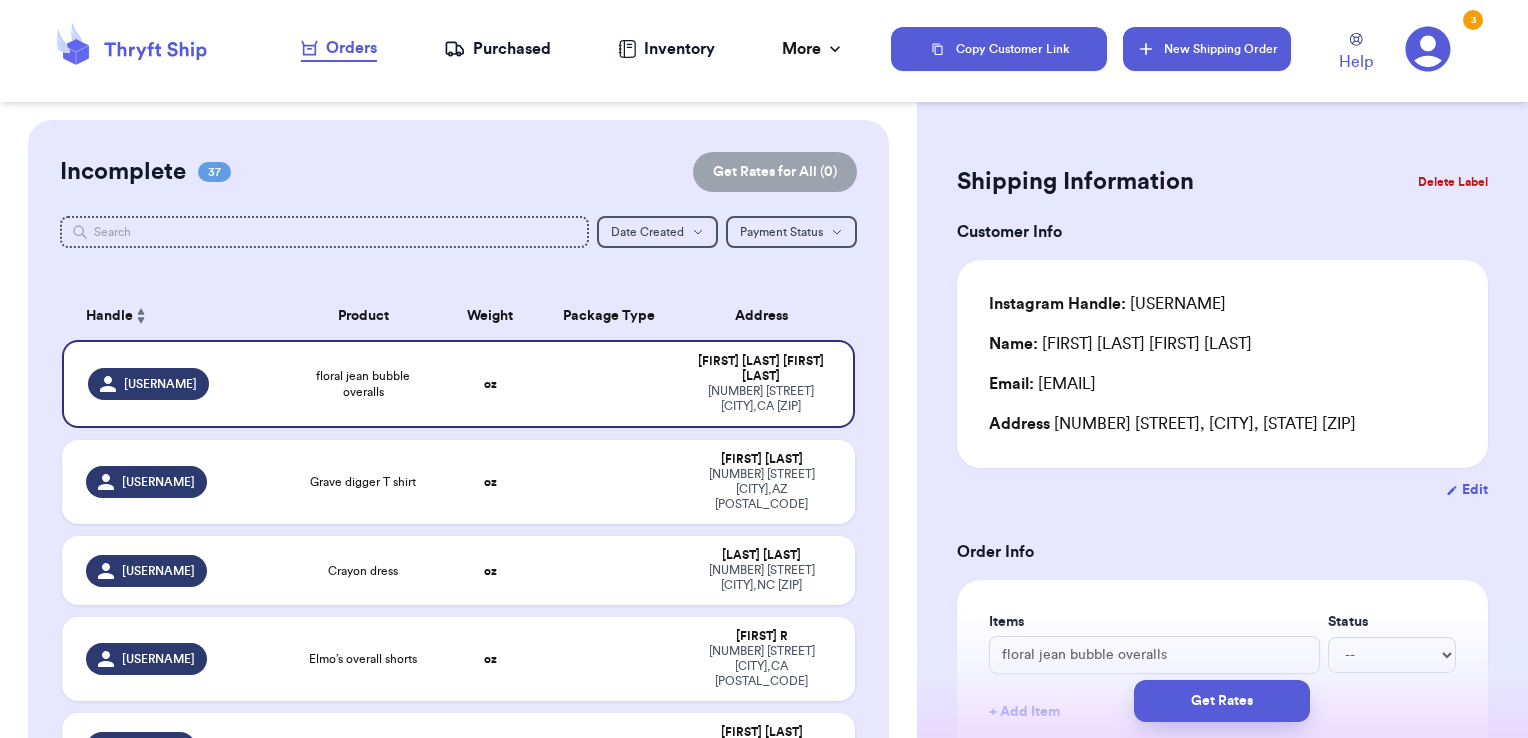 type 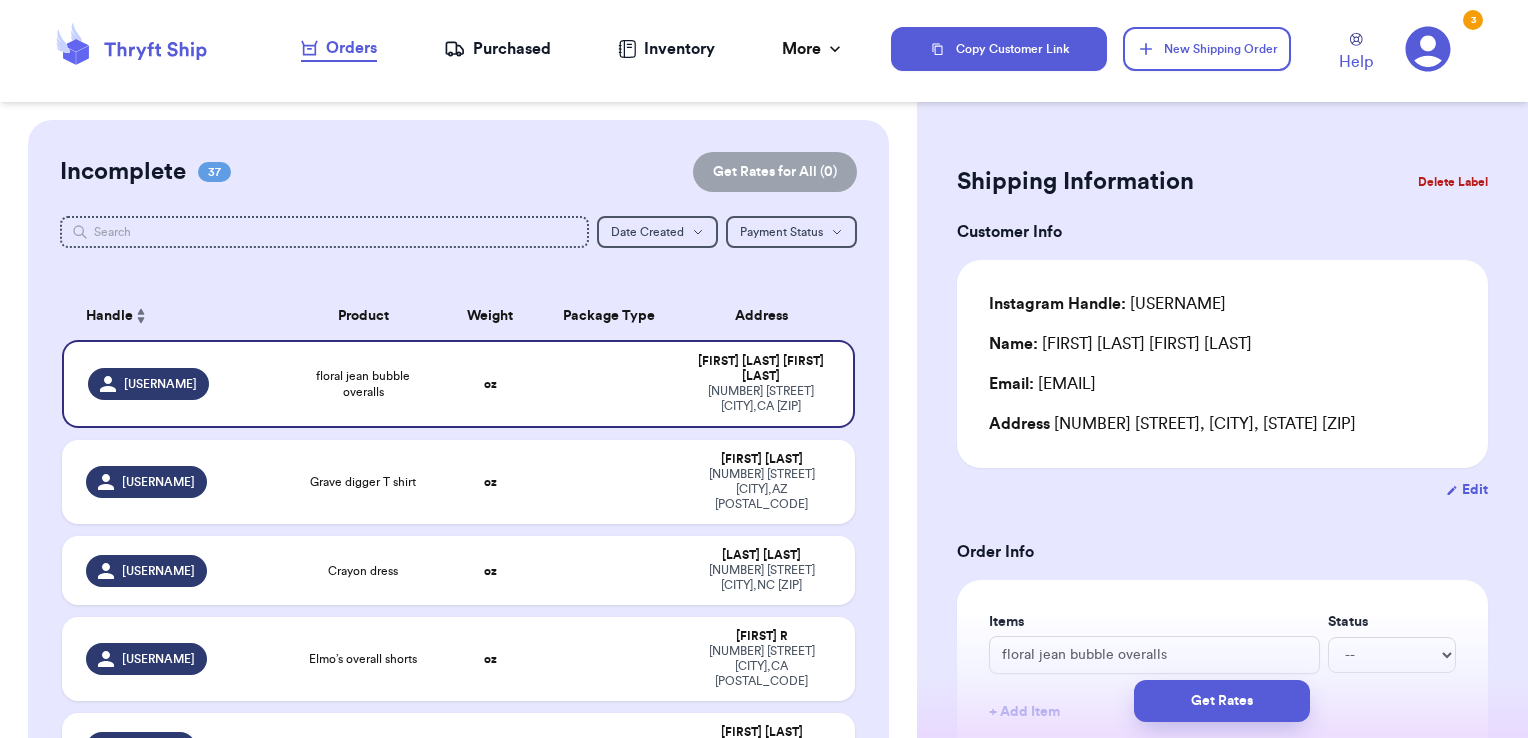 type 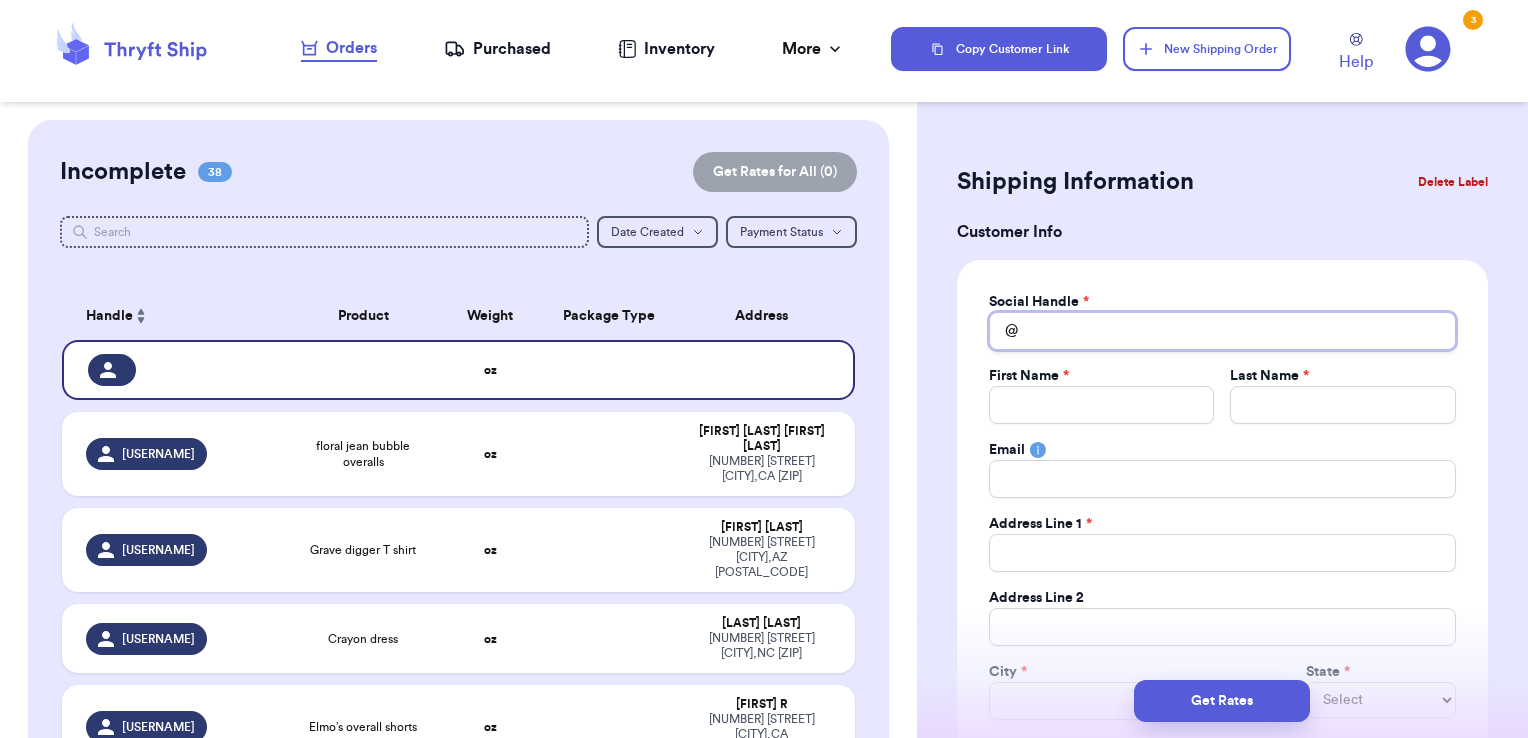 click on "Total Amount Paid" at bounding box center [1222, 331] 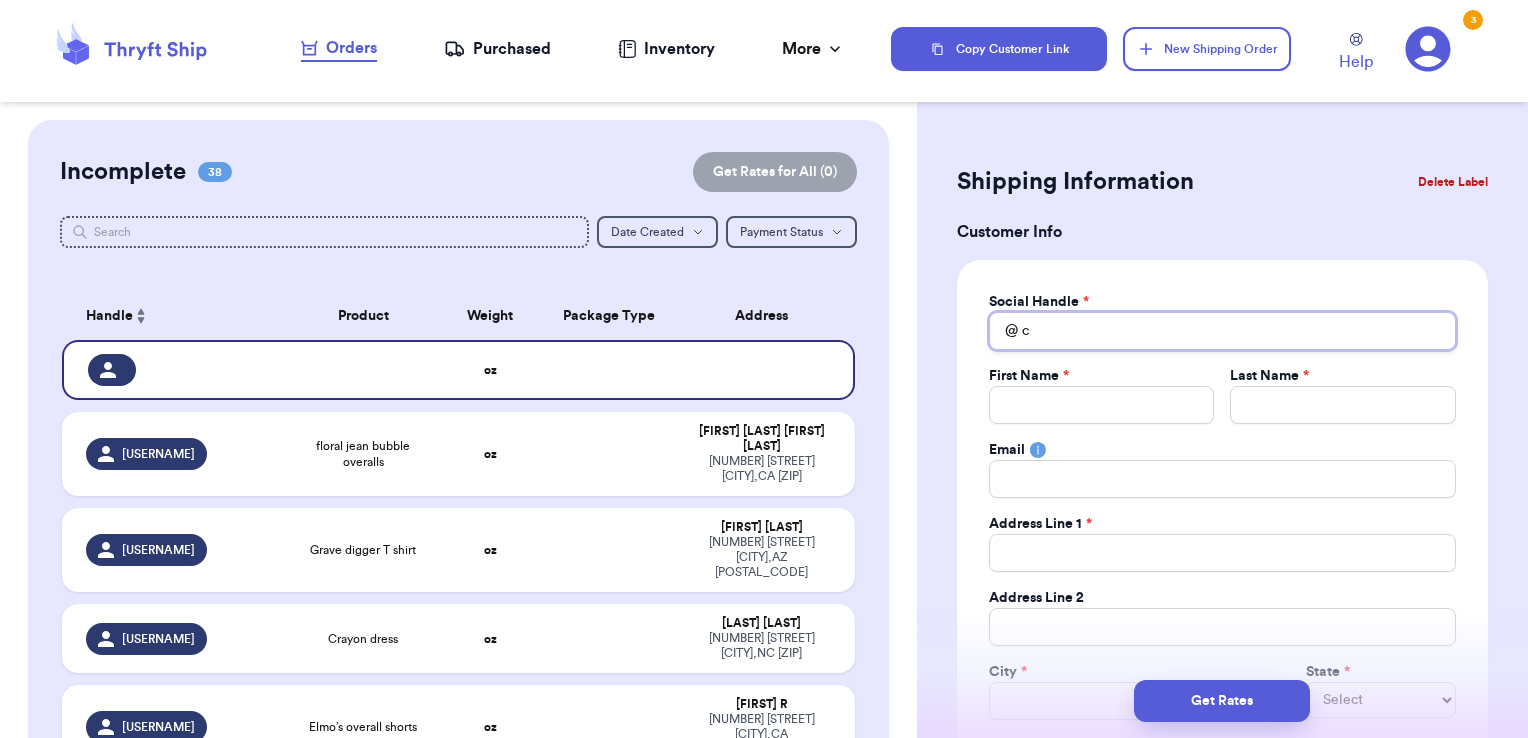 type 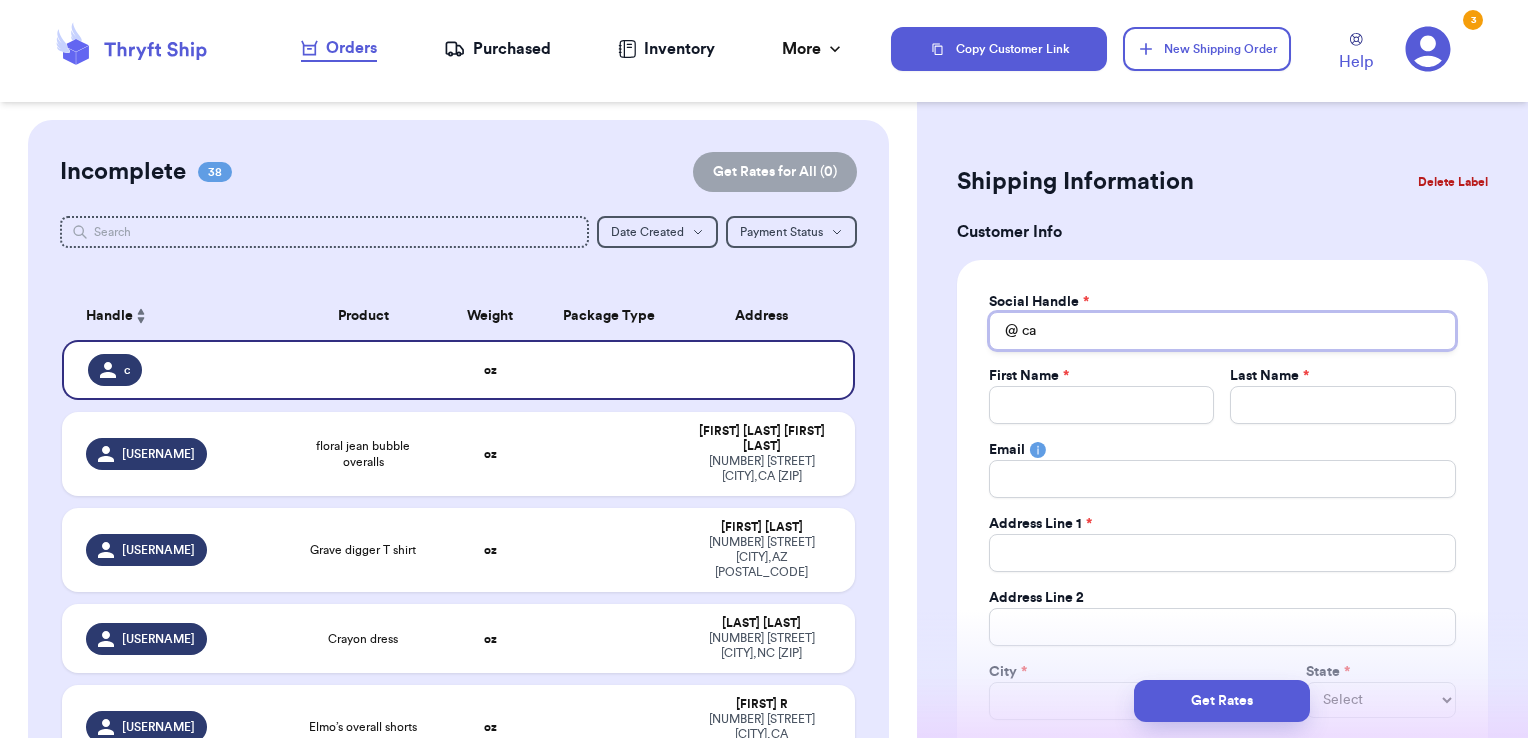 type 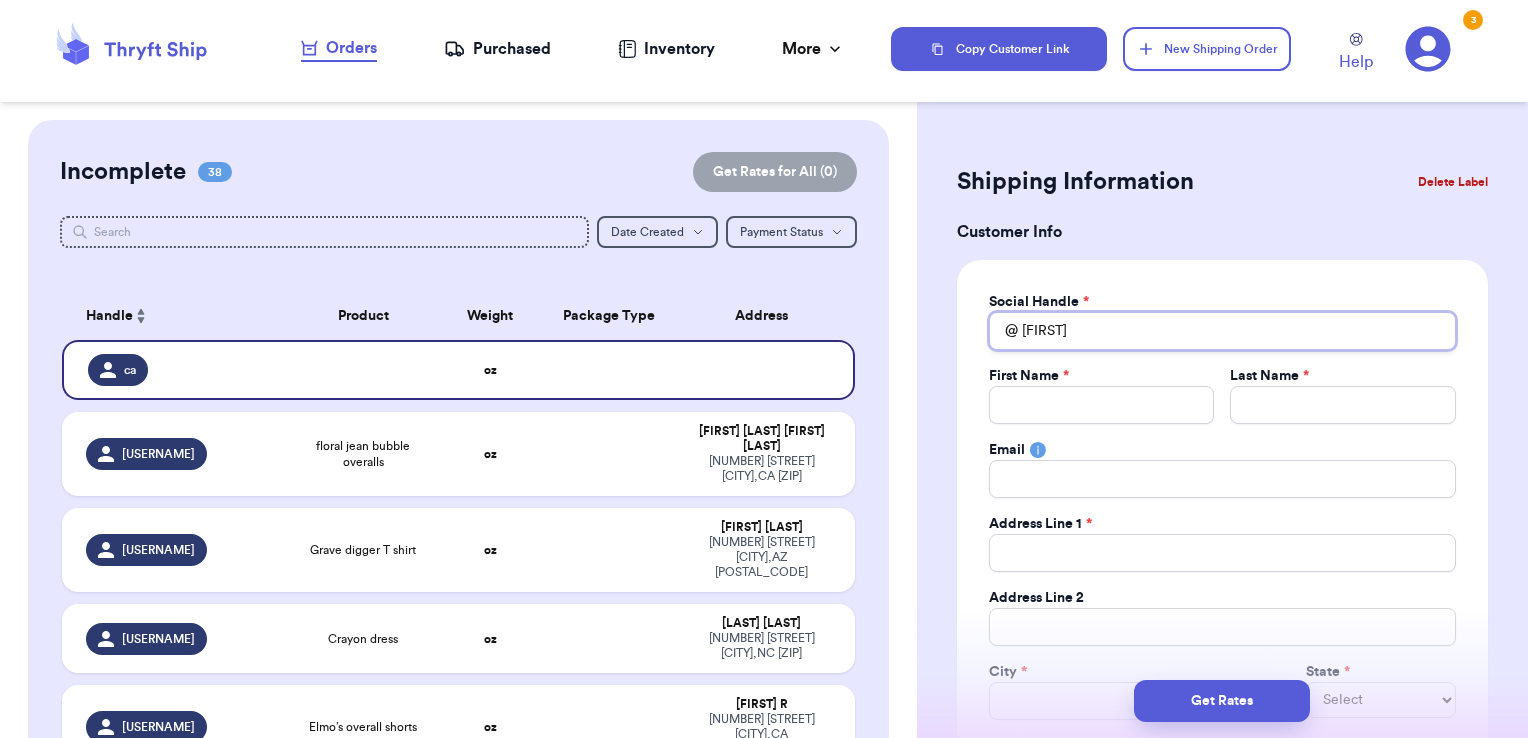 type 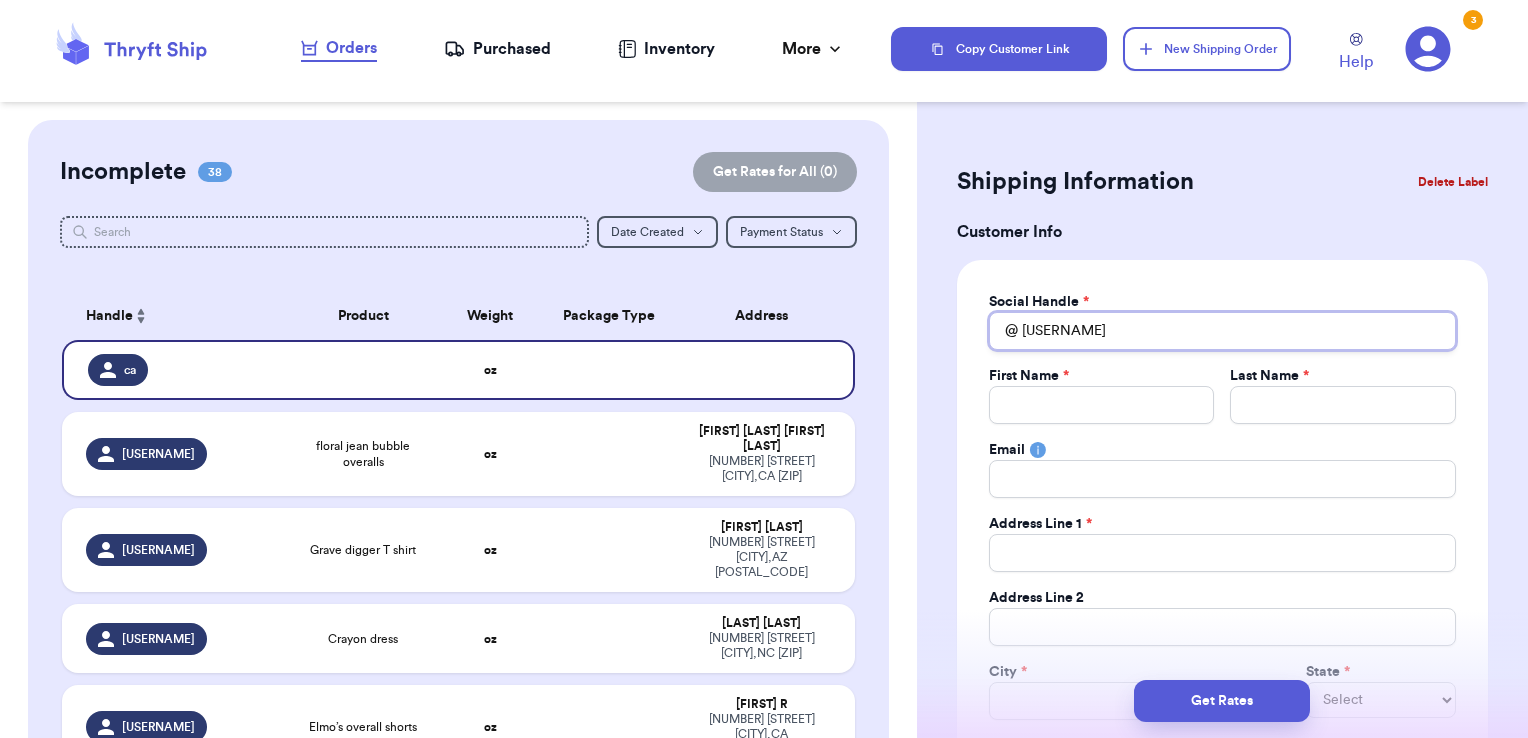type 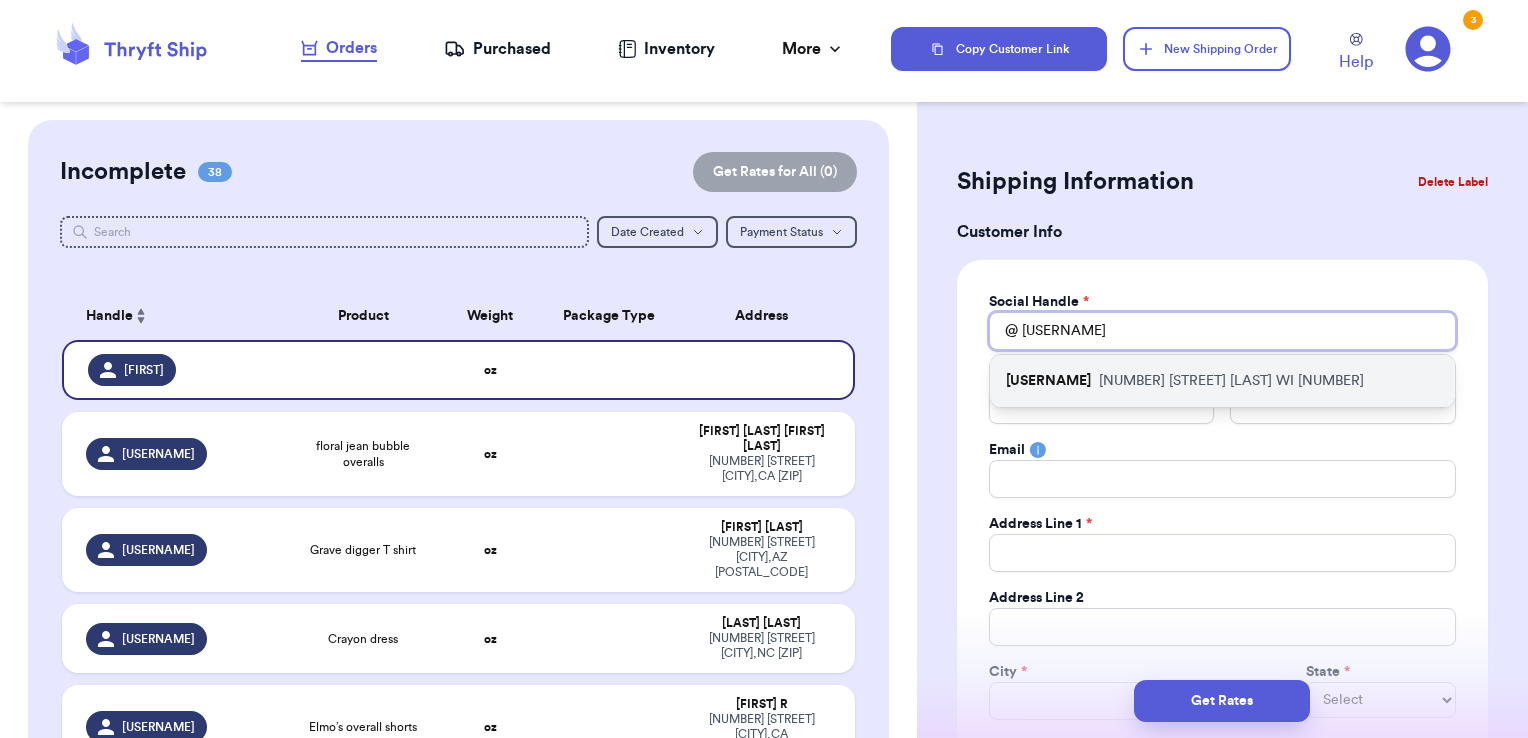 type on "[USERNAME]" 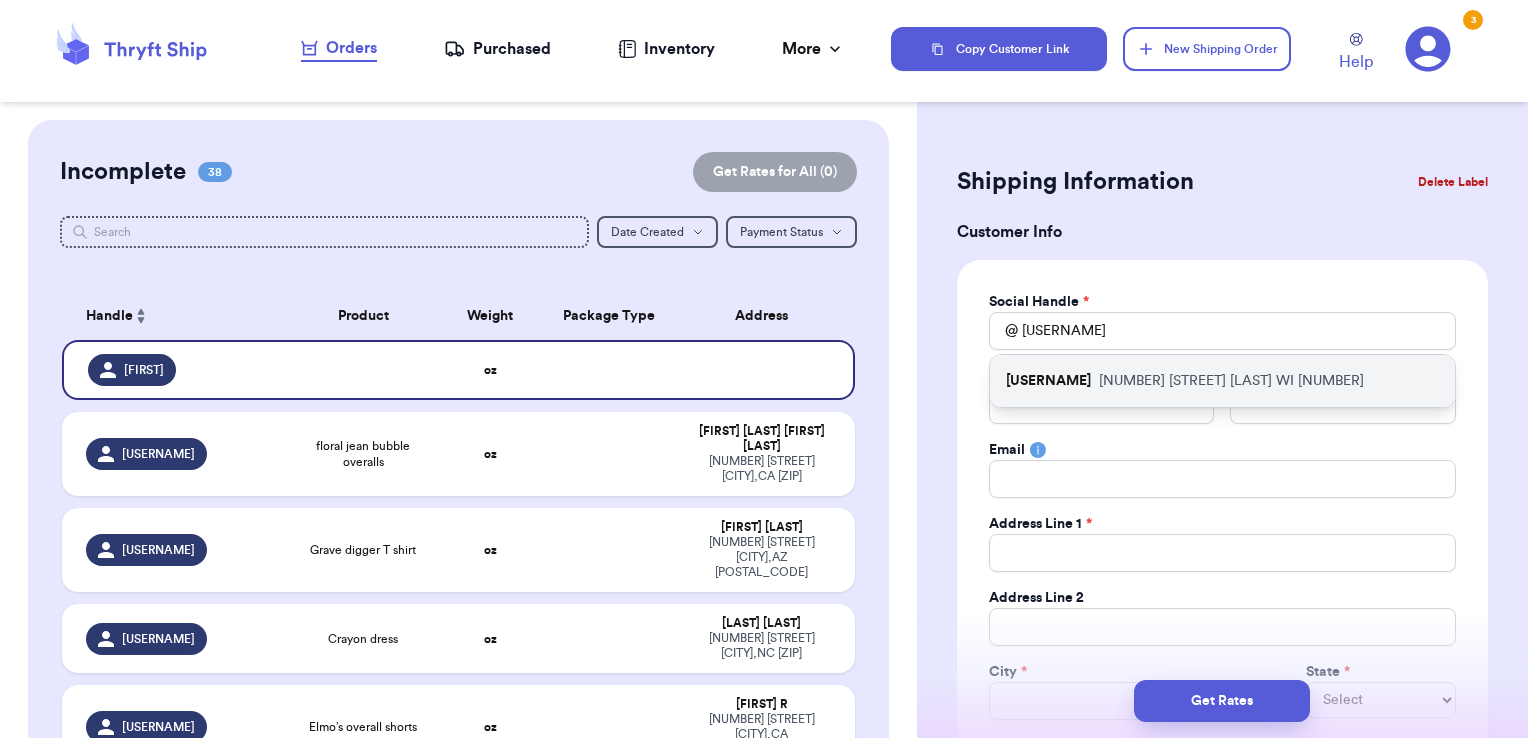 click on "[NUMBER] [STREET]    [CITY]   [STATE]   [POSTAL_CODE]" at bounding box center (1231, 381) 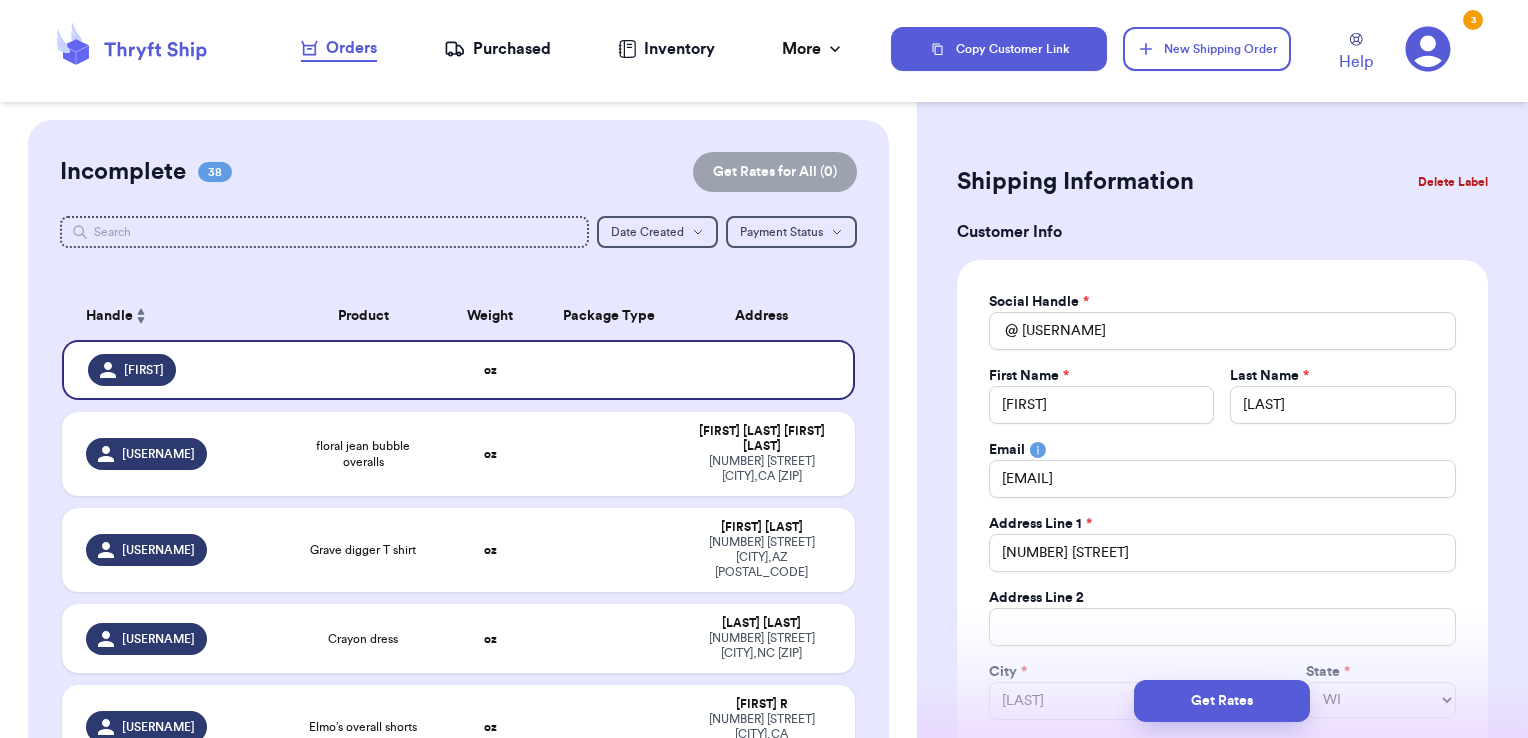 type 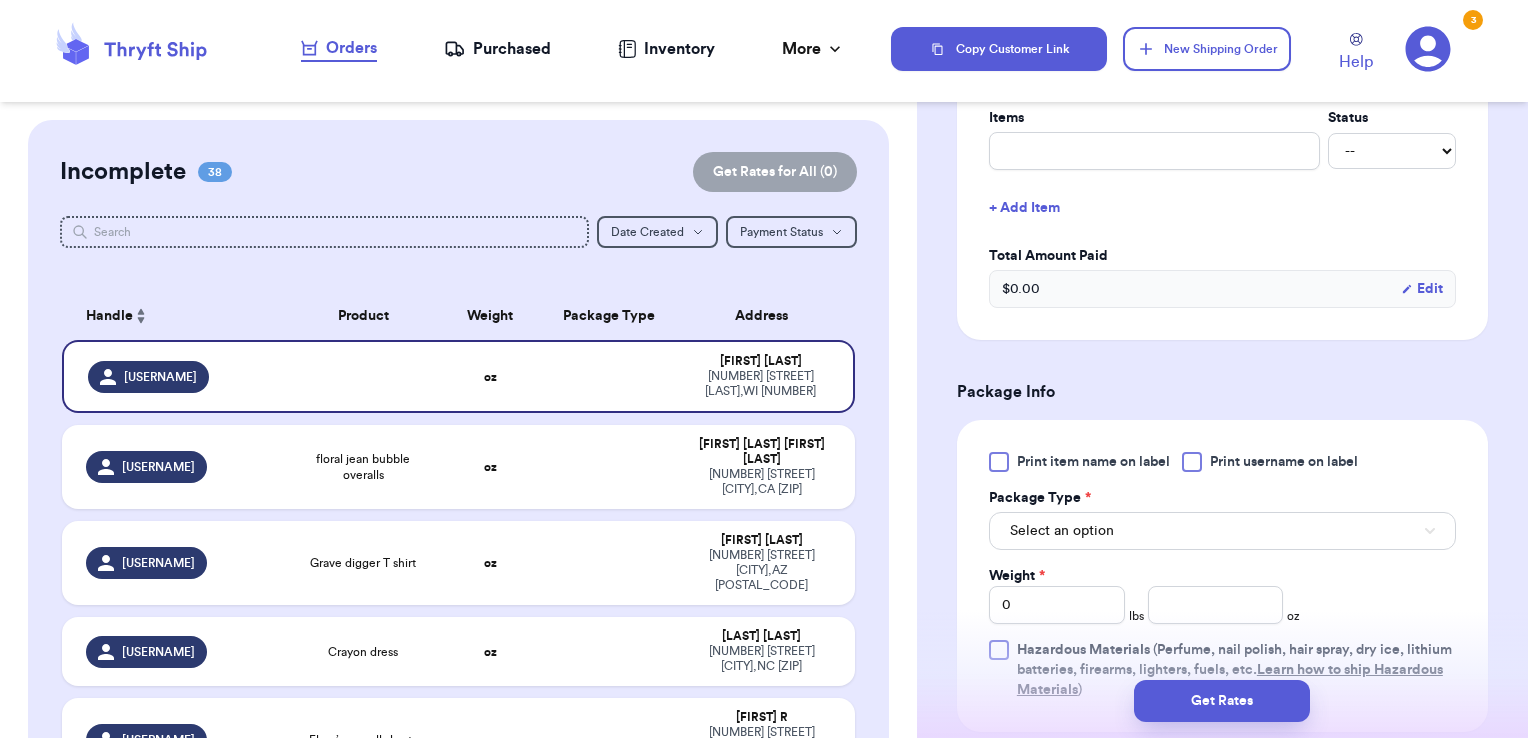 scroll, scrollTop: 832, scrollLeft: 0, axis: vertical 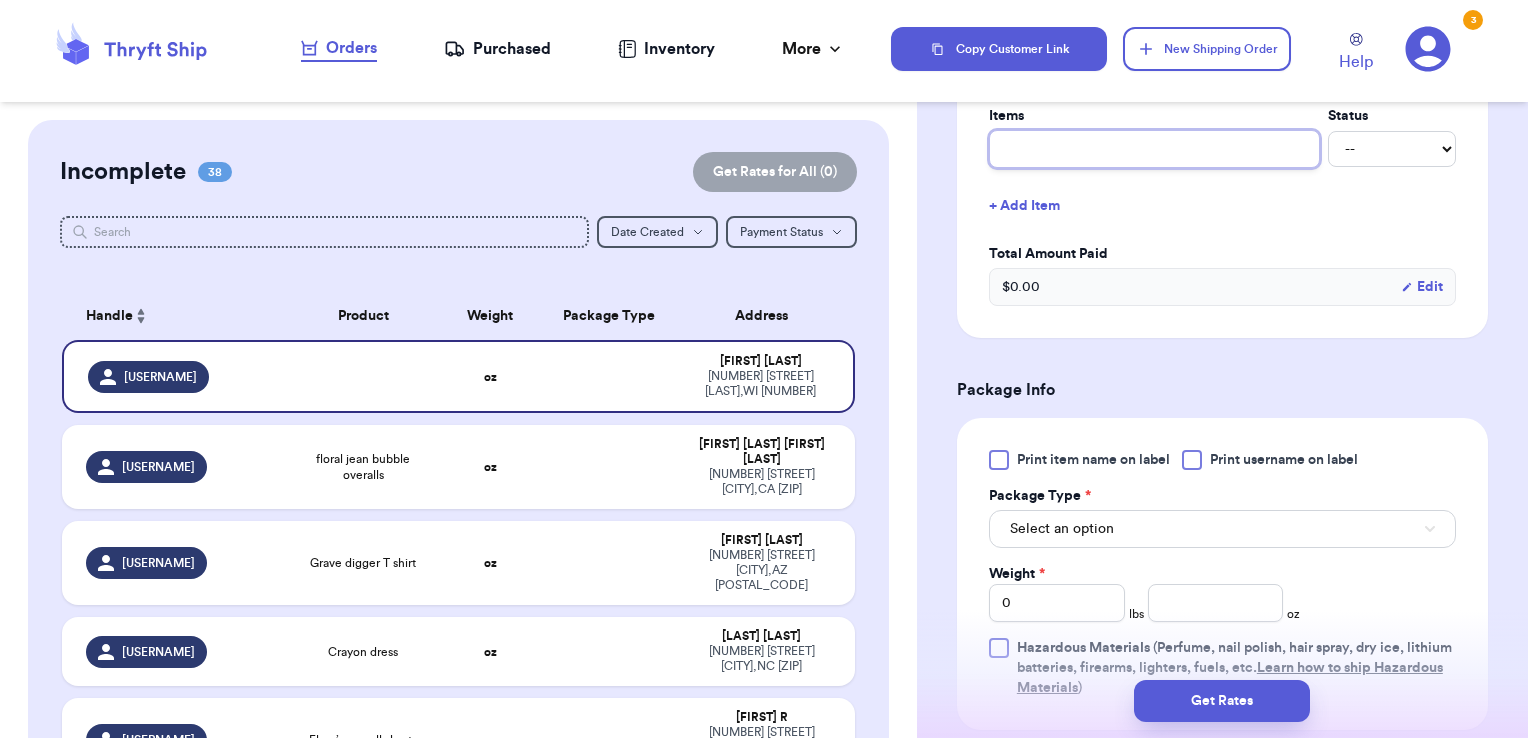click at bounding box center (1154, 149) 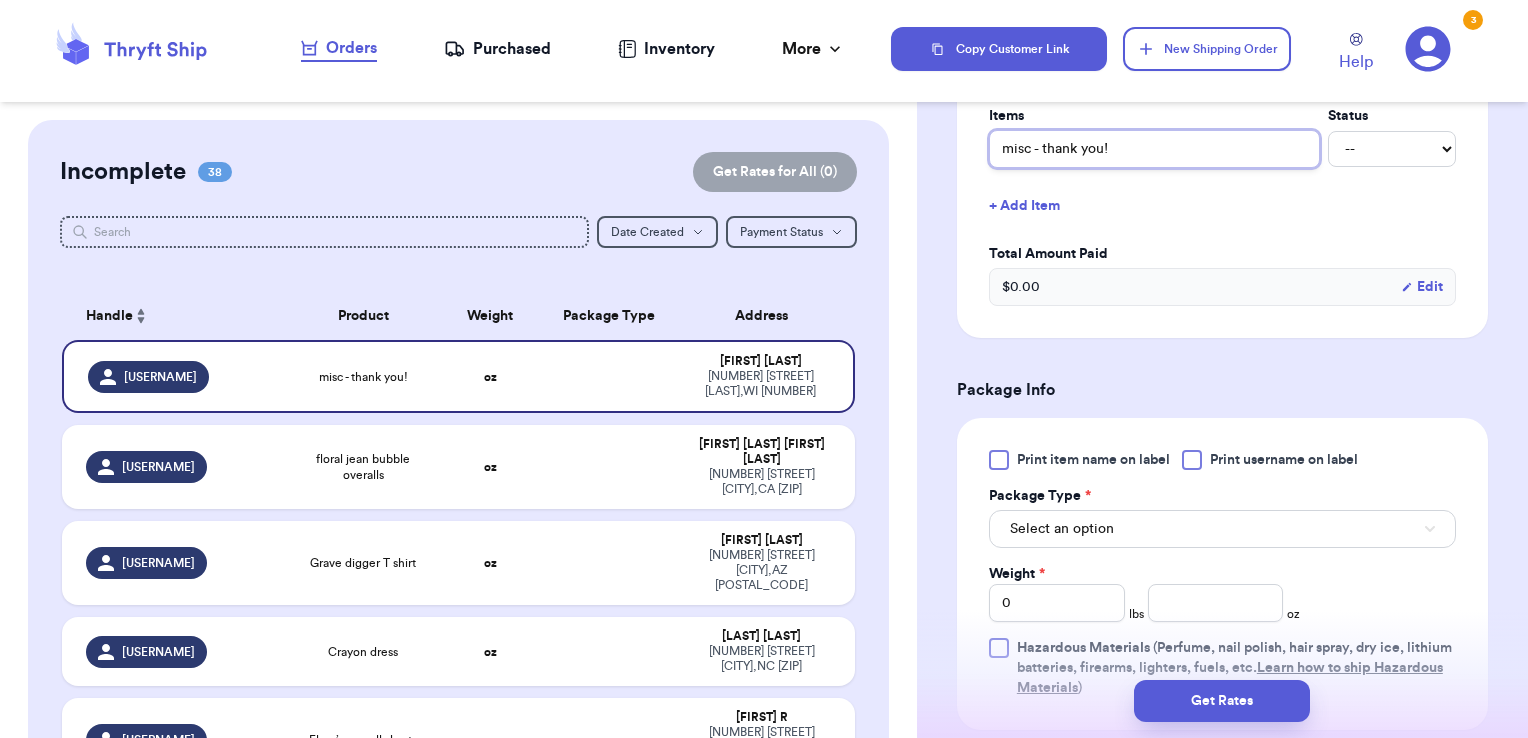 scroll, scrollTop: 960, scrollLeft: 0, axis: vertical 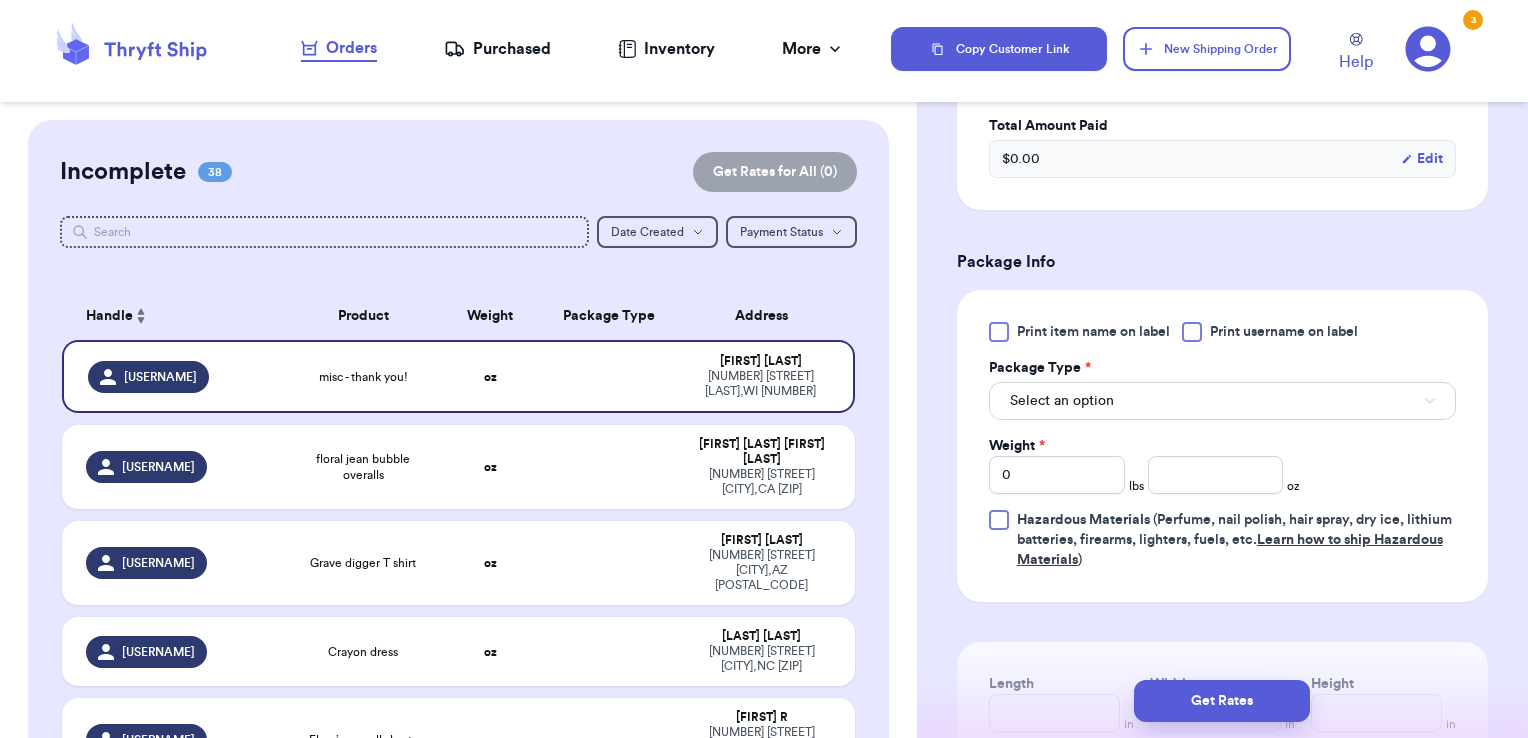 click on "Print username on label" at bounding box center [1284, 332] 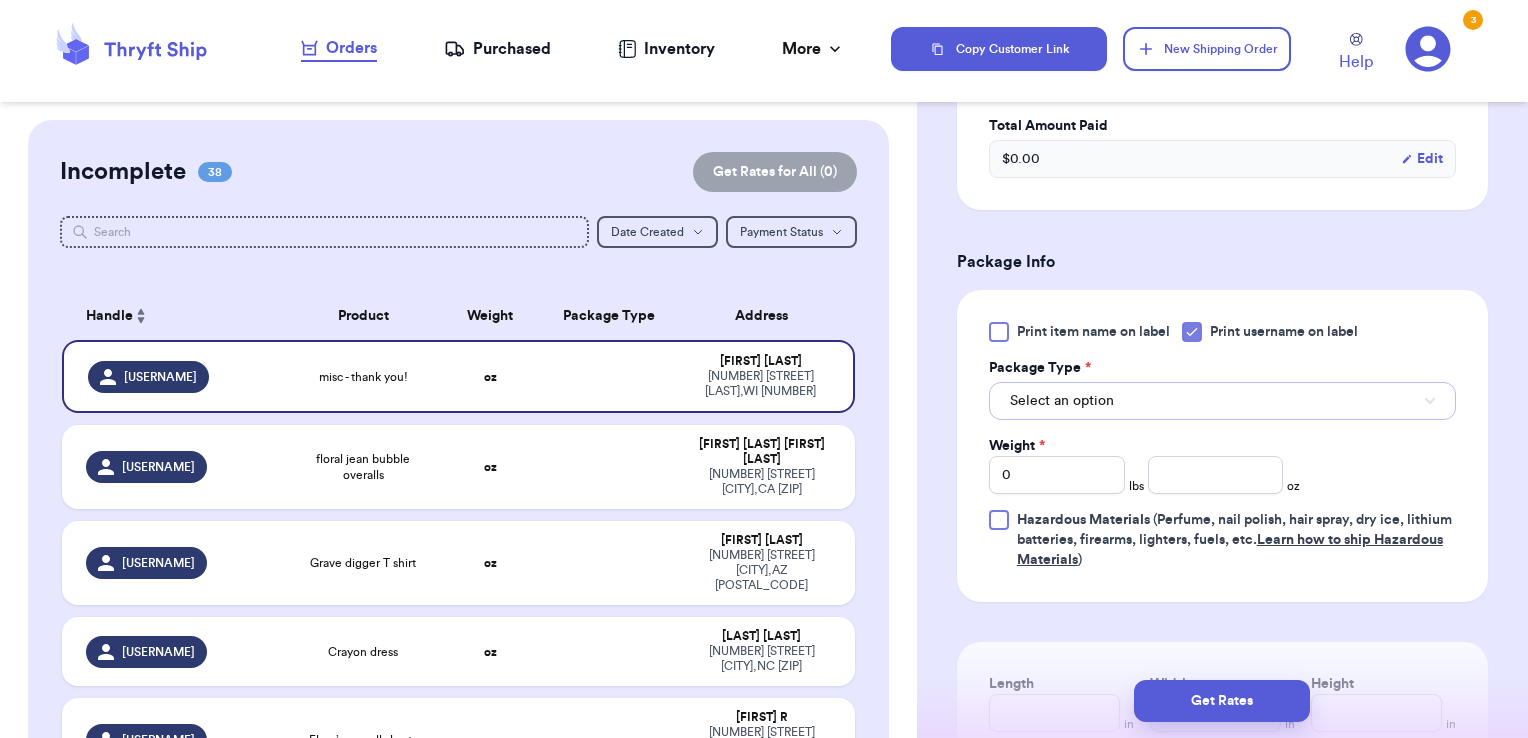 click on "Select an option" at bounding box center (1222, 401) 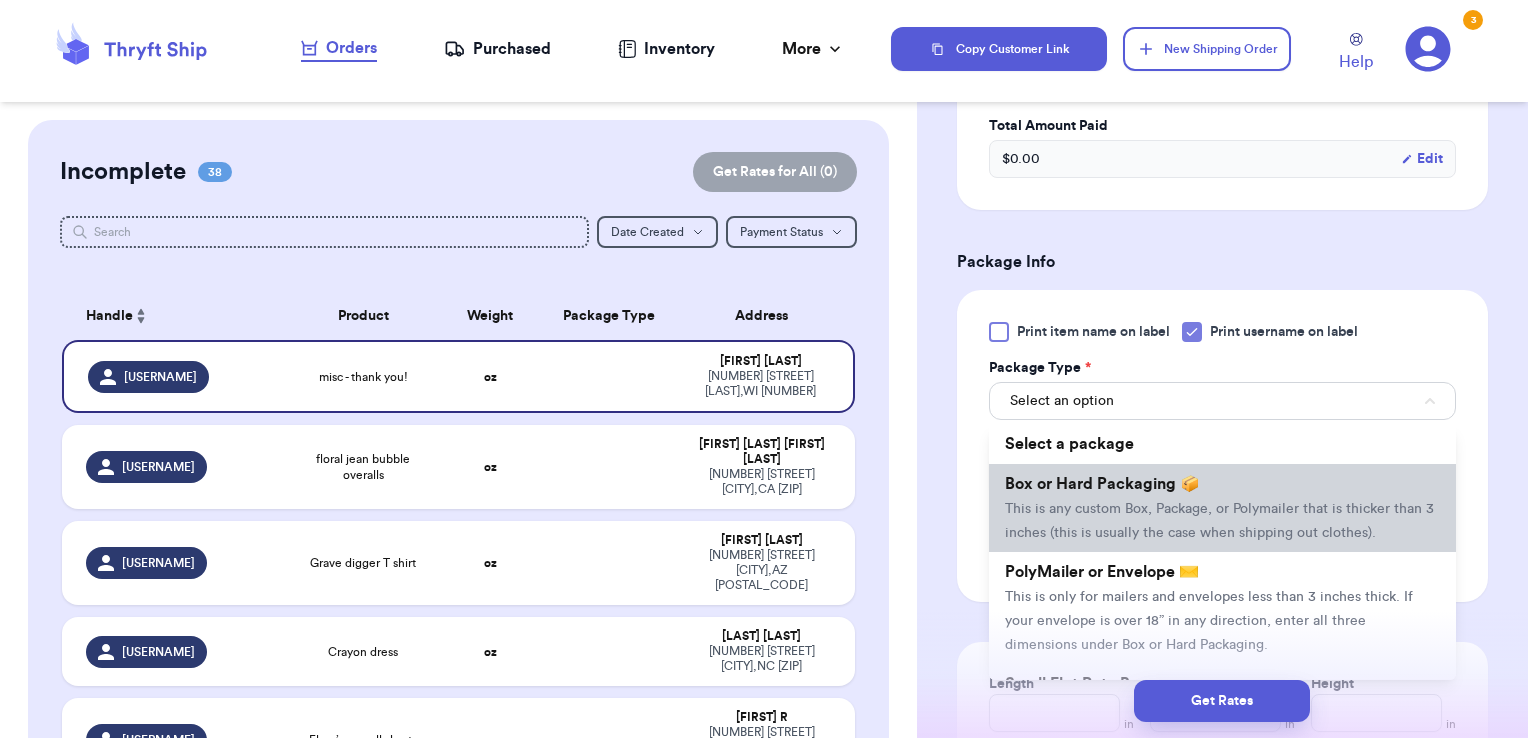 click on "Box or Hard Packaging 📦" at bounding box center (1102, 484) 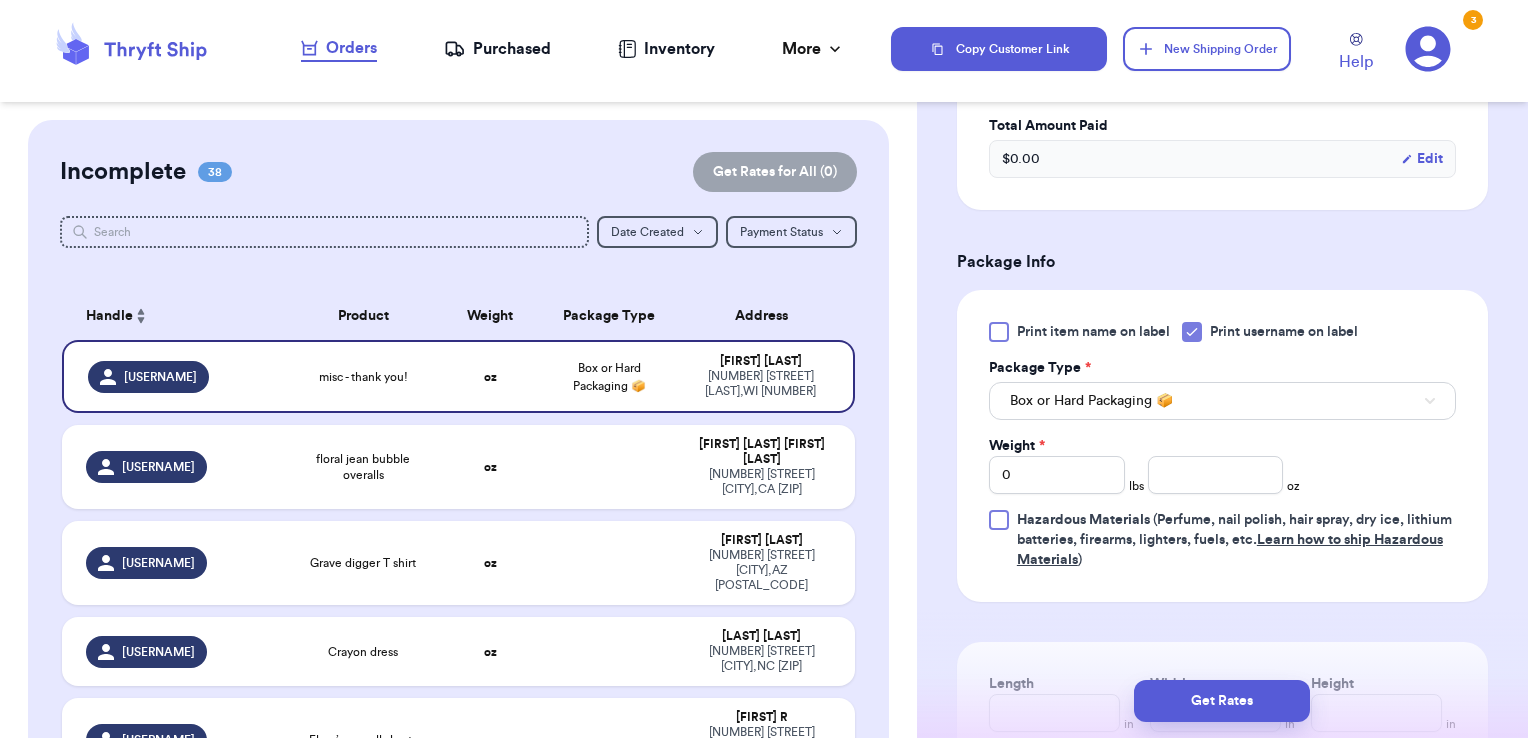 type 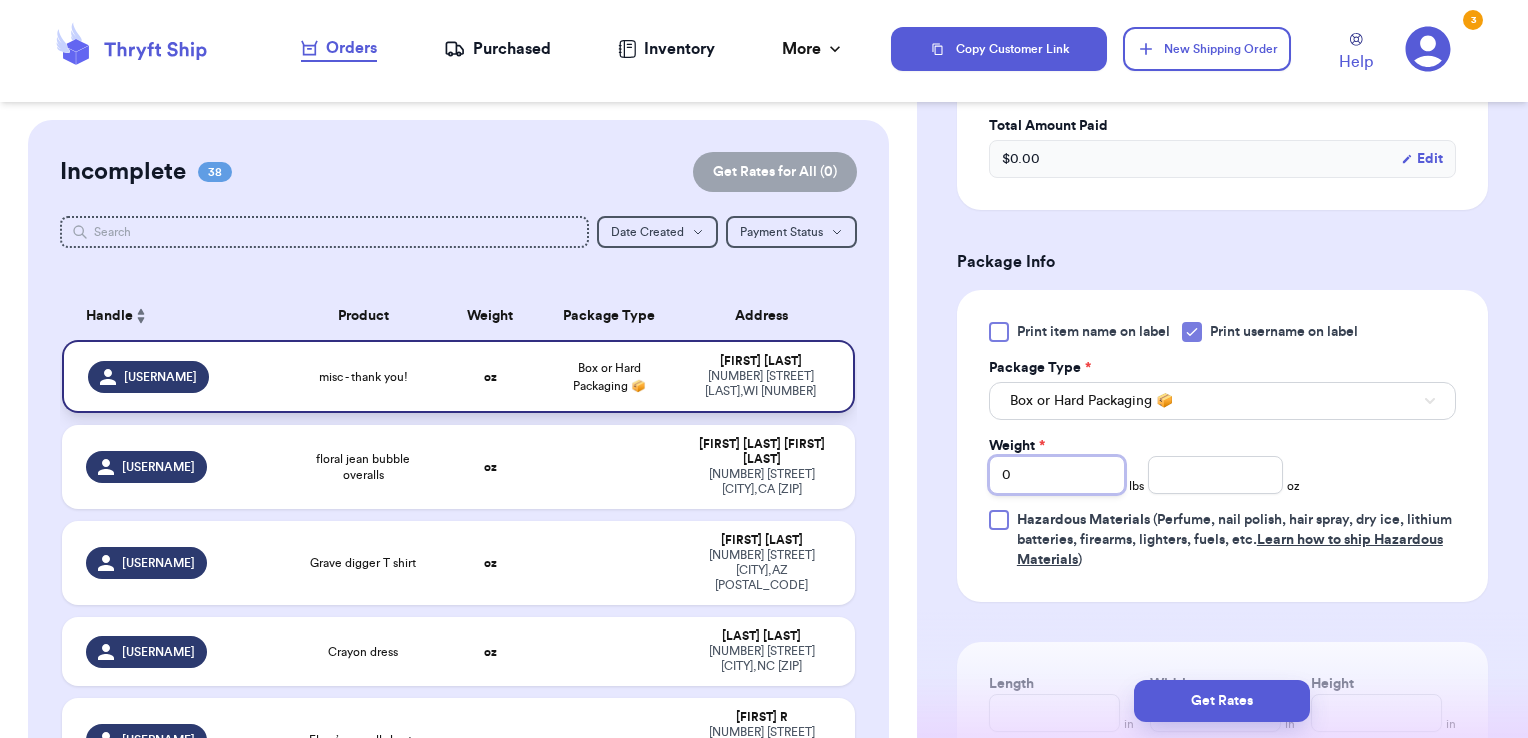 drag, startPoint x: 1054, startPoint y: 474, endPoint x: 800, endPoint y: 407, distance: 262.68802 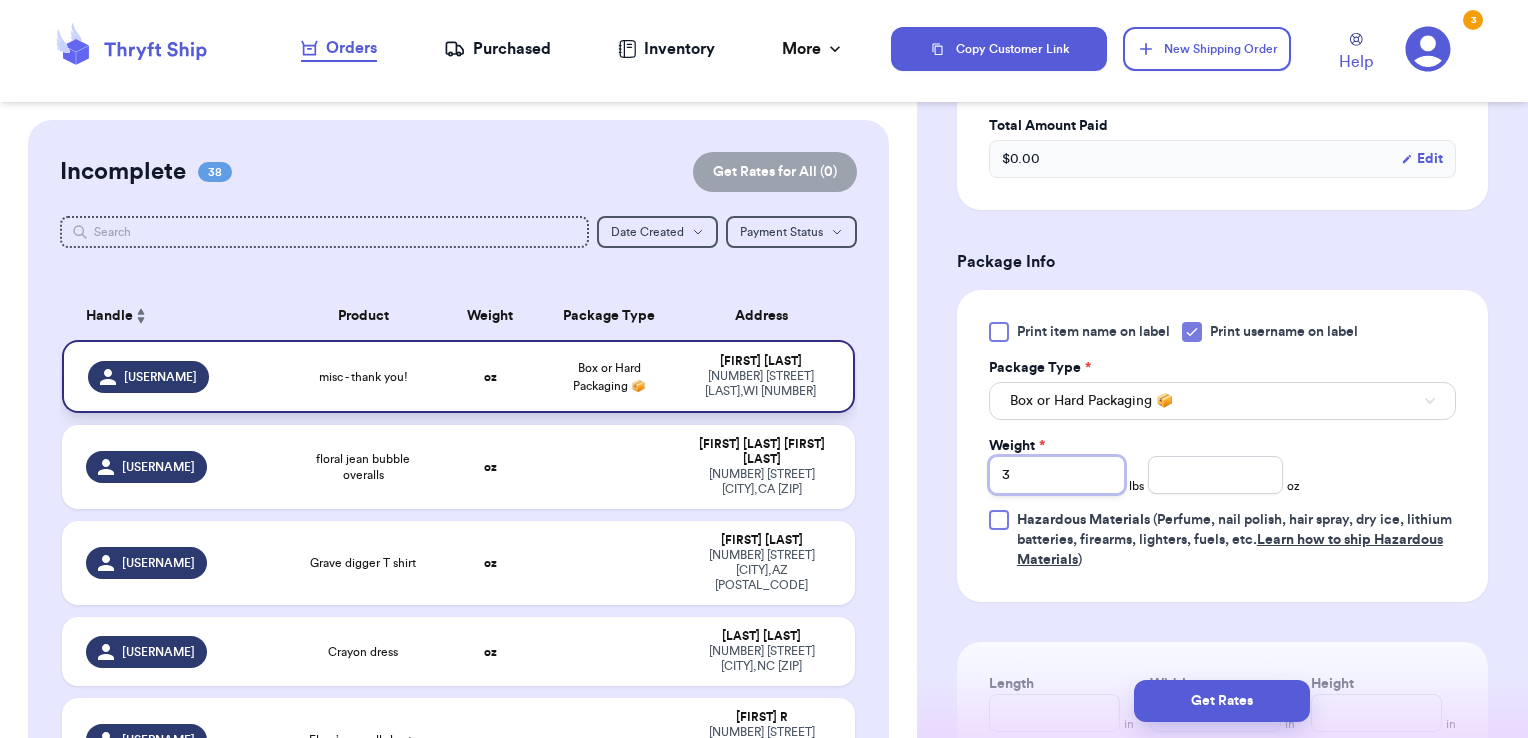 type 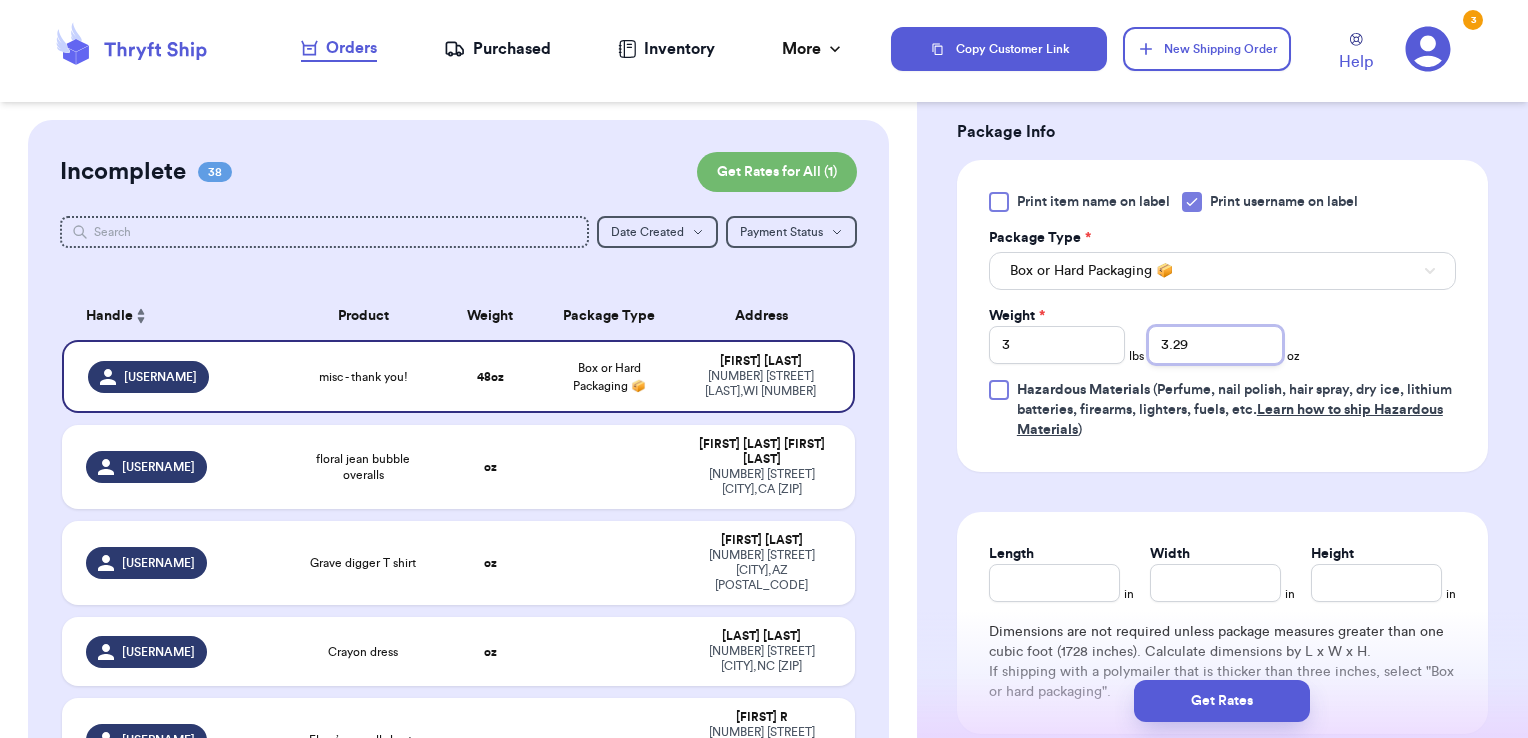 scroll, scrollTop: 1210, scrollLeft: 0, axis: vertical 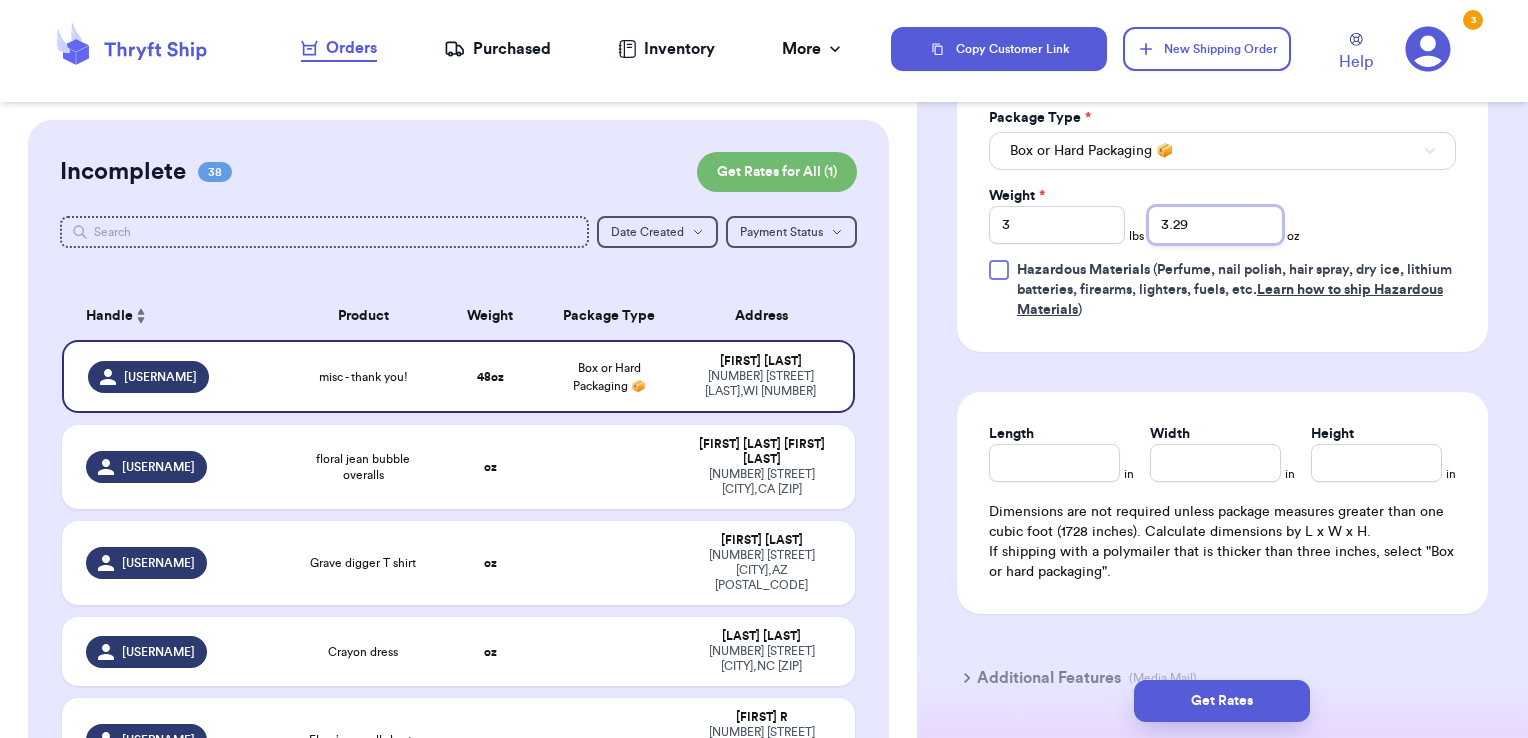 type on "3.29" 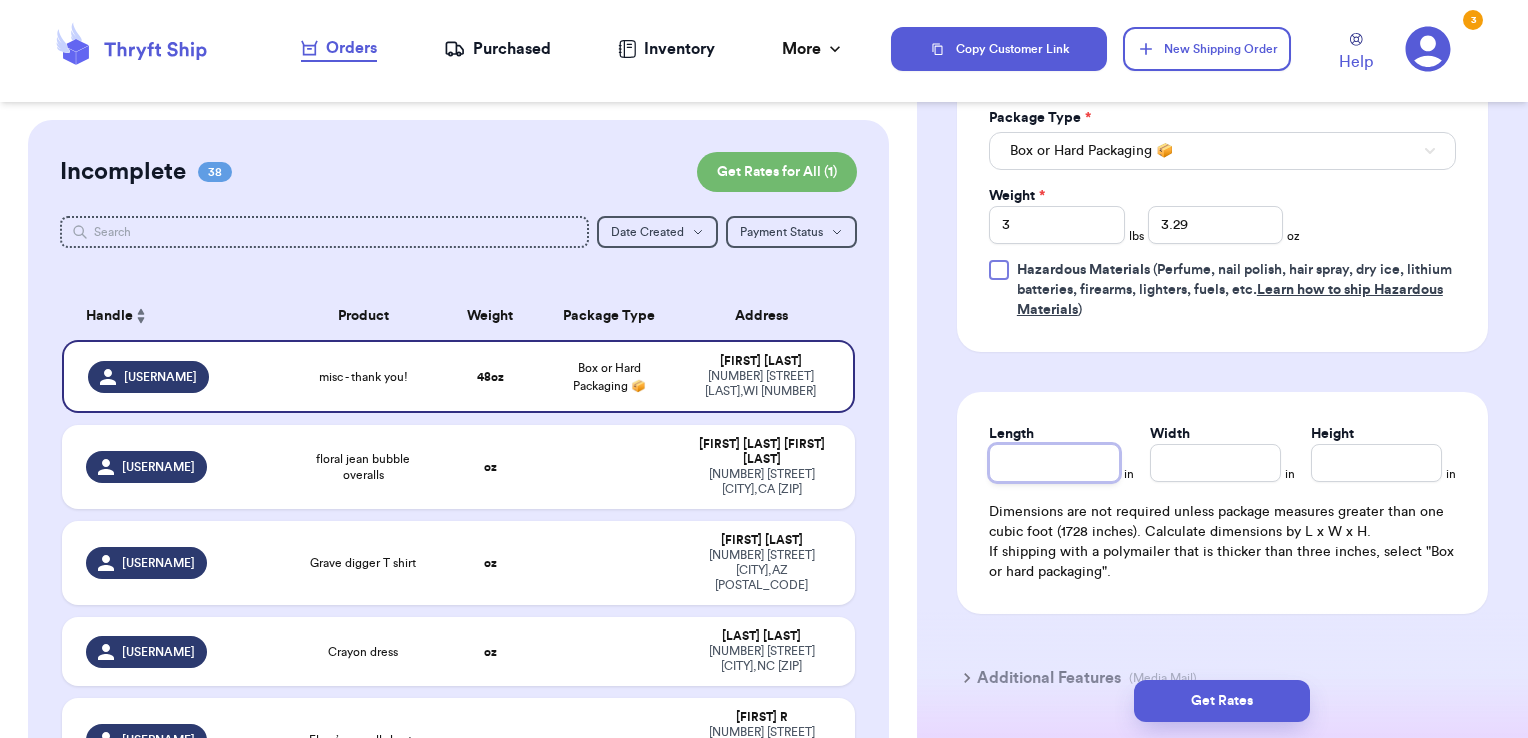 click on "Length" at bounding box center (1054, 463) 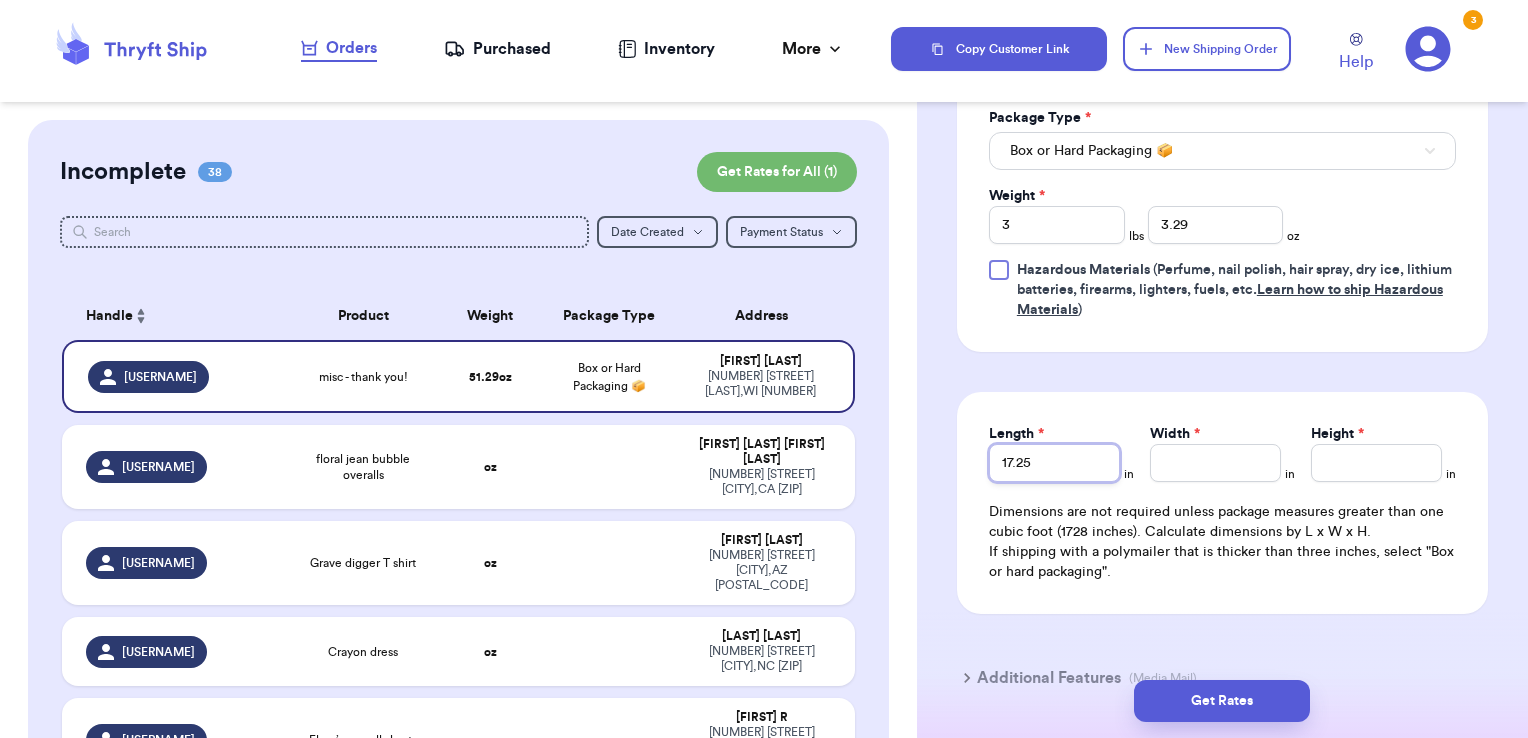 type on "17.25" 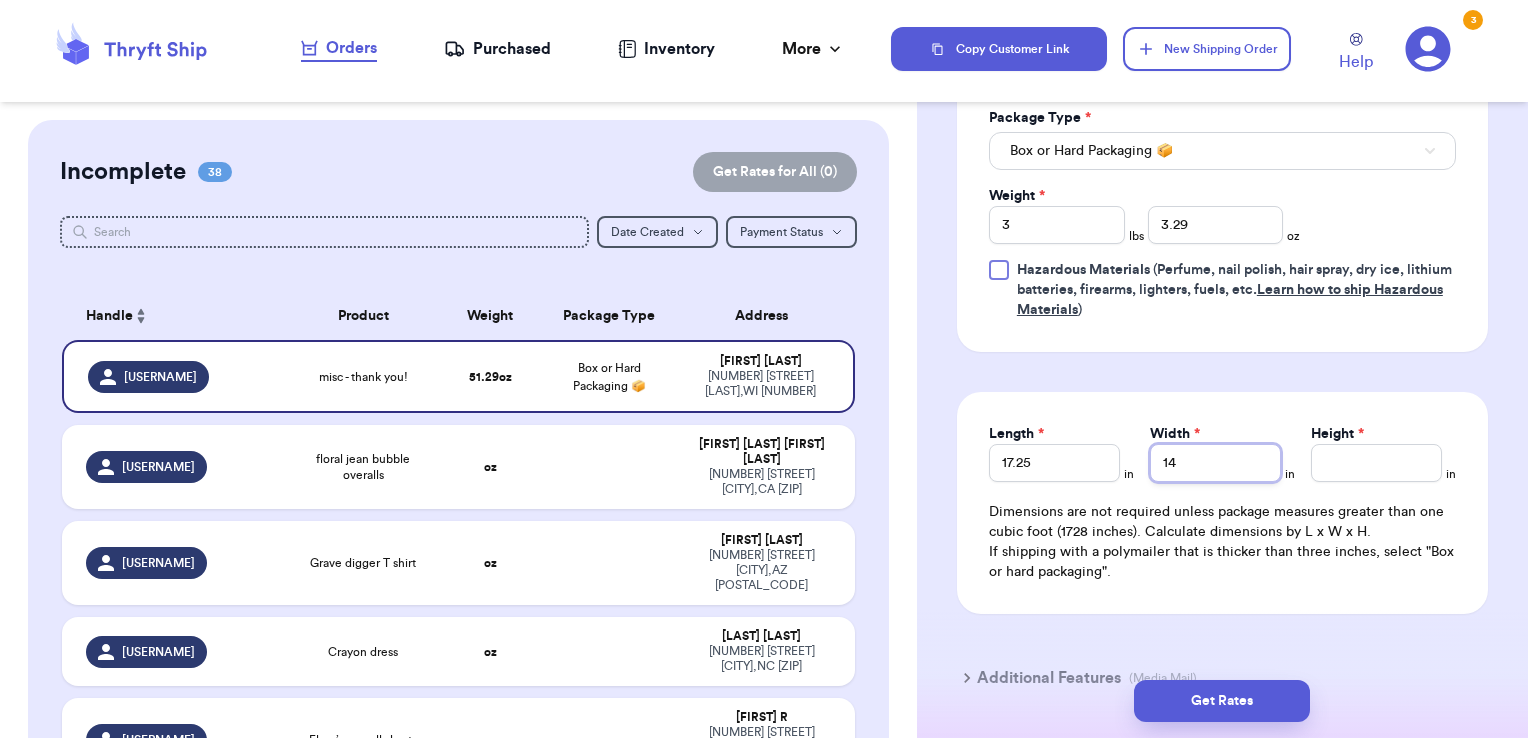 type on "14" 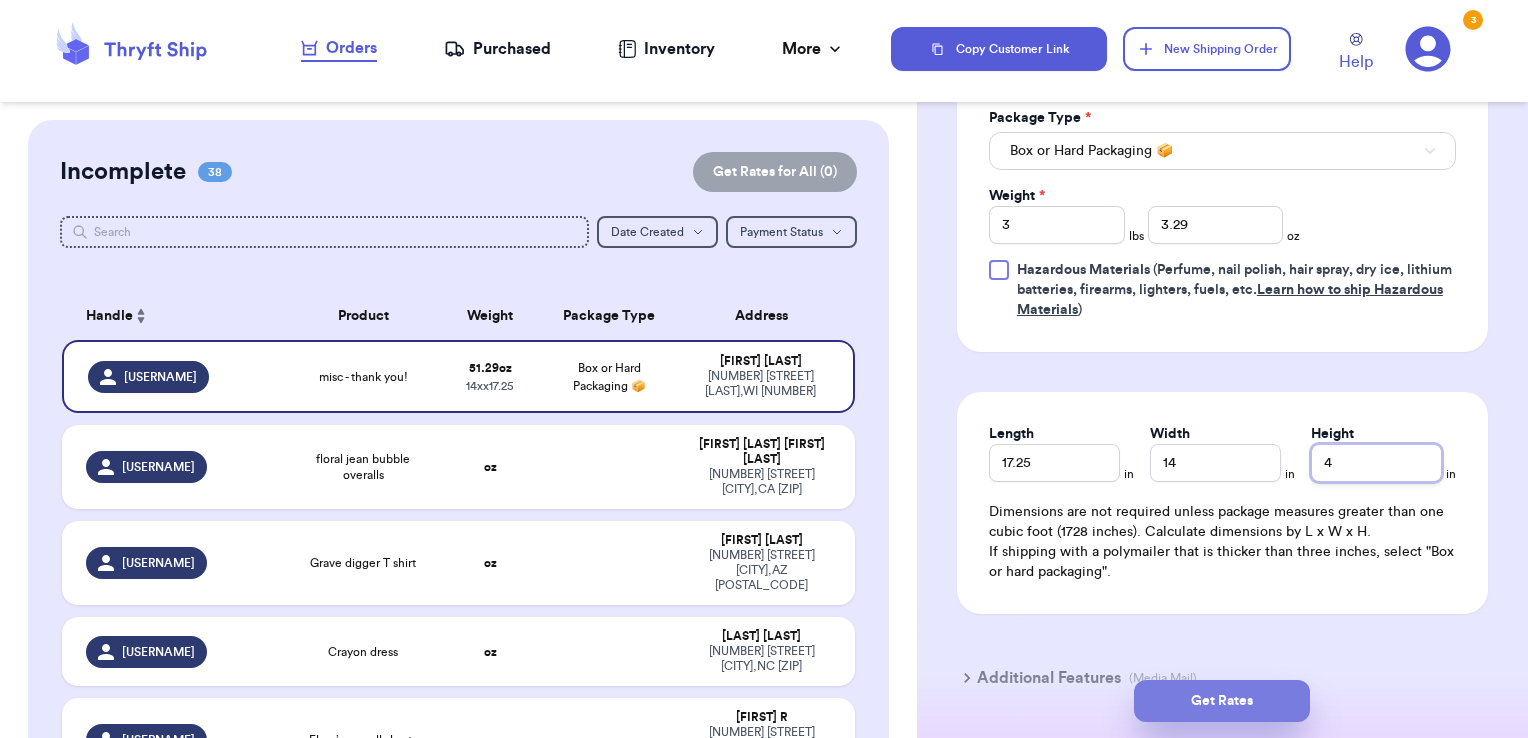 type on "4" 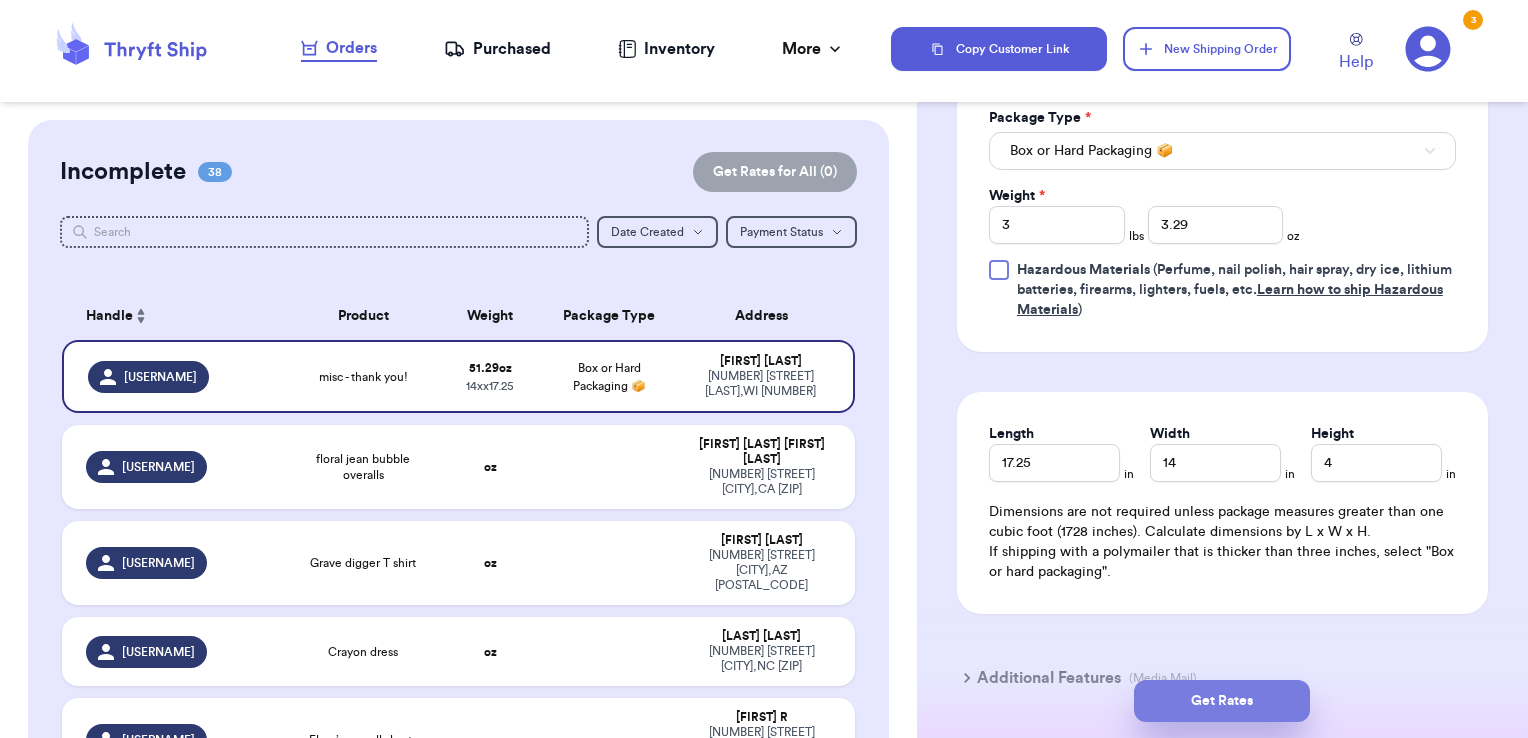 click on "Get Rates" at bounding box center (1222, 701) 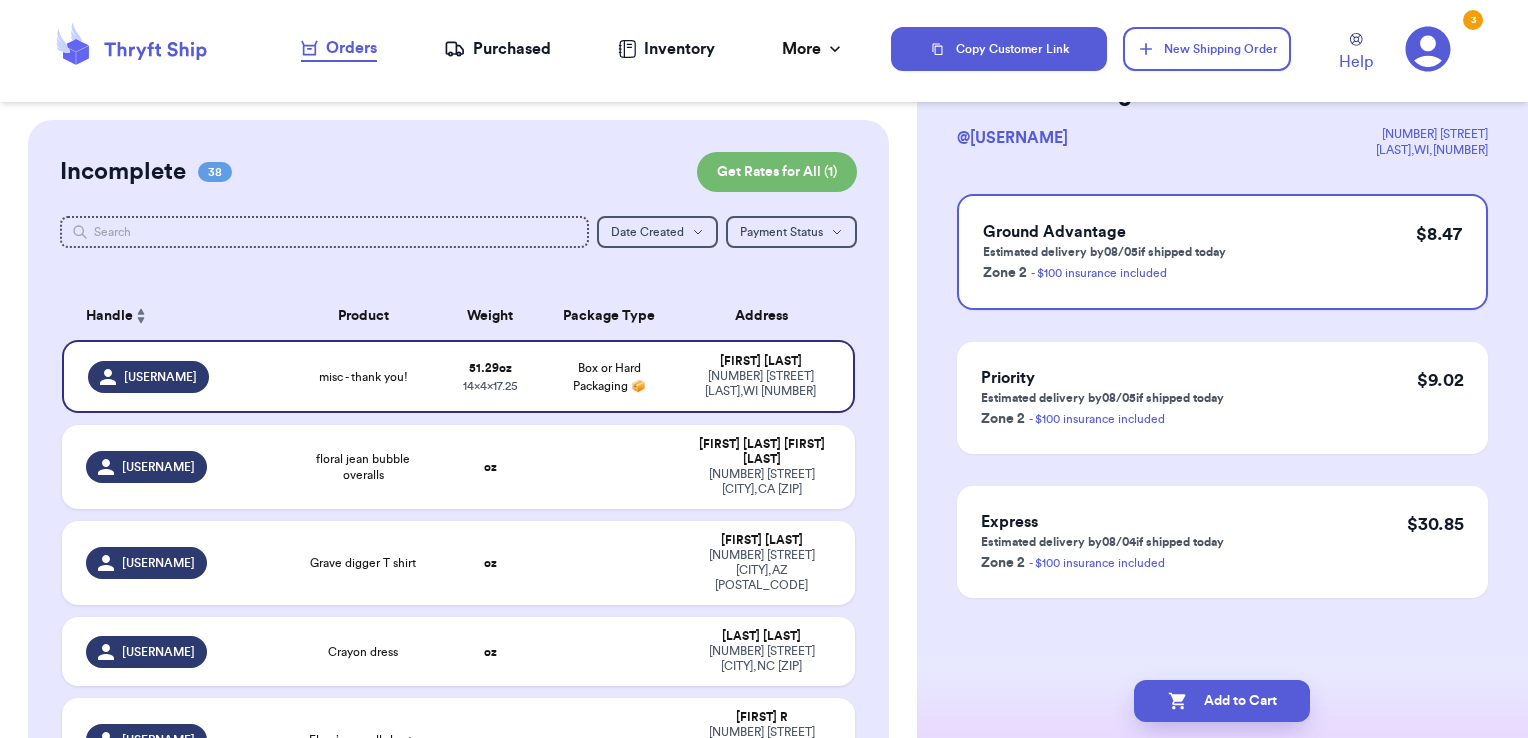 scroll, scrollTop: 0, scrollLeft: 0, axis: both 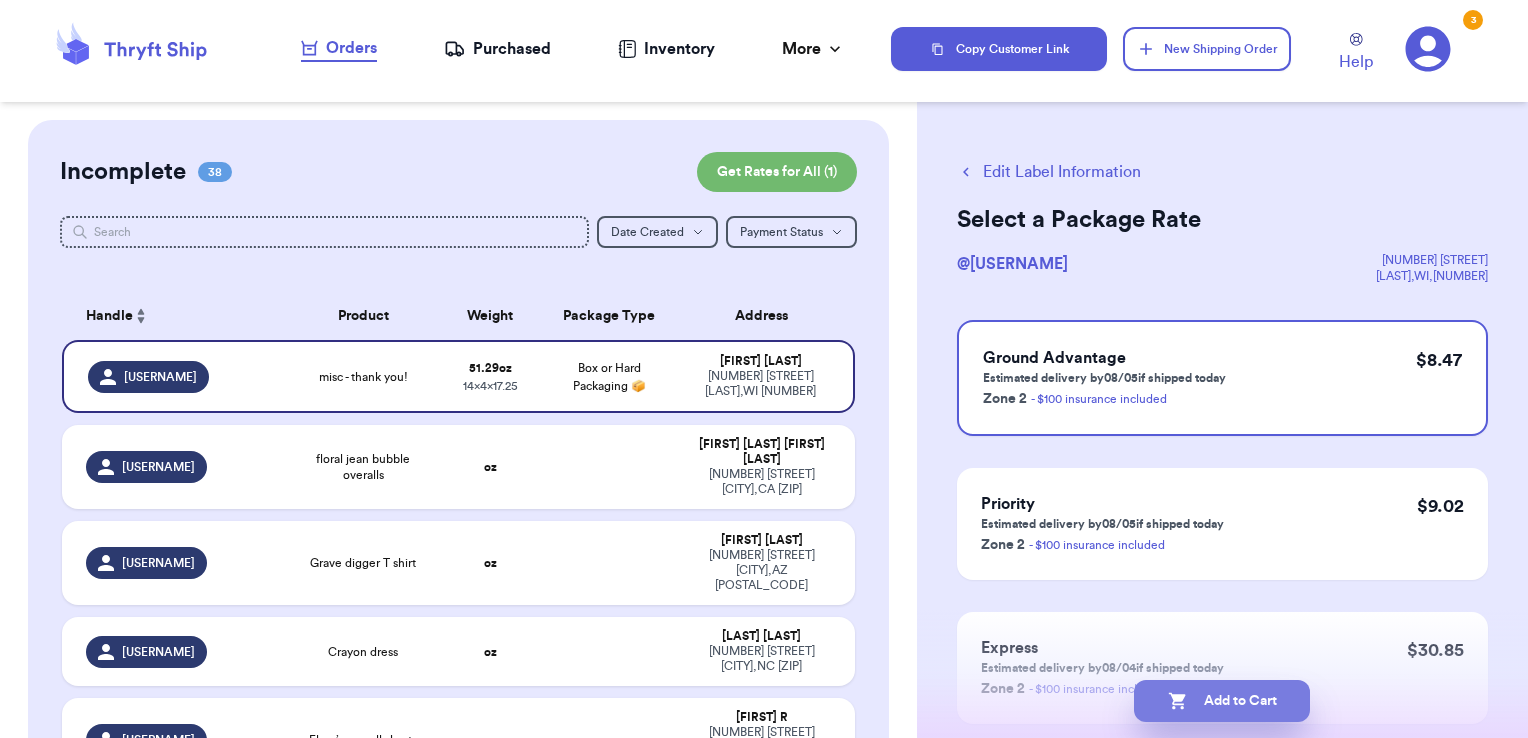 click on "Add to Cart" at bounding box center (1222, 701) 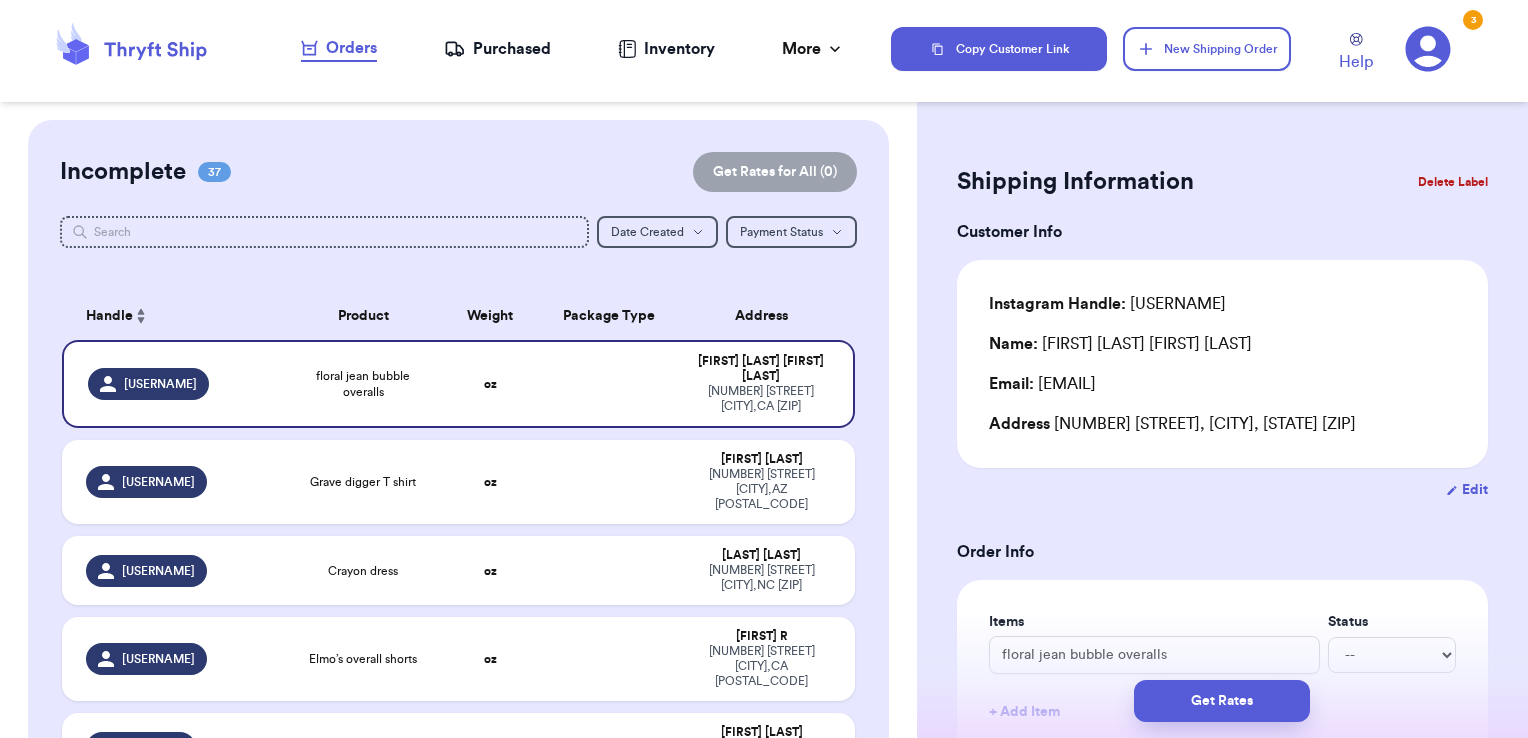 type 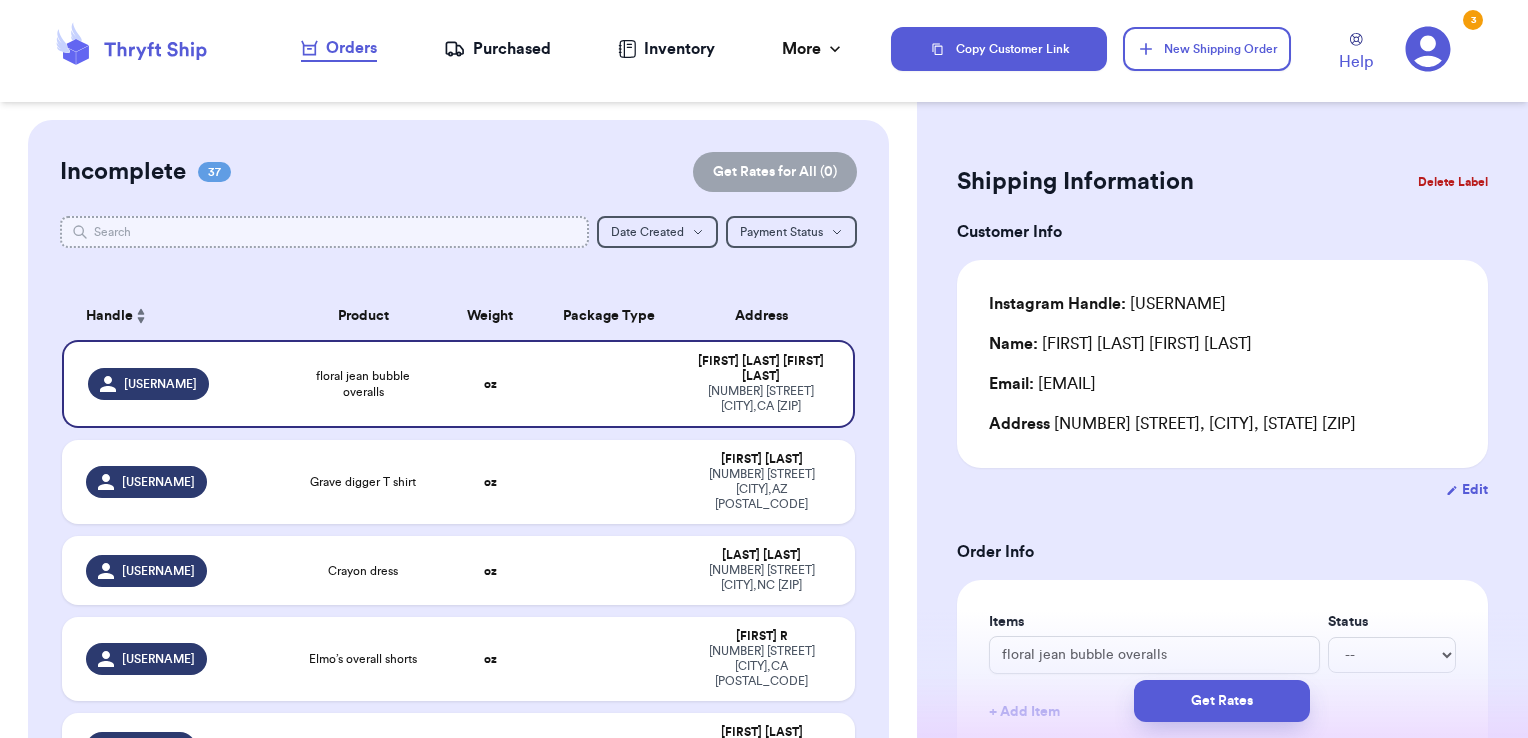 click at bounding box center (325, 232) 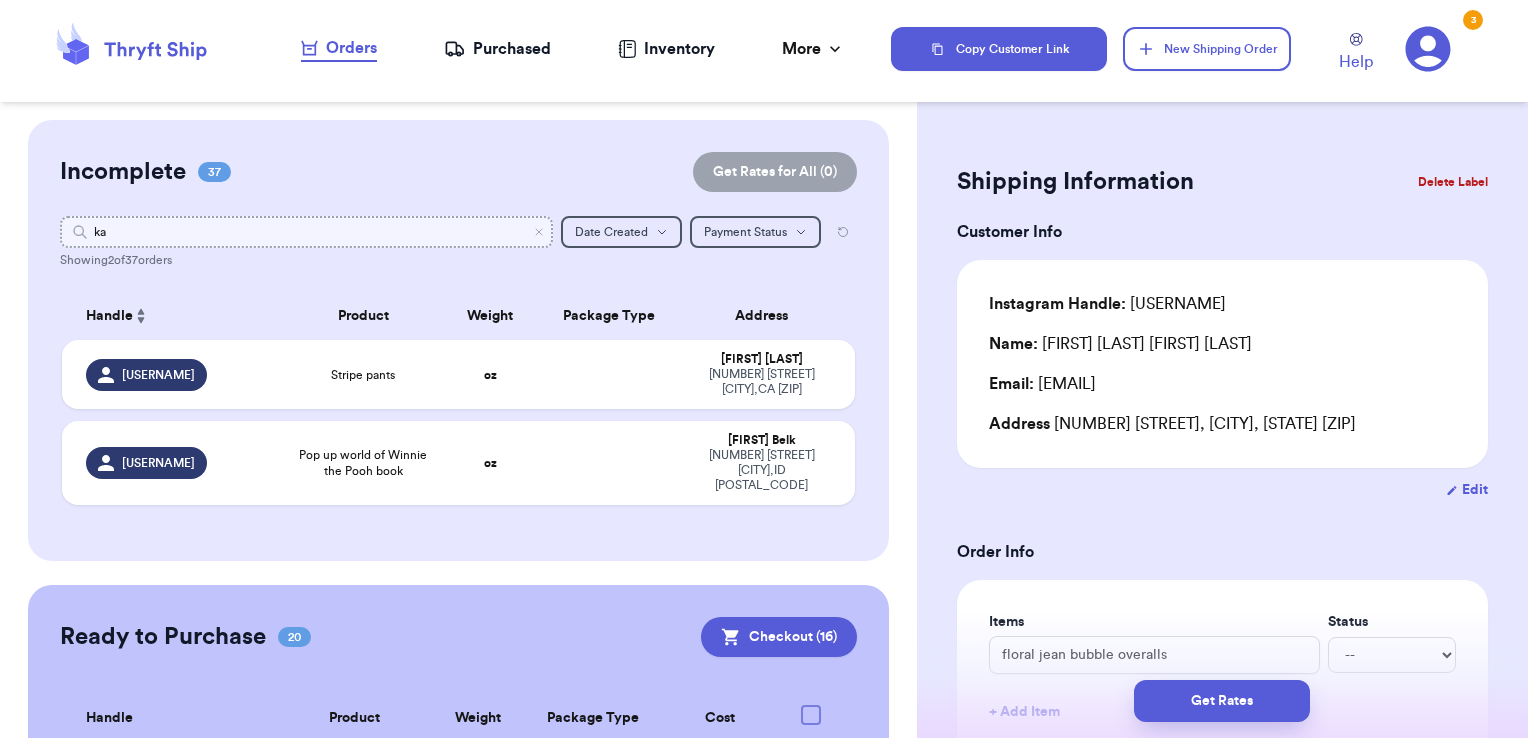type on "[FIRST]" 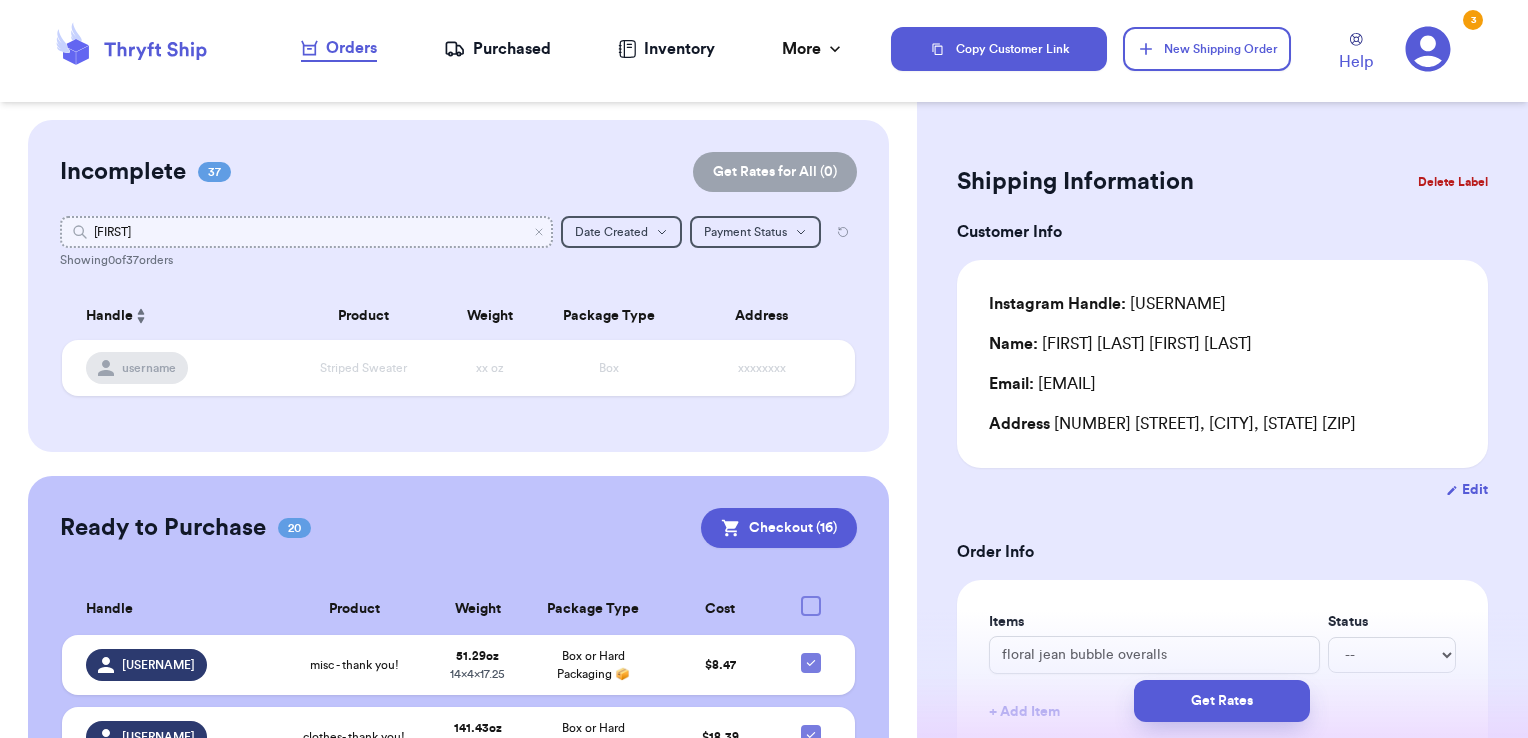 type 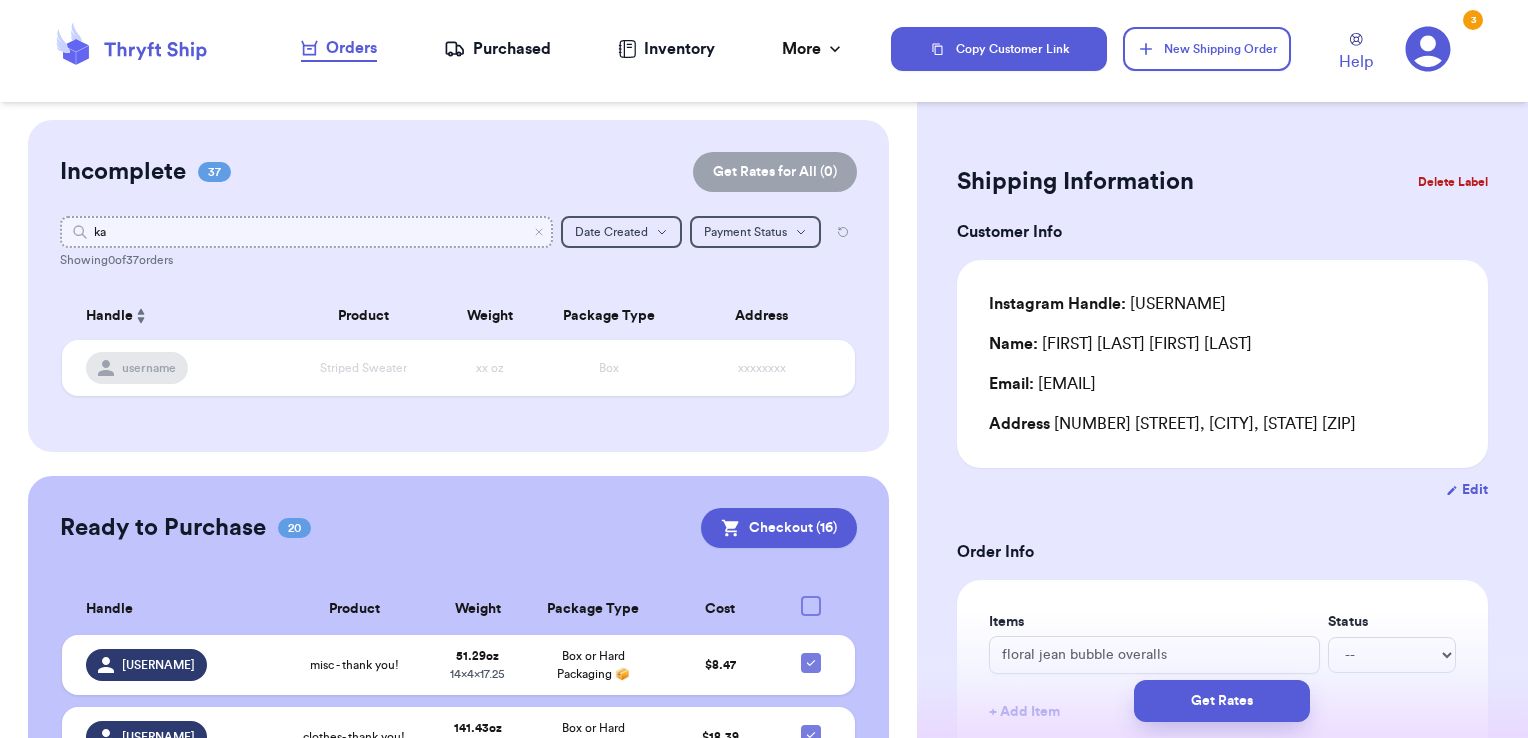 type on "k" 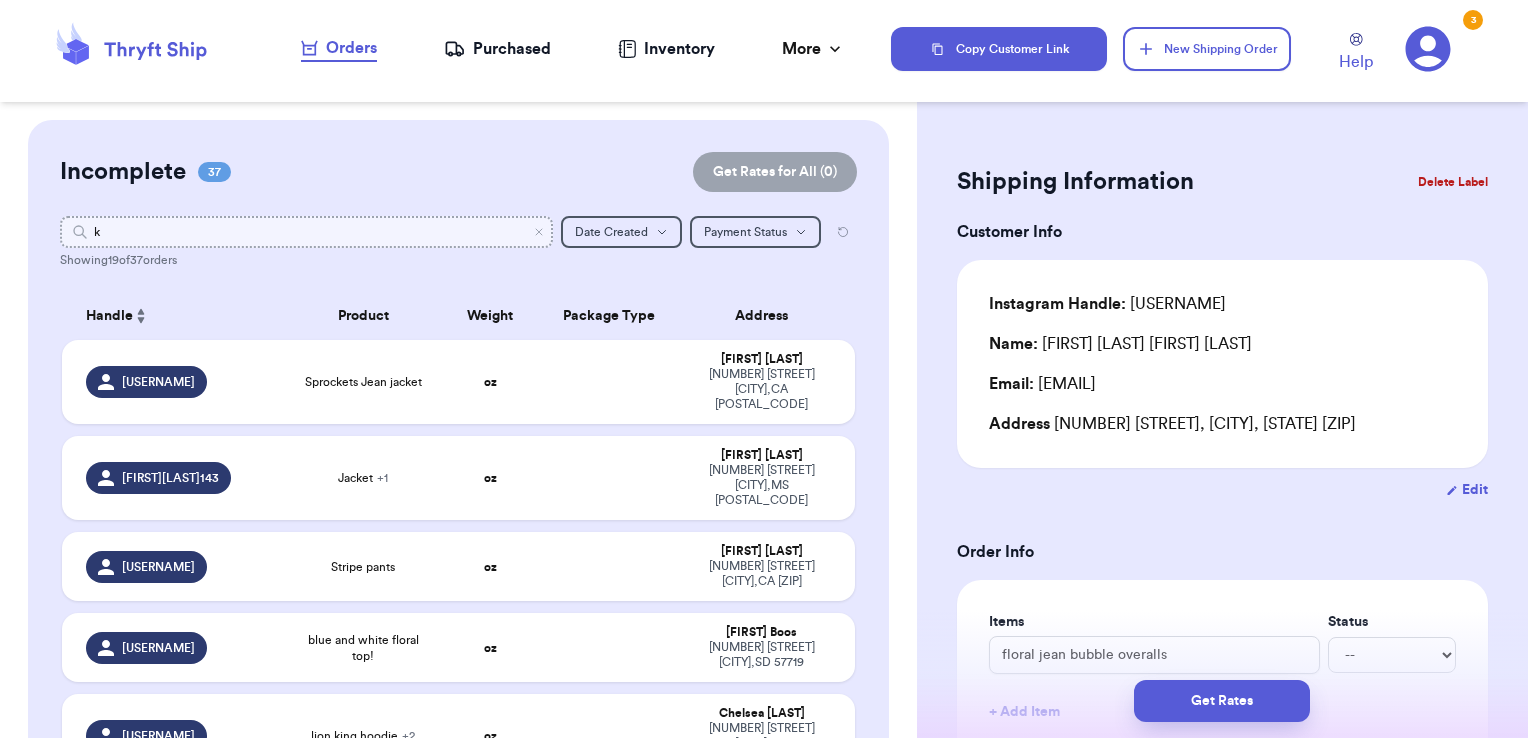 type 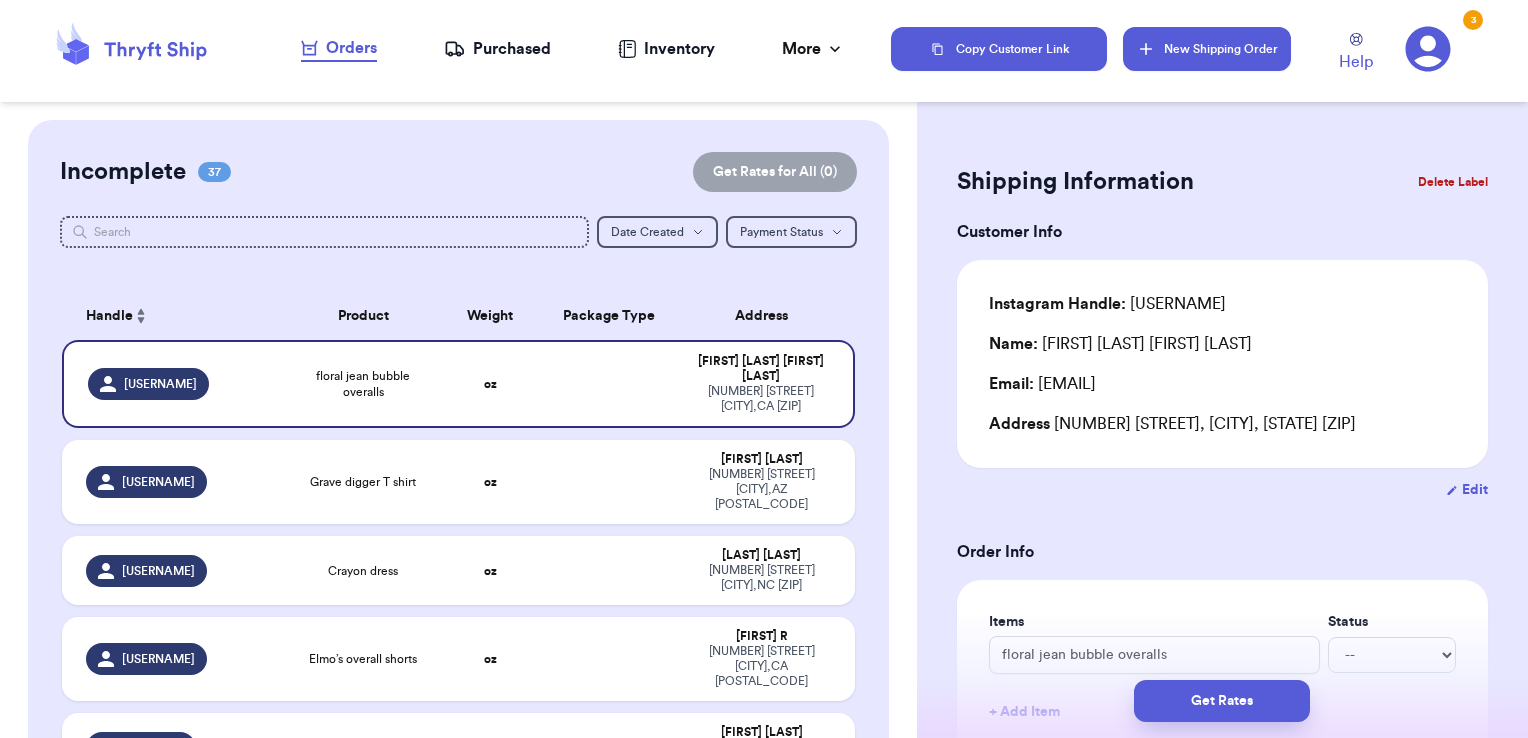 click on "New Shipping Order" at bounding box center (1207, 49) 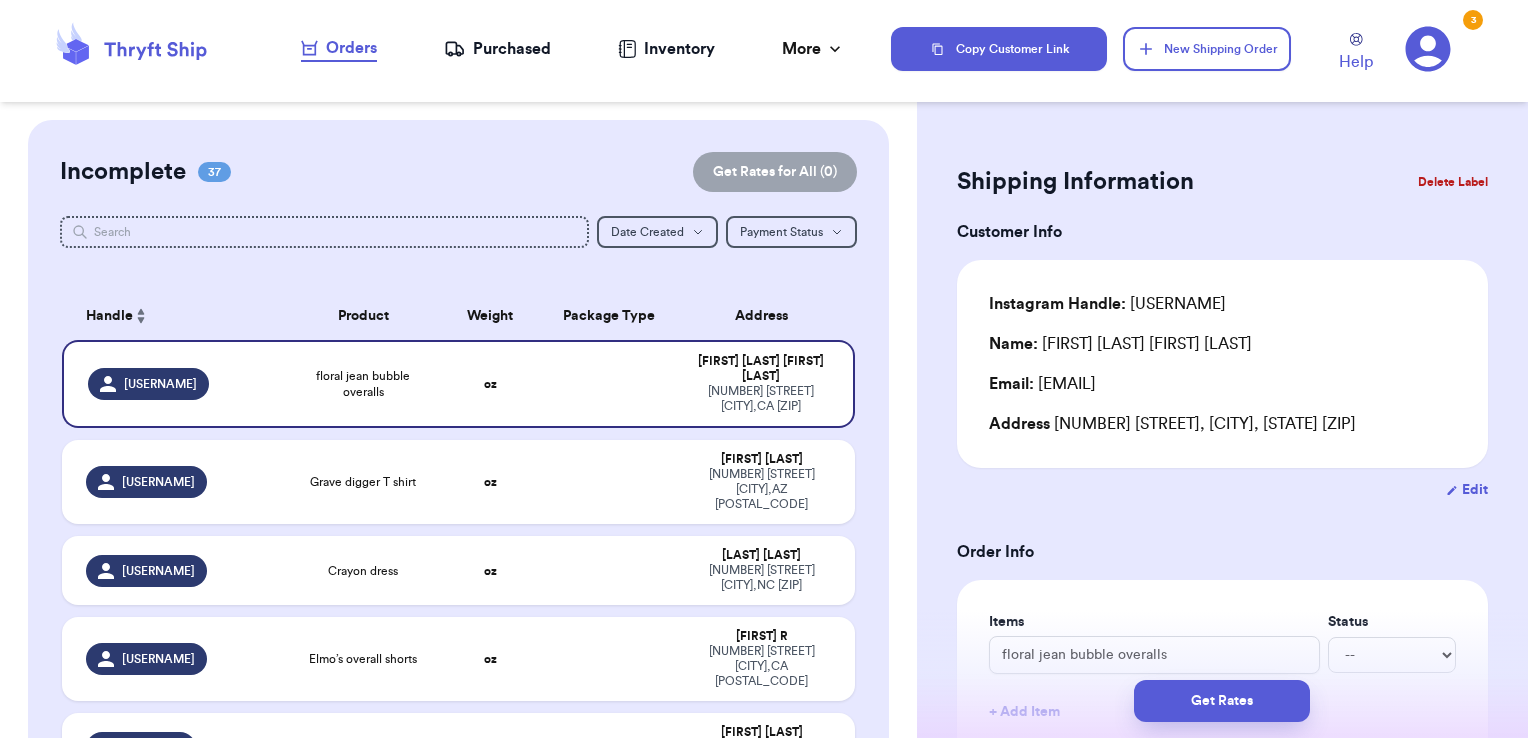 type 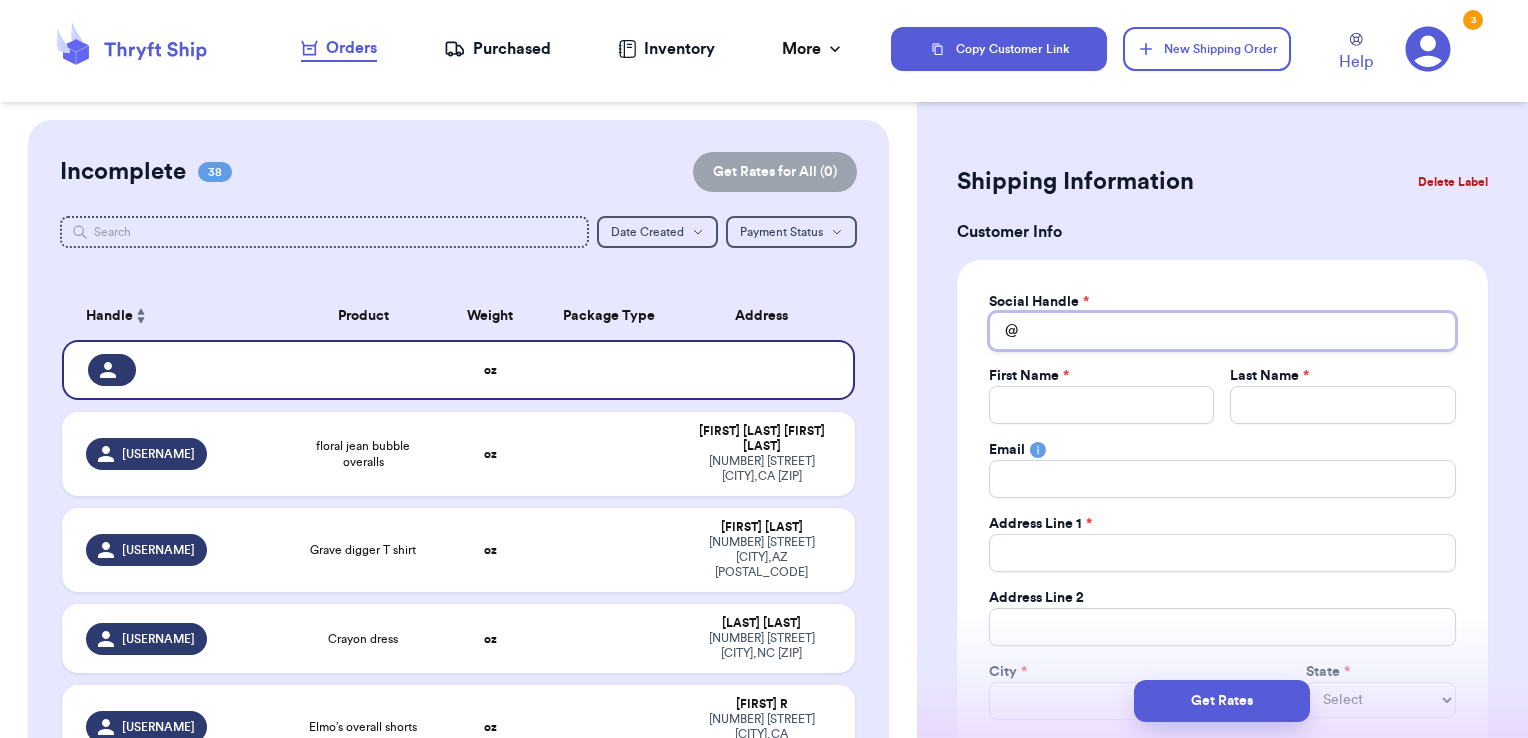 click on "Total Amount Paid" at bounding box center [1222, 331] 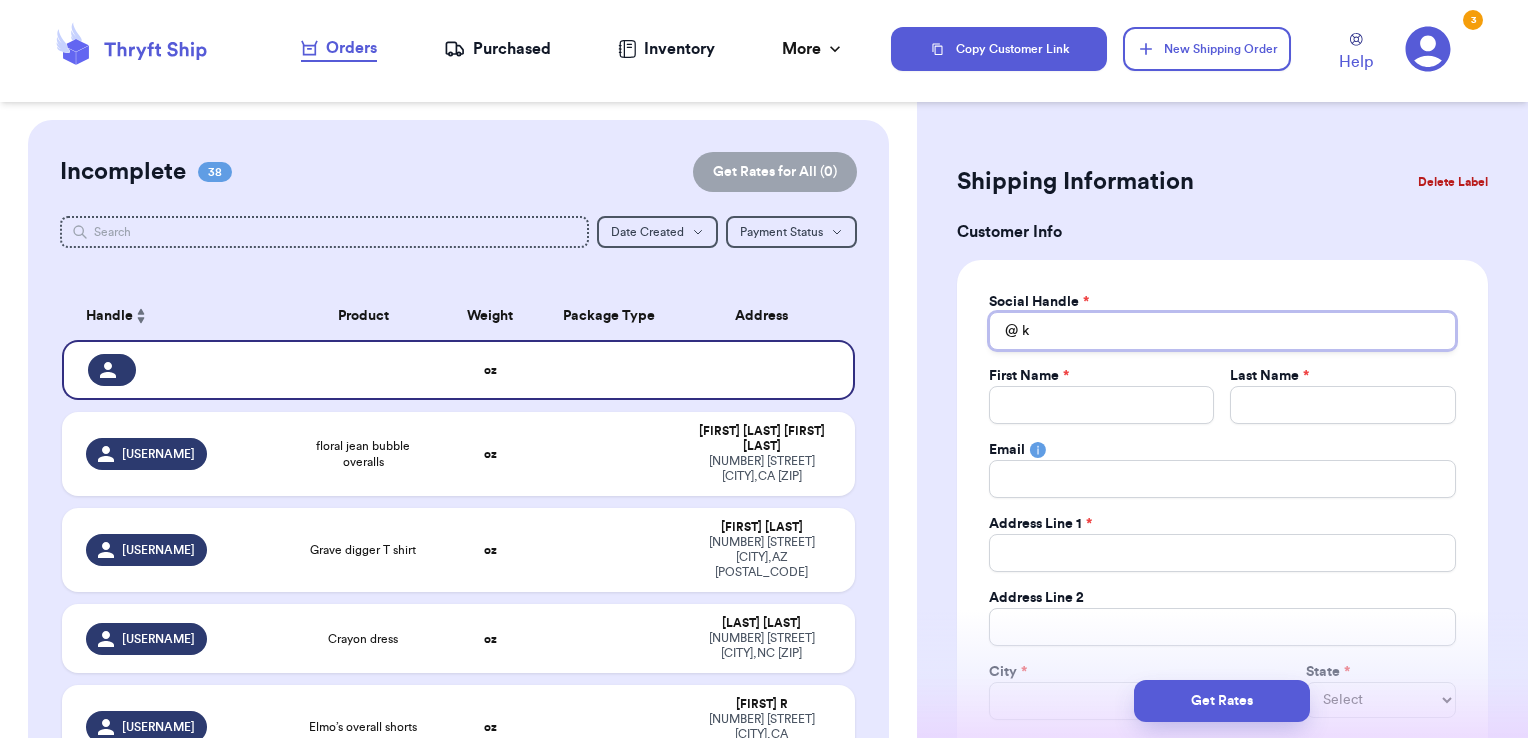 type 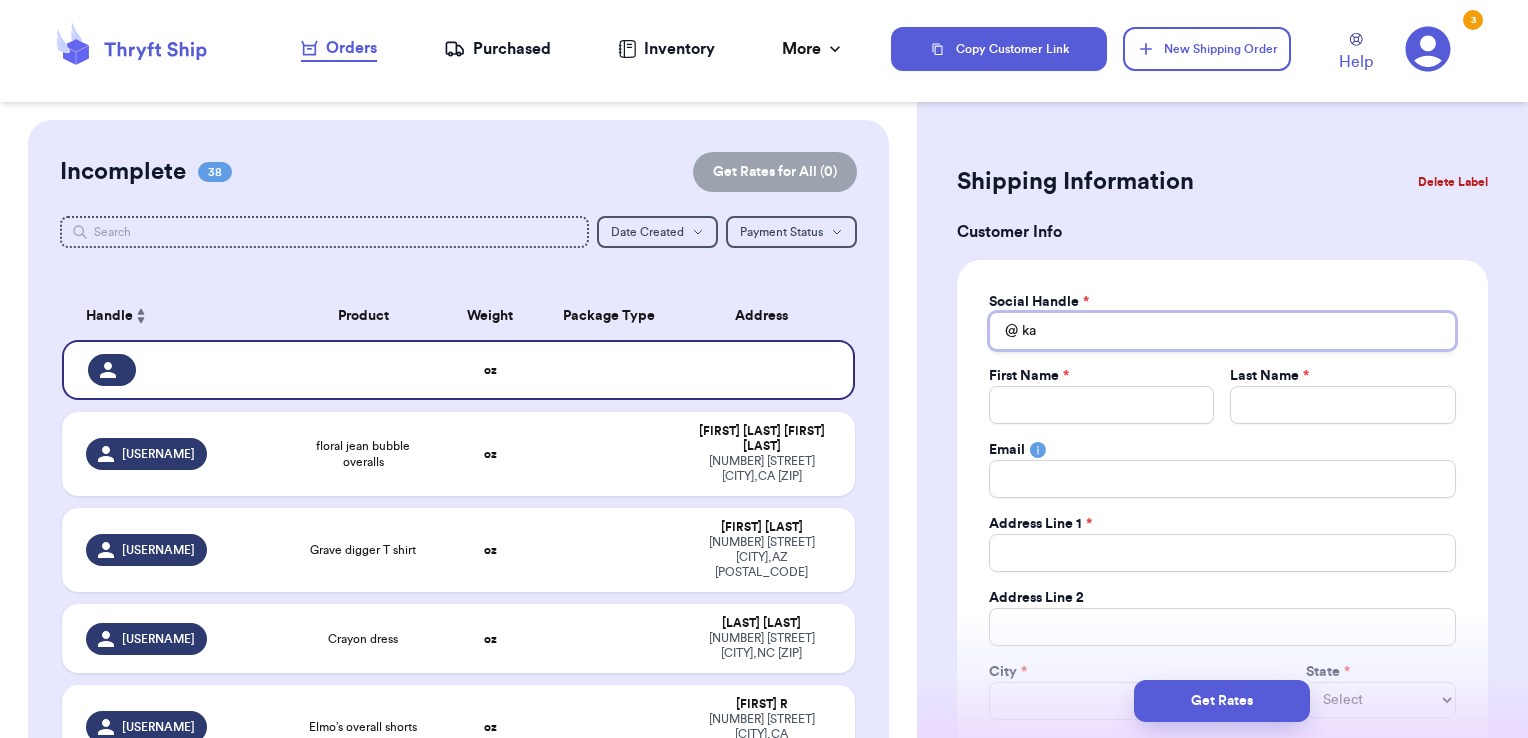 type 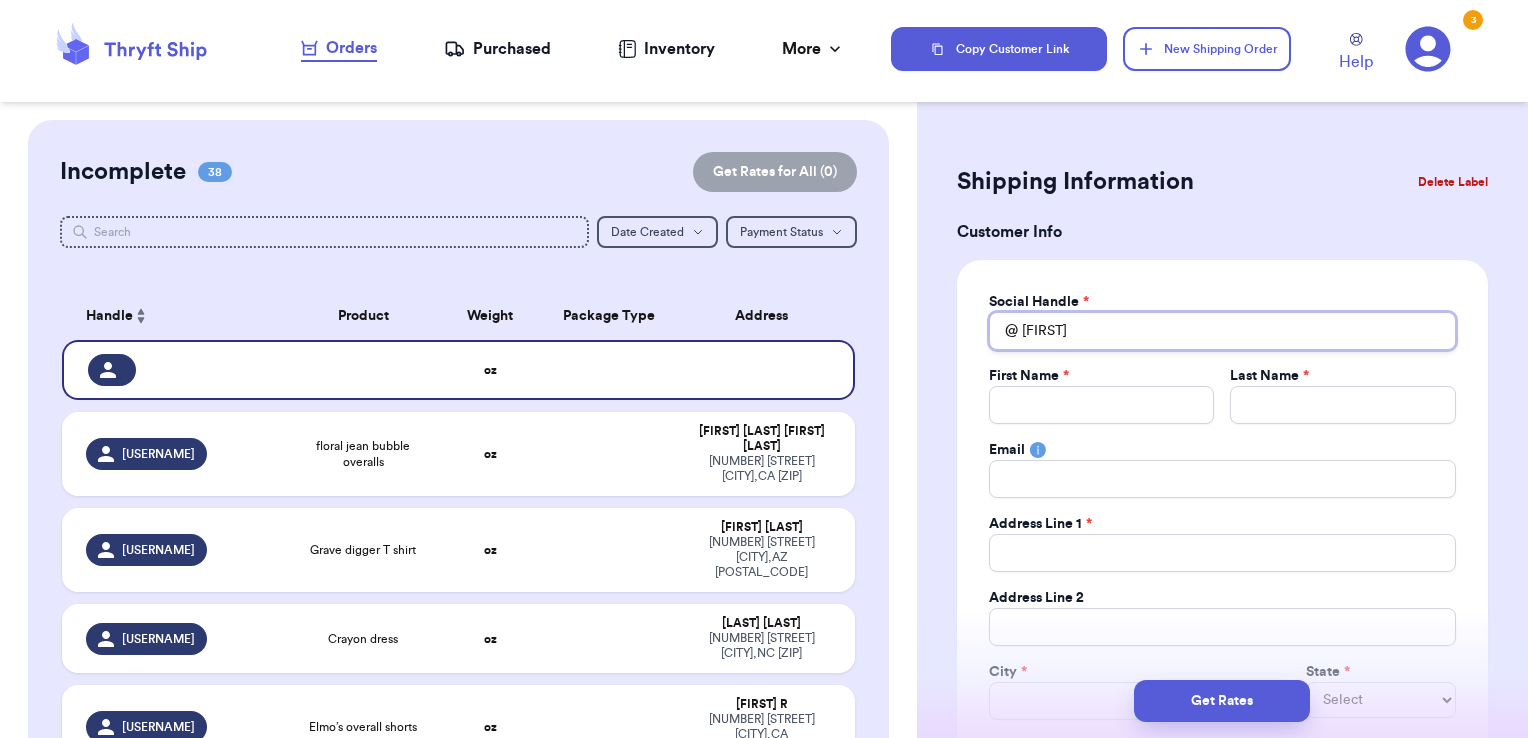 type 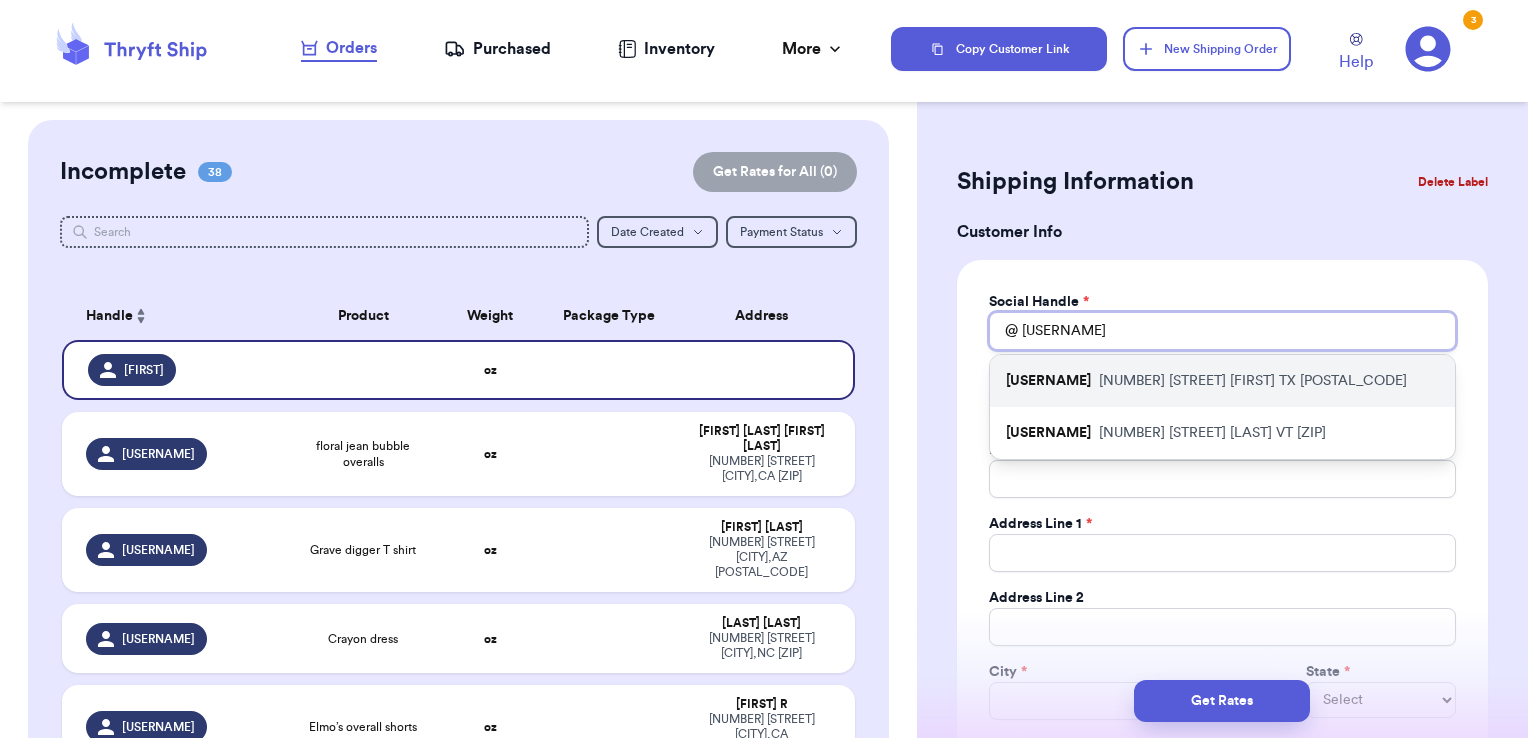 type 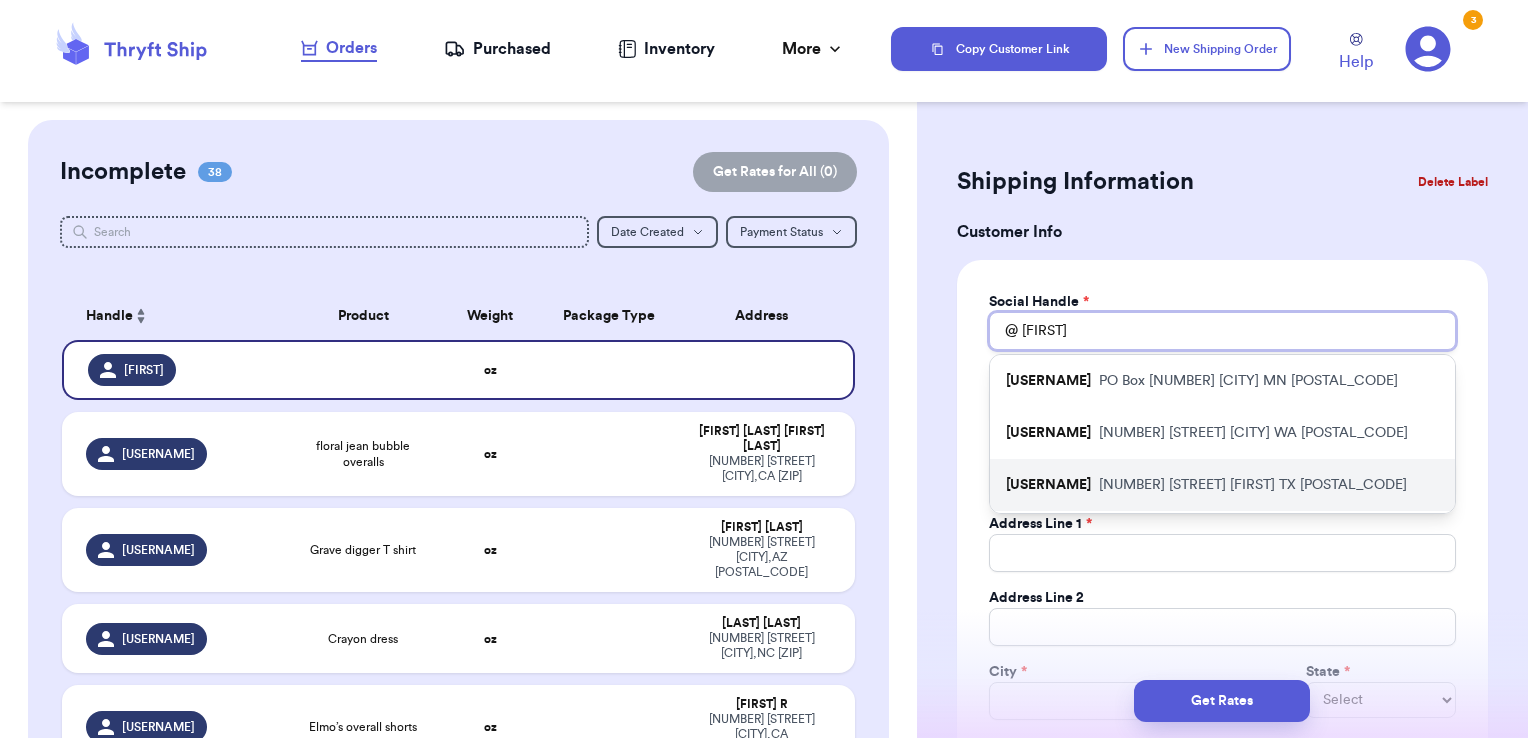 type 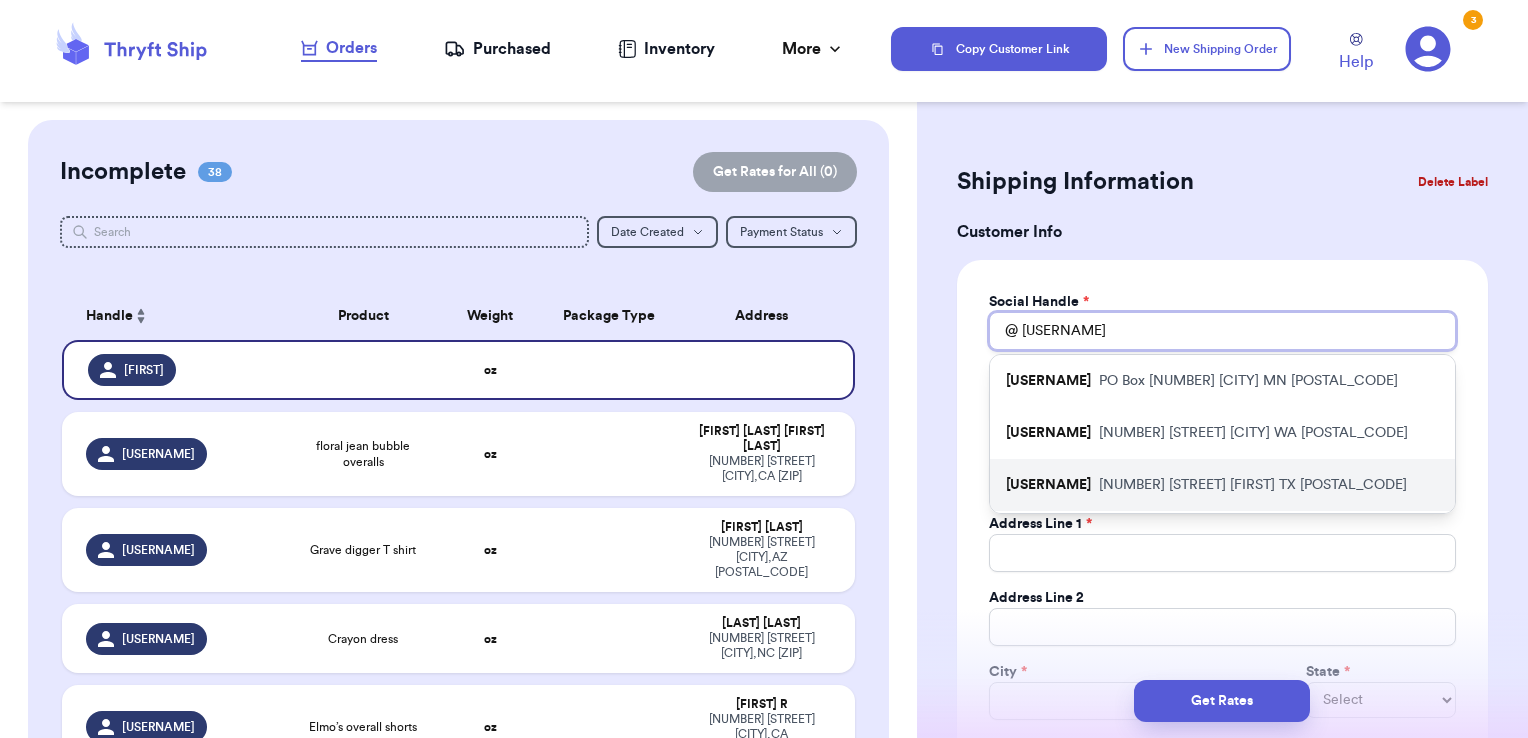 type 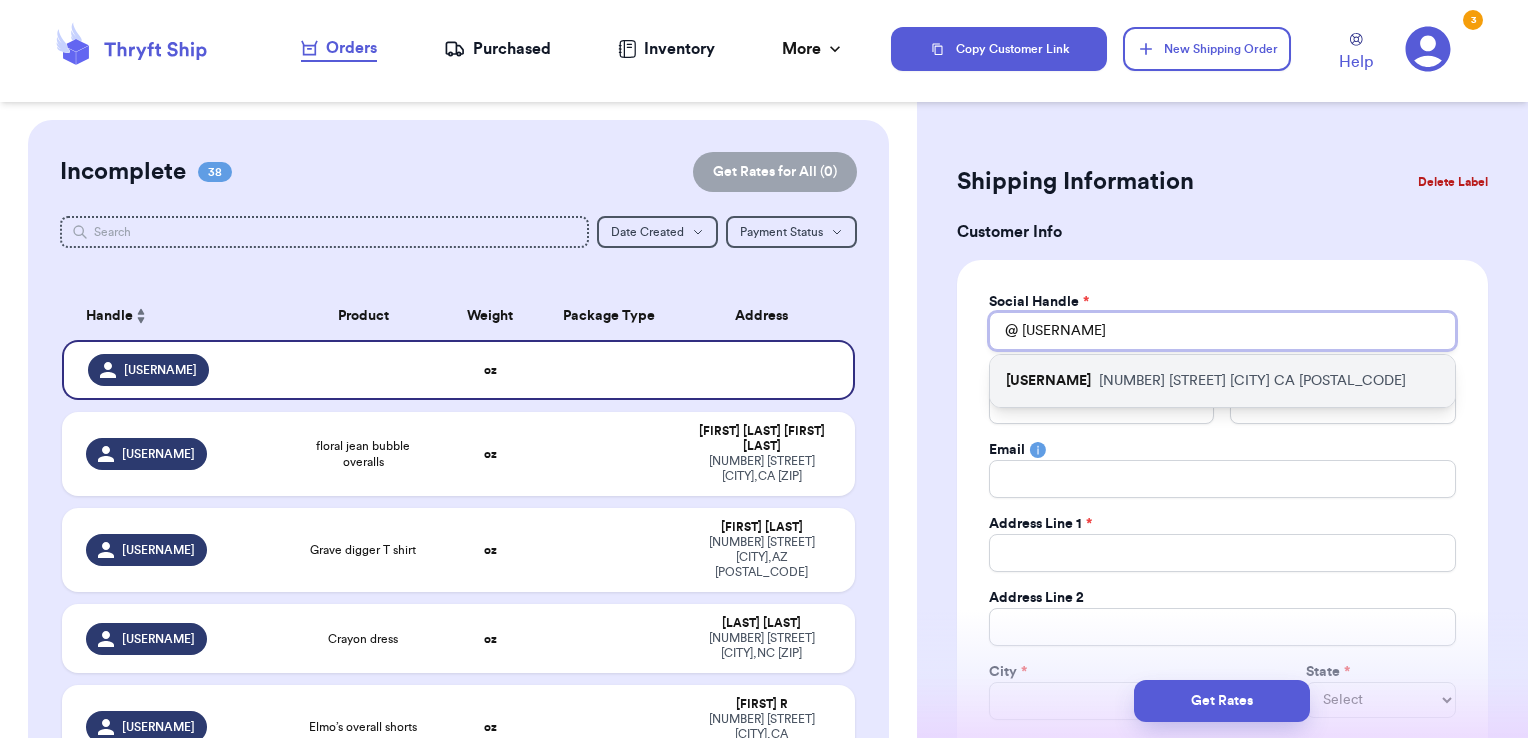 type on "[USERNAME]" 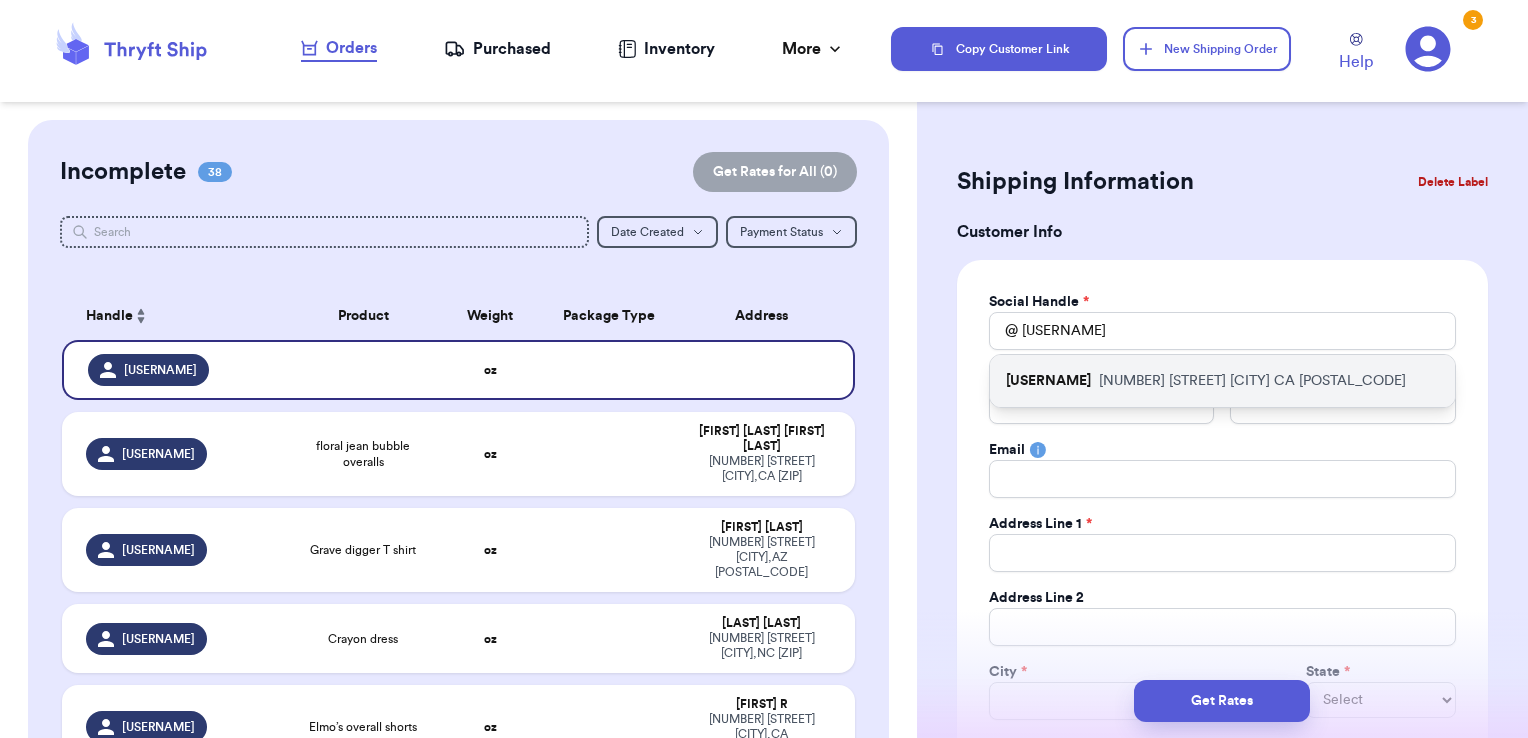 click on "[NUMBER] [STREET]   [CITY]   [STATE]   [POSTAL_CODE]" at bounding box center (1252, 381) 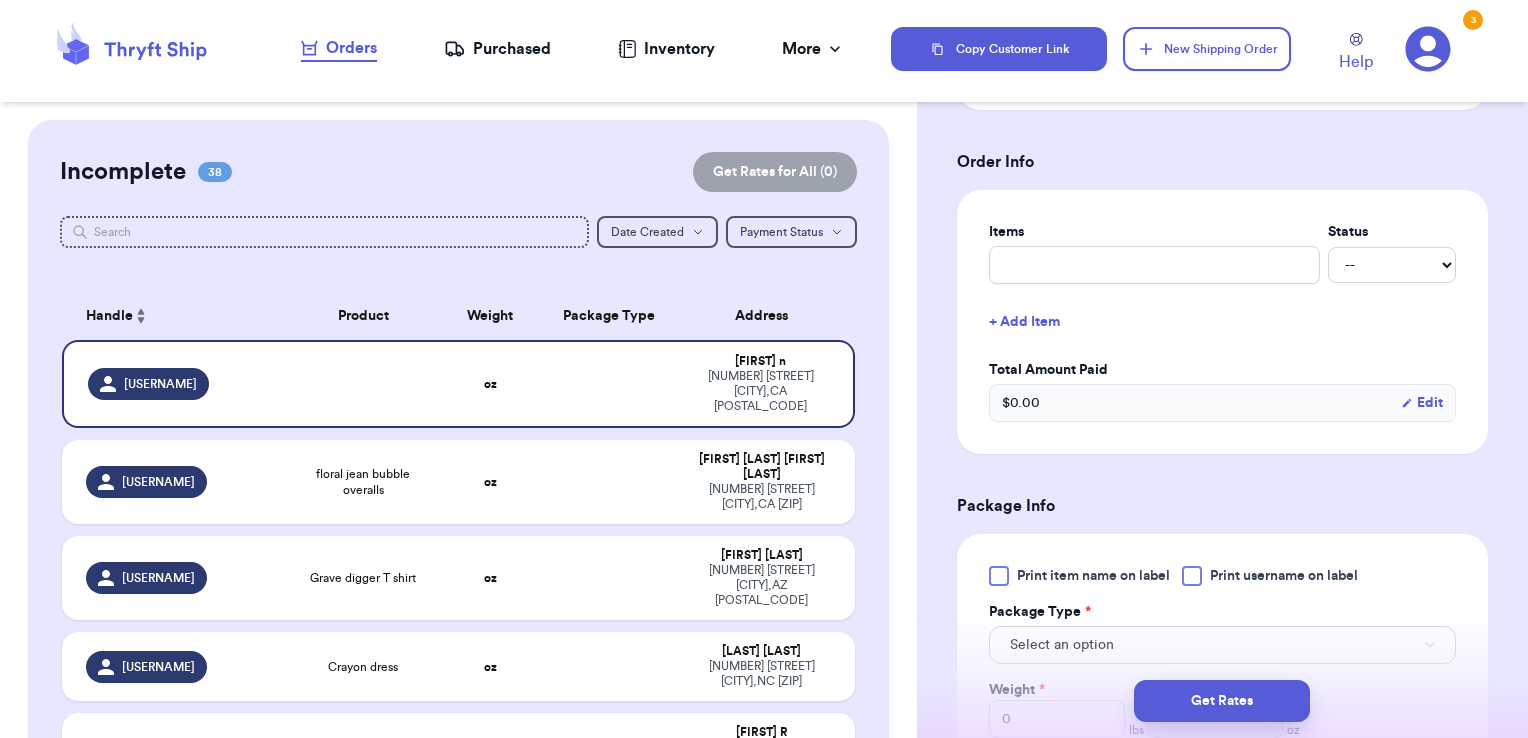 type 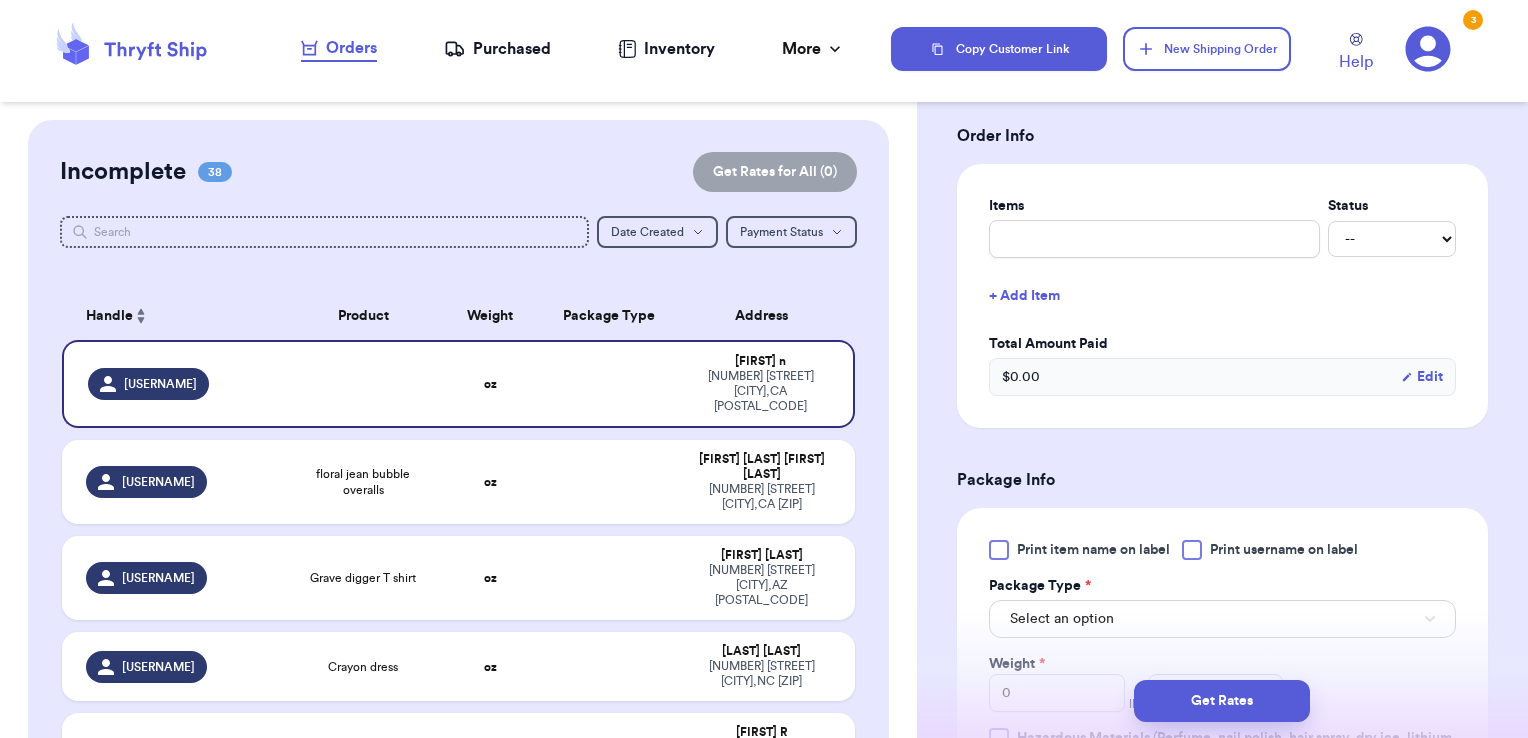 scroll, scrollTop: 743, scrollLeft: 0, axis: vertical 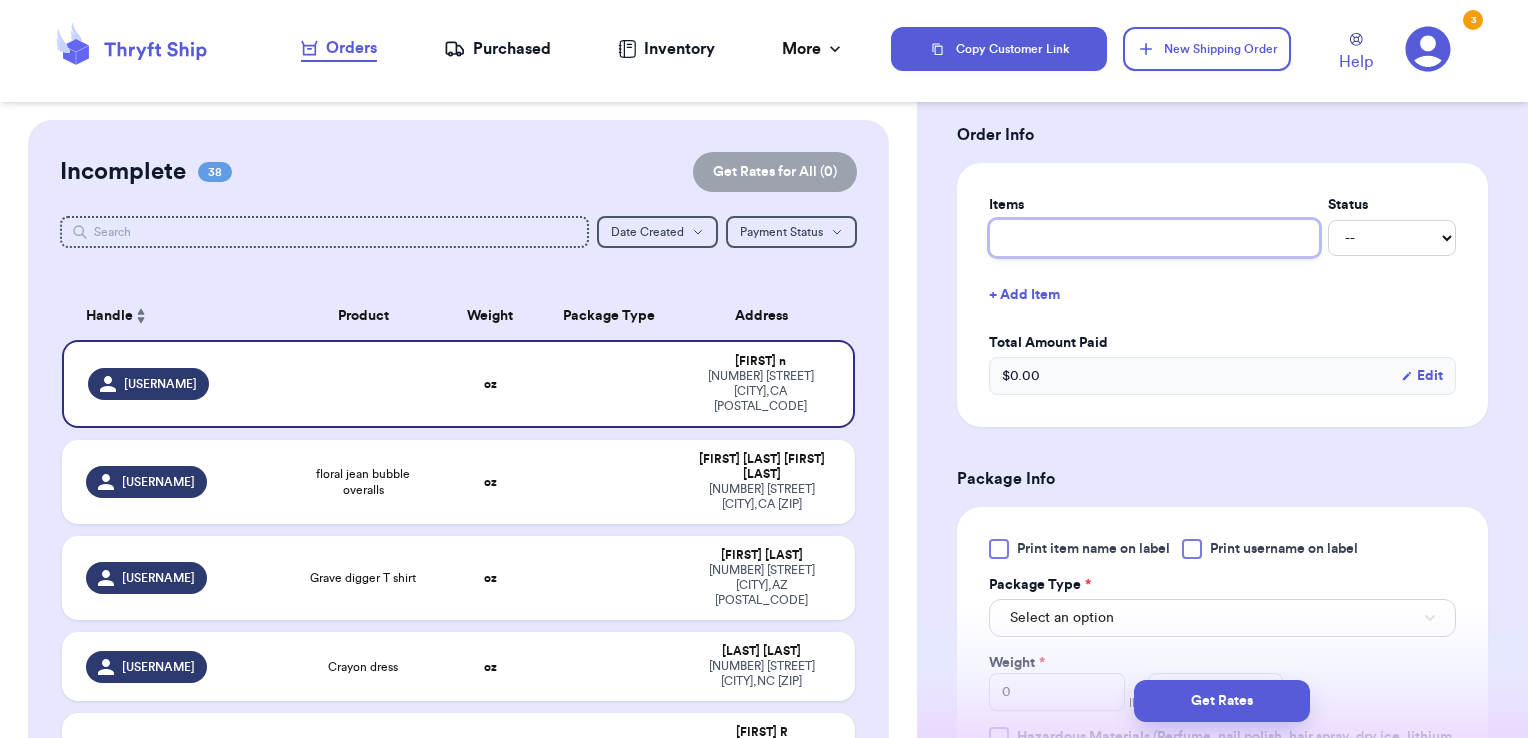 click at bounding box center [1154, 238] 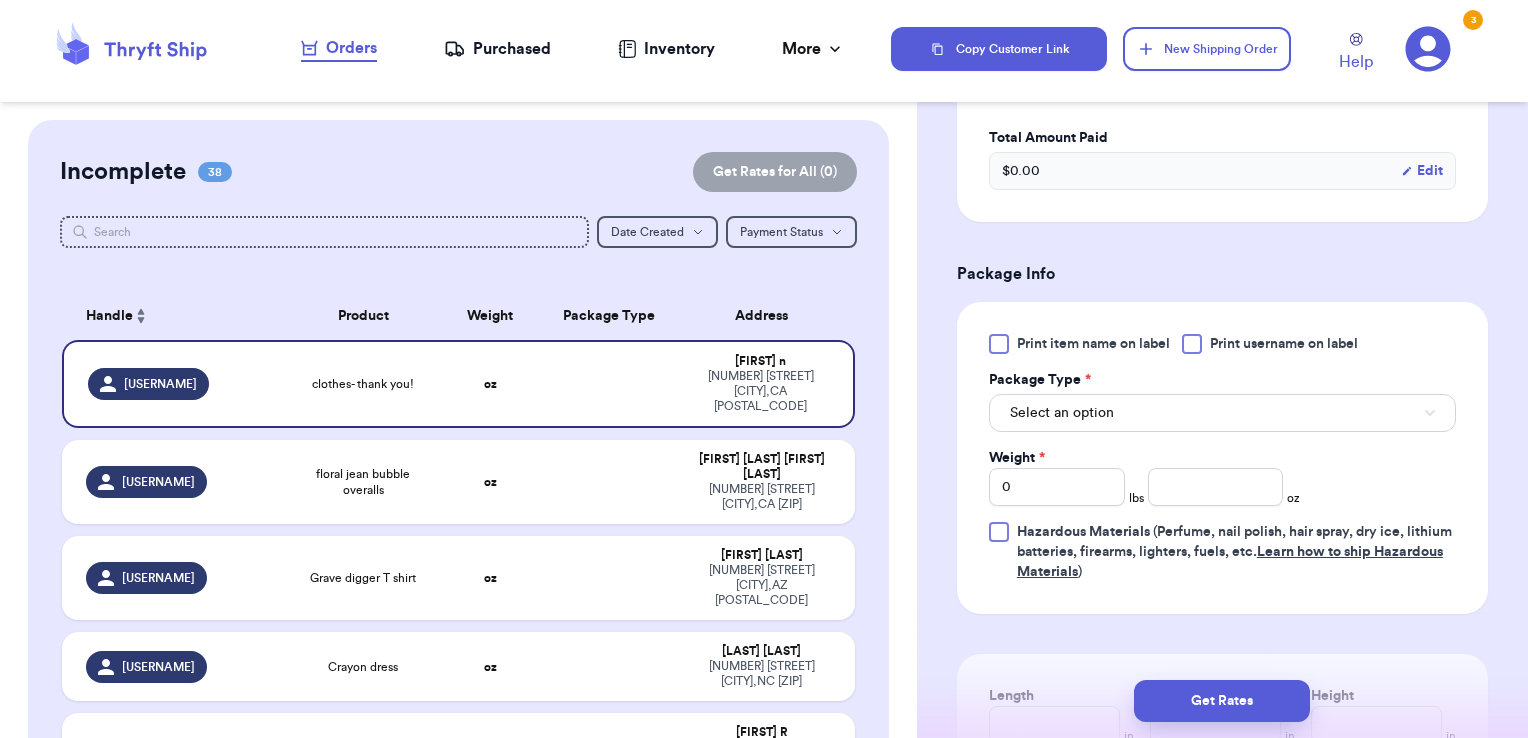 scroll, scrollTop: 955, scrollLeft: 0, axis: vertical 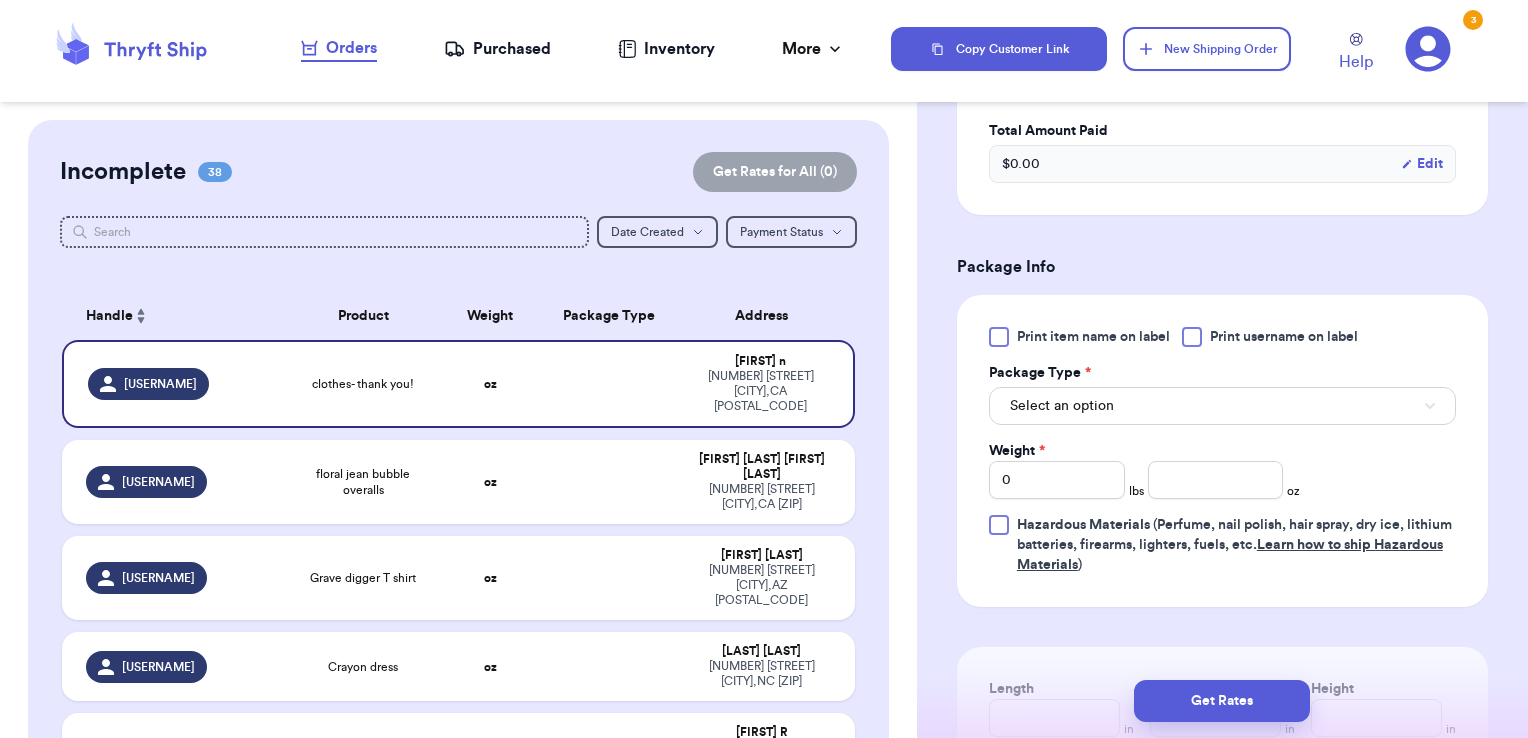 click at bounding box center [1192, 337] 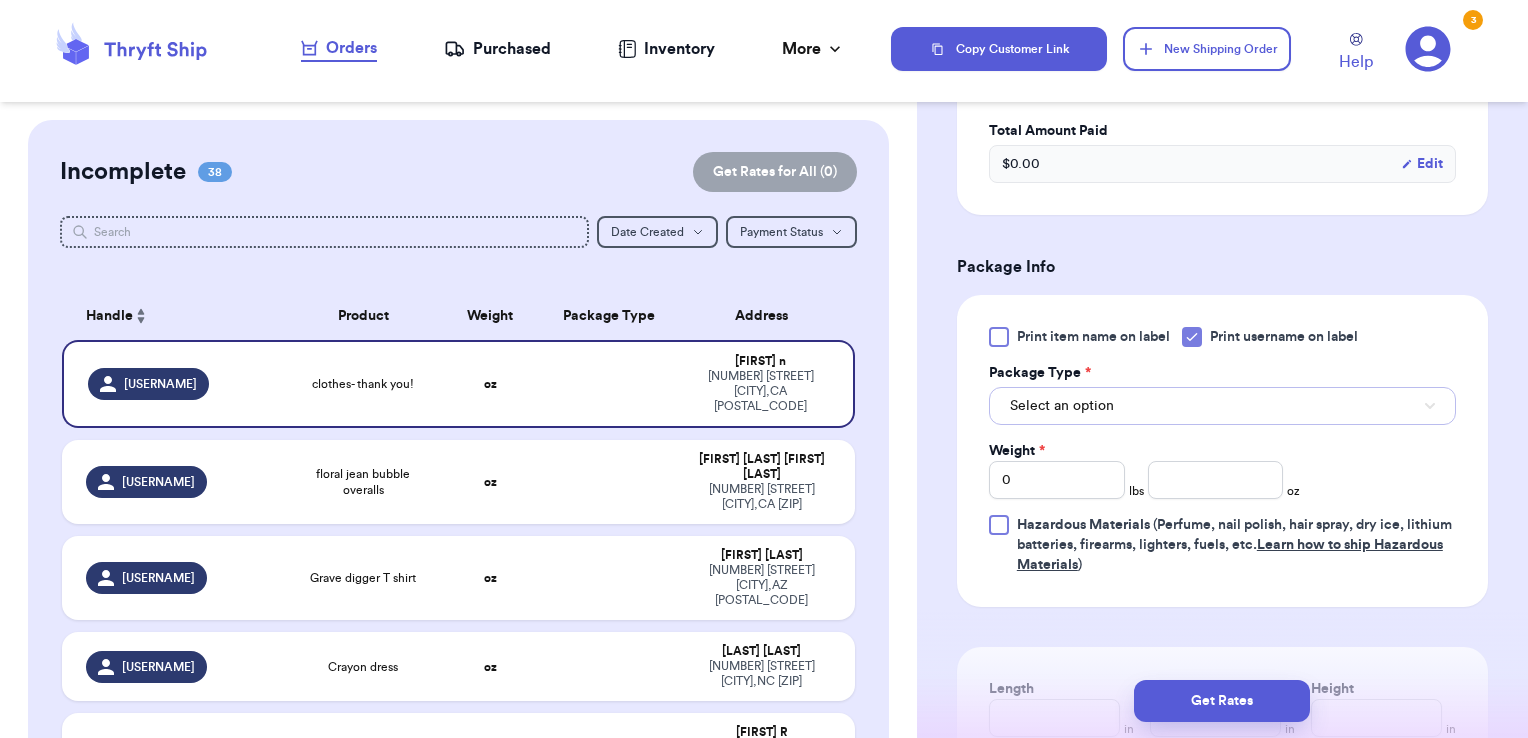 click on "Select an option" at bounding box center (1222, 406) 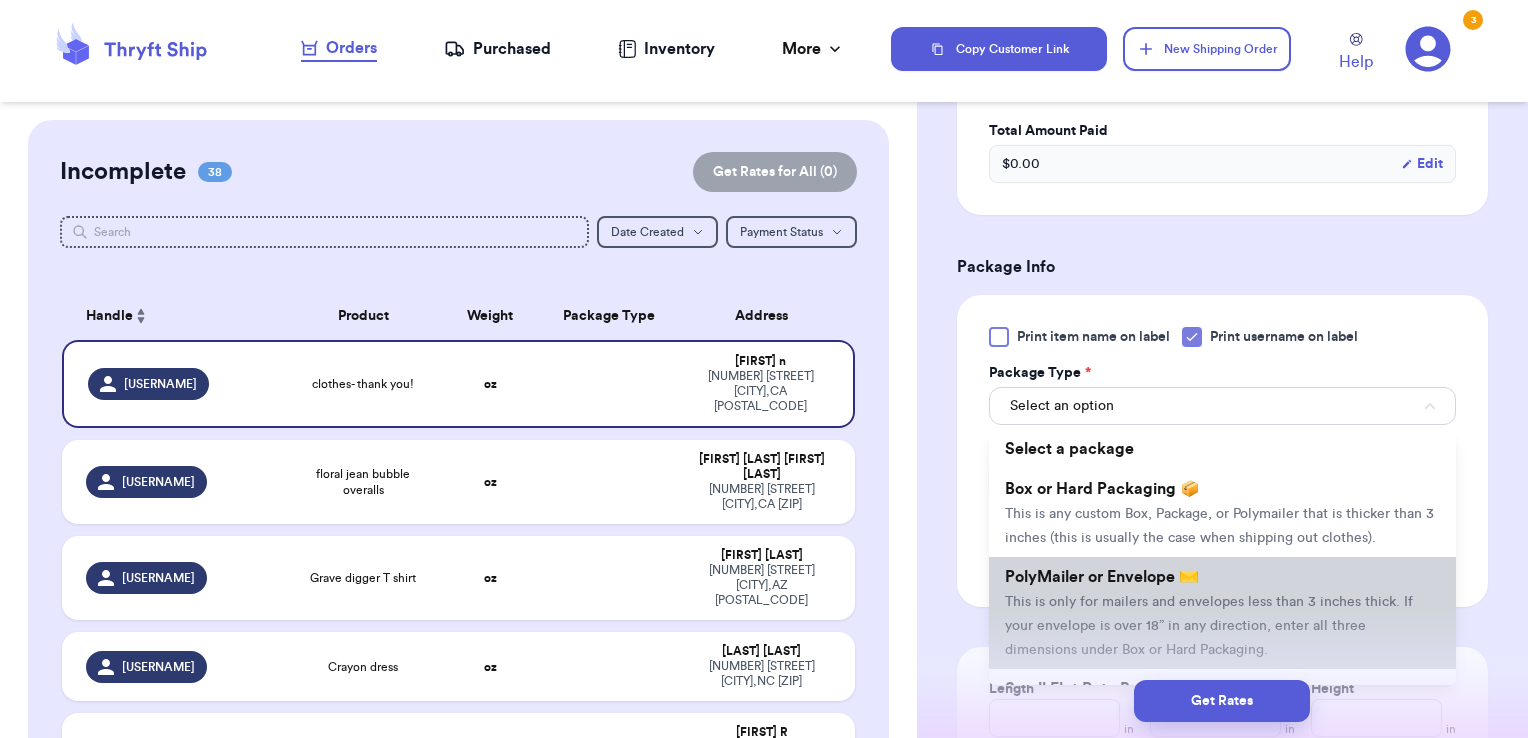 click on "PolyMailer or Envelope ✉️" at bounding box center [1102, 577] 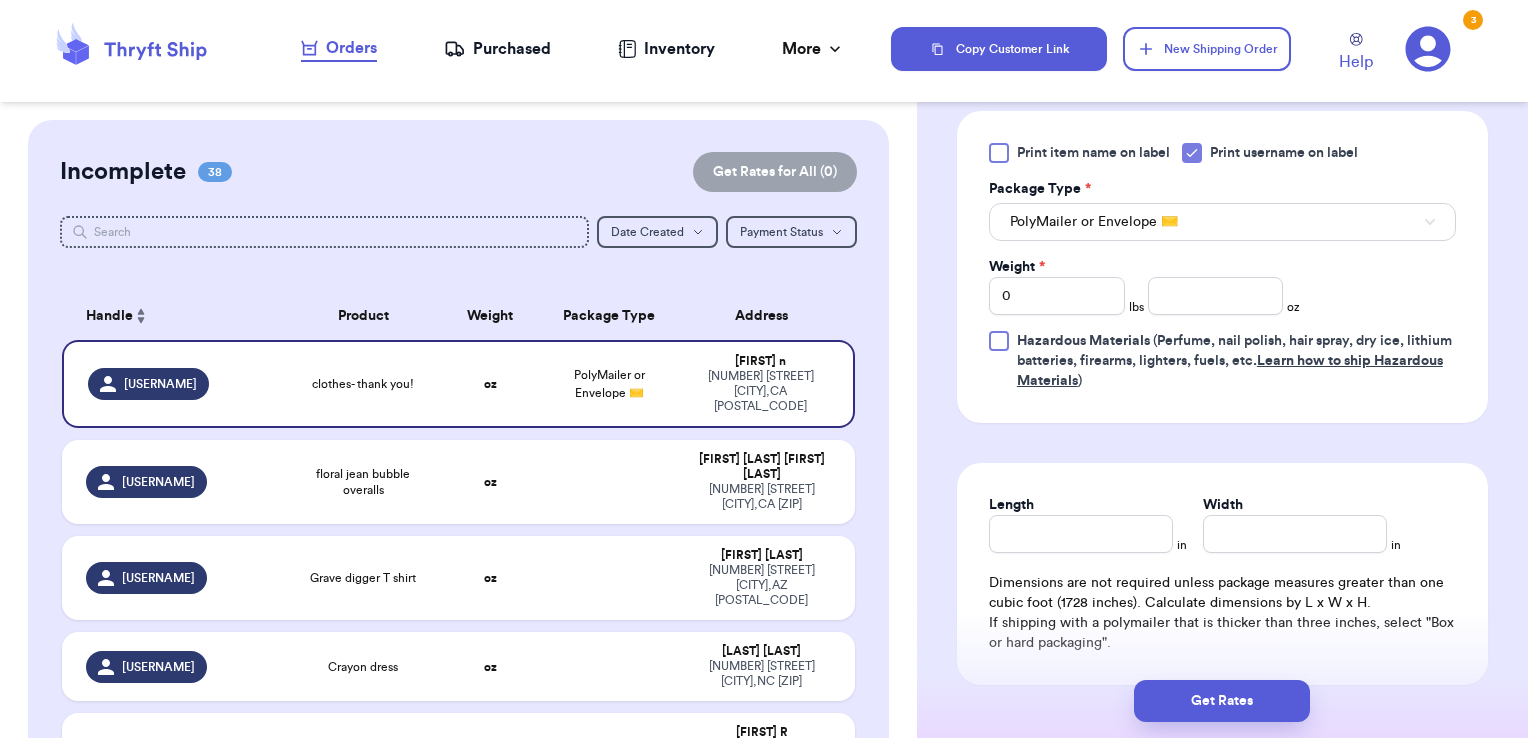 scroll, scrollTop: 1142, scrollLeft: 0, axis: vertical 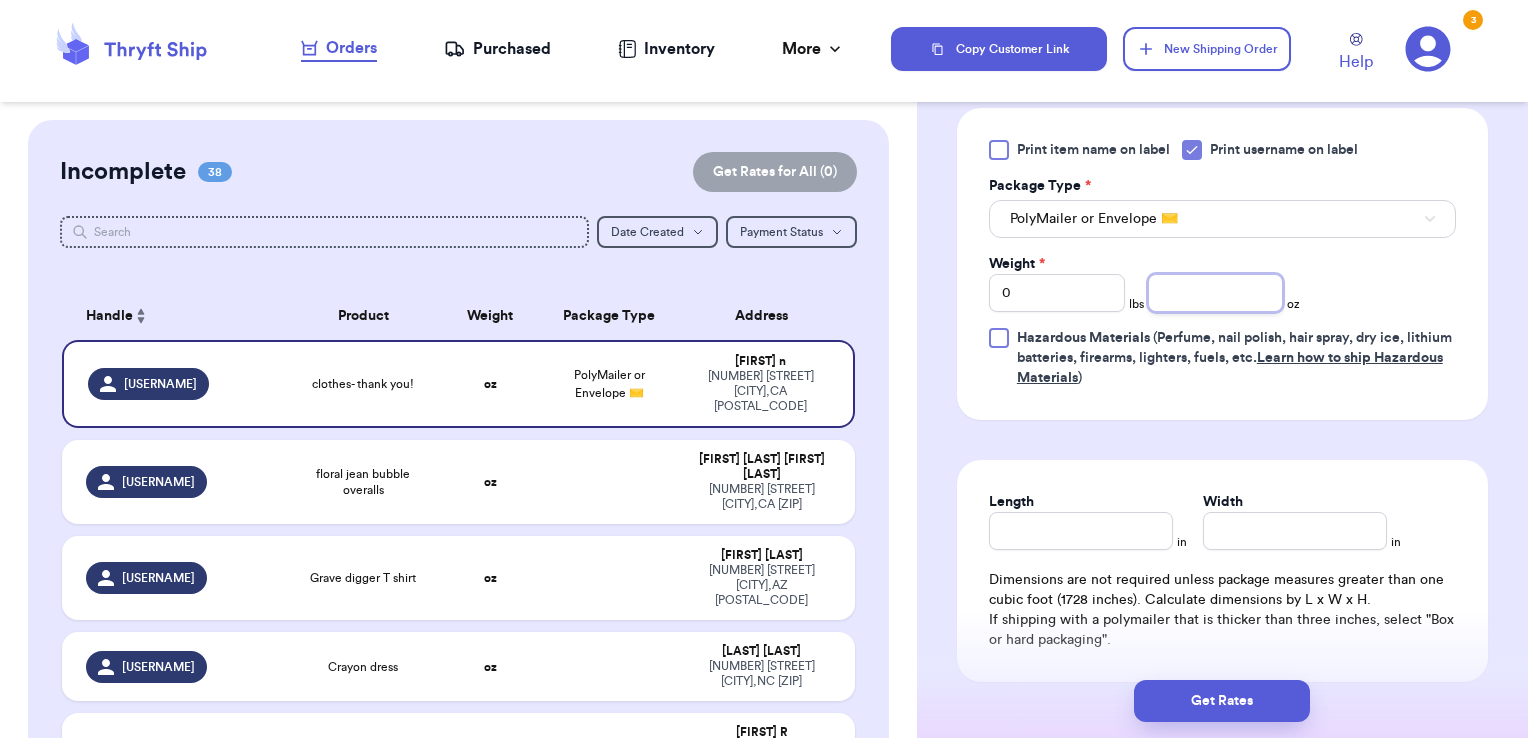click at bounding box center [1216, 293] 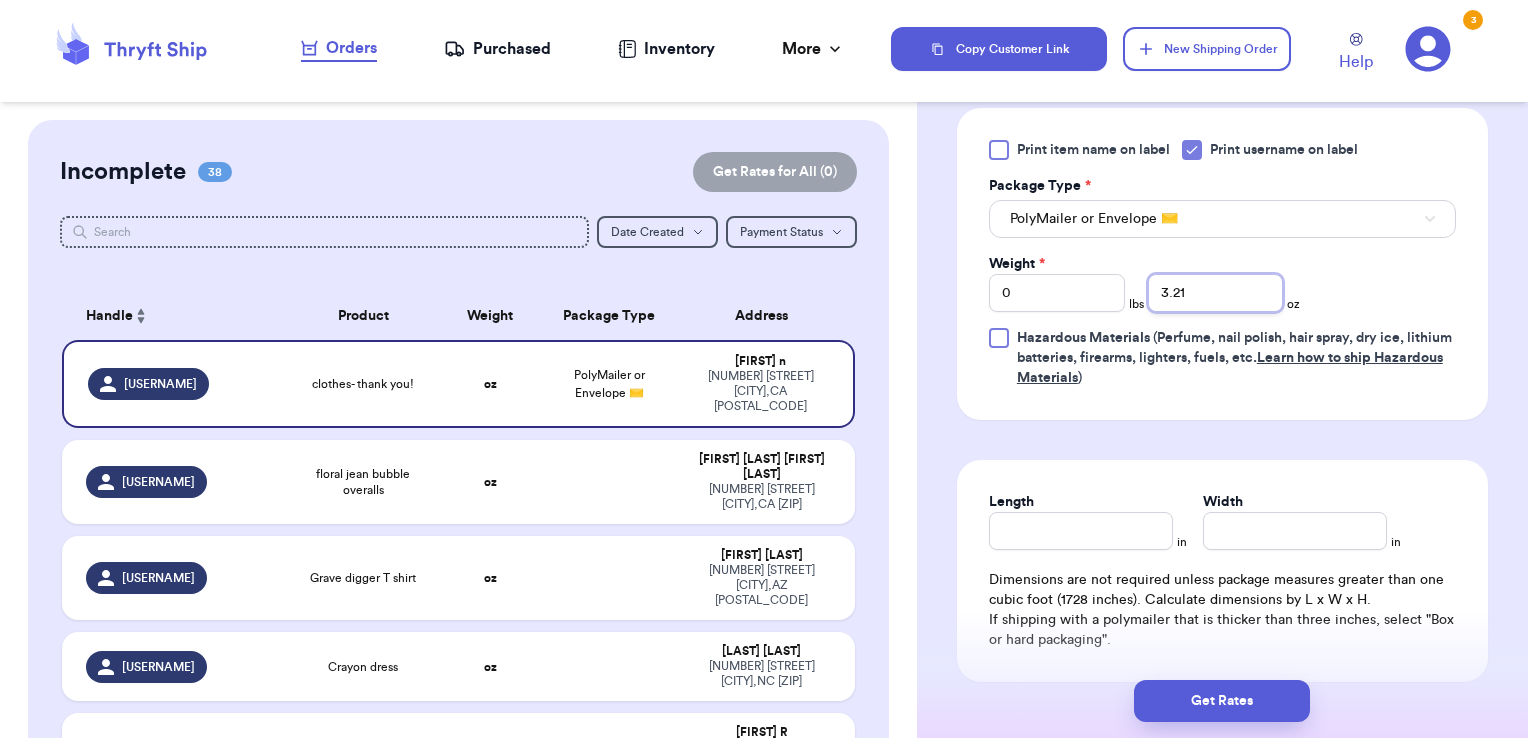 type on "3.21" 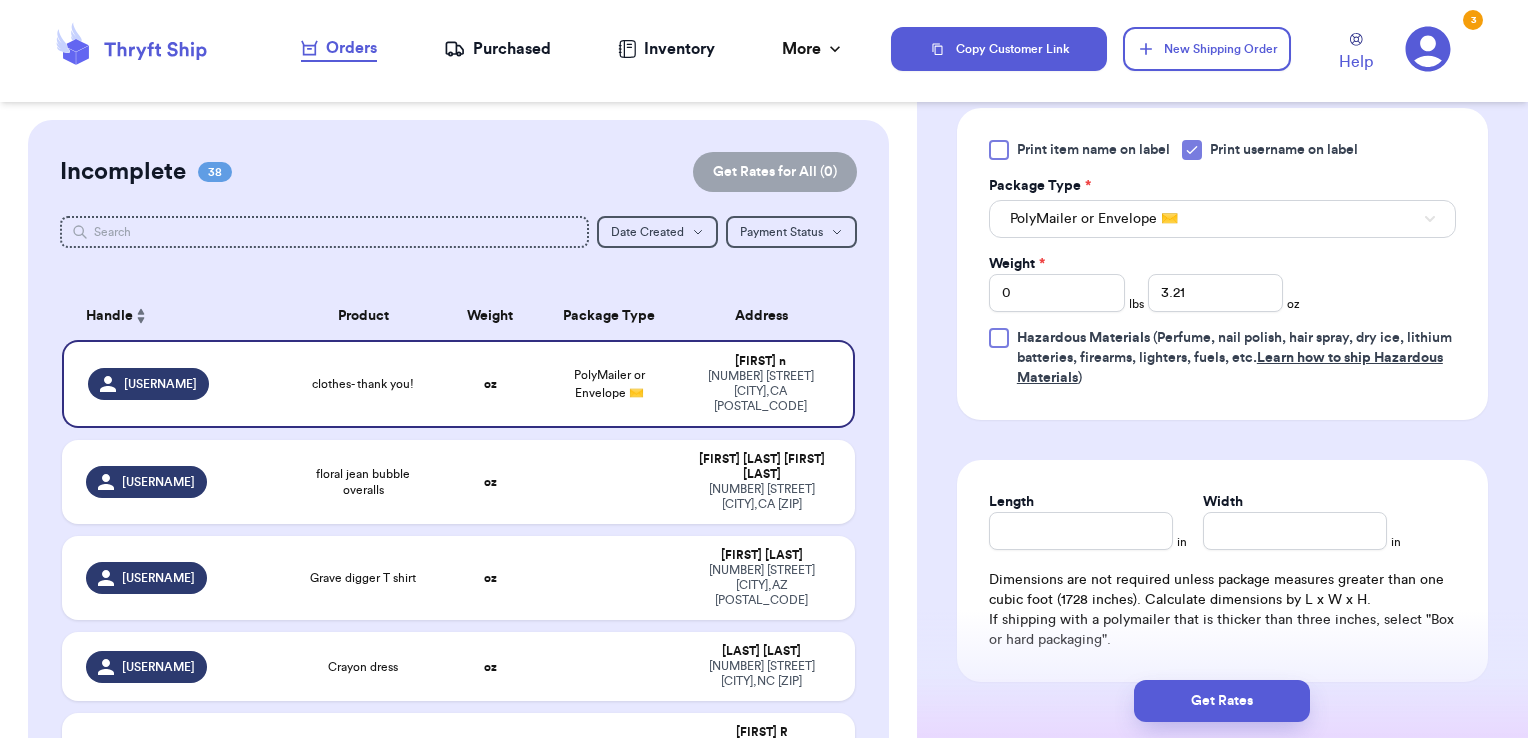 click on "Get Rates" at bounding box center [1222, 701] 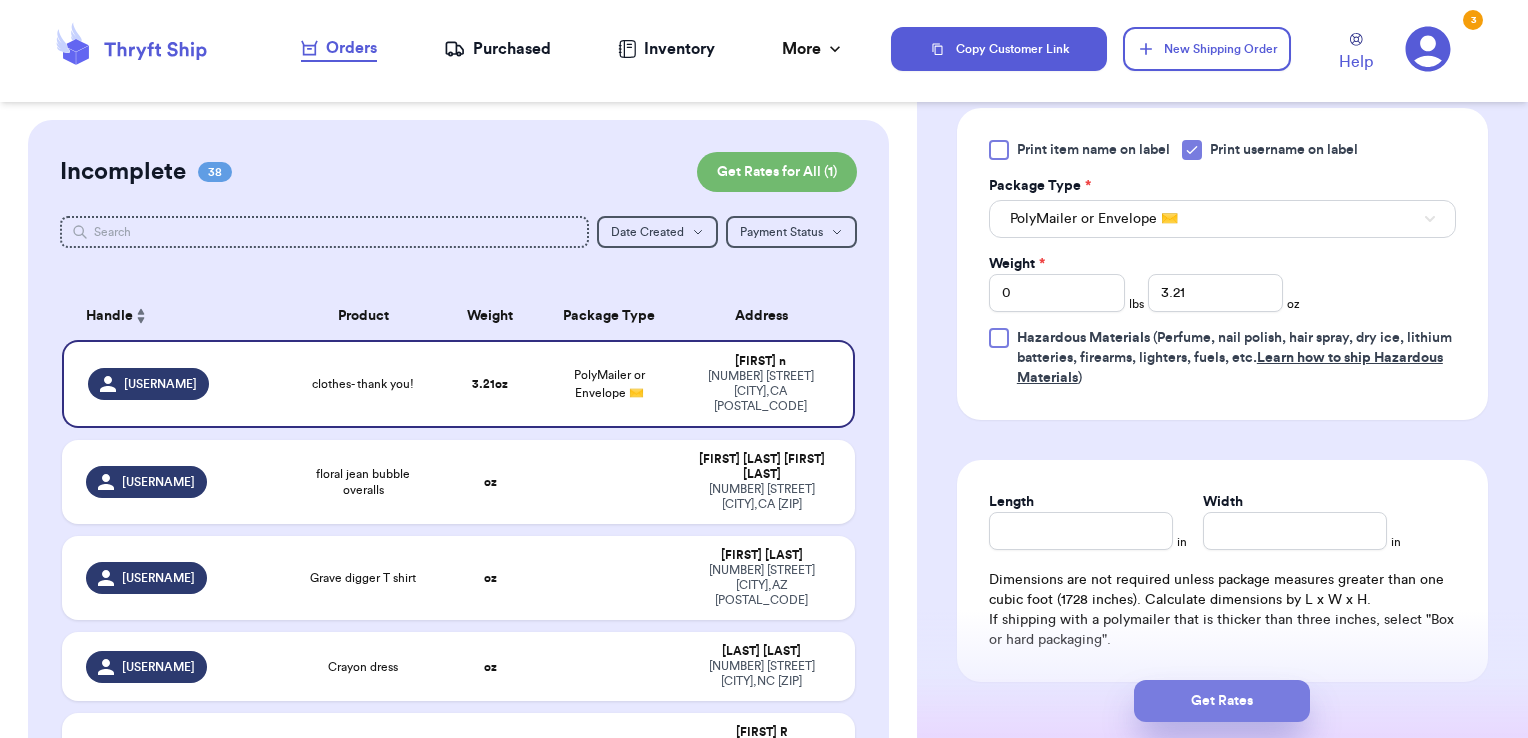 click on "Get Rates" at bounding box center (1222, 701) 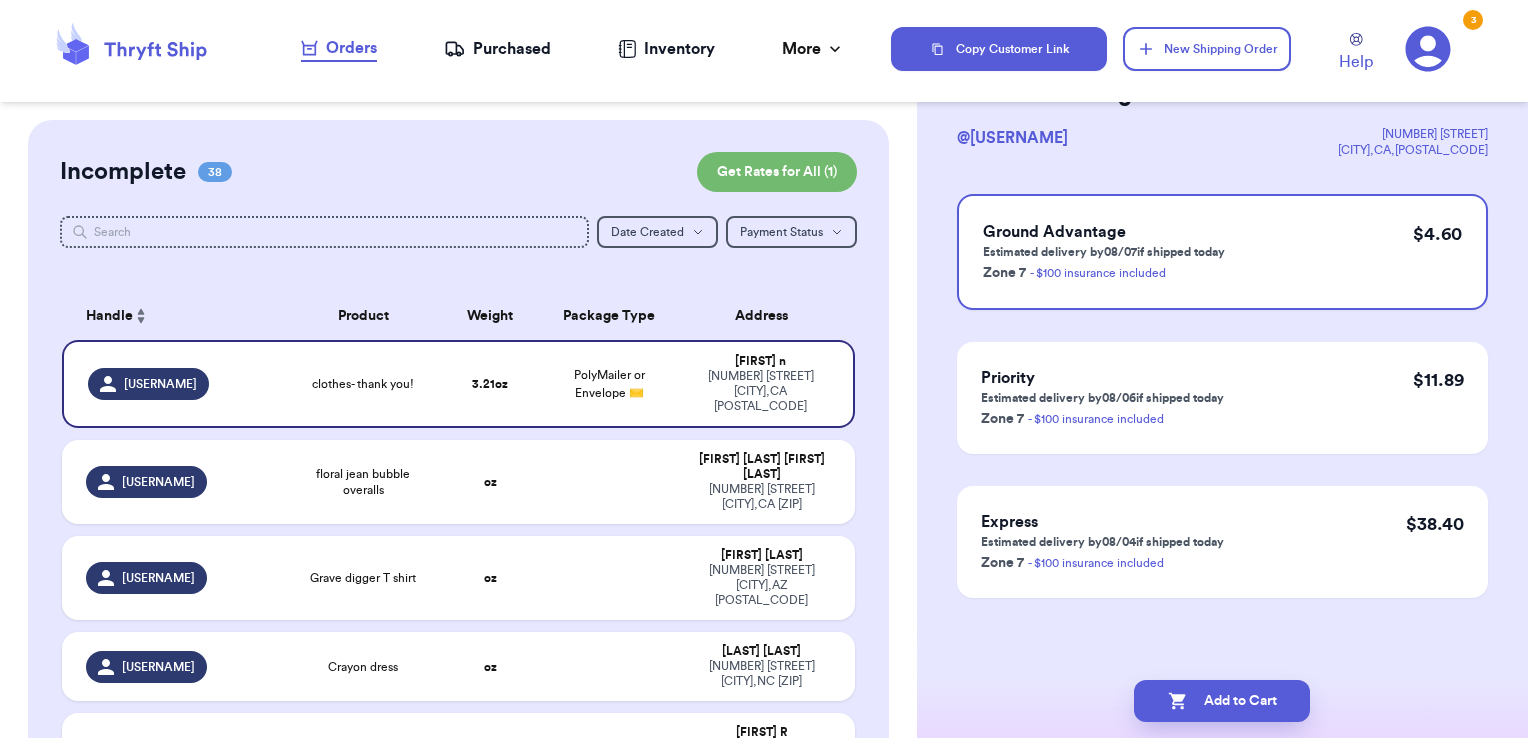 scroll, scrollTop: 0, scrollLeft: 0, axis: both 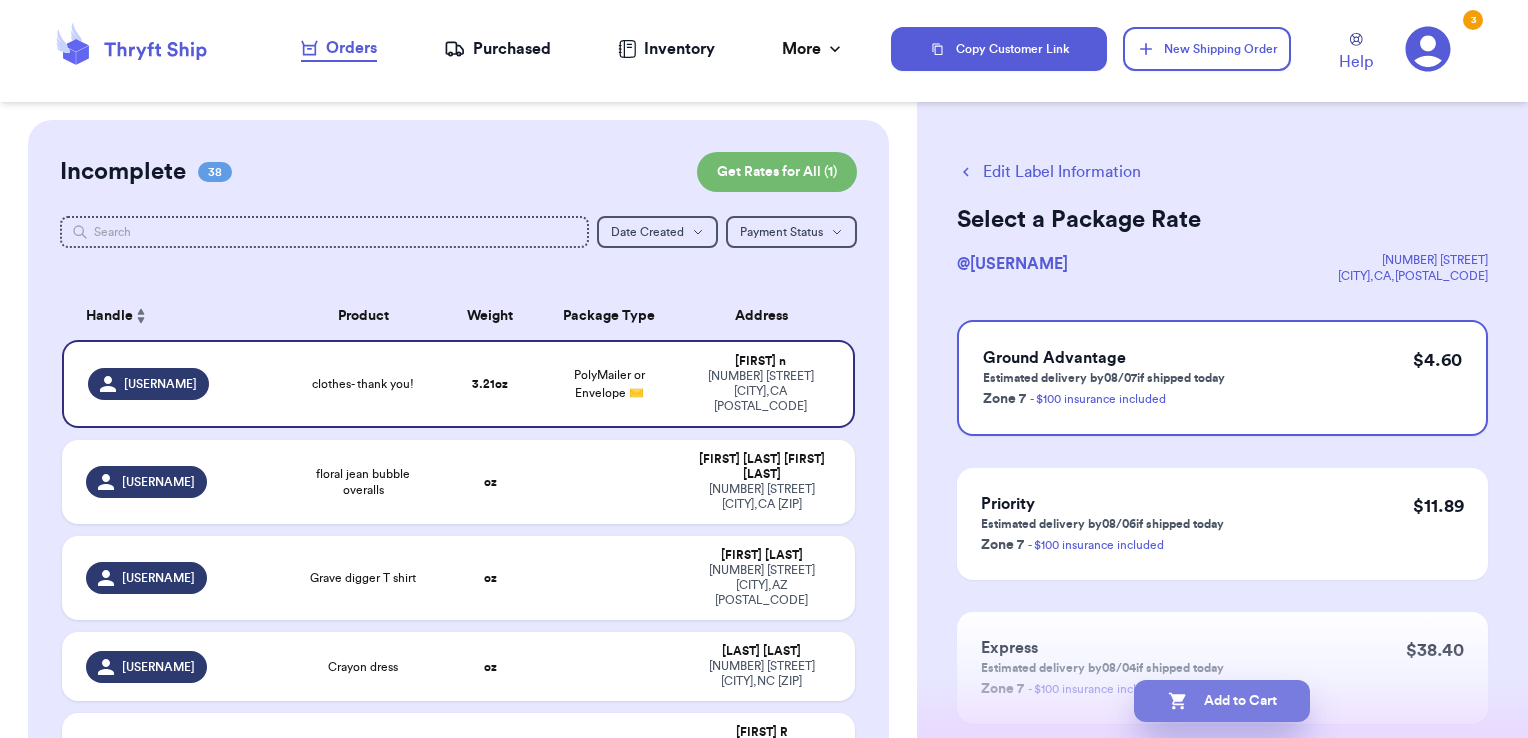 click on "Add to Cart" at bounding box center (1222, 701) 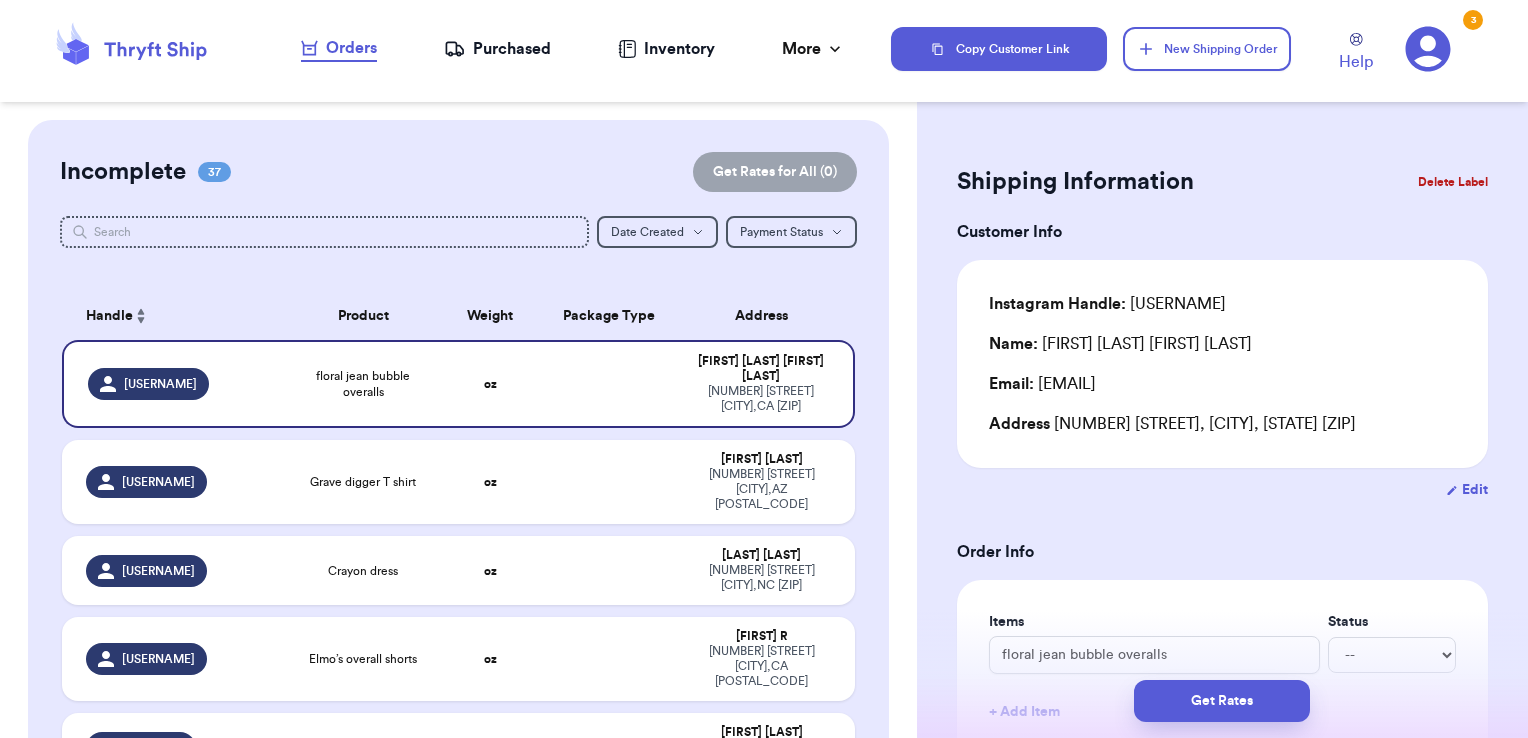 type 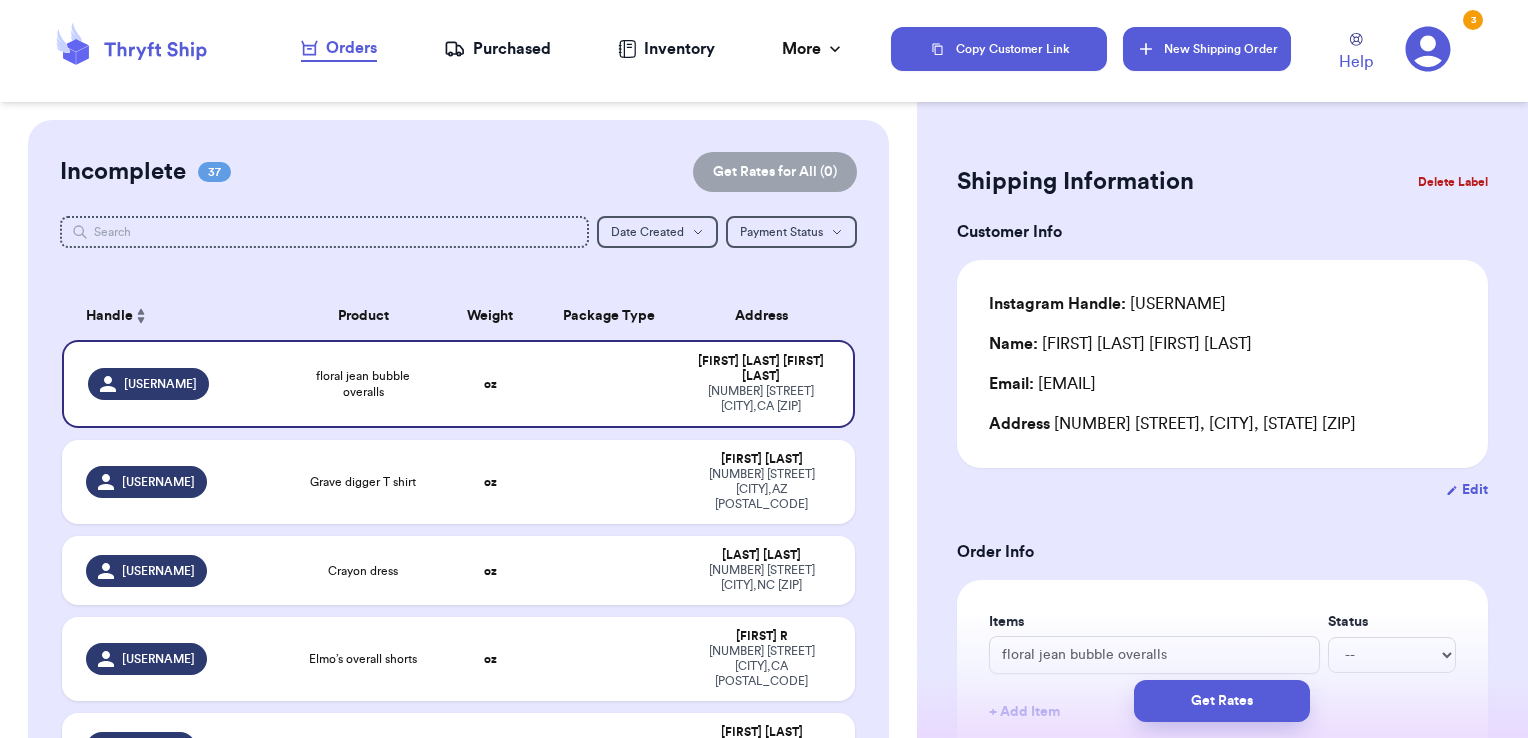 click on "New Shipping Order" at bounding box center [1207, 49] 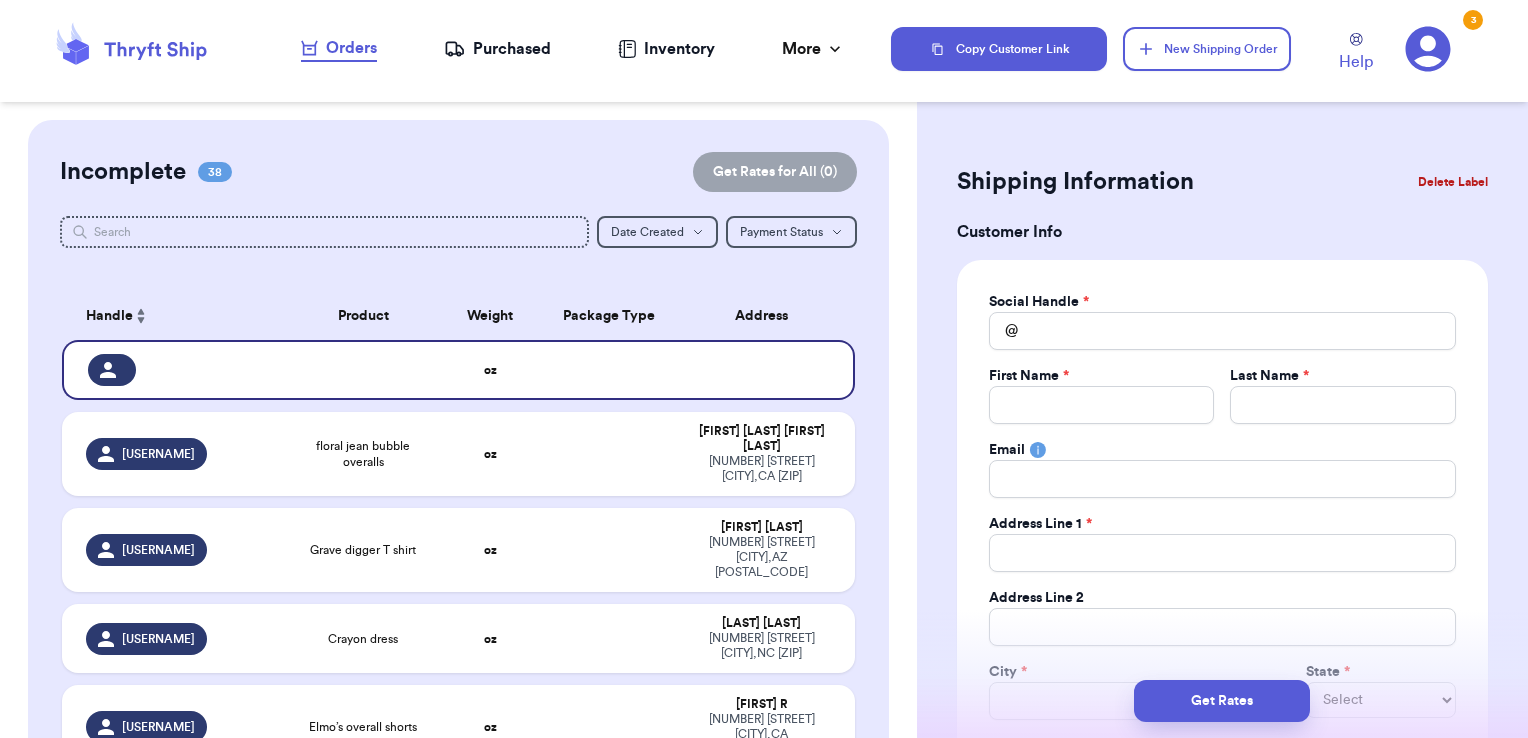 click on "Social Handle *" at bounding box center [1222, 302] 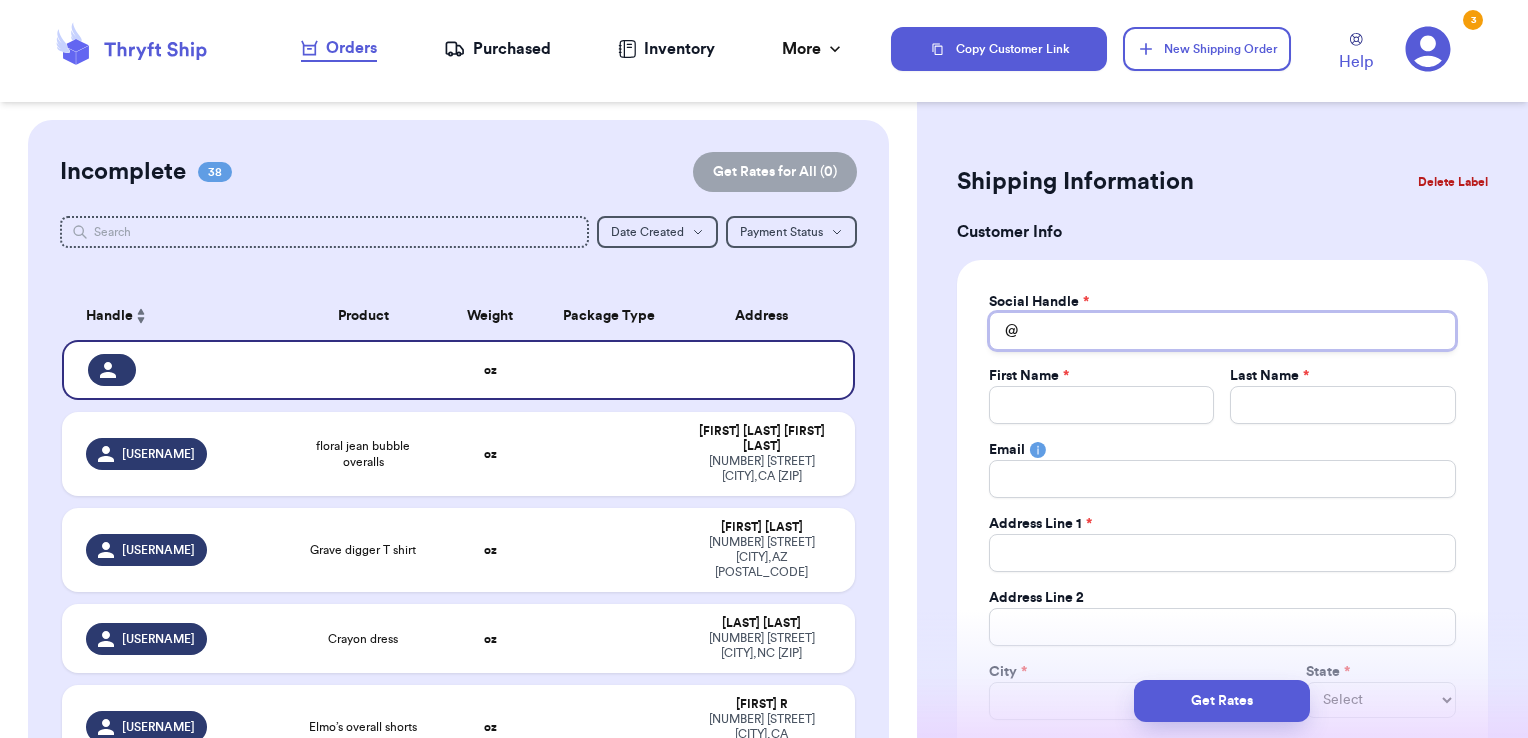 click on "Total Amount Paid" at bounding box center [1222, 331] 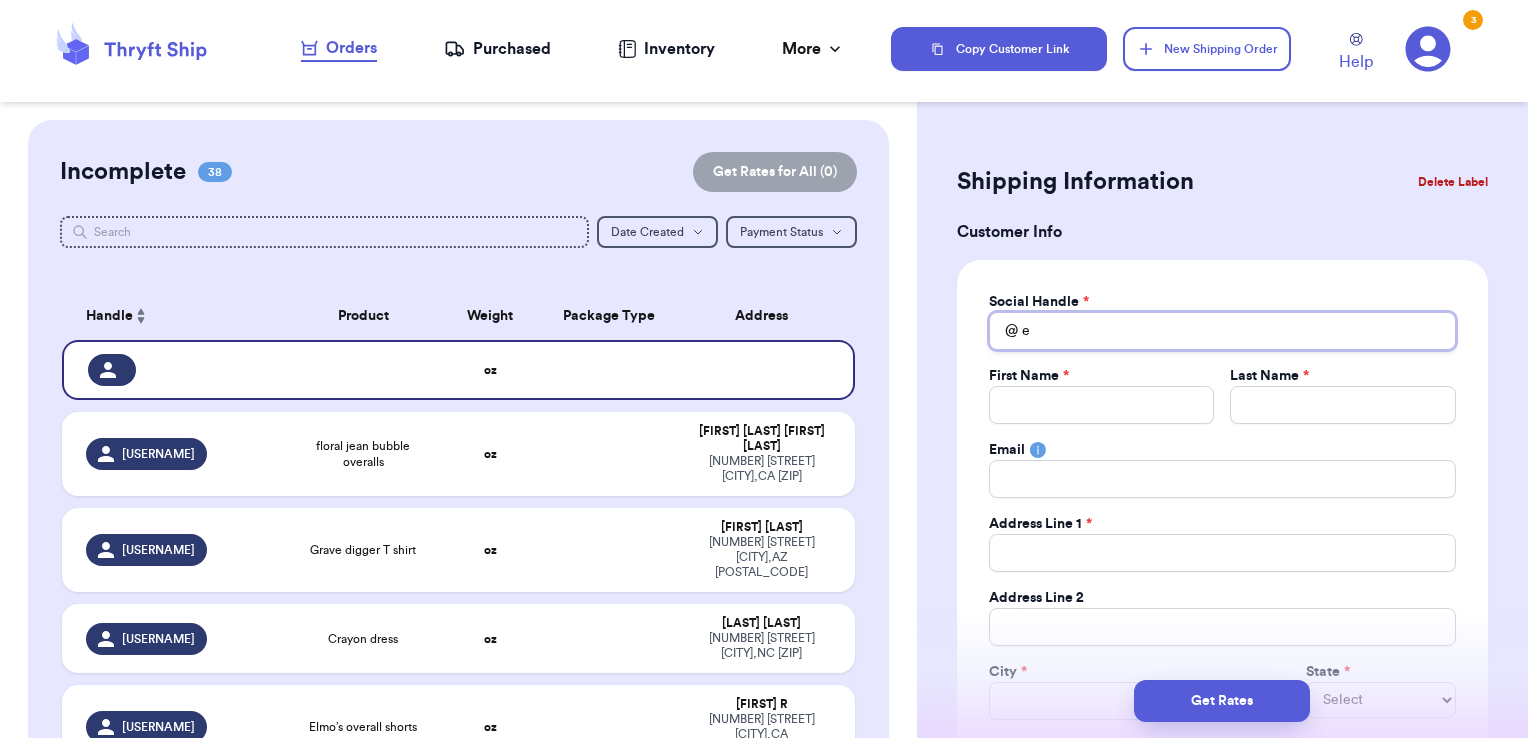 type 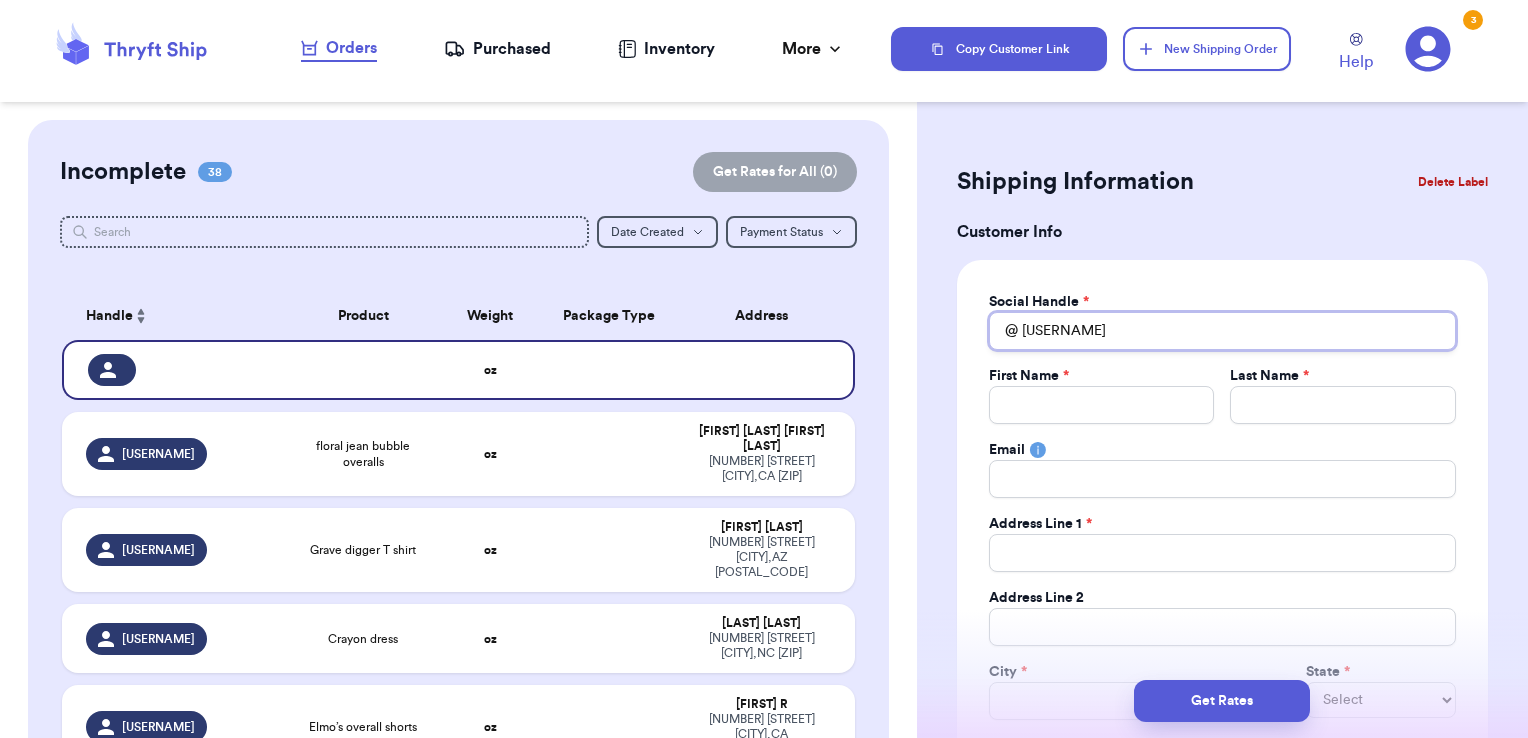 type 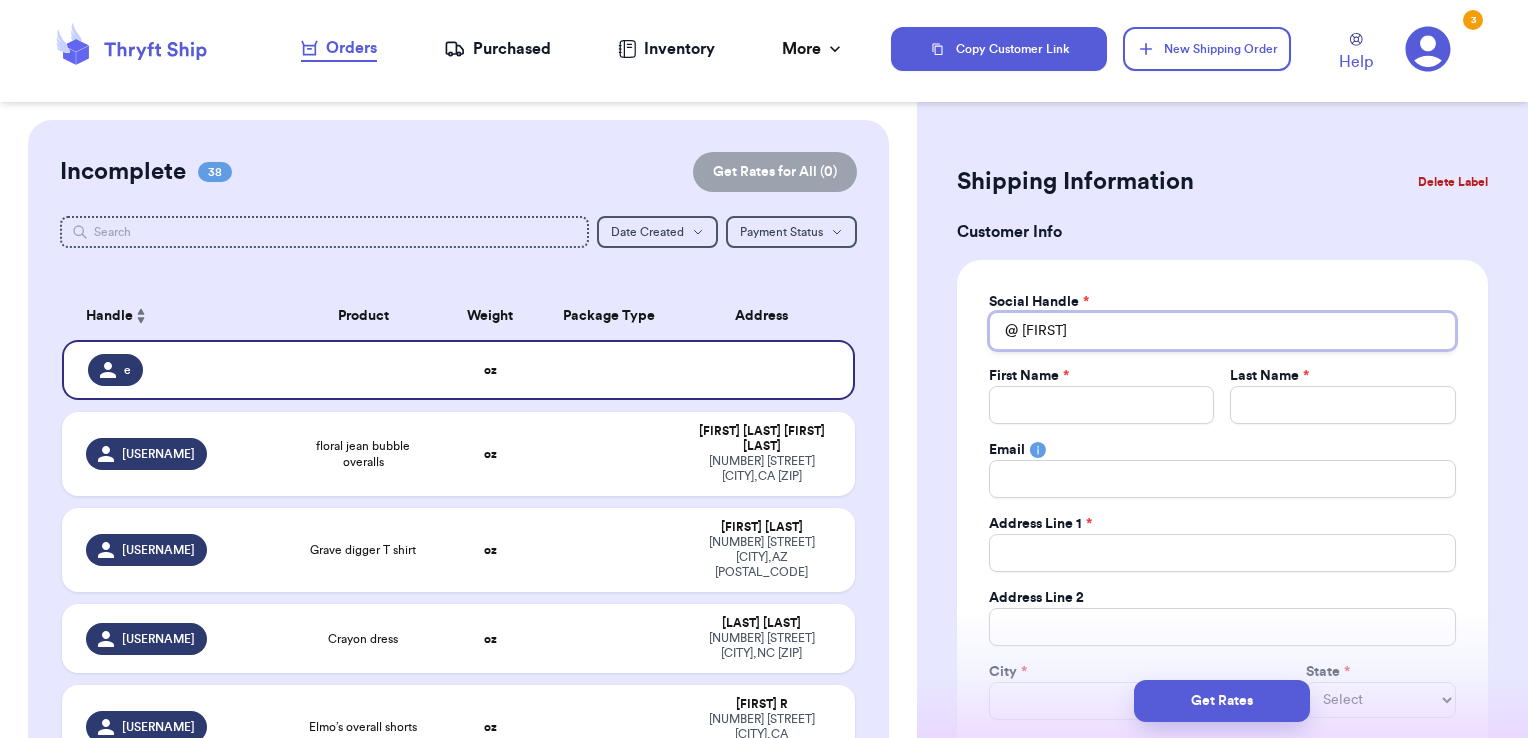 type 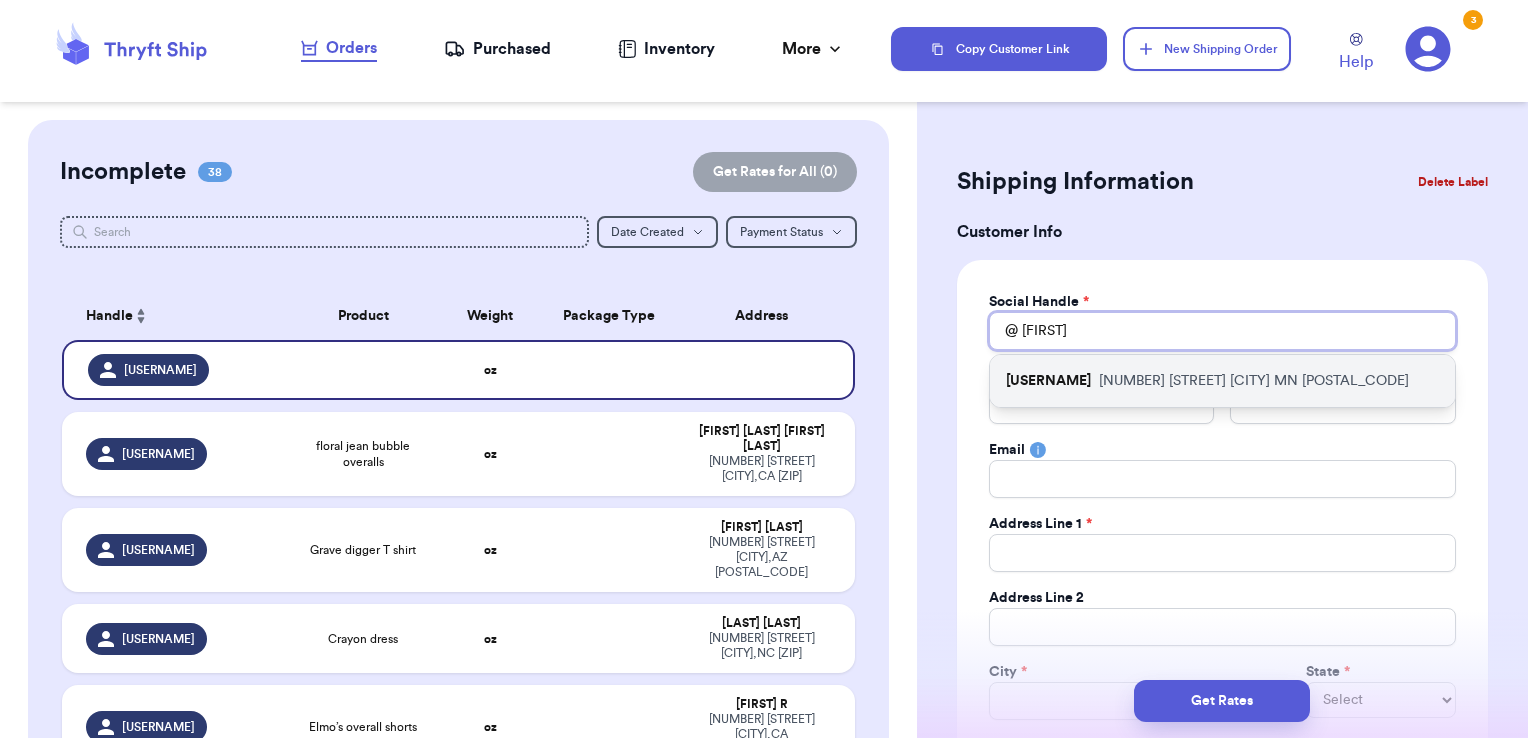 type on "[FIRST]" 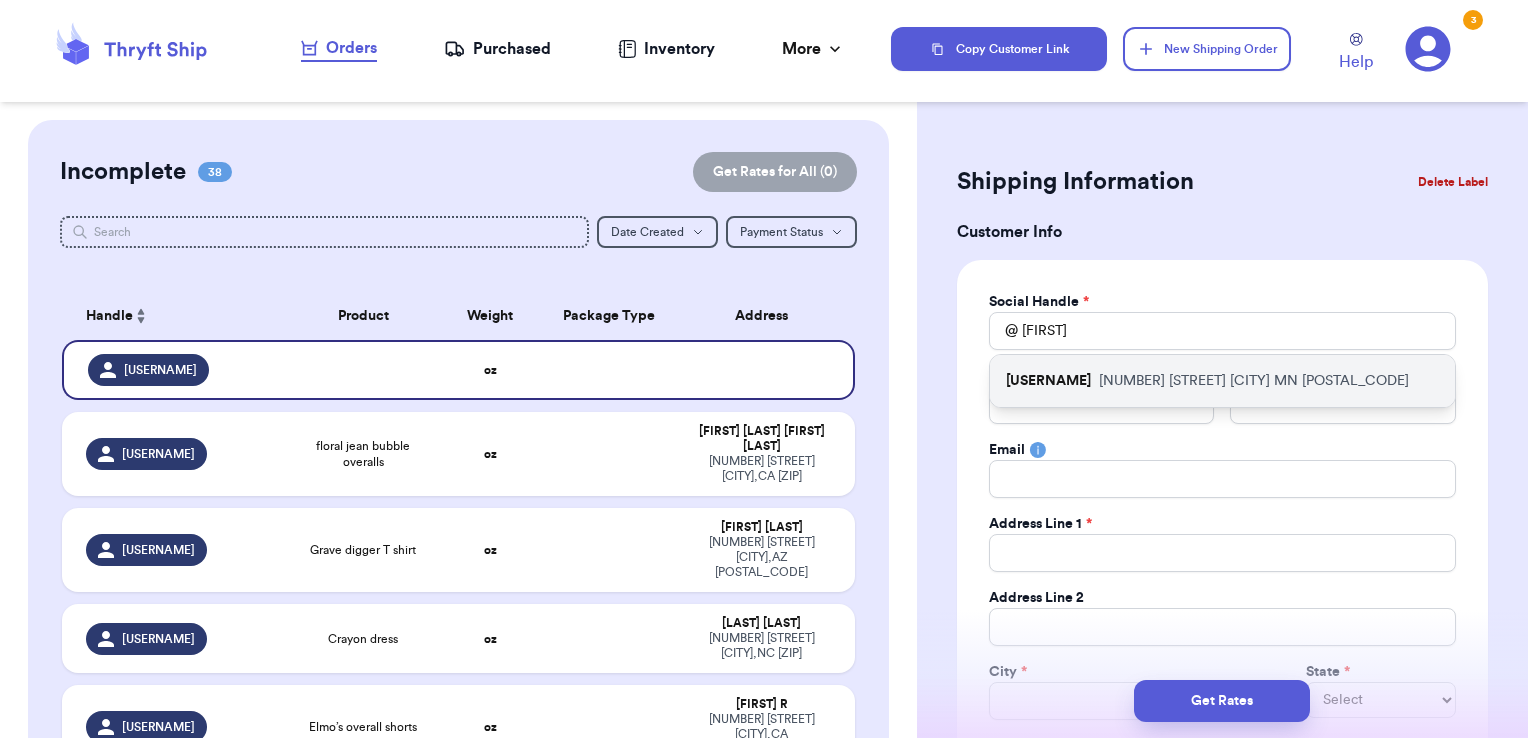 click on "[NUMBER] [STREET]   [CITY]   [STATE]   [POSTAL_CODE]" at bounding box center [1254, 381] 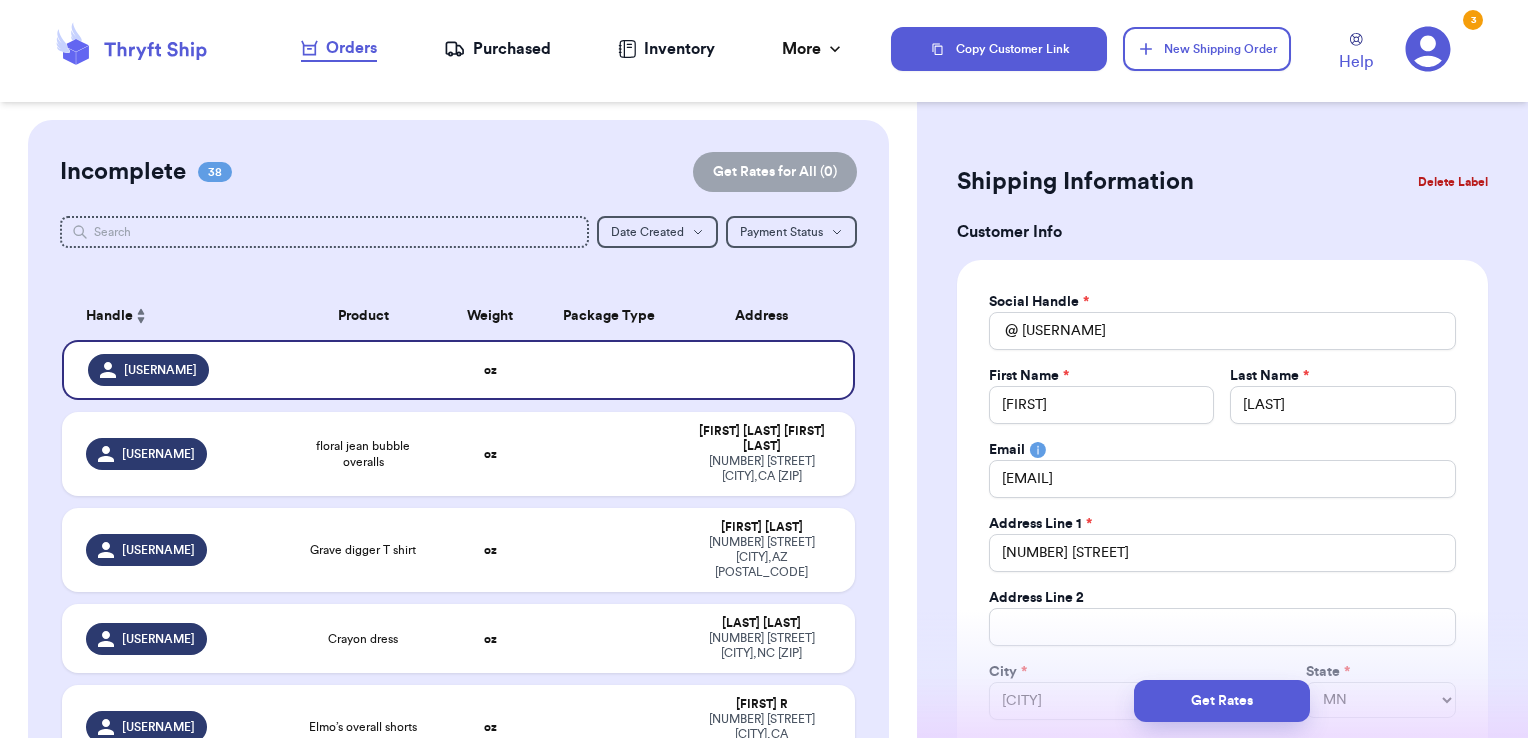 type 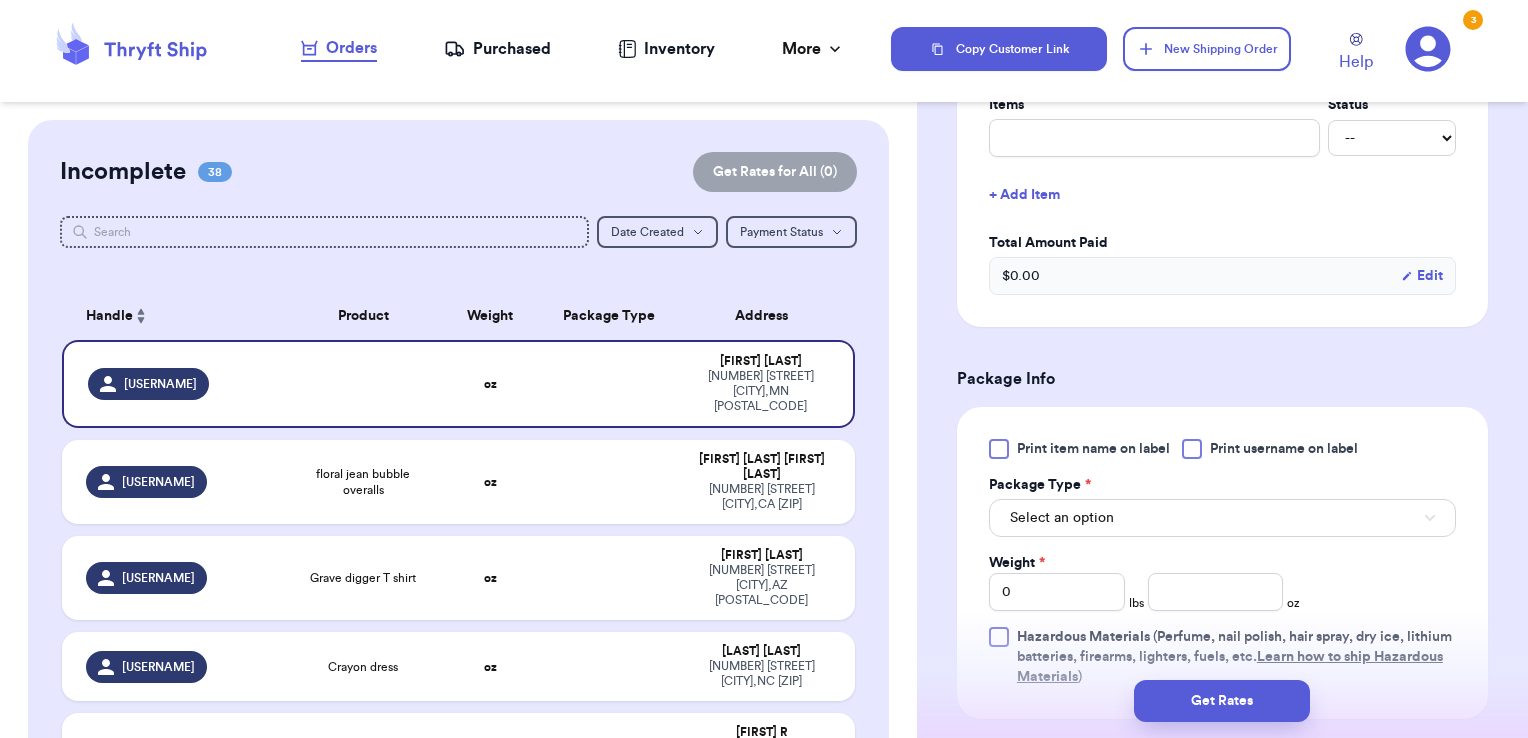 scroll, scrollTop: 851, scrollLeft: 0, axis: vertical 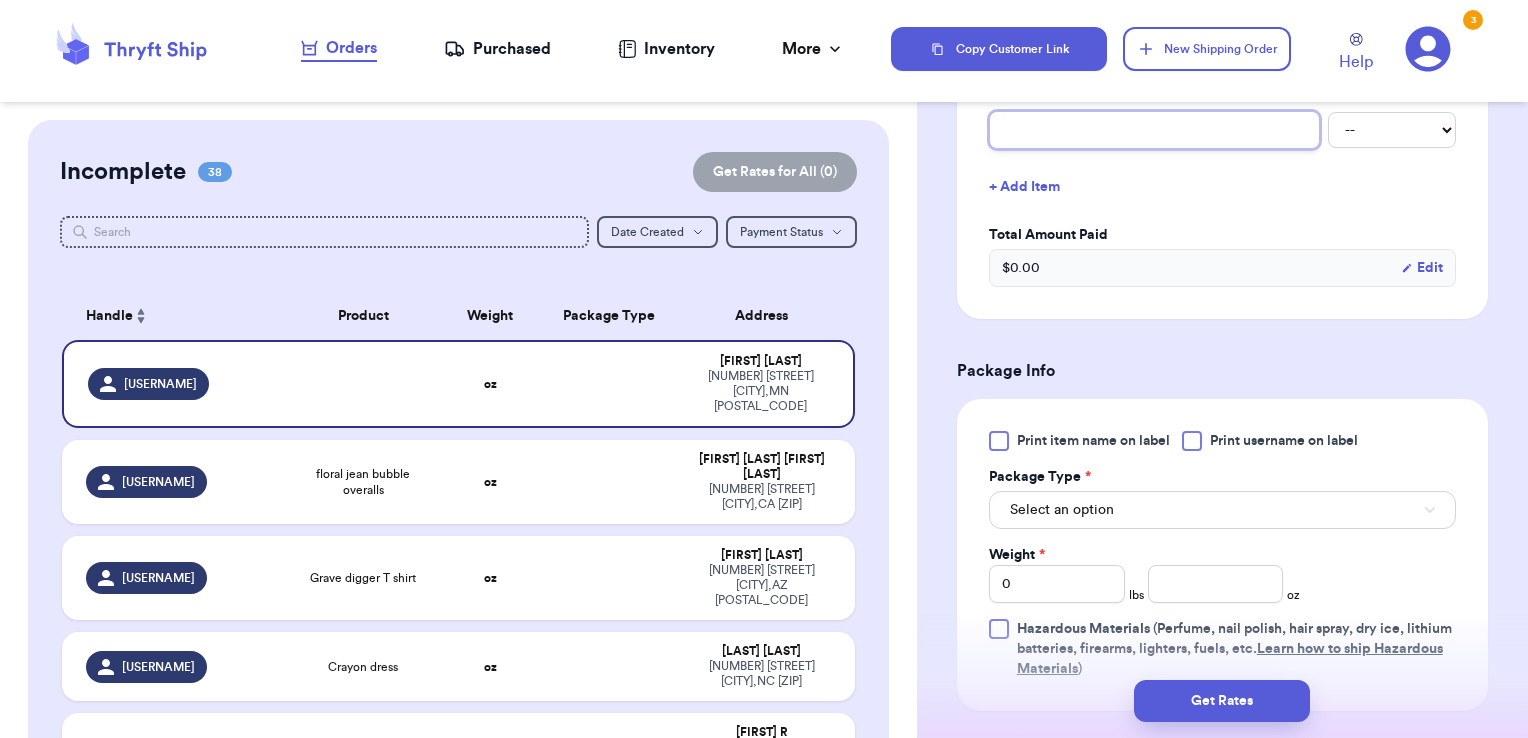 click at bounding box center [1154, 130] 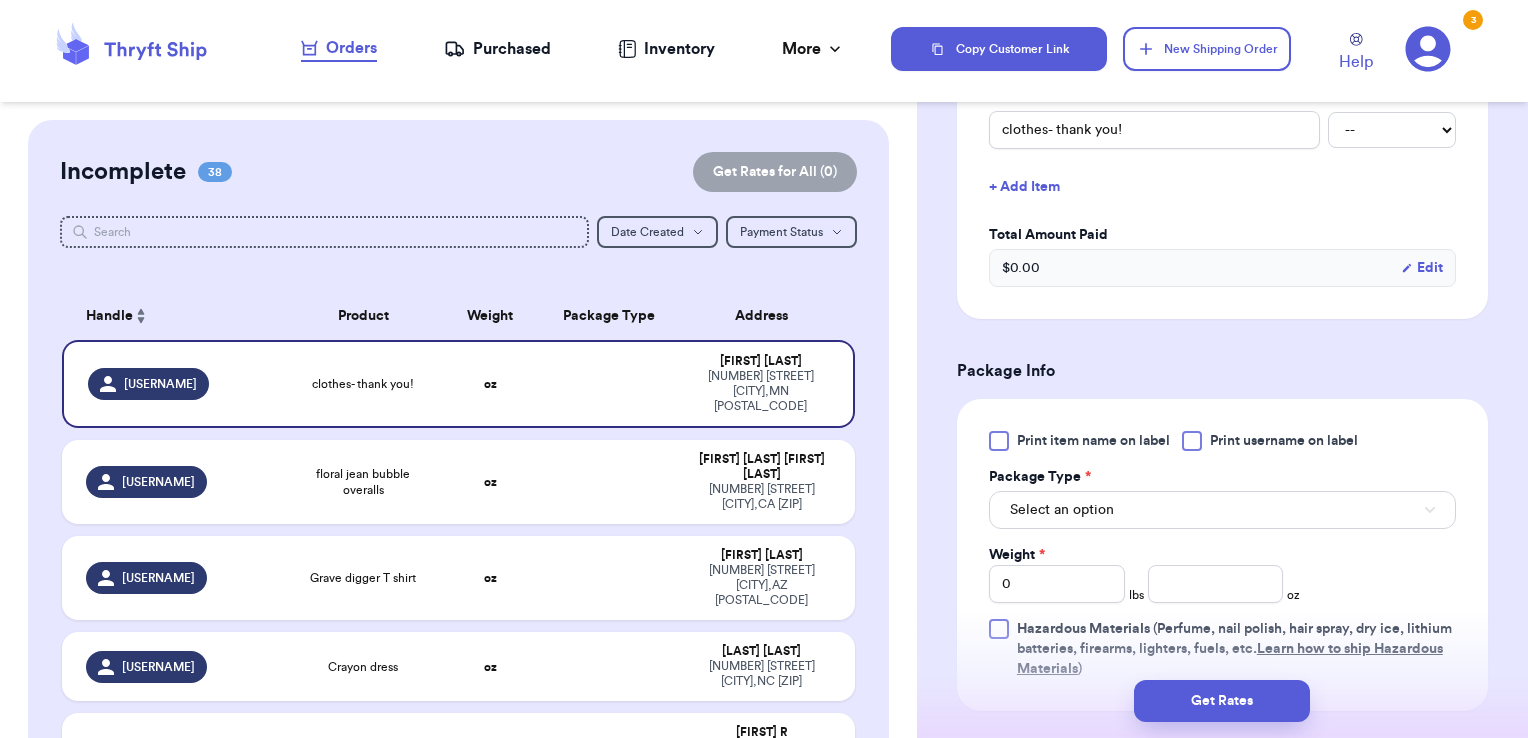 click at bounding box center [1192, 441] 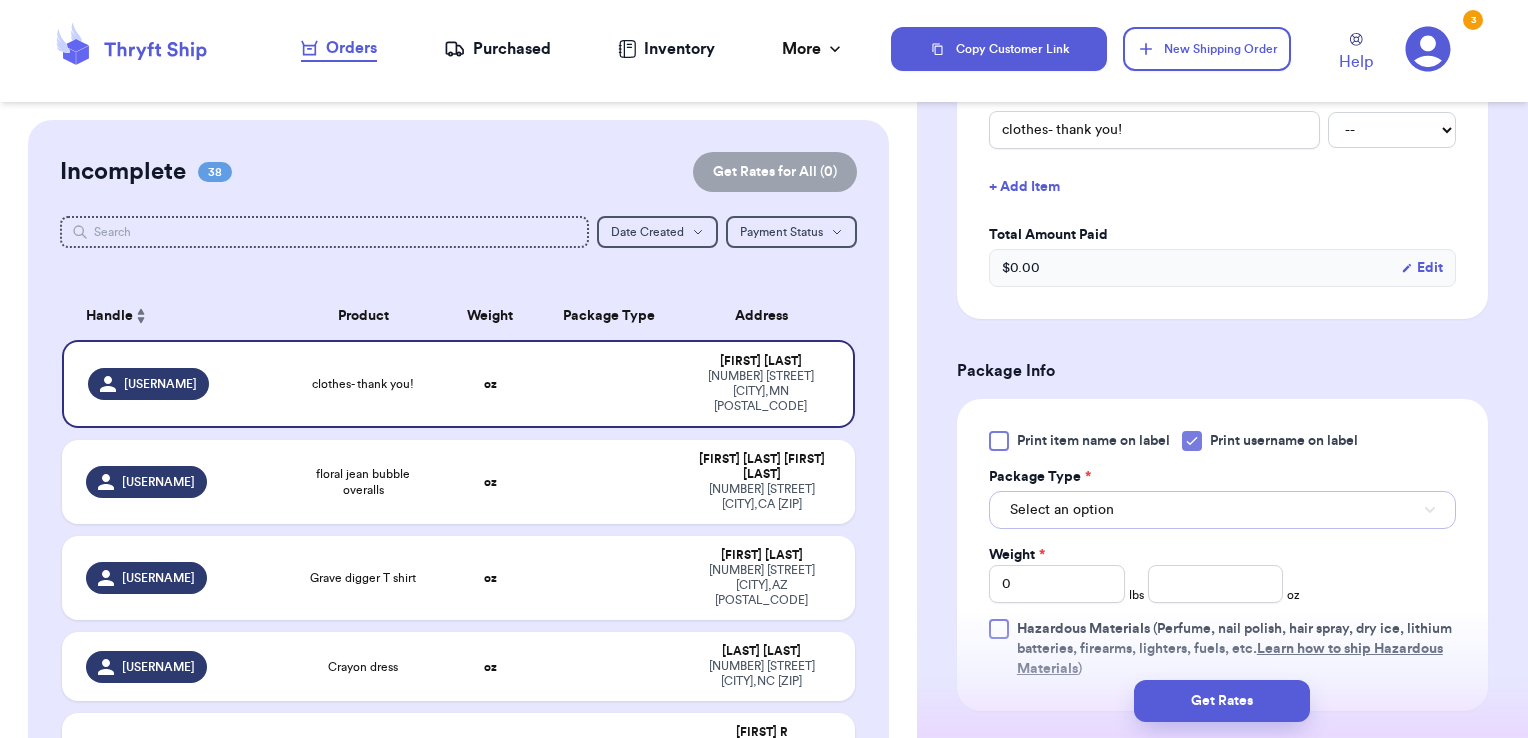 click on "Select an option" at bounding box center (1222, 510) 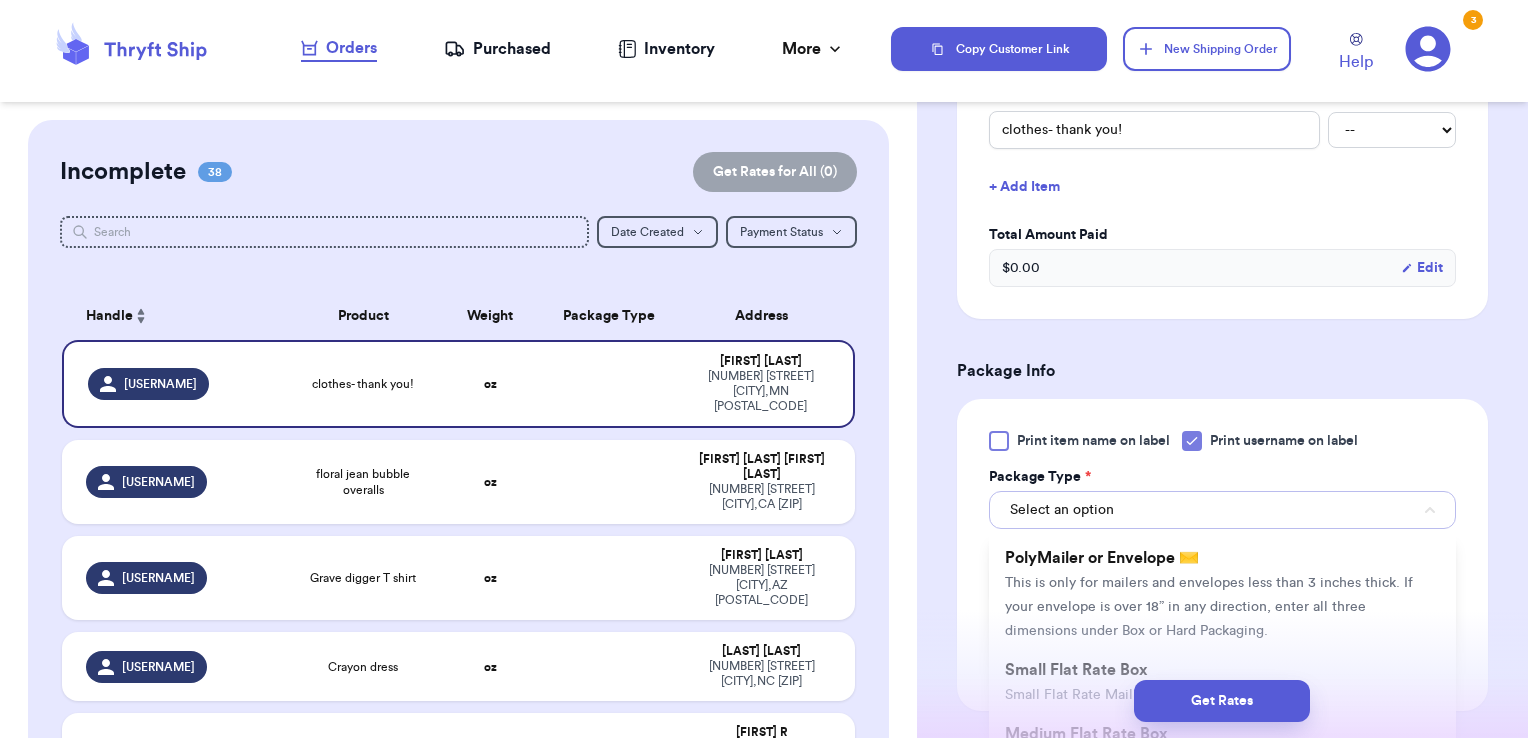 scroll, scrollTop: 124, scrollLeft: 0, axis: vertical 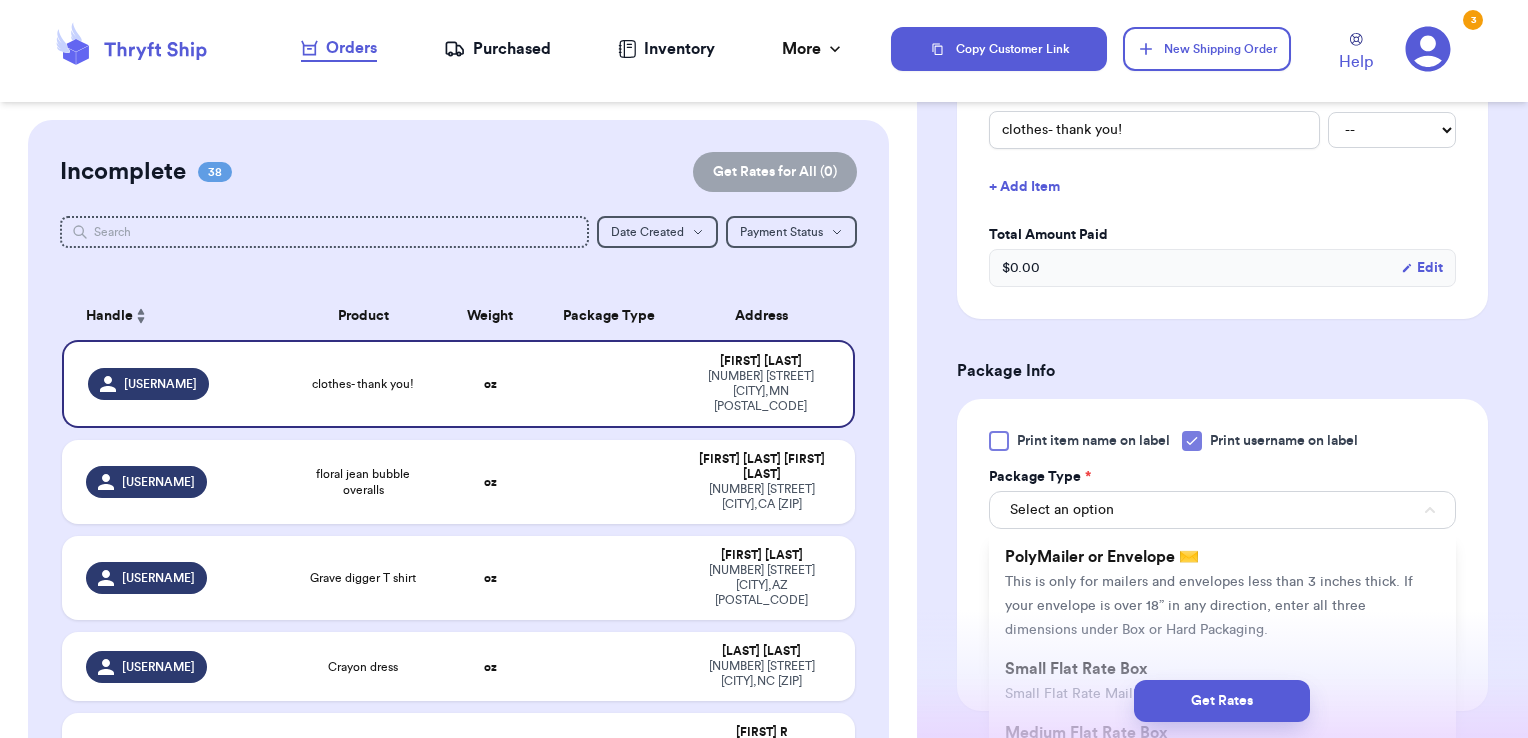 click on "PolyMailer or Envelope ✉️ This is only for mailers and envelopes less than 3 inches thick. If your envelope is over 18” in any direction, enter all three dimensions under Box or Hard Packaging." at bounding box center (1222, 593) 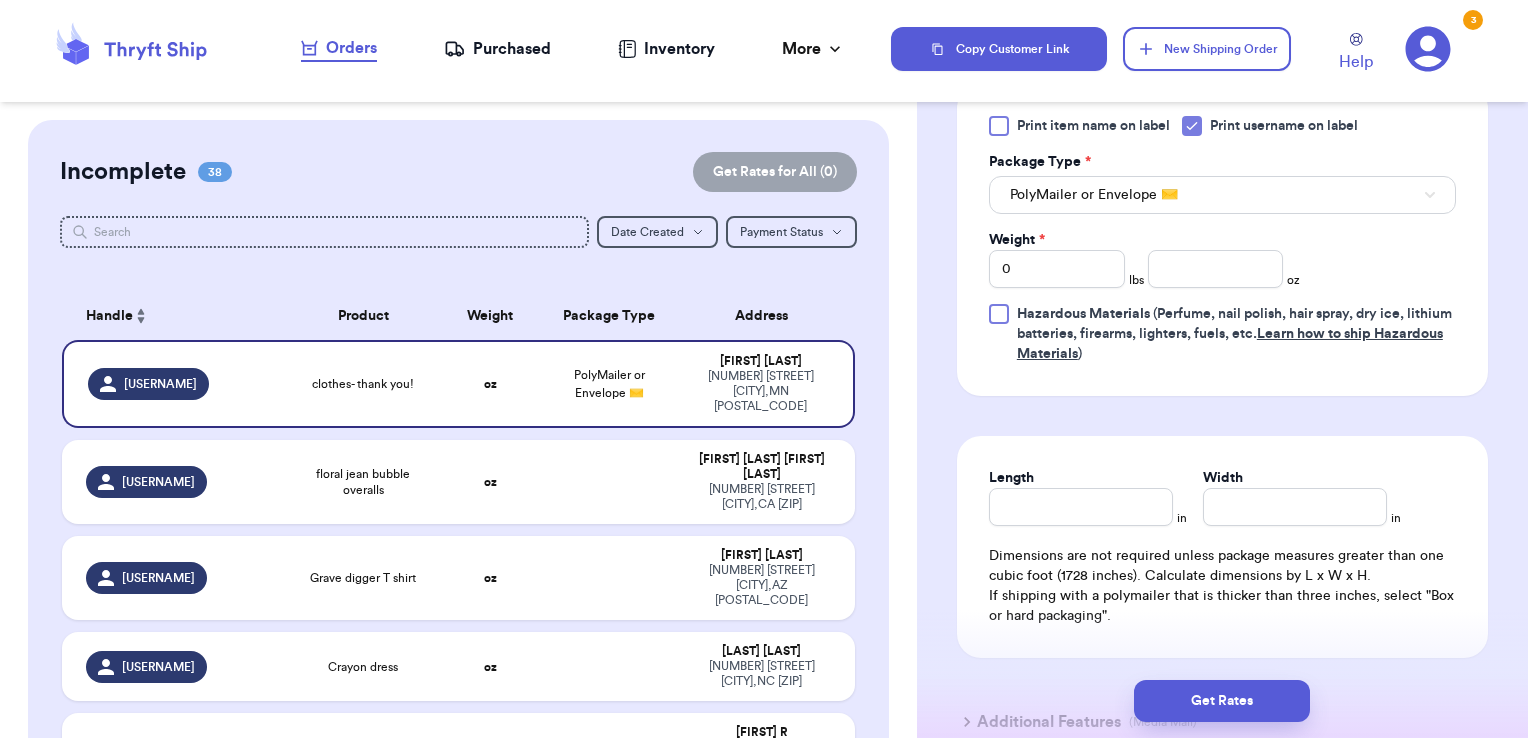 scroll, scrollTop: 1167, scrollLeft: 0, axis: vertical 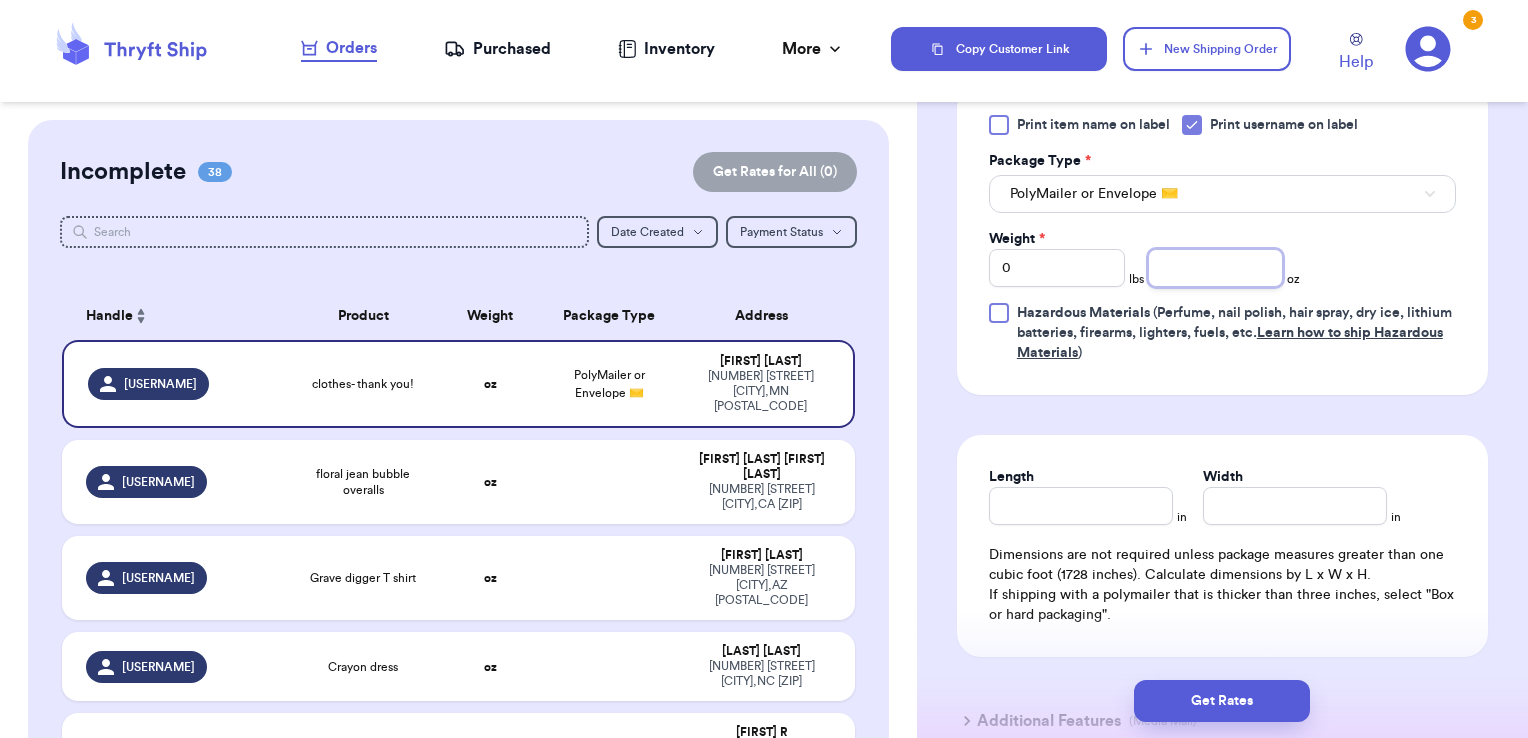 click at bounding box center [1216, 268] 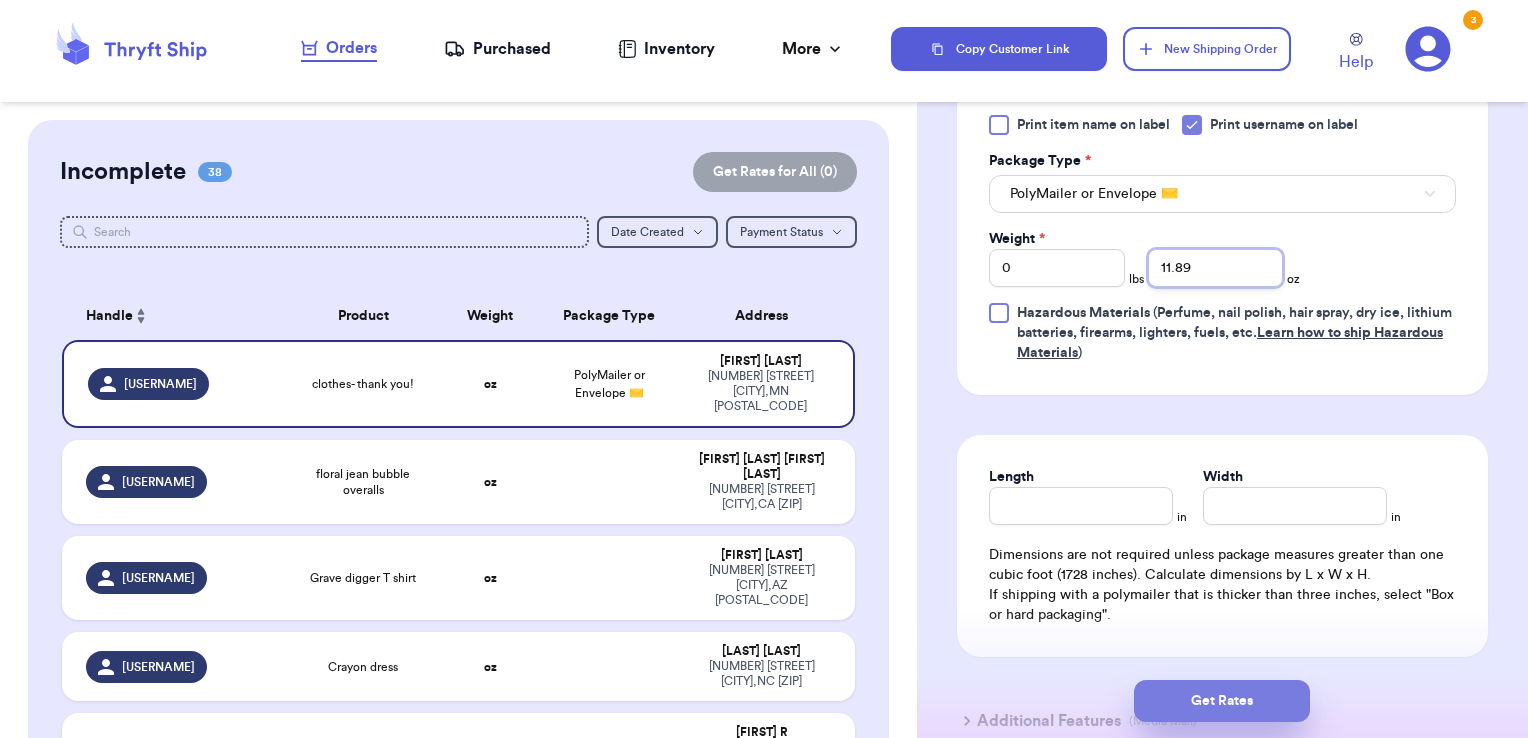 type on "11.89" 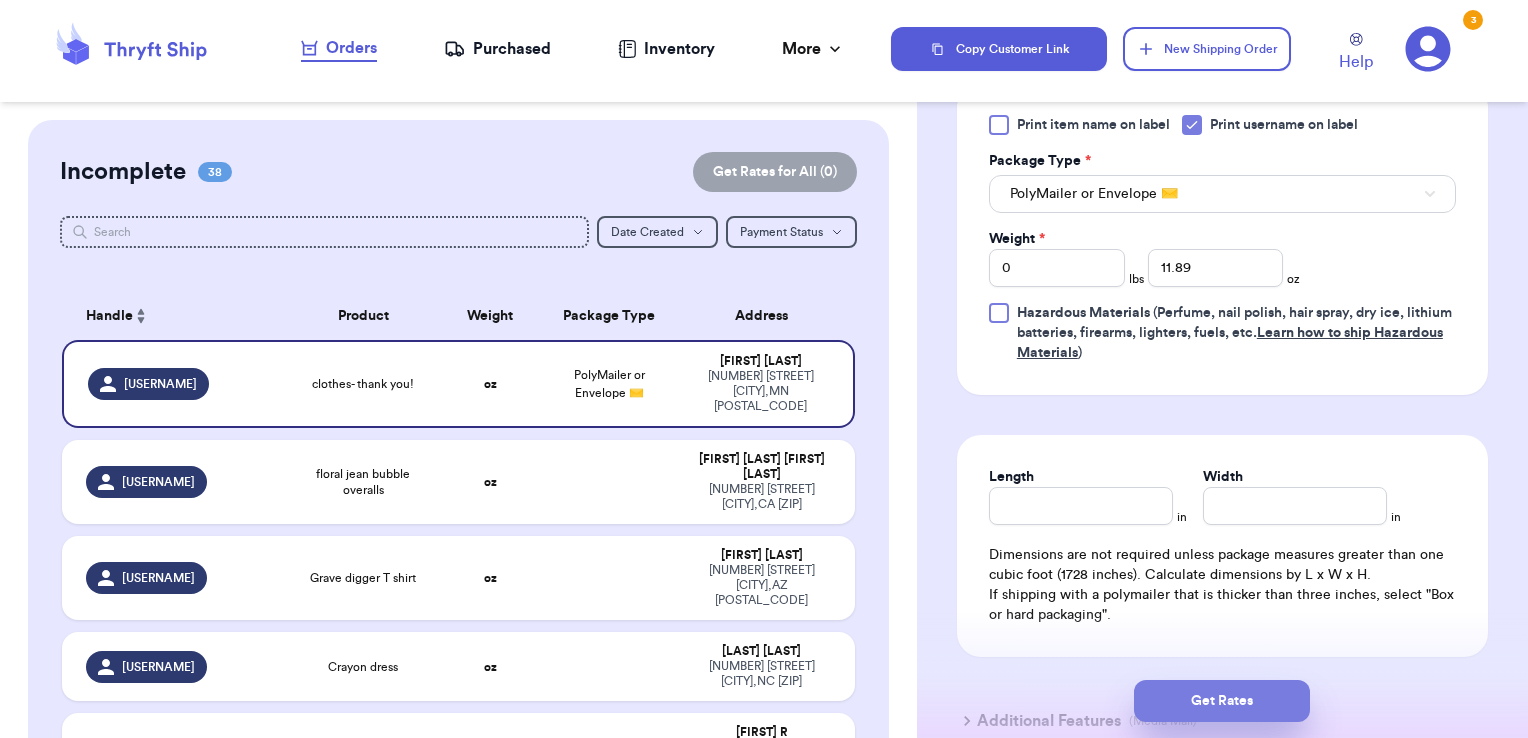 click on "Get Rates" at bounding box center [1222, 701] 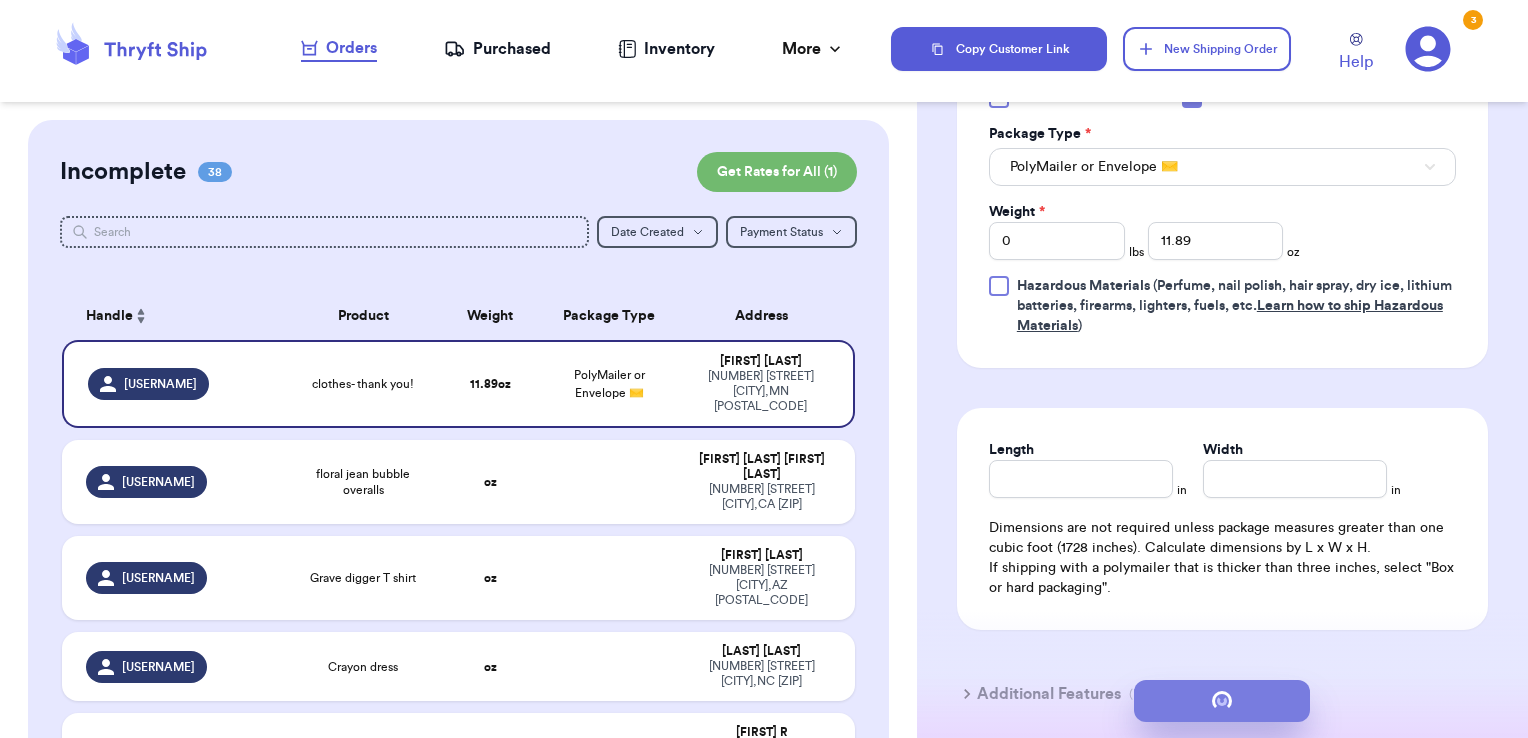 scroll, scrollTop: 0, scrollLeft: 0, axis: both 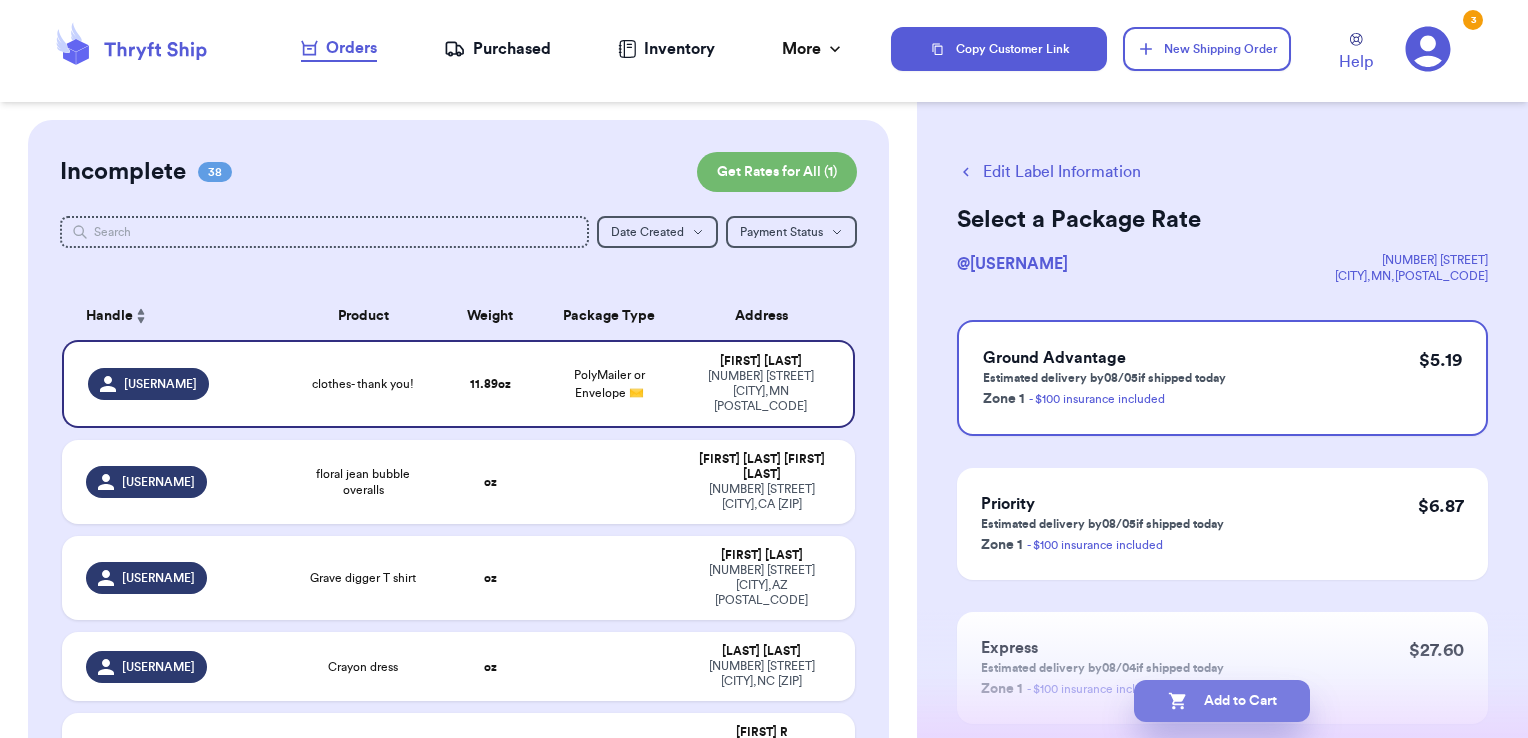 click on "Add to Cart" at bounding box center (1222, 701) 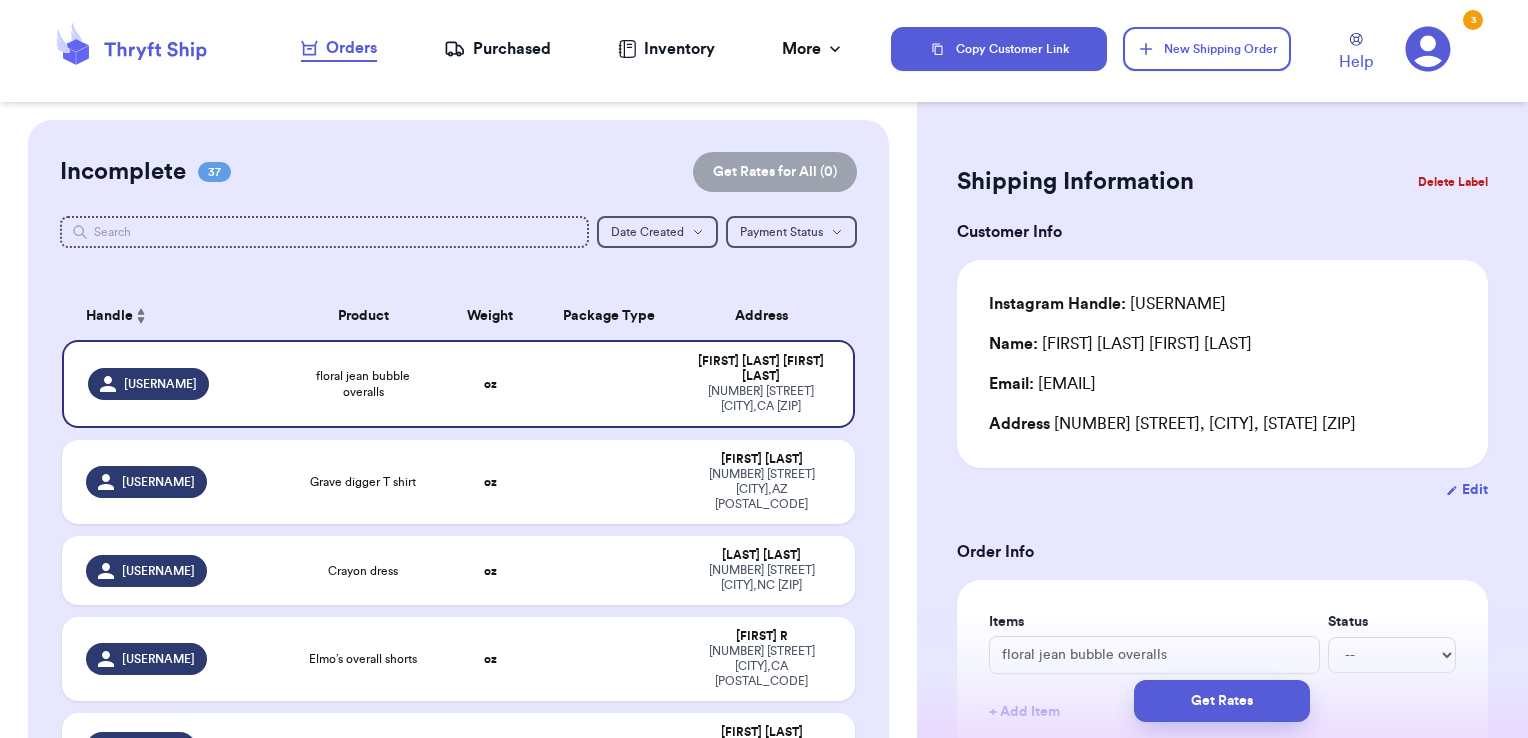 type 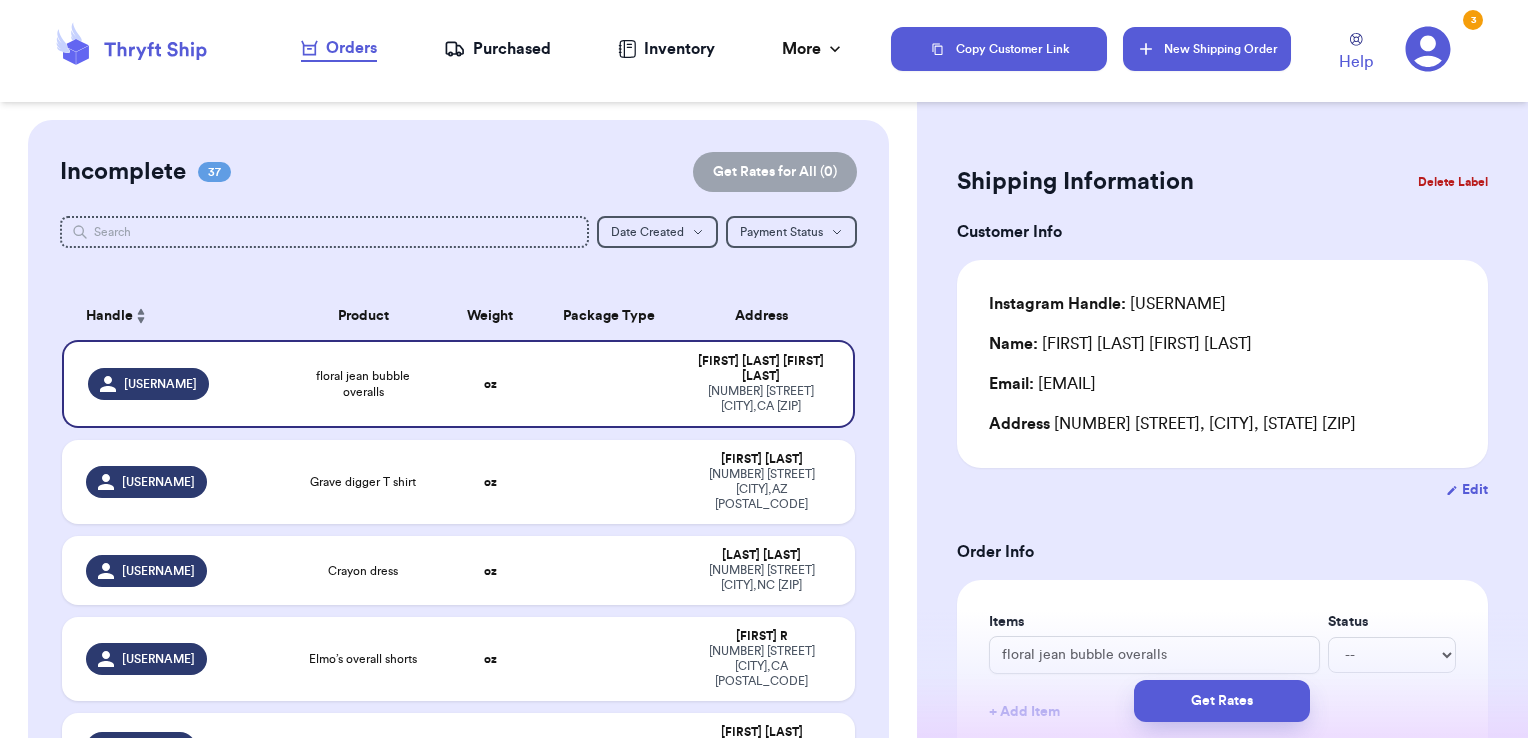 click on "New Shipping Order" at bounding box center (1207, 49) 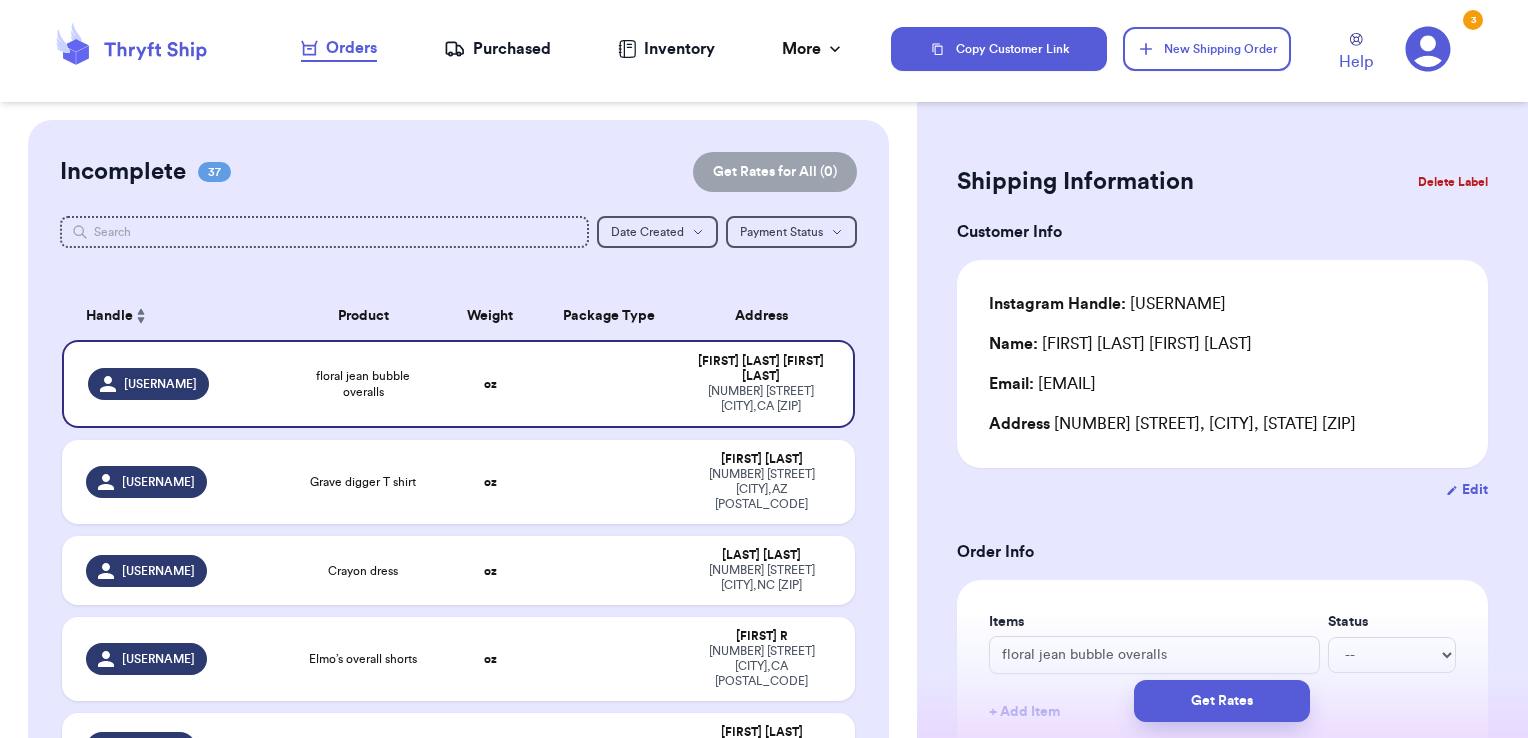 type 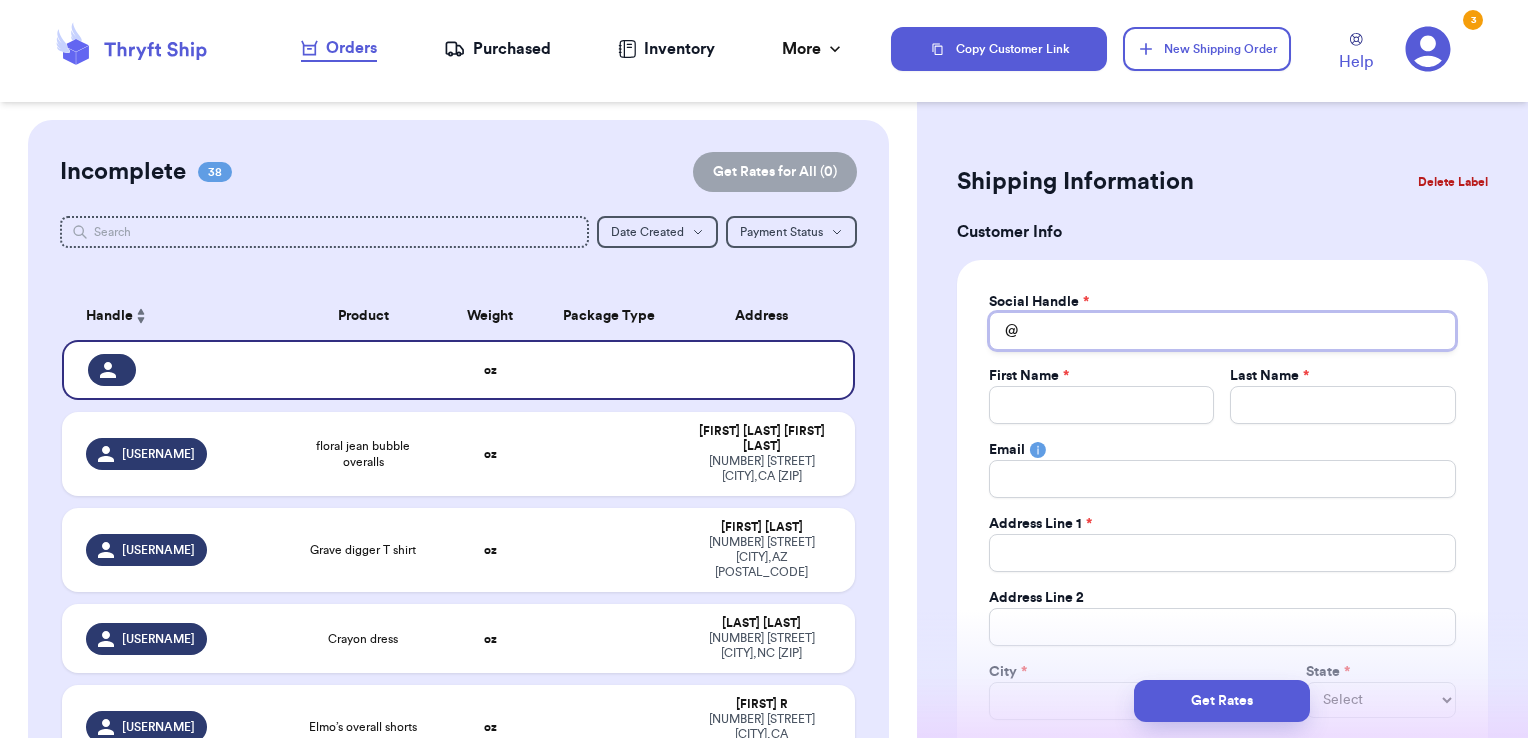 click on "Total Amount Paid" at bounding box center (1222, 331) 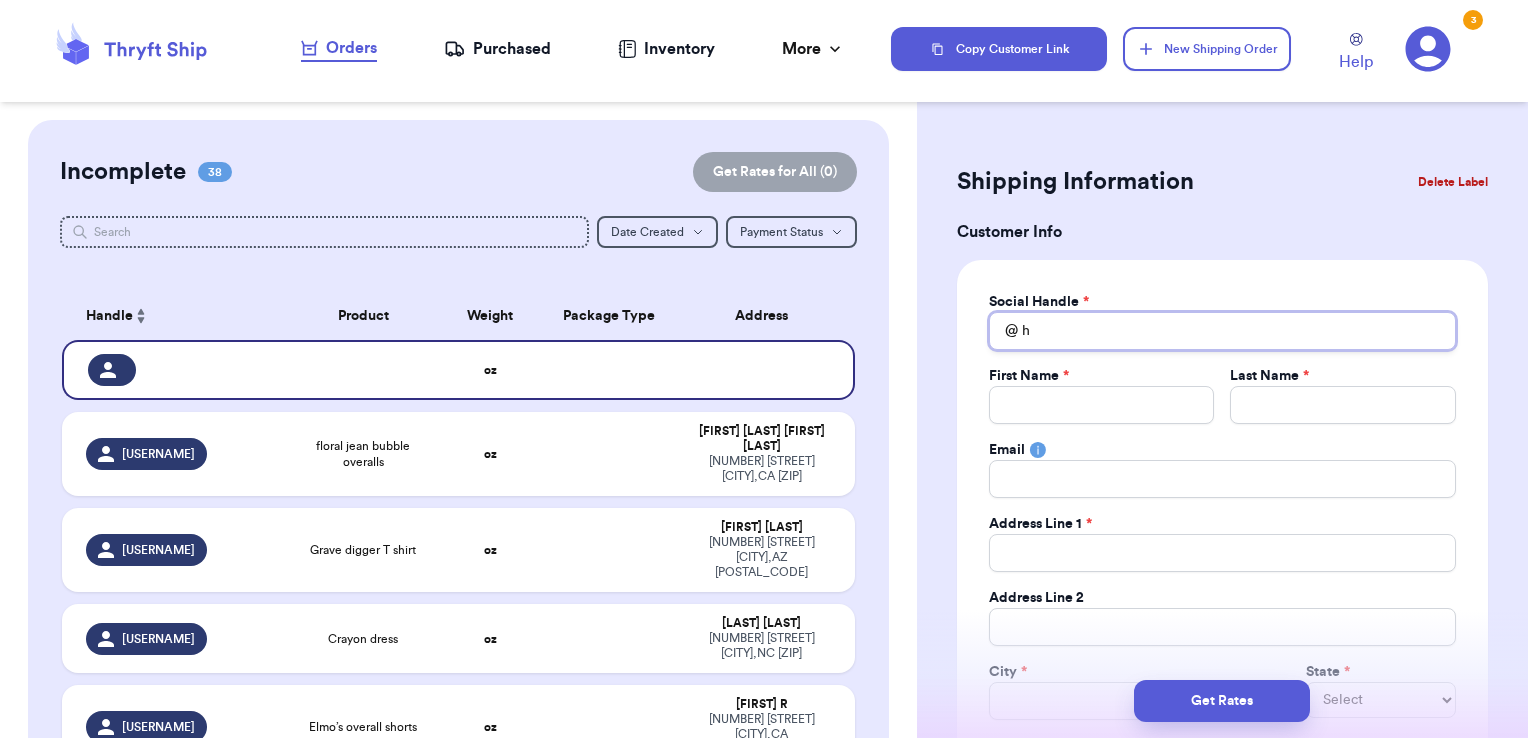 type 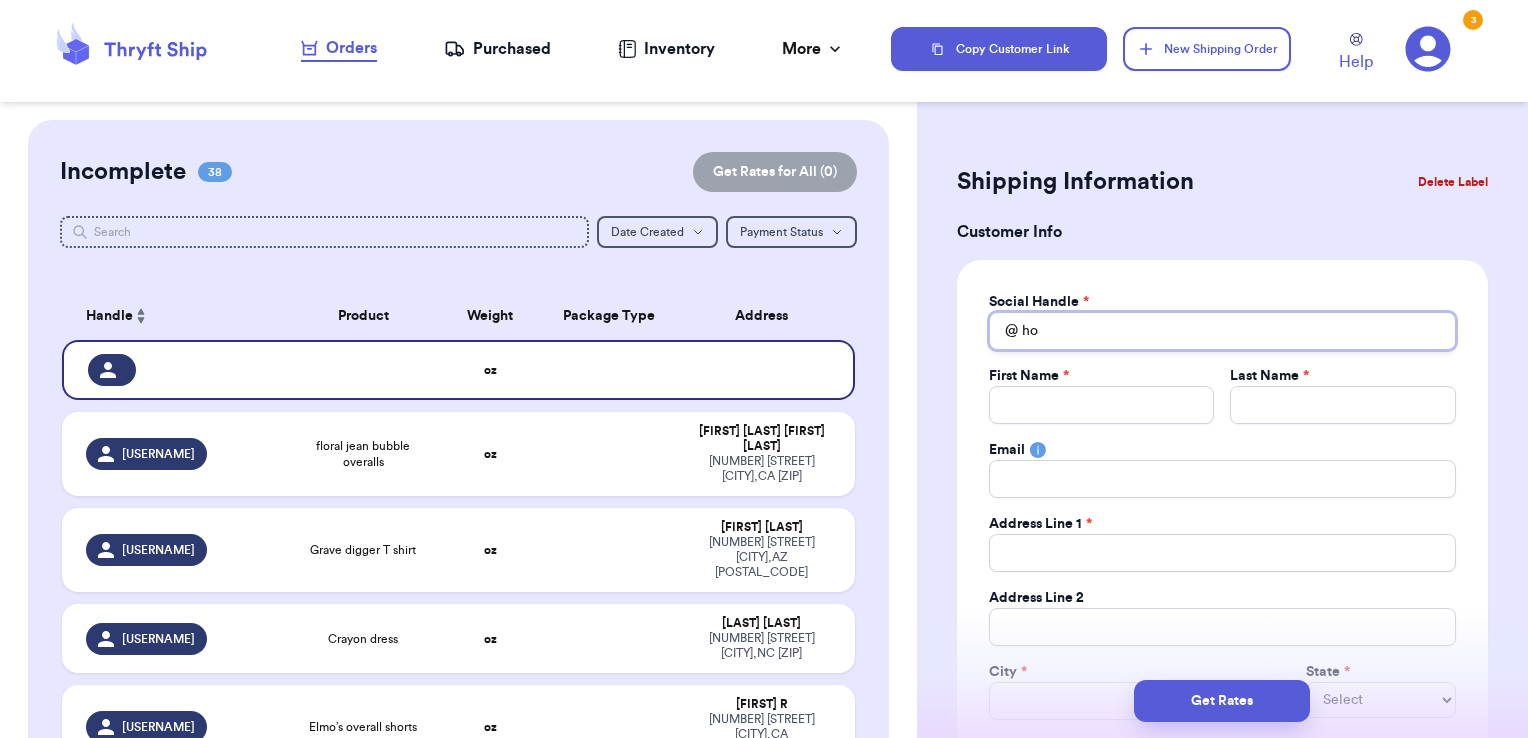 type 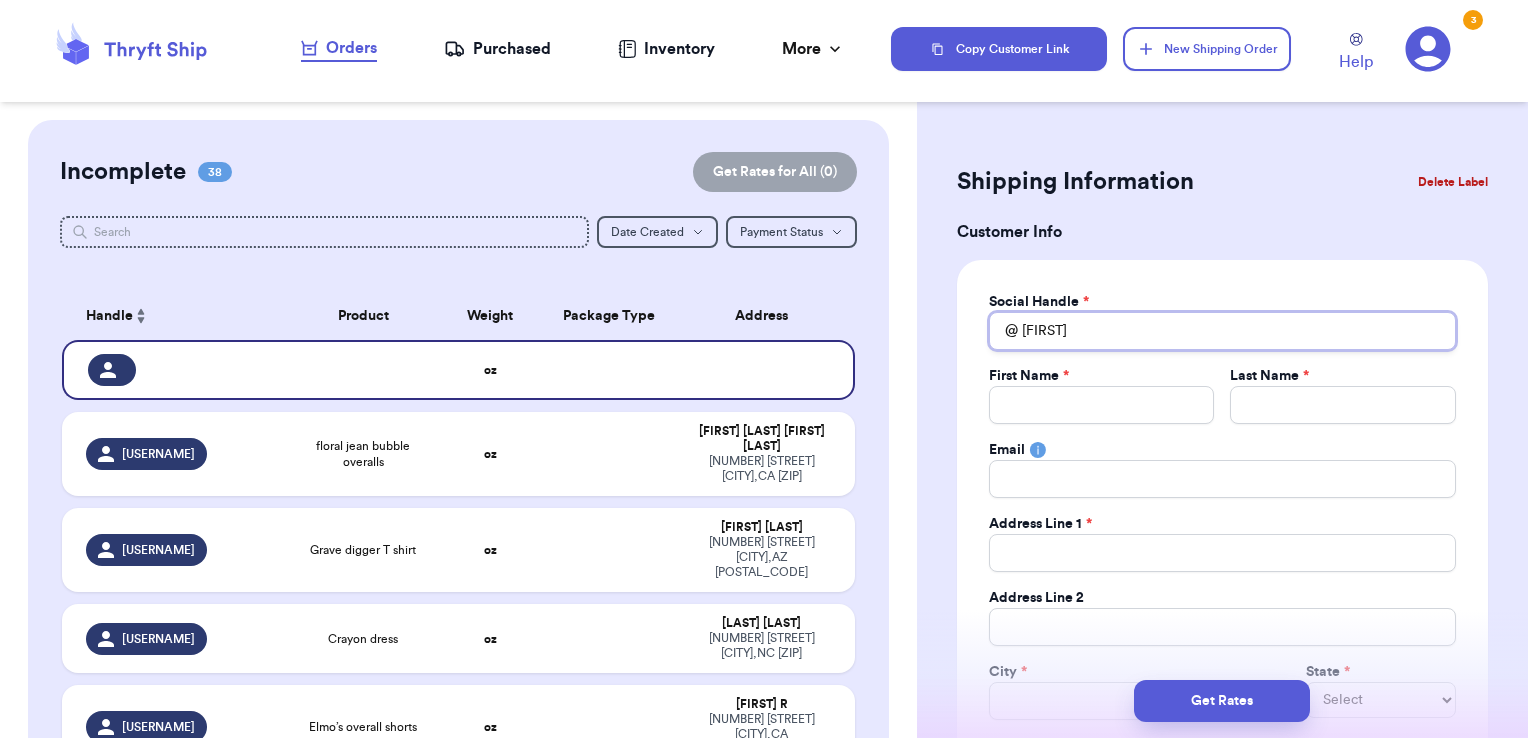 type 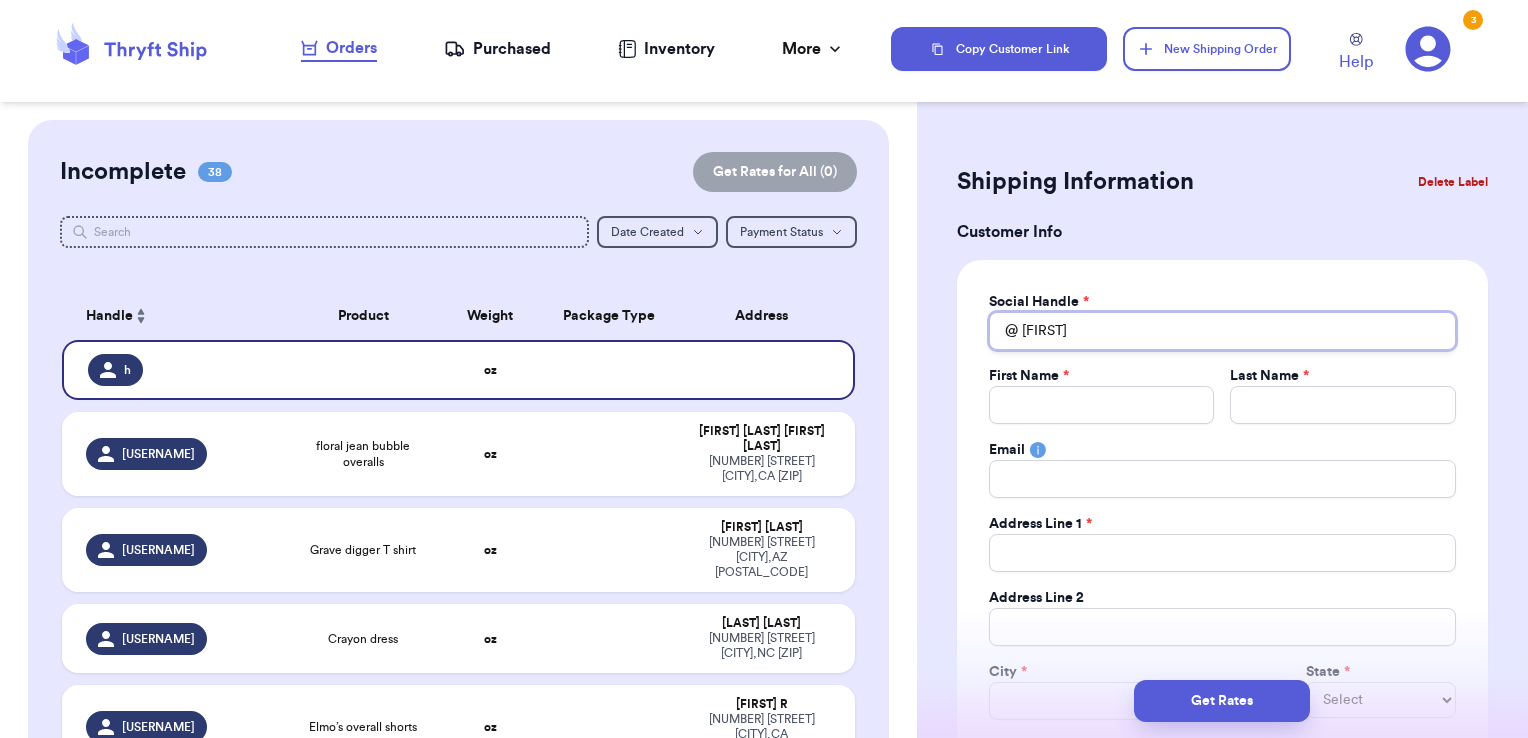 type 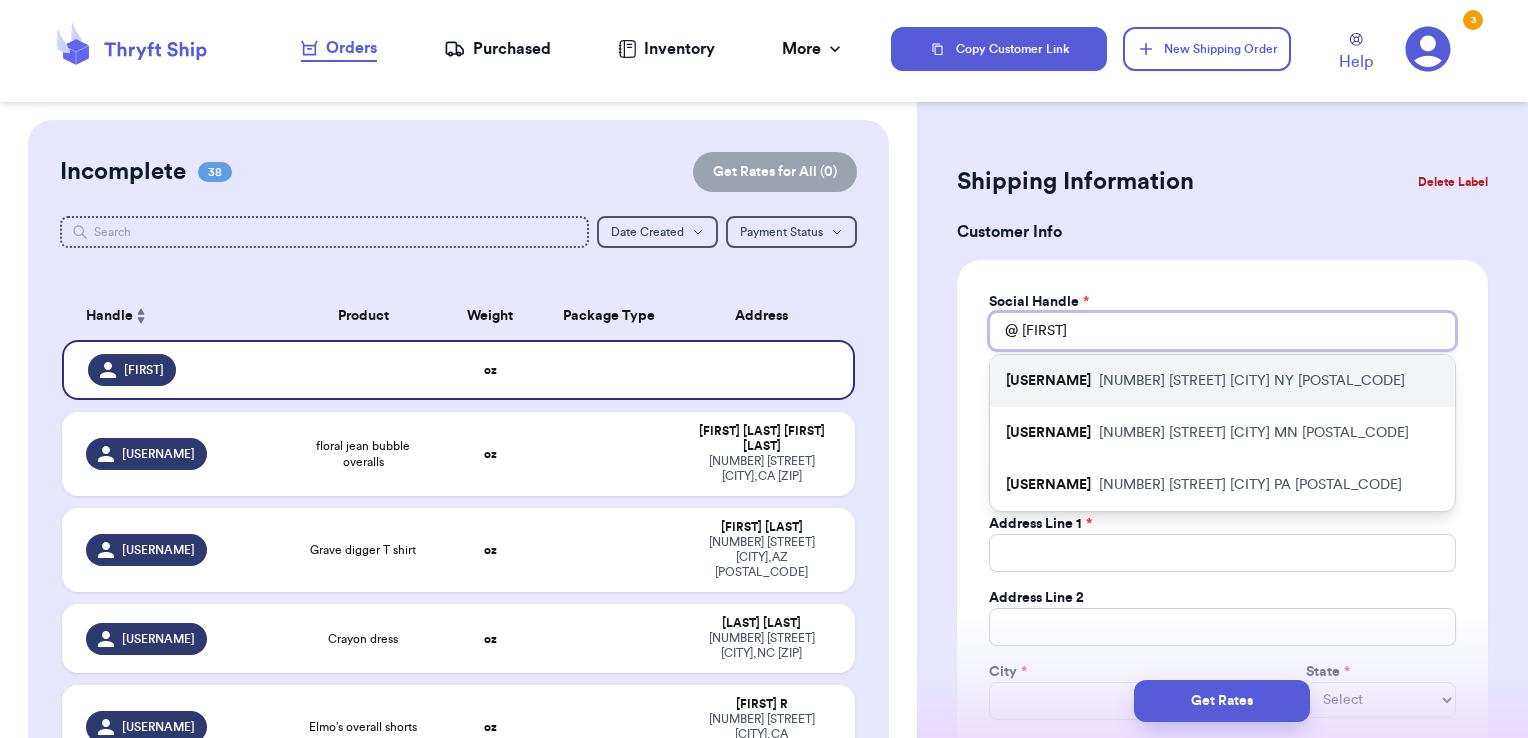 type on "[FIRST]" 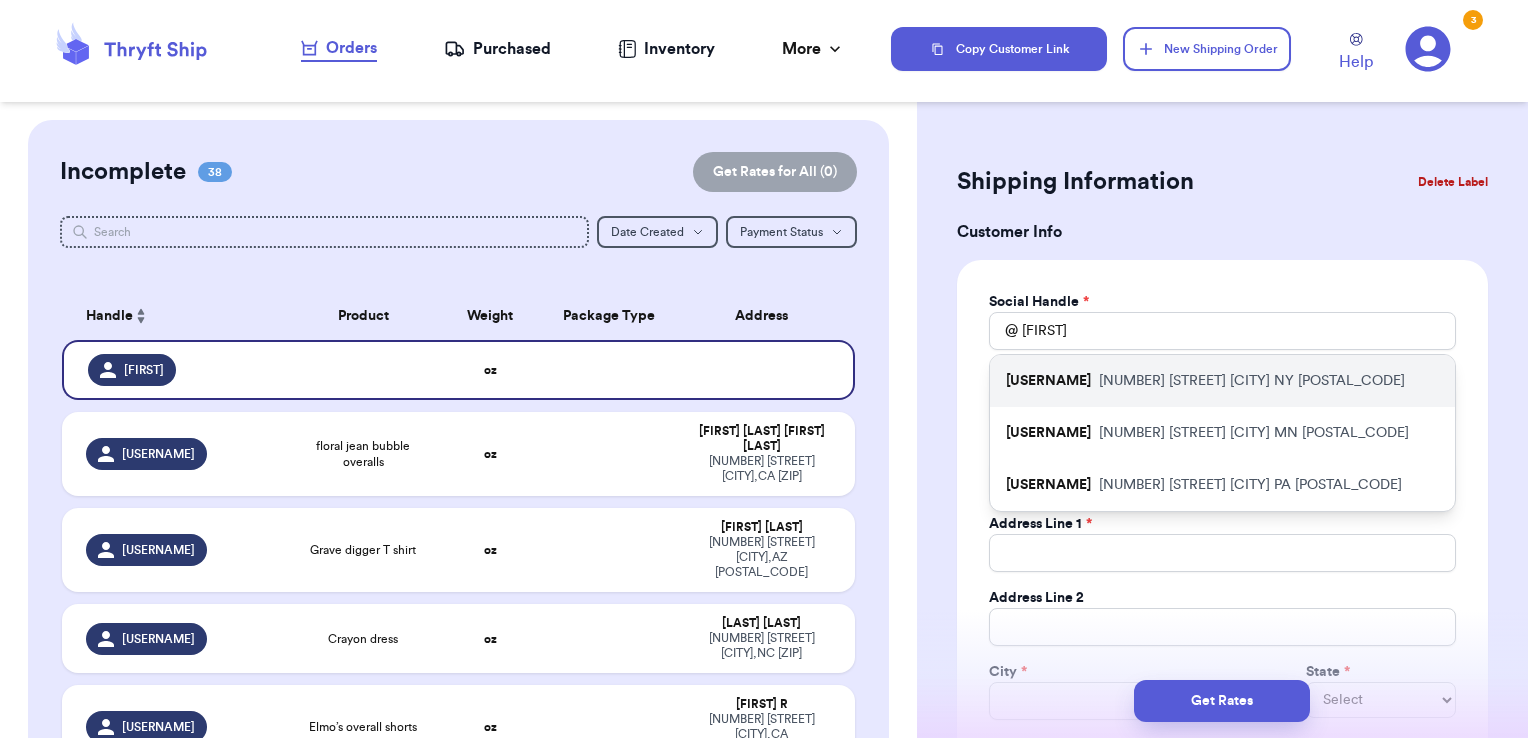 click on "[NUMBER] [STREET]   [CITY]   [STATE]   [POSTAL_CODE]" at bounding box center [1252, 381] 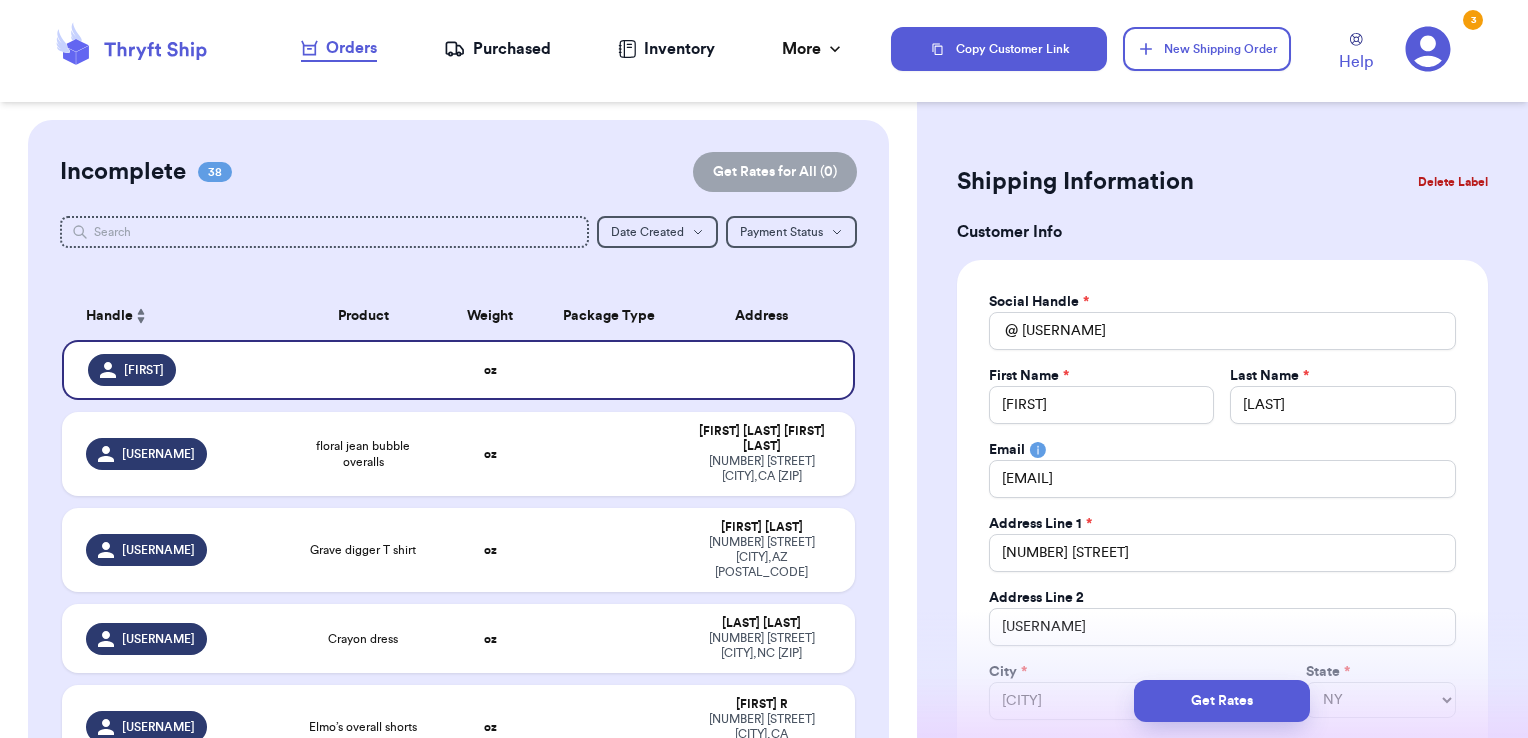 type 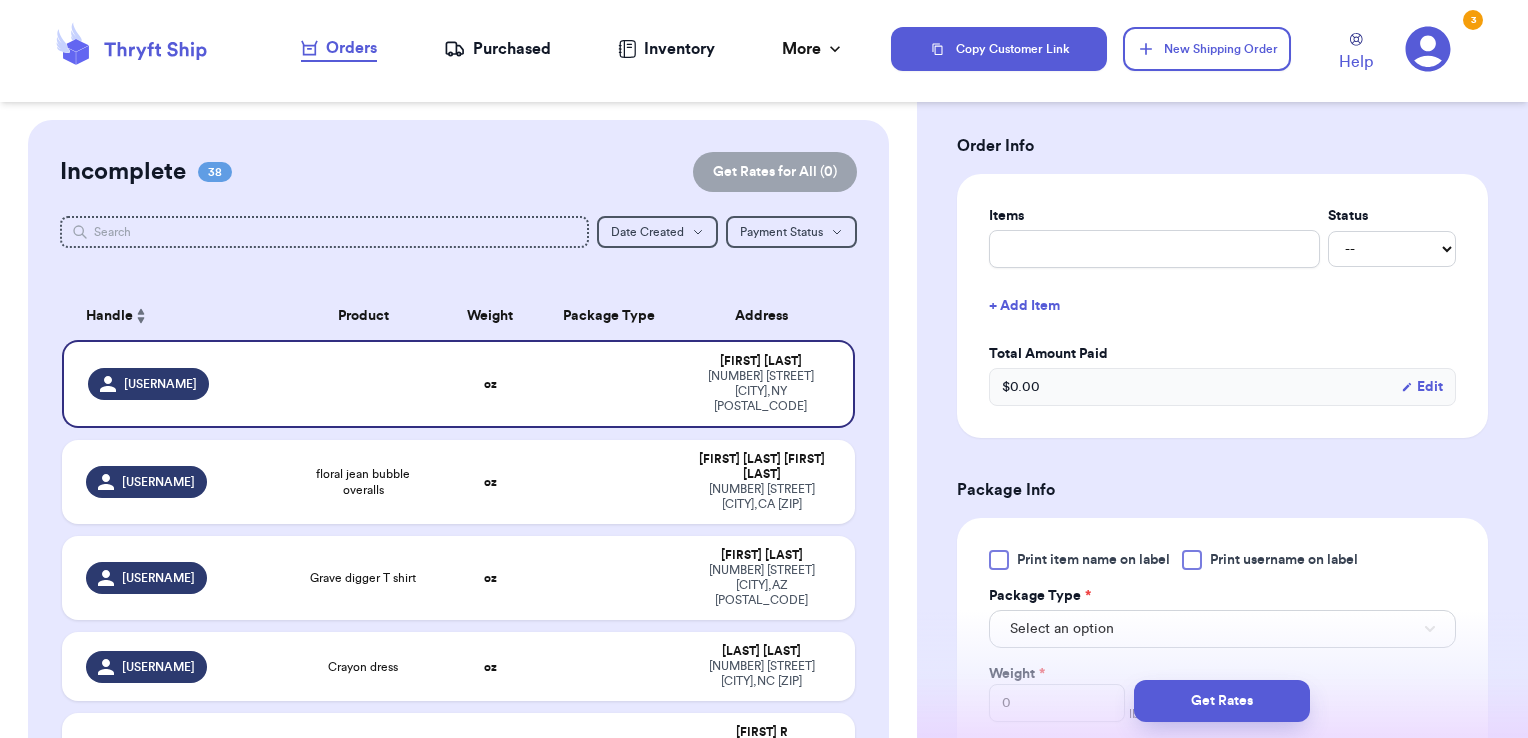 scroll, scrollTop: 732, scrollLeft: 0, axis: vertical 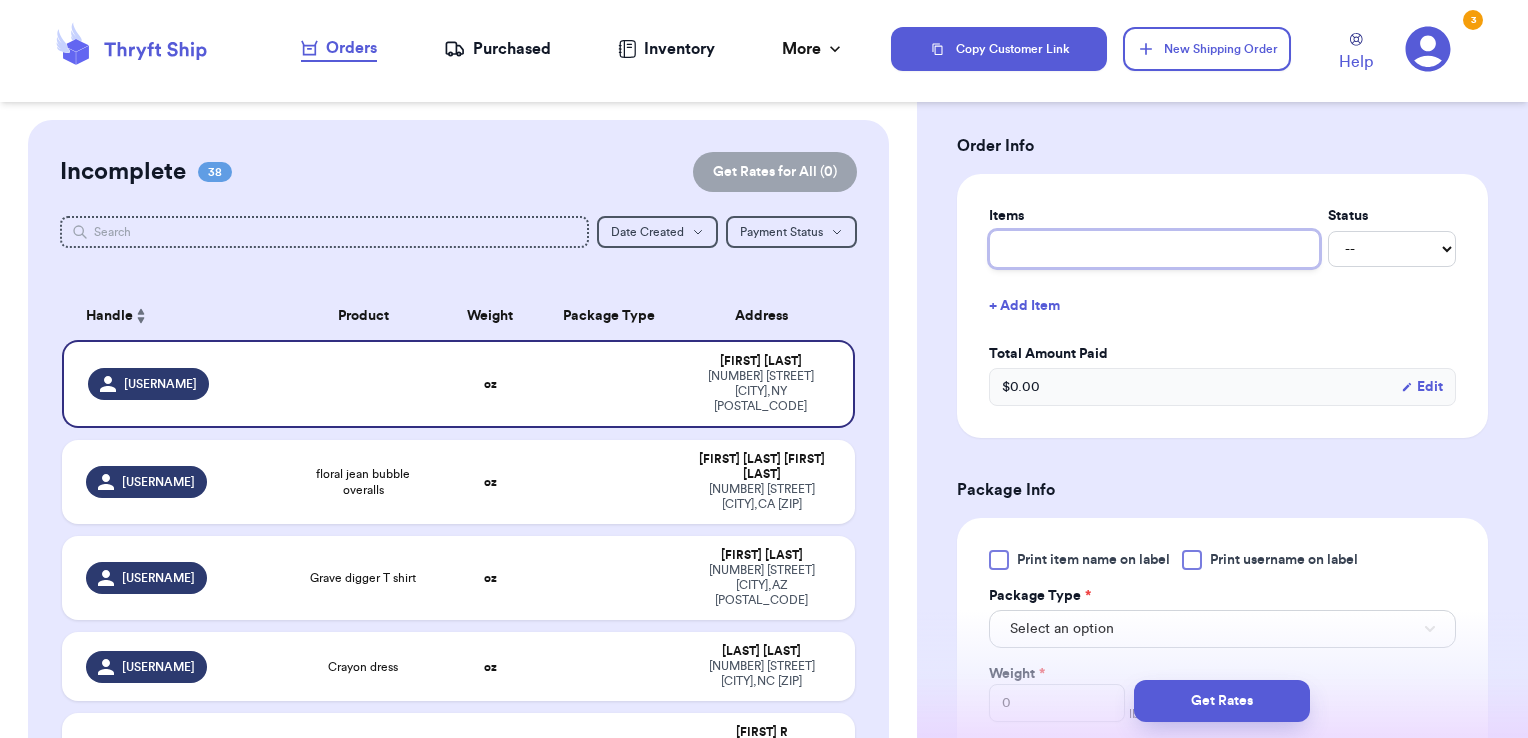 click at bounding box center [1154, 249] 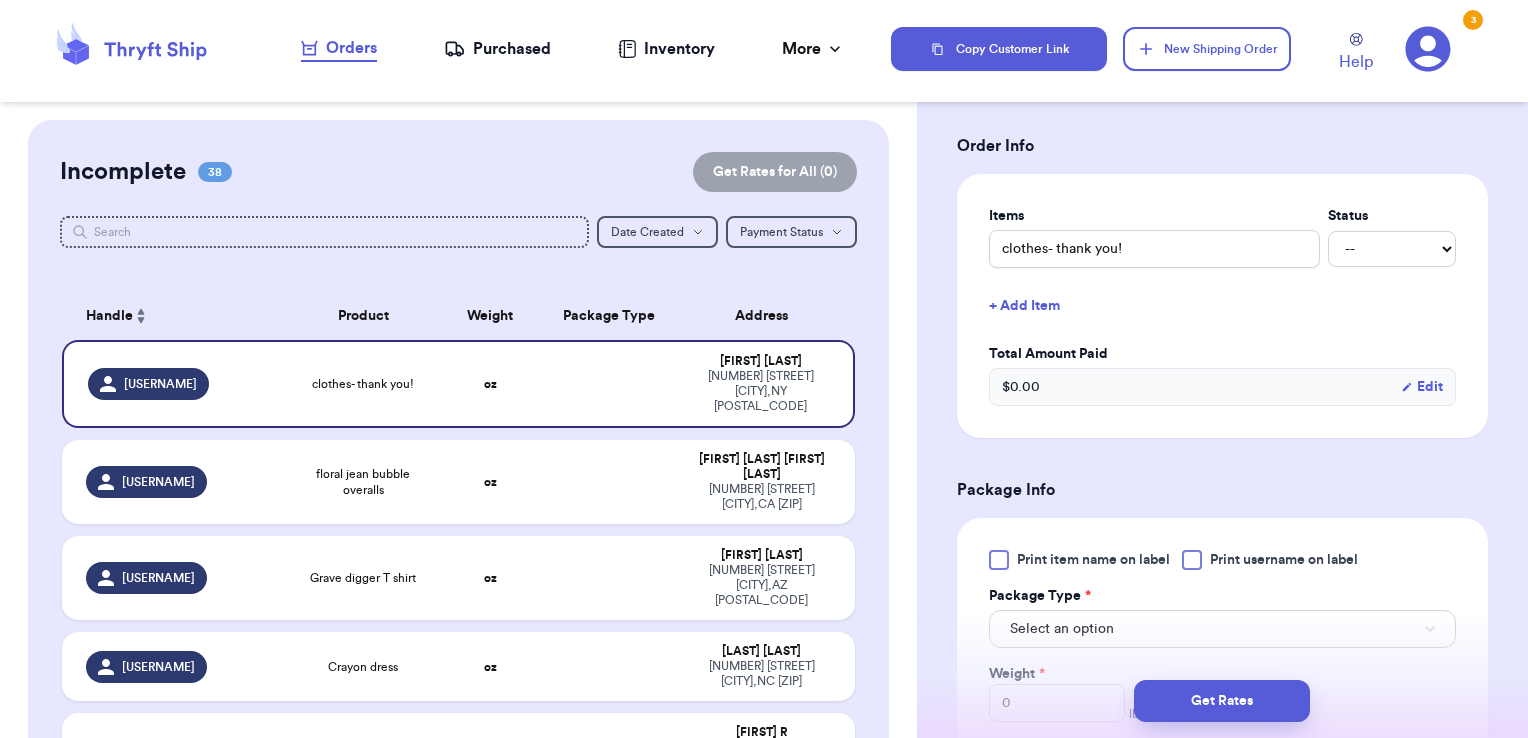 click on "Print username on label" at bounding box center (1284, 560) 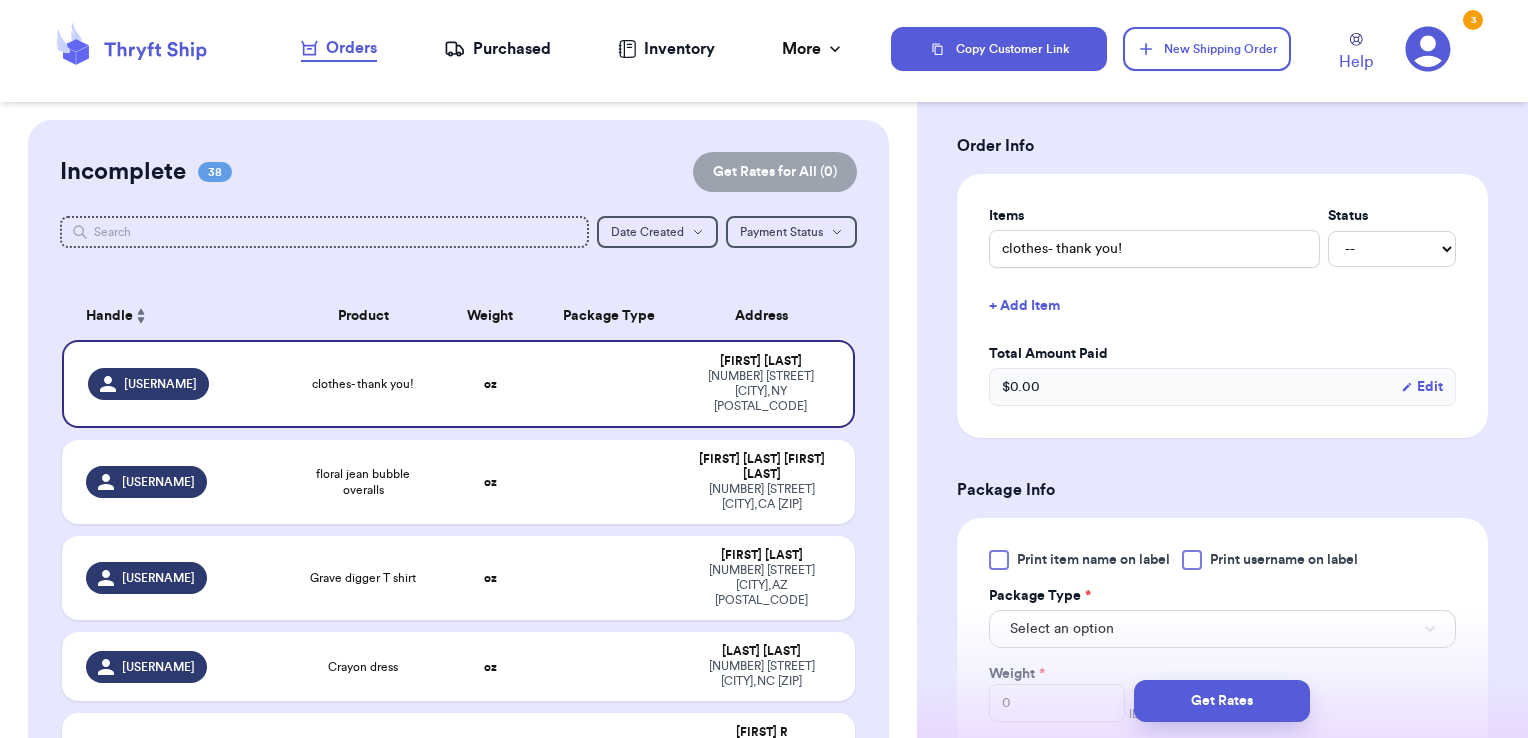click on "Print username on label" at bounding box center (0, 0) 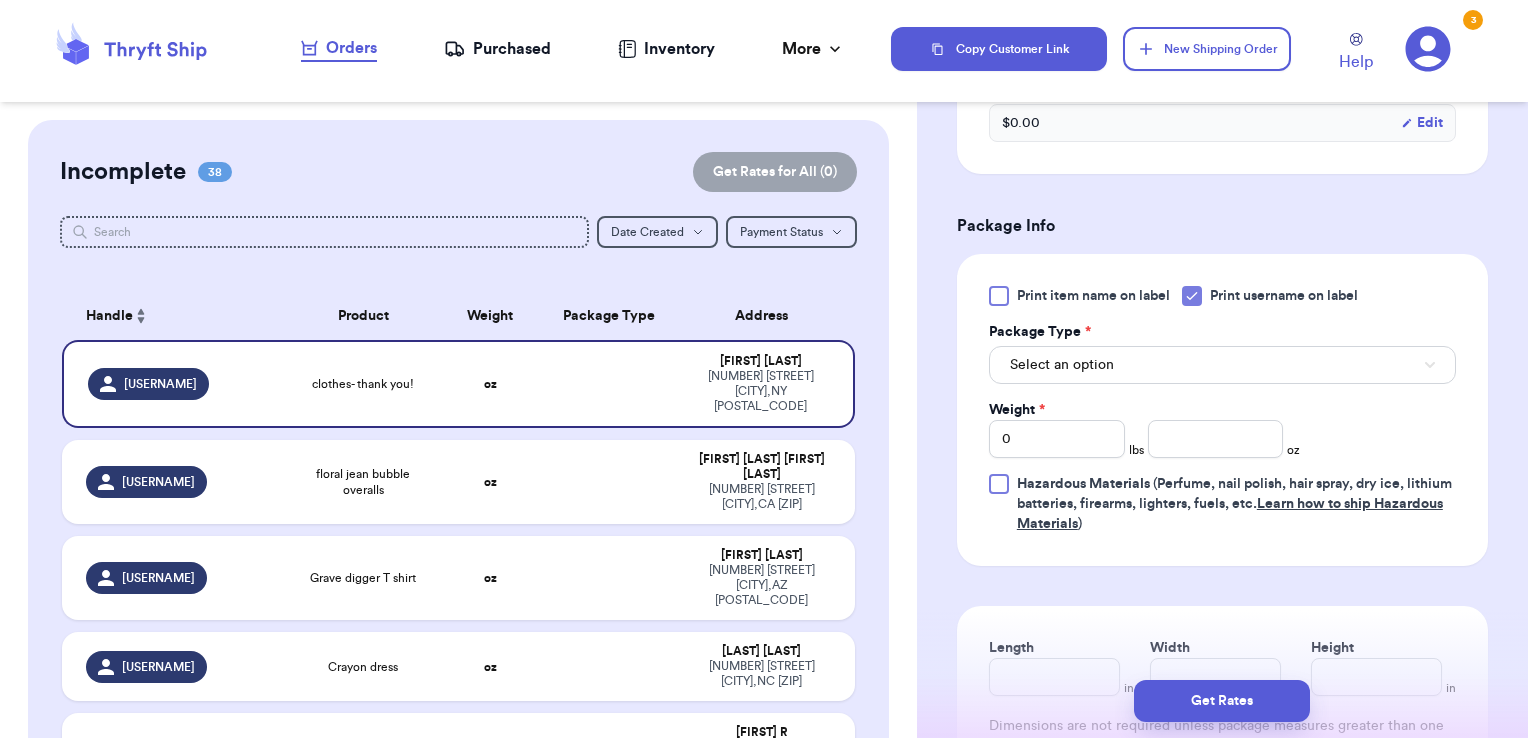 scroll, scrollTop: 998, scrollLeft: 0, axis: vertical 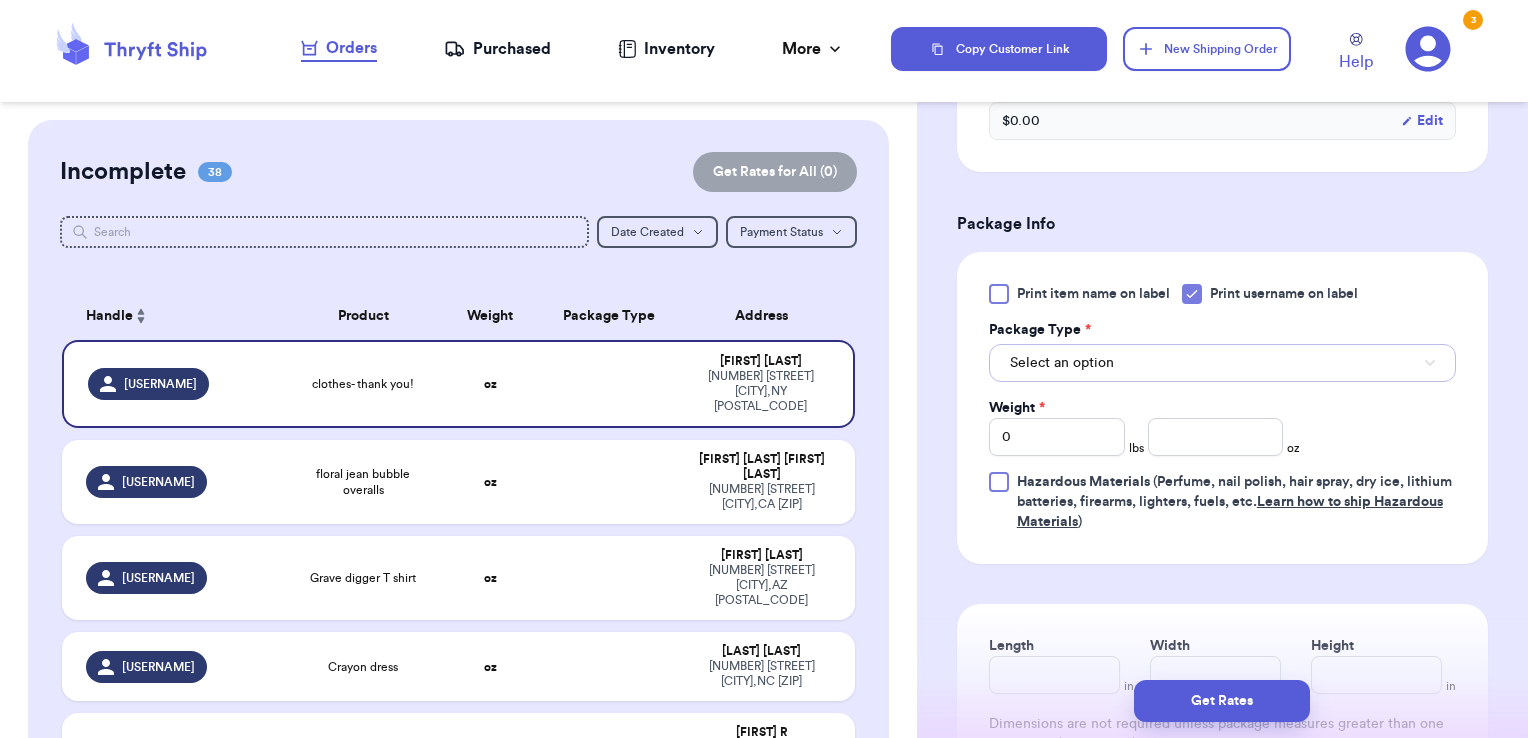 click on "Select an option" at bounding box center (1062, 363) 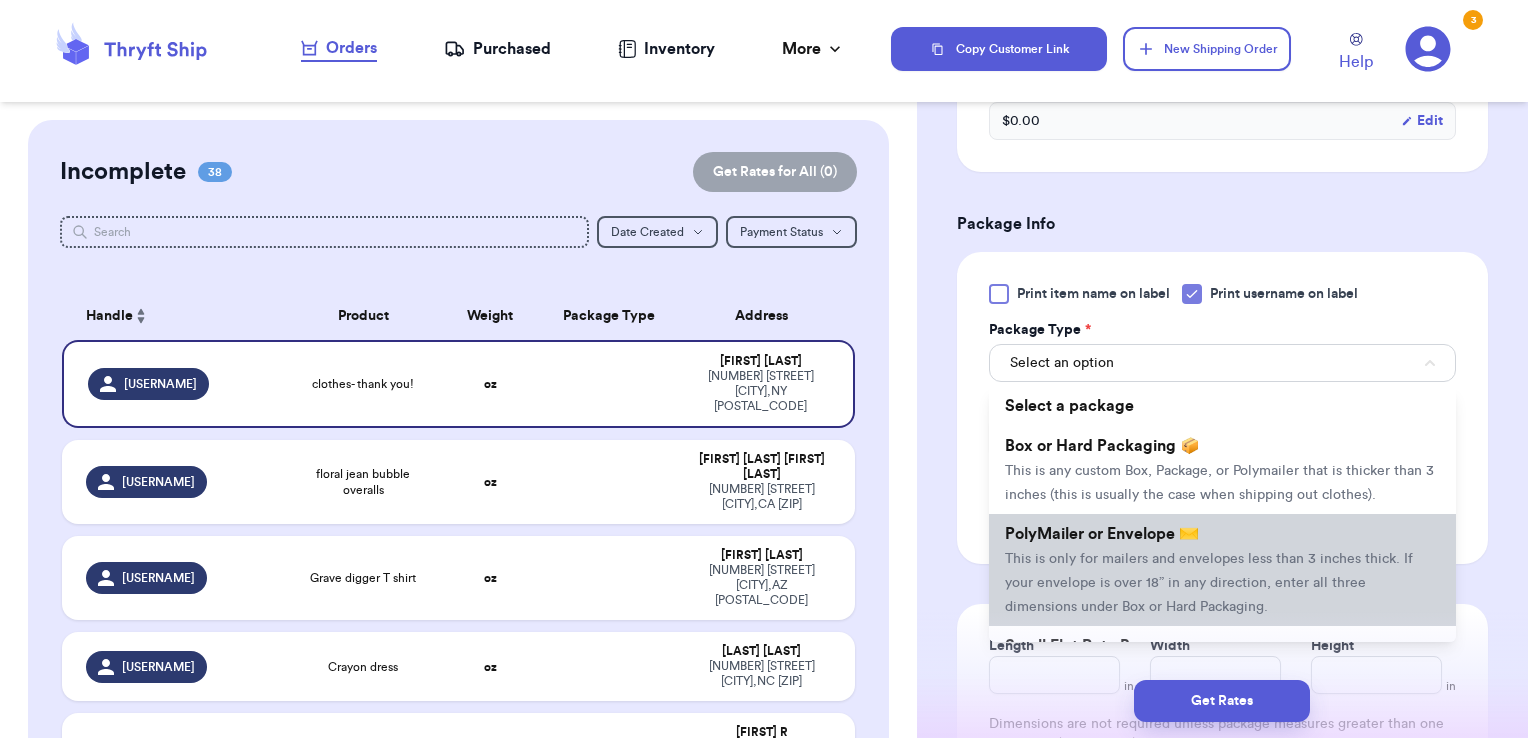 click on "PolyMailer or Envelope ✉️ This is only for mailers and envelopes less than 3 inches thick. If your envelope is over 18” in any direction, enter all three dimensions under Box or Hard Packaging." at bounding box center (1222, 570) 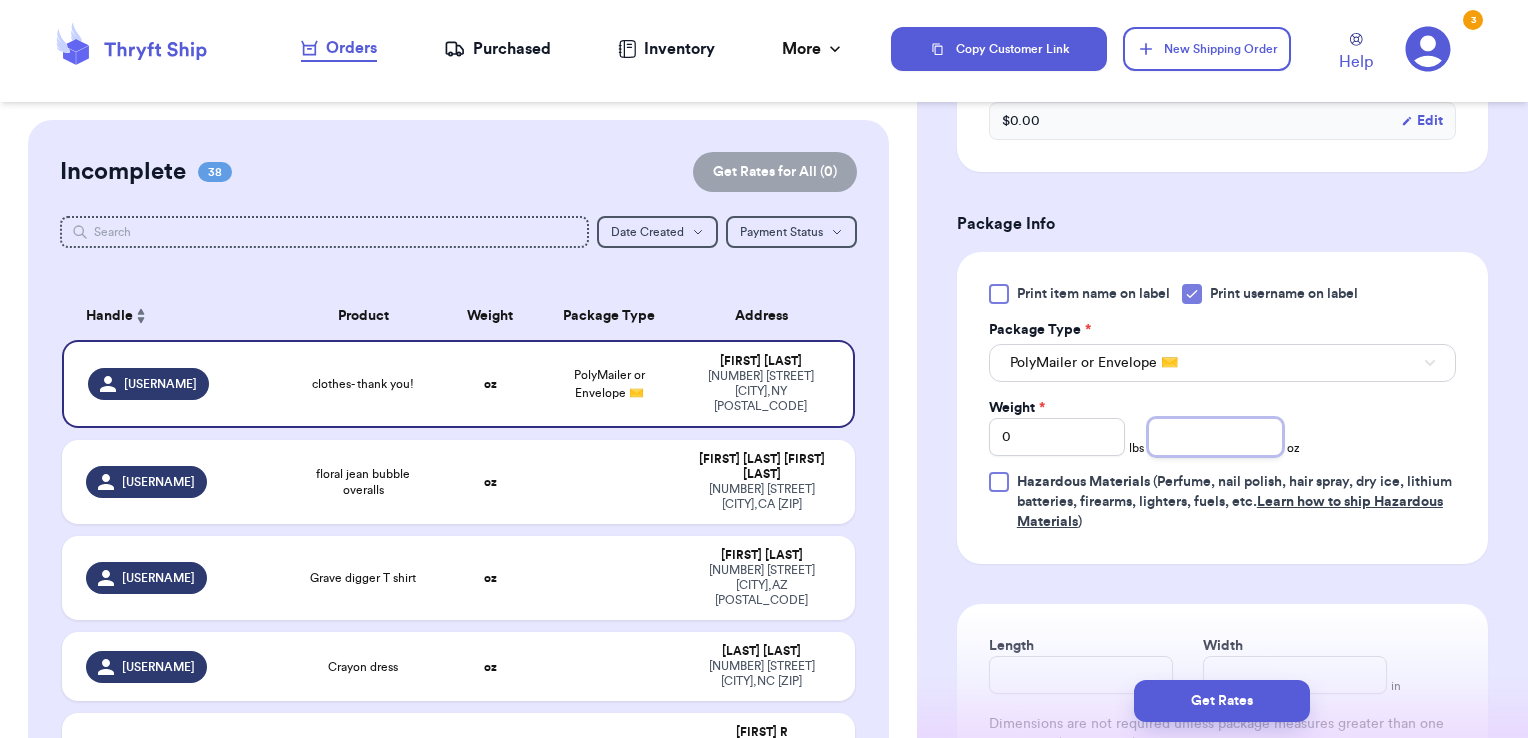click at bounding box center (1216, 437) 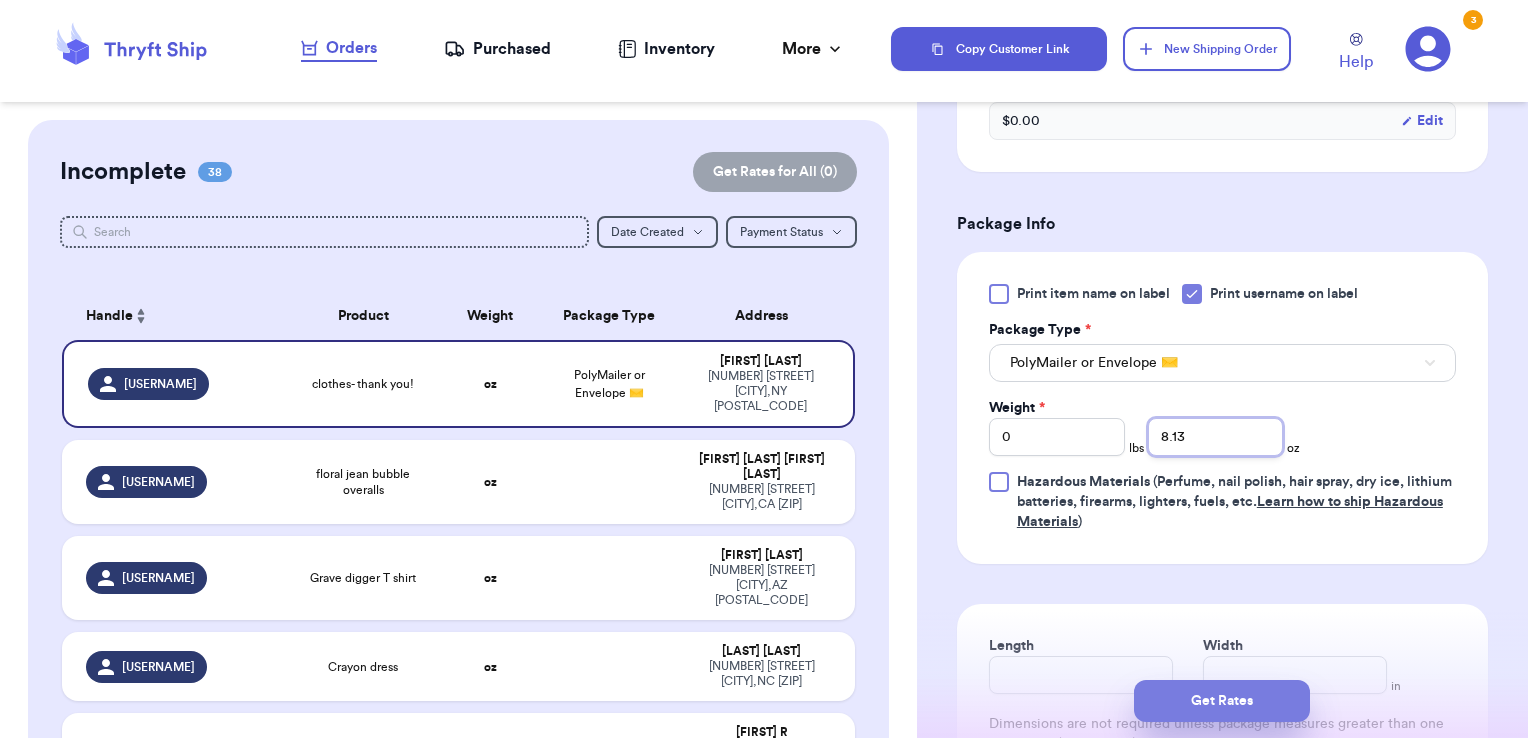 type on "8.13" 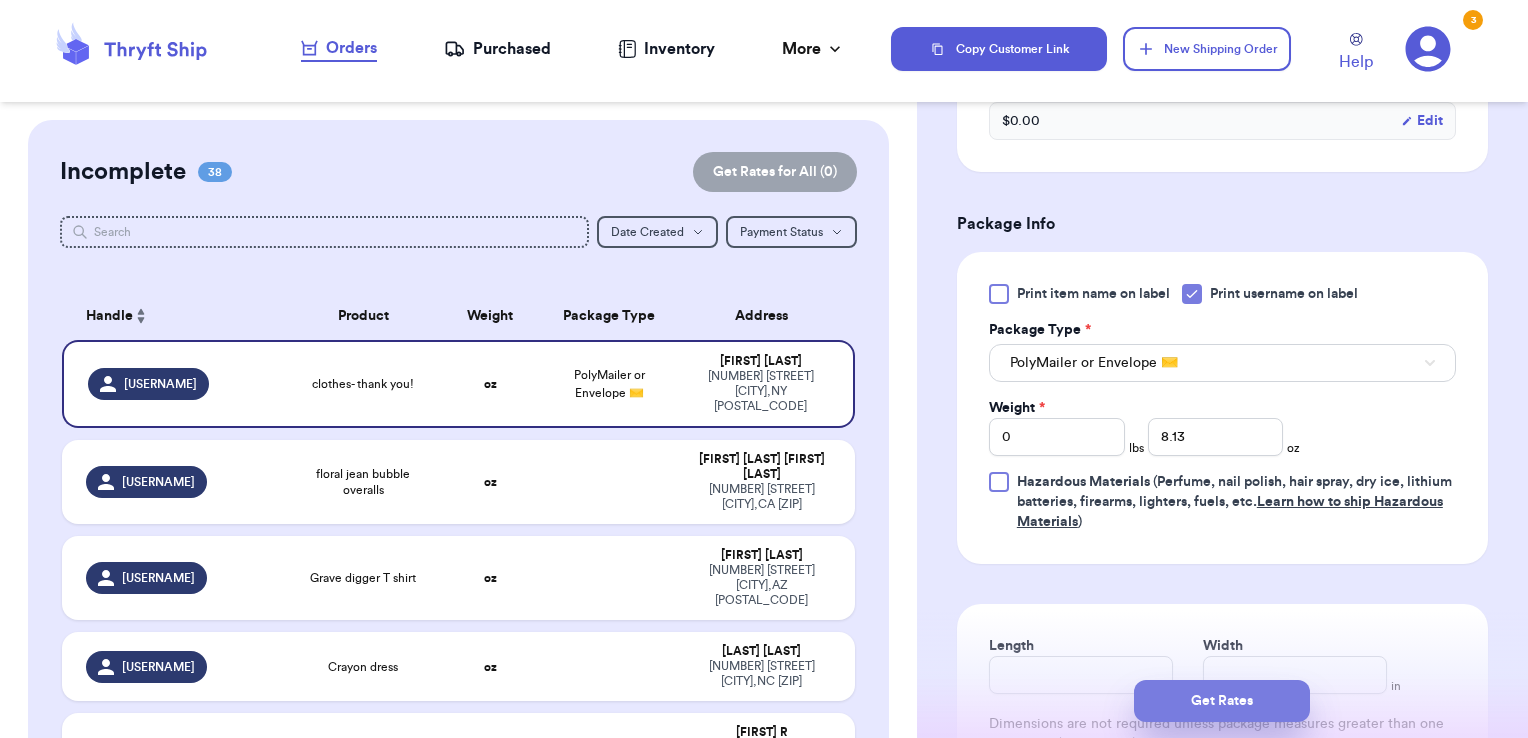 click on "Get Rates" at bounding box center (1222, 701) 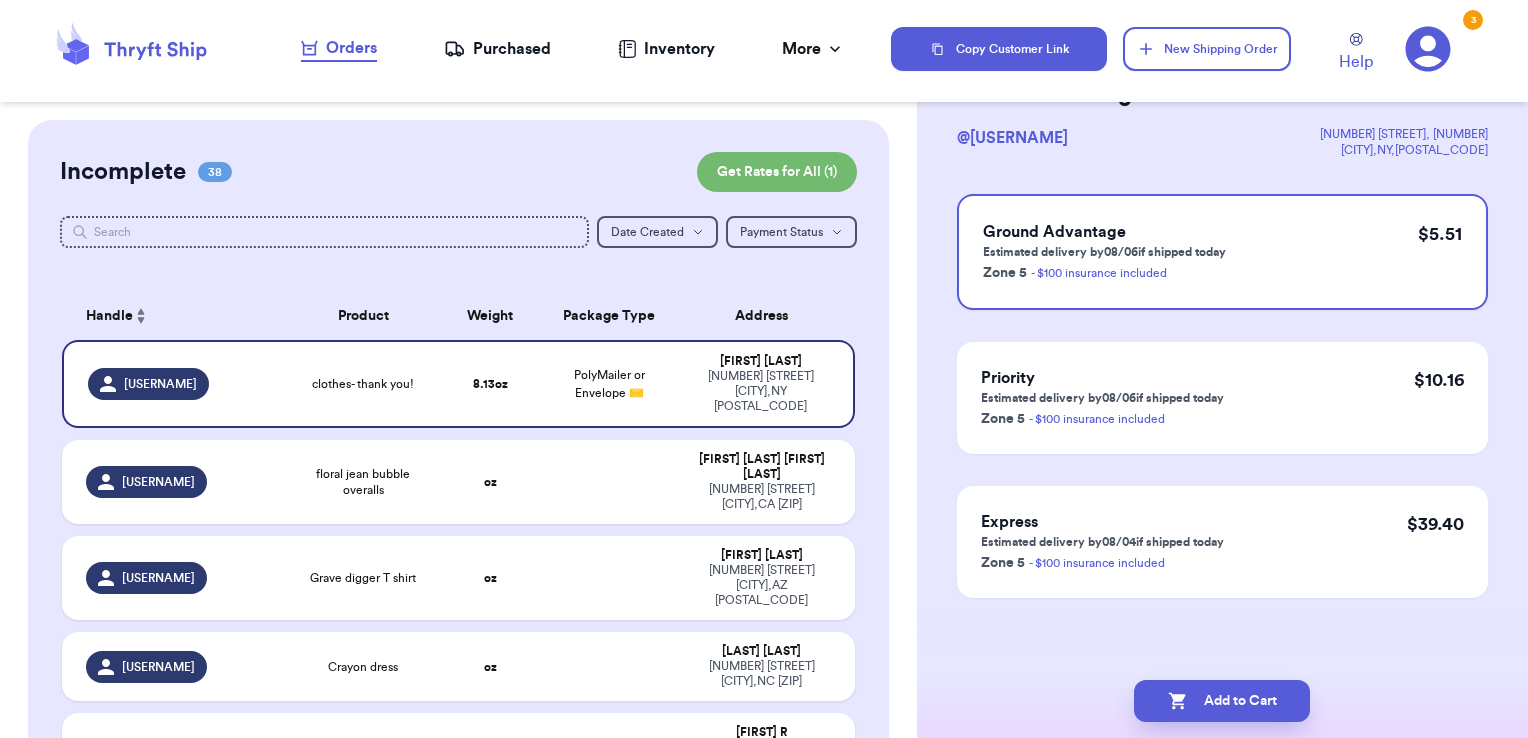 scroll, scrollTop: 0, scrollLeft: 0, axis: both 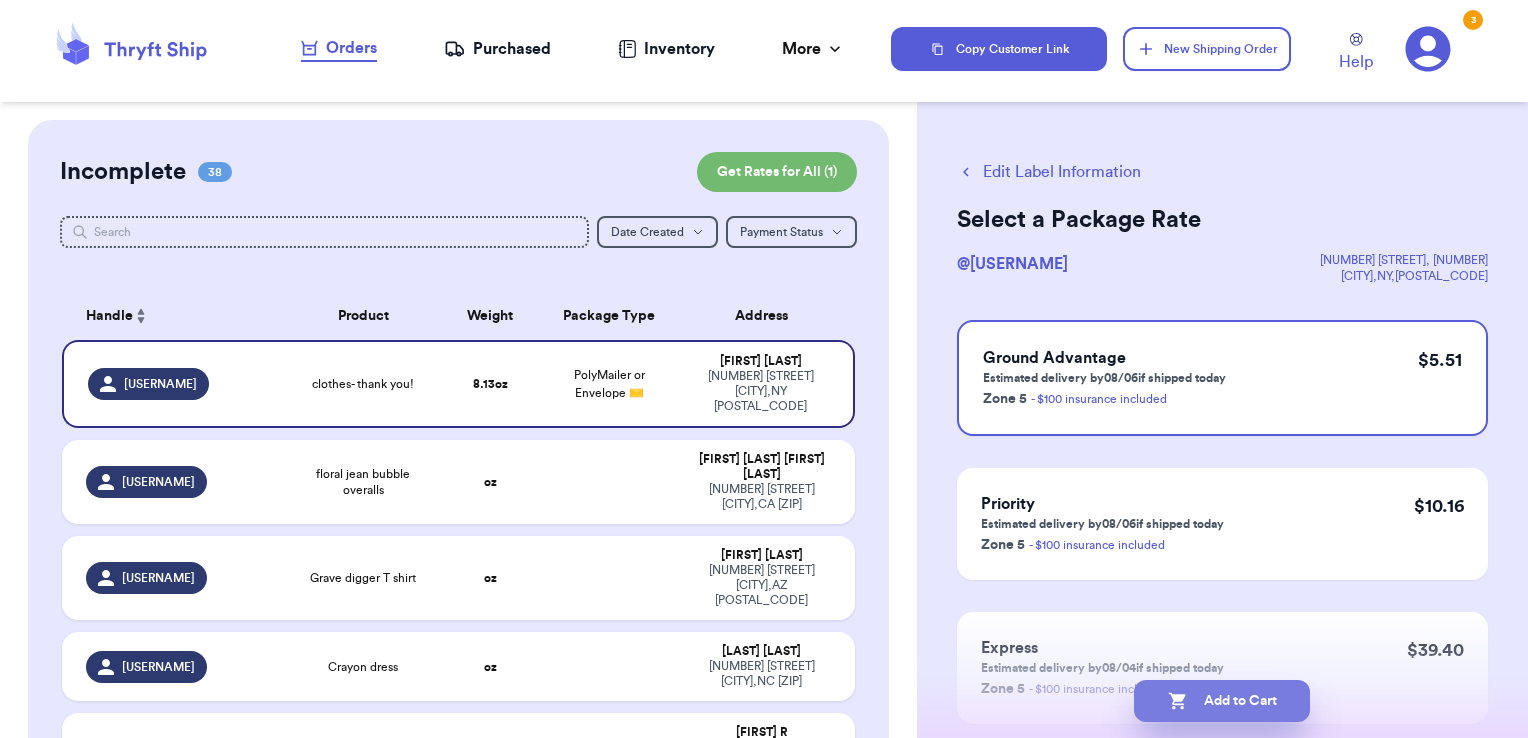 click on "Add to Cart" at bounding box center (1222, 701) 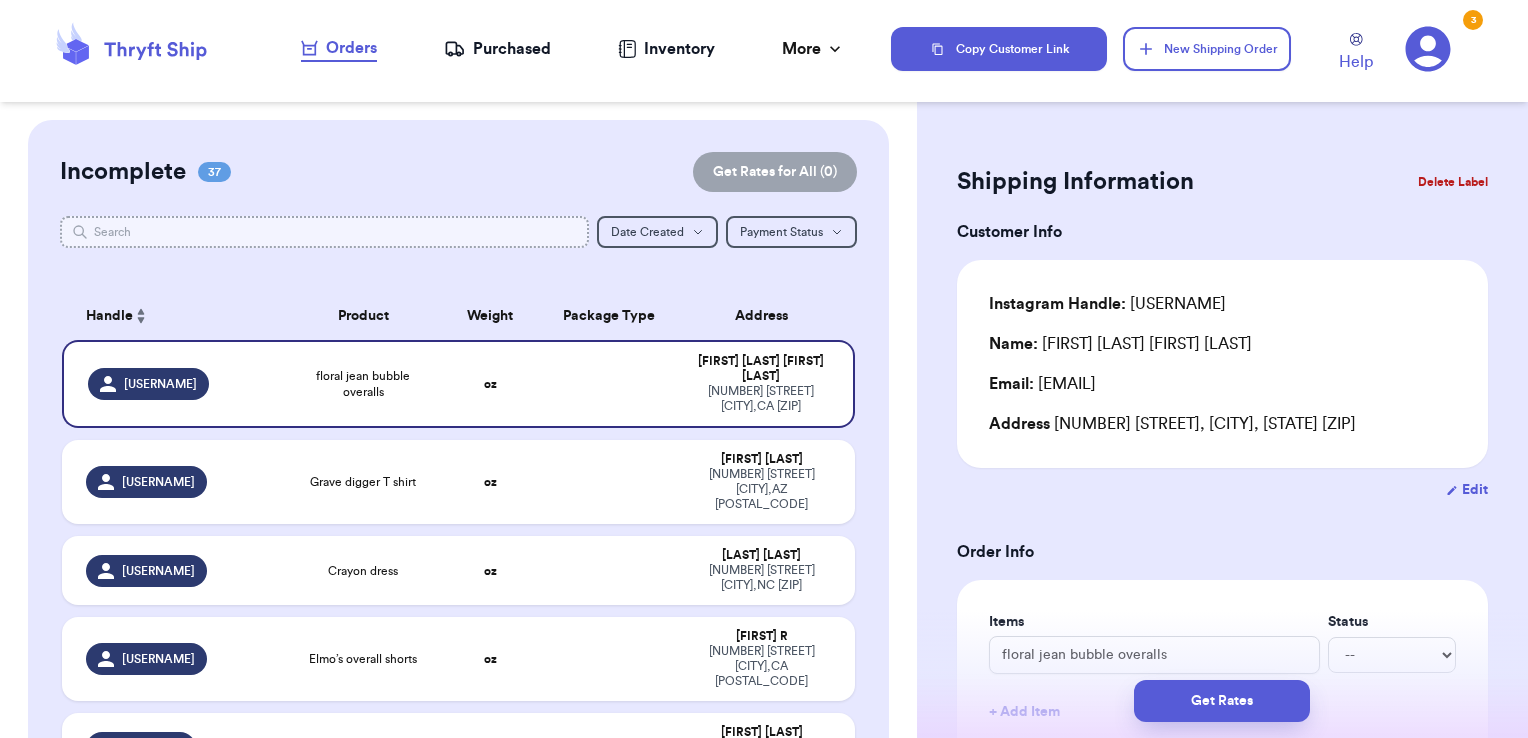 click at bounding box center (325, 232) 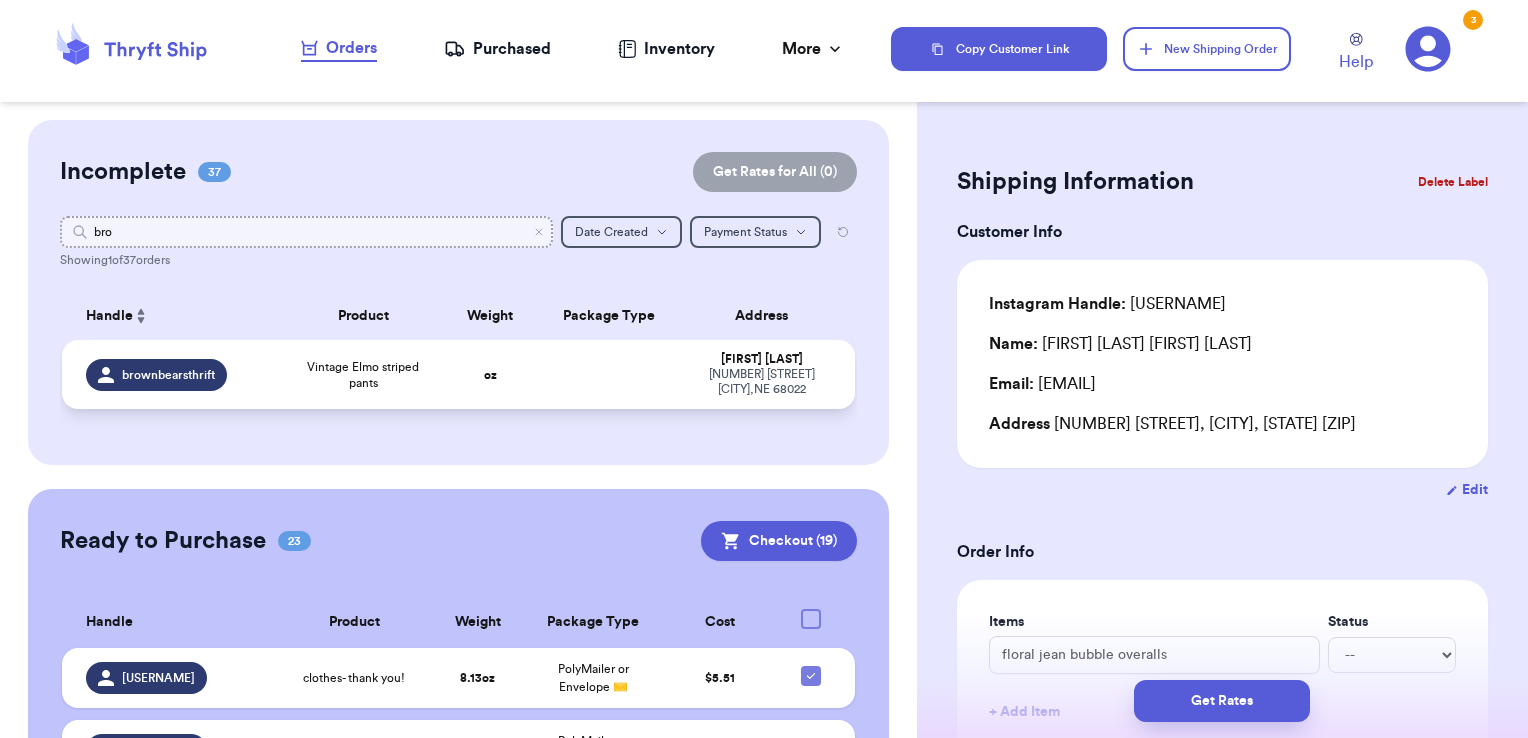 type on "bro" 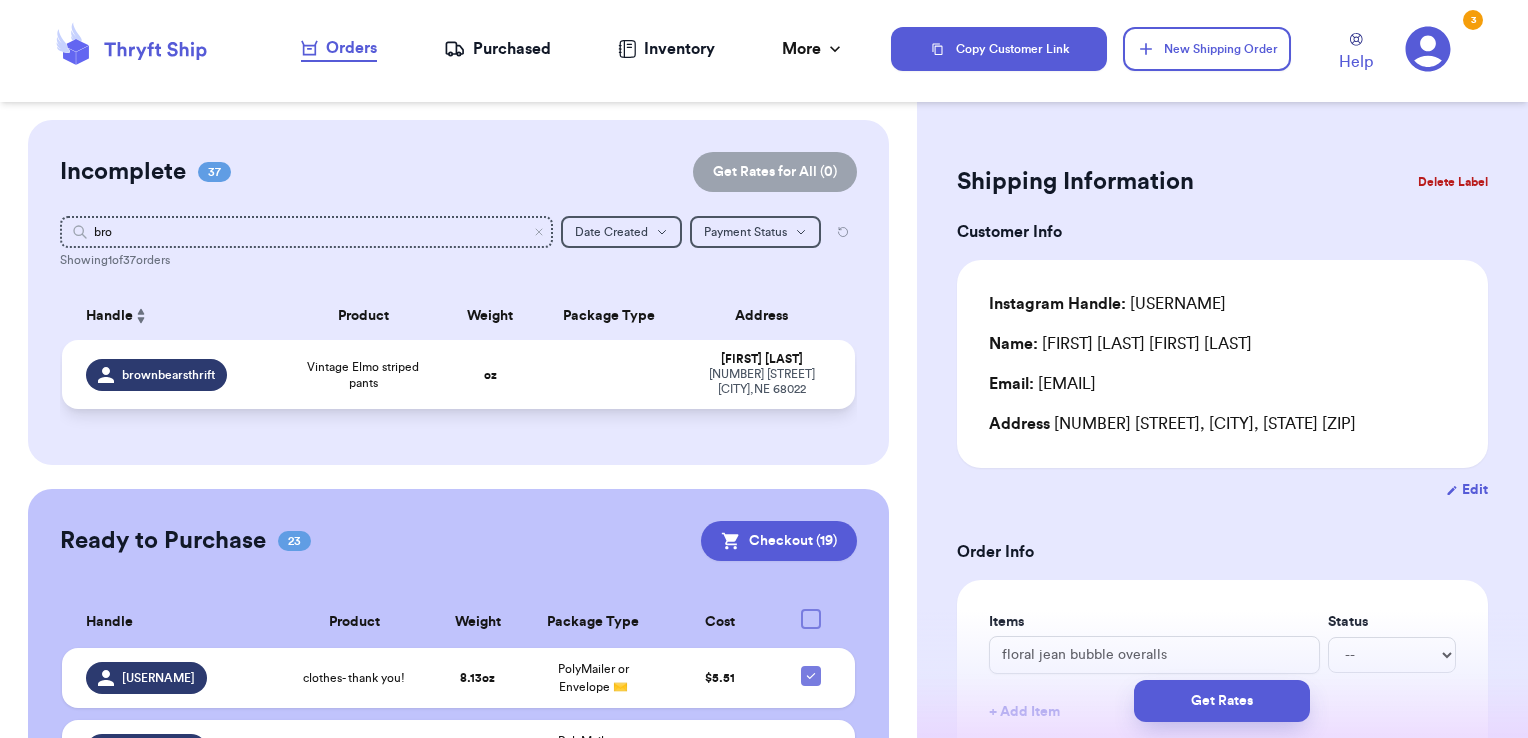 click at bounding box center (609, 374) 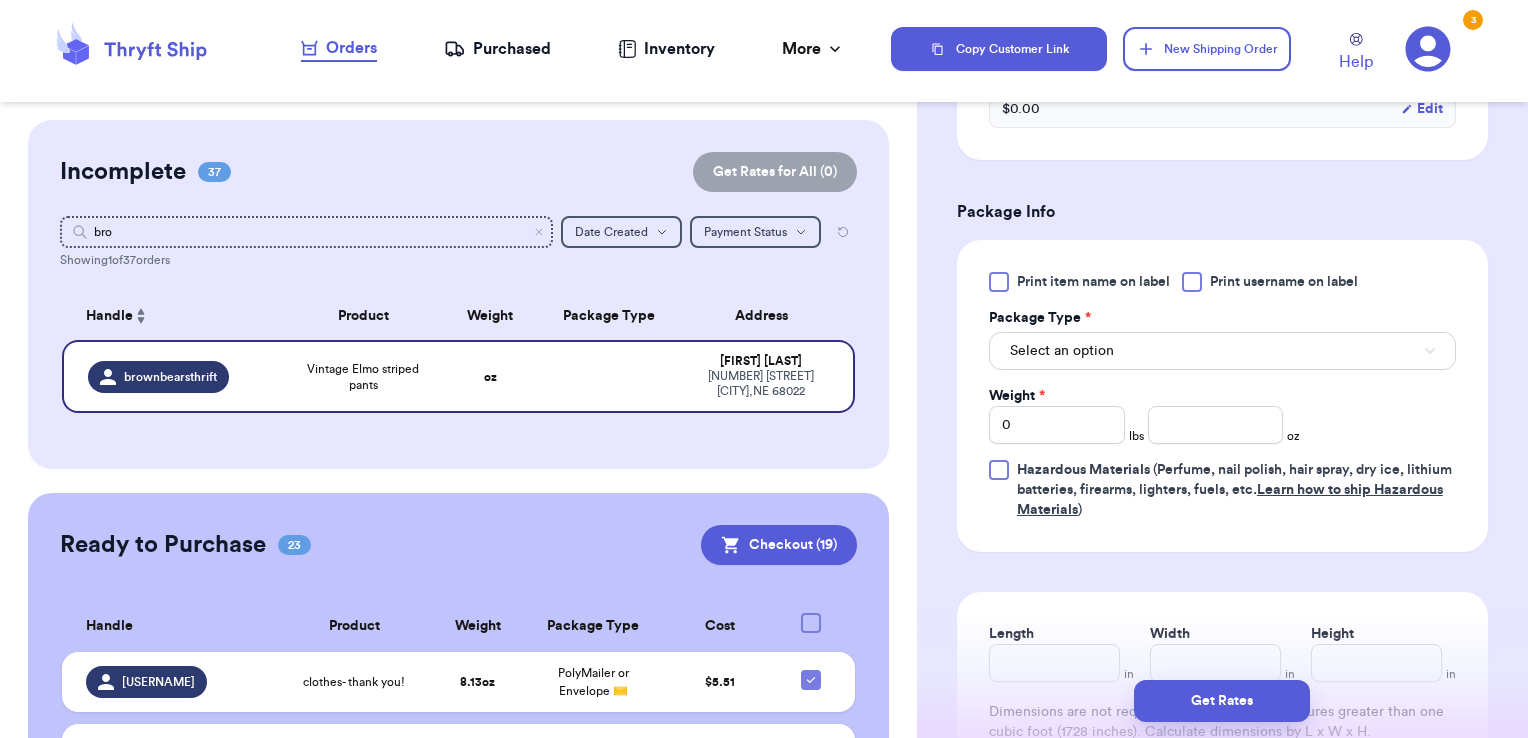 scroll, scrollTop: 686, scrollLeft: 0, axis: vertical 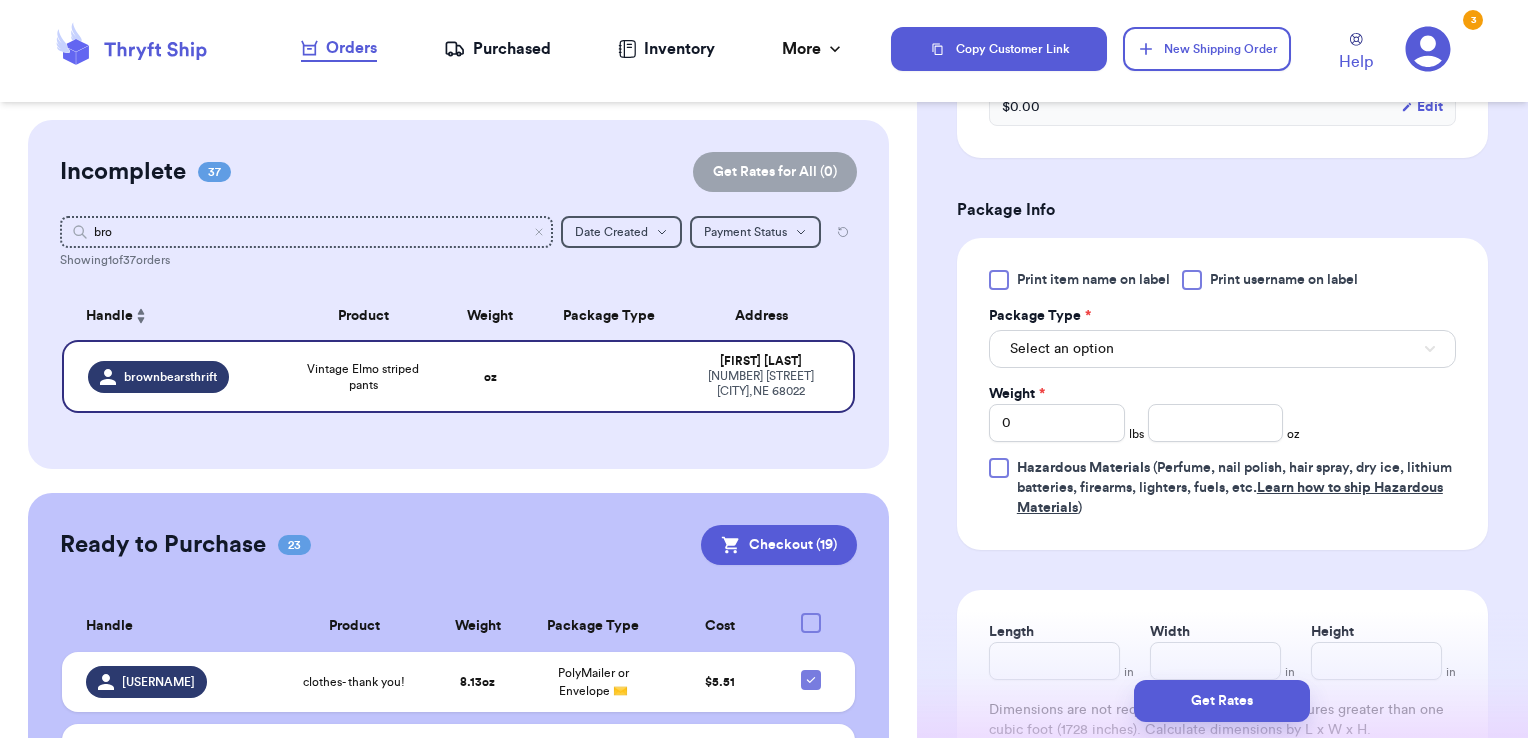 click at bounding box center (1192, 280) 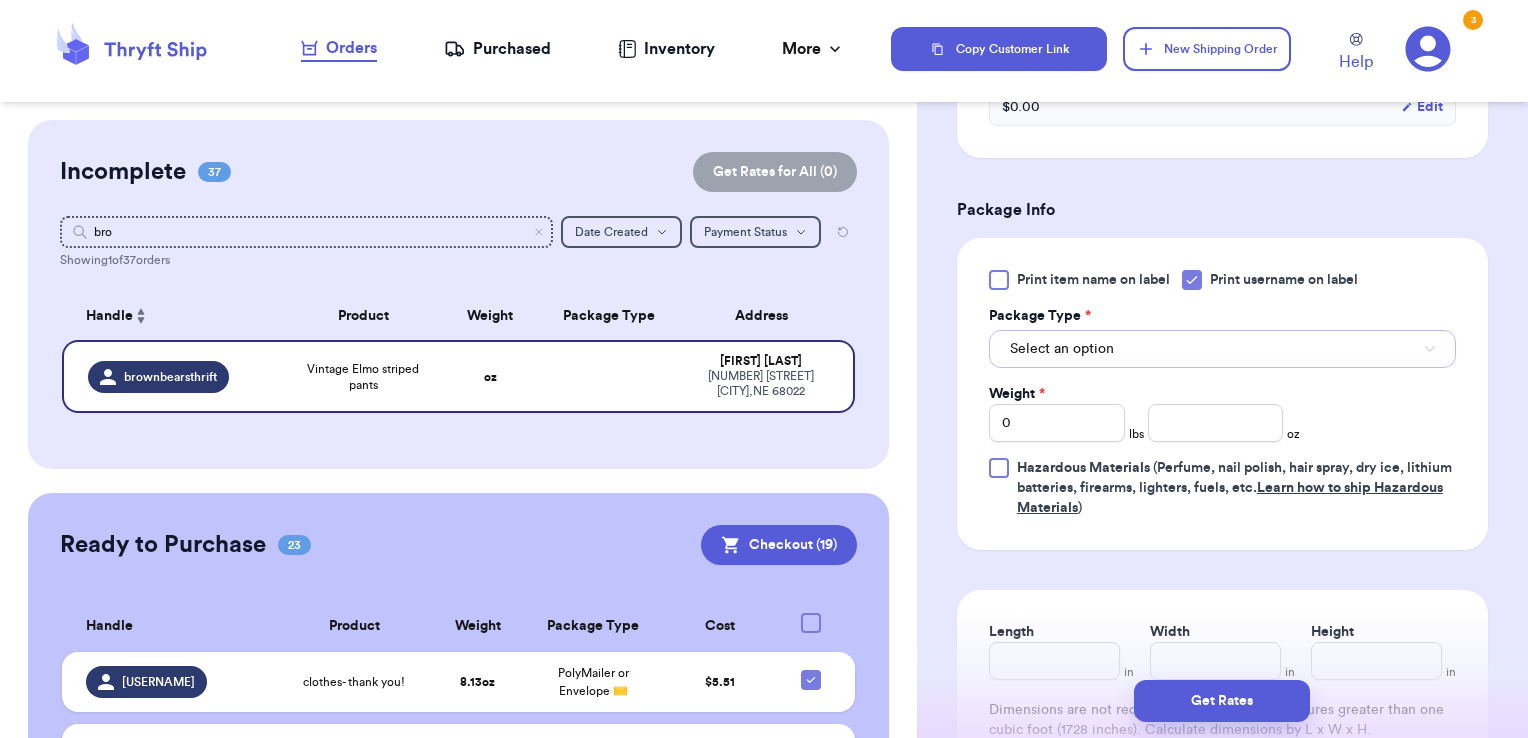 click on "Select an option" at bounding box center [1222, 349] 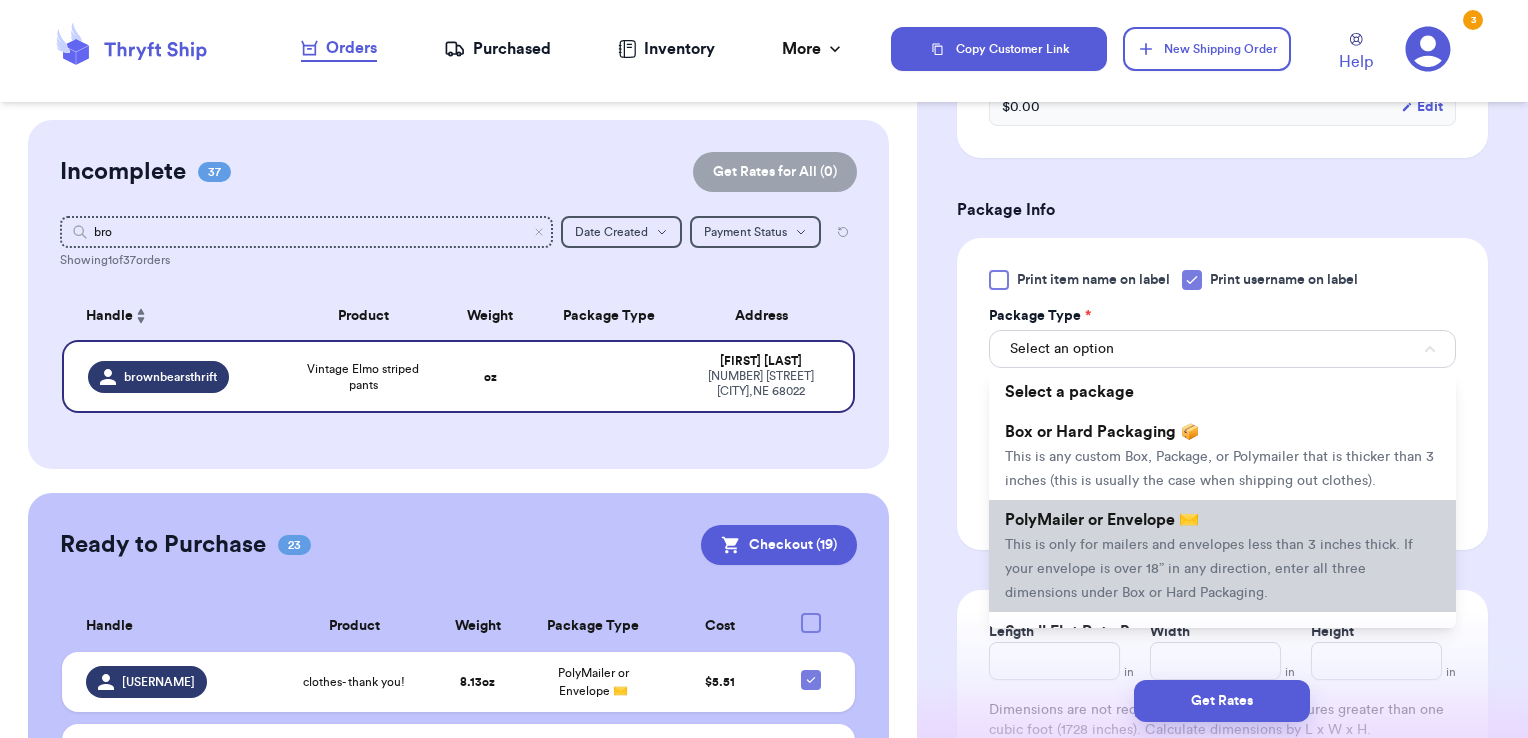click on "PolyMailer or Envelope ✉️ This is only for mailers and envelopes less than 3 inches thick. If your envelope is over 18” in any direction, enter all three dimensions under Box or Hard Packaging." at bounding box center [1222, 556] 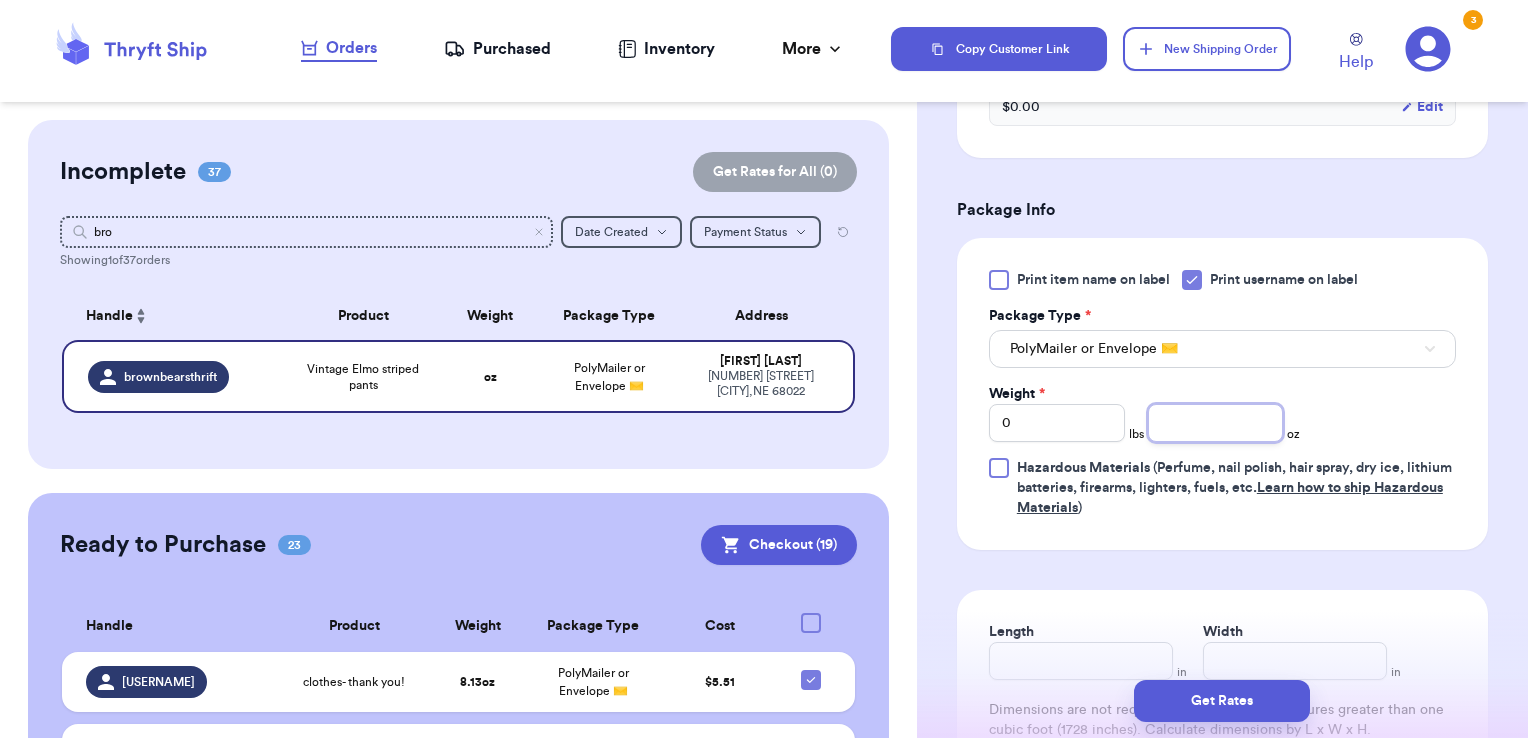click at bounding box center [1216, 423] 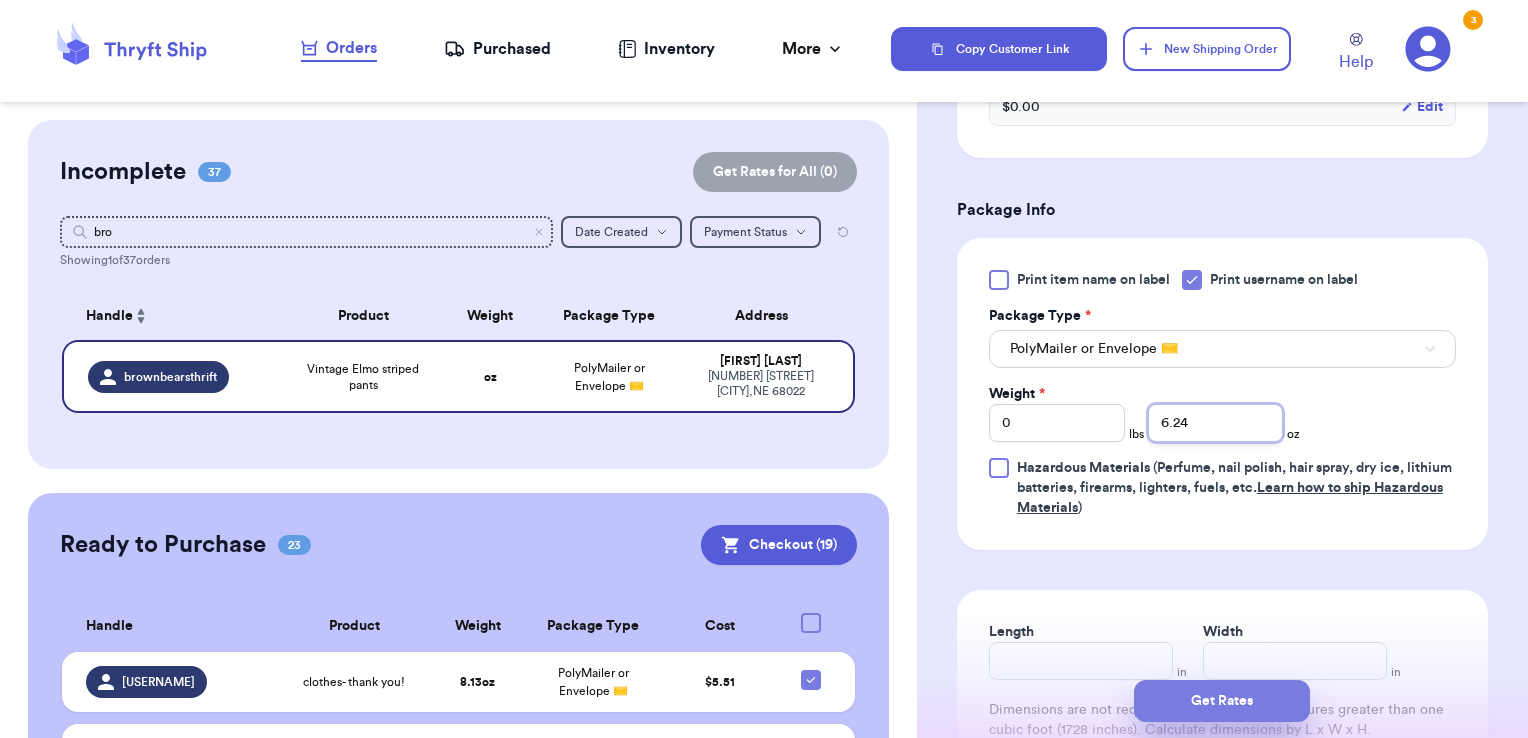 type on "6.24" 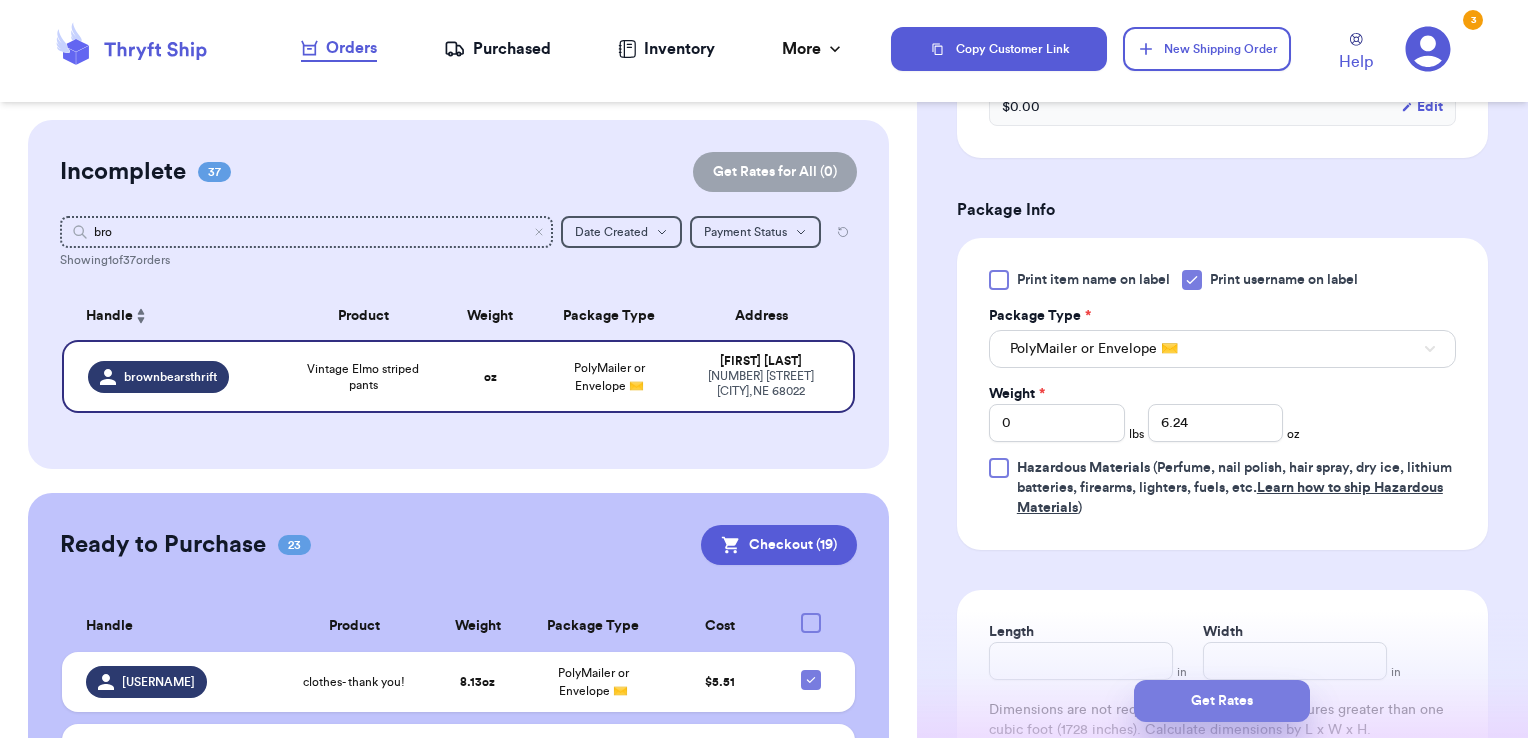 click on "Get Rates" at bounding box center (1222, 701) 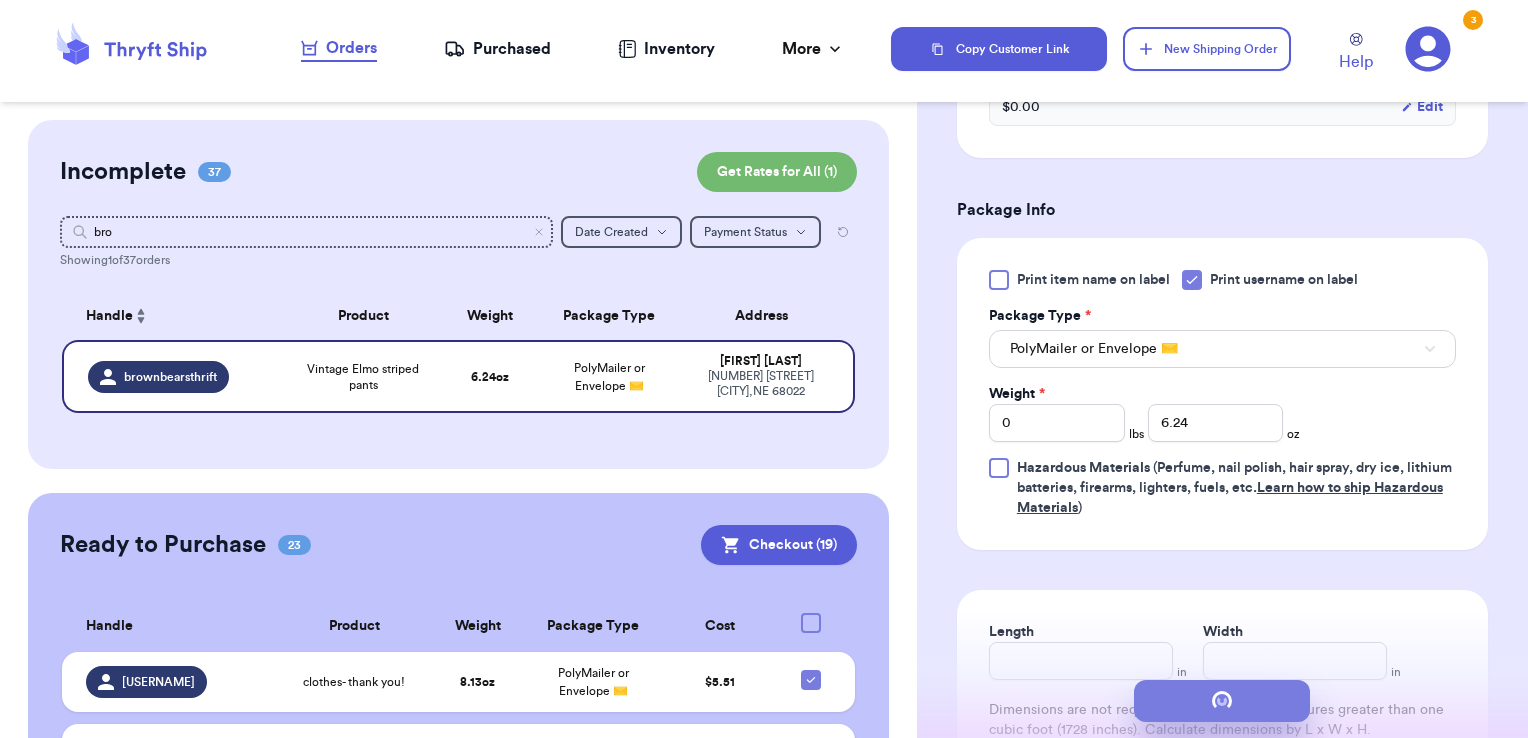 scroll, scrollTop: 0, scrollLeft: 0, axis: both 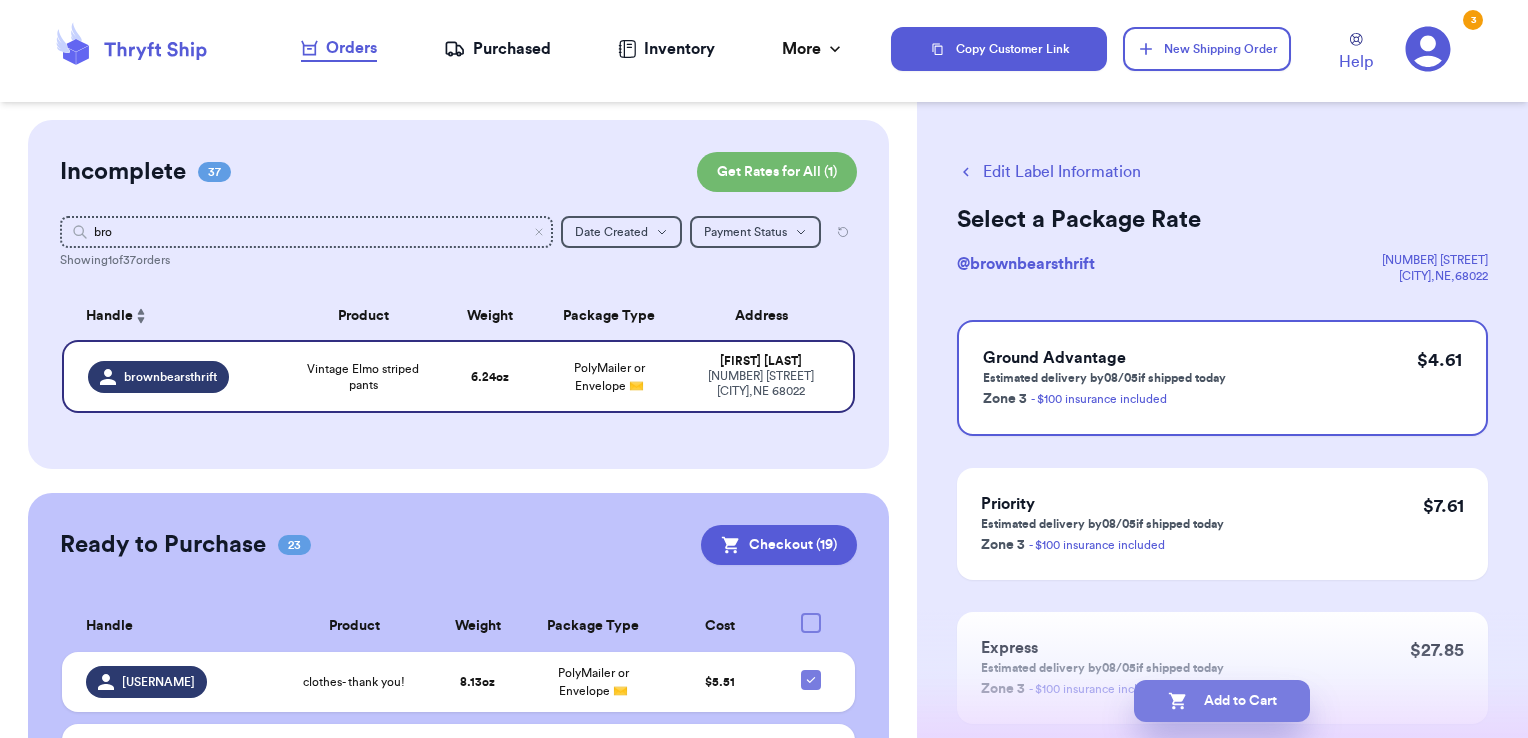 click on "Add to Cart" at bounding box center [1222, 701] 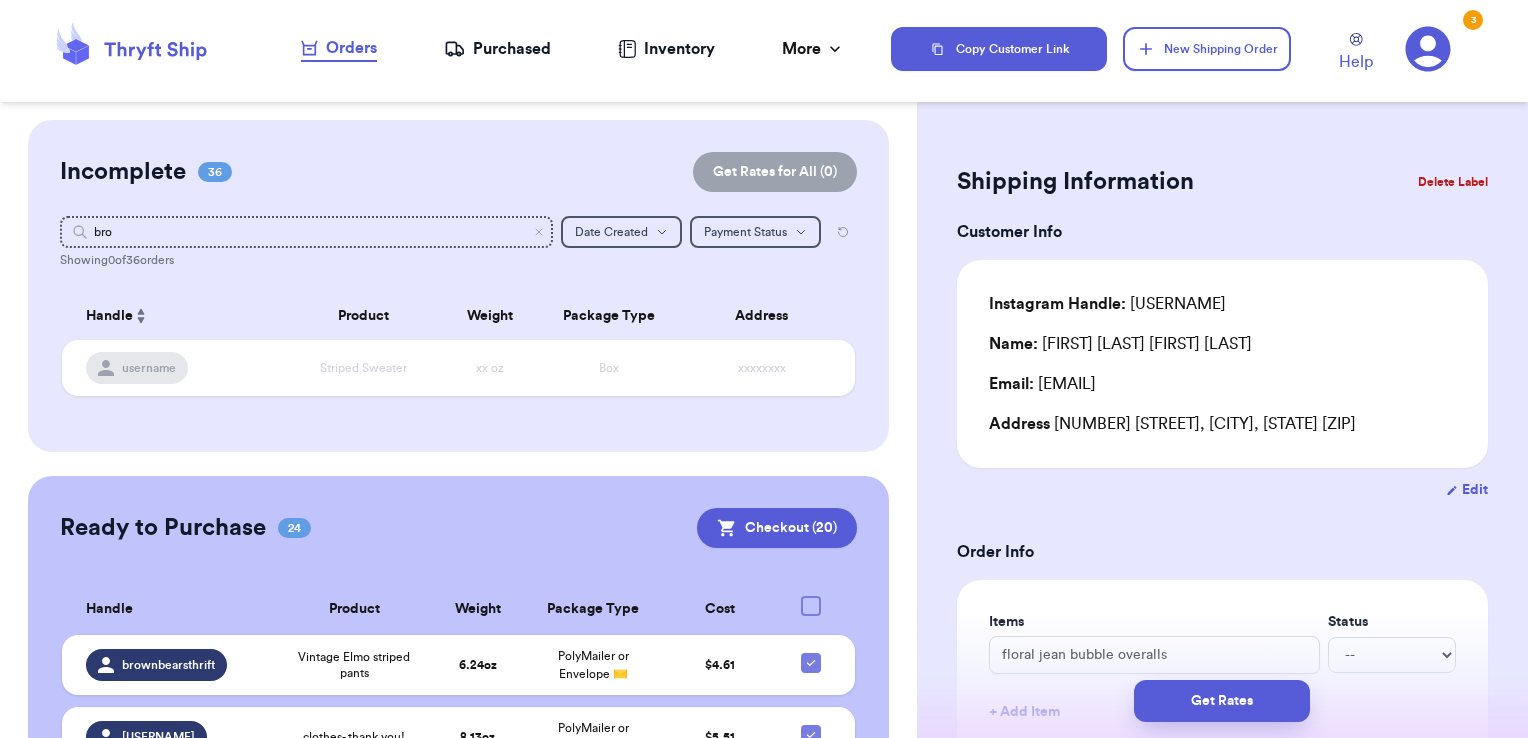 type 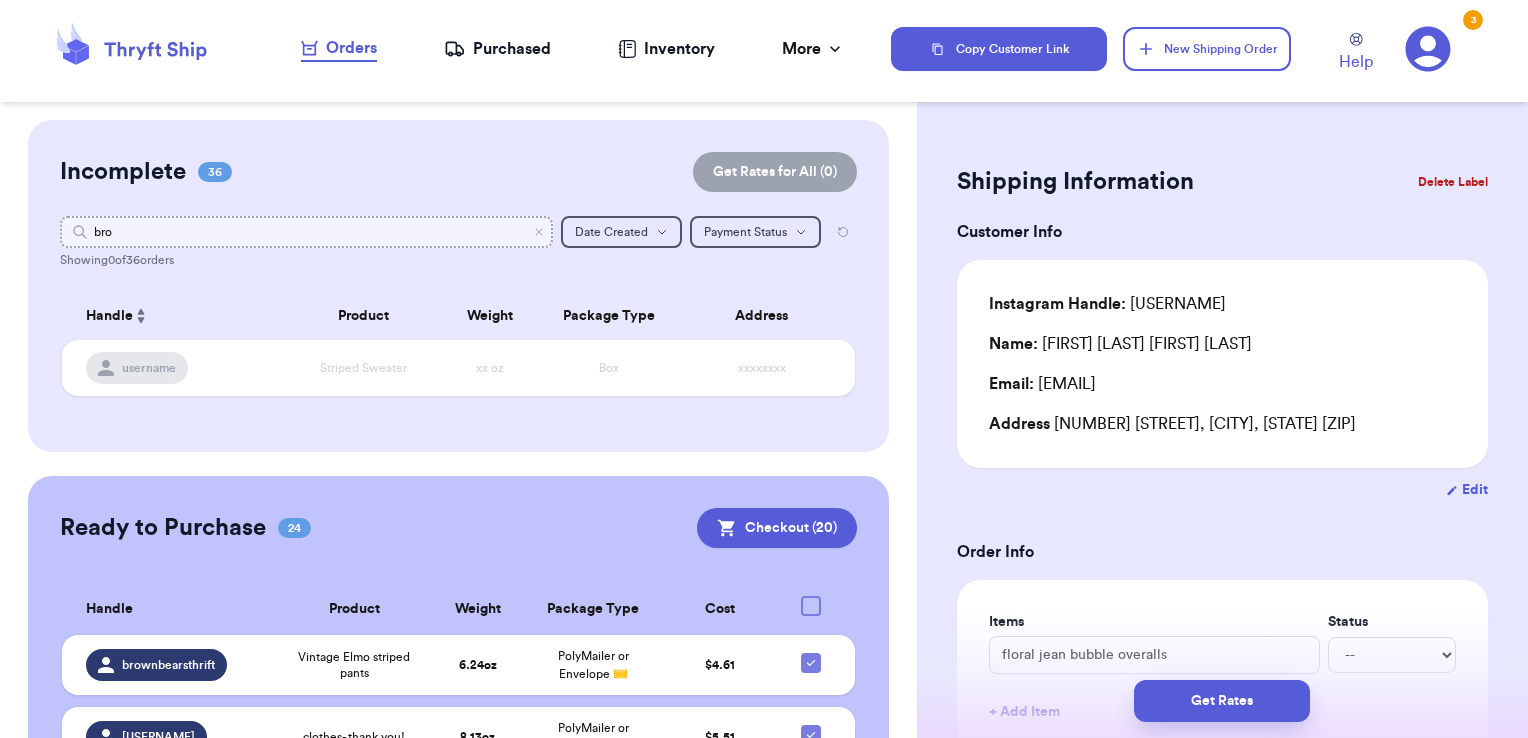 click on "bro" at bounding box center [307, 232] 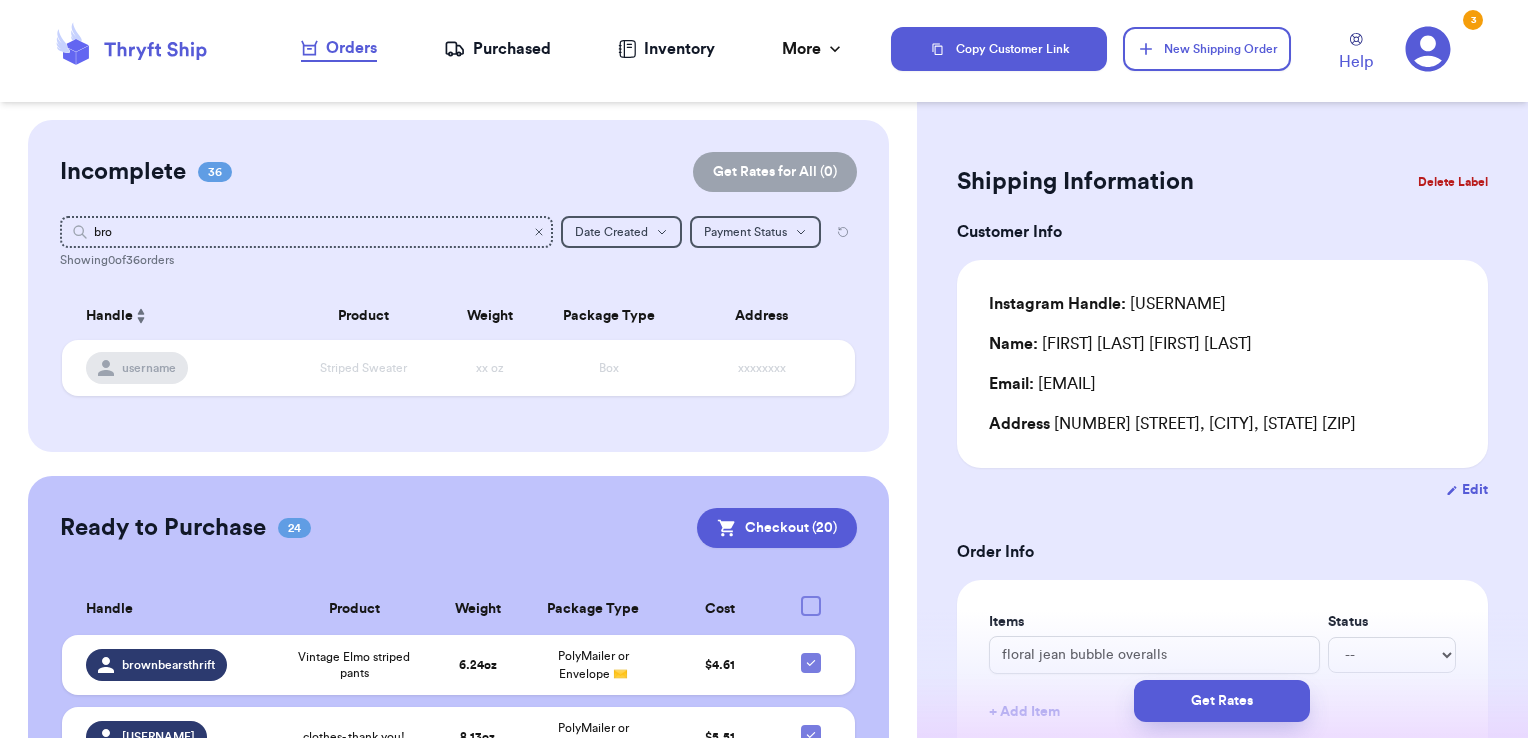 click 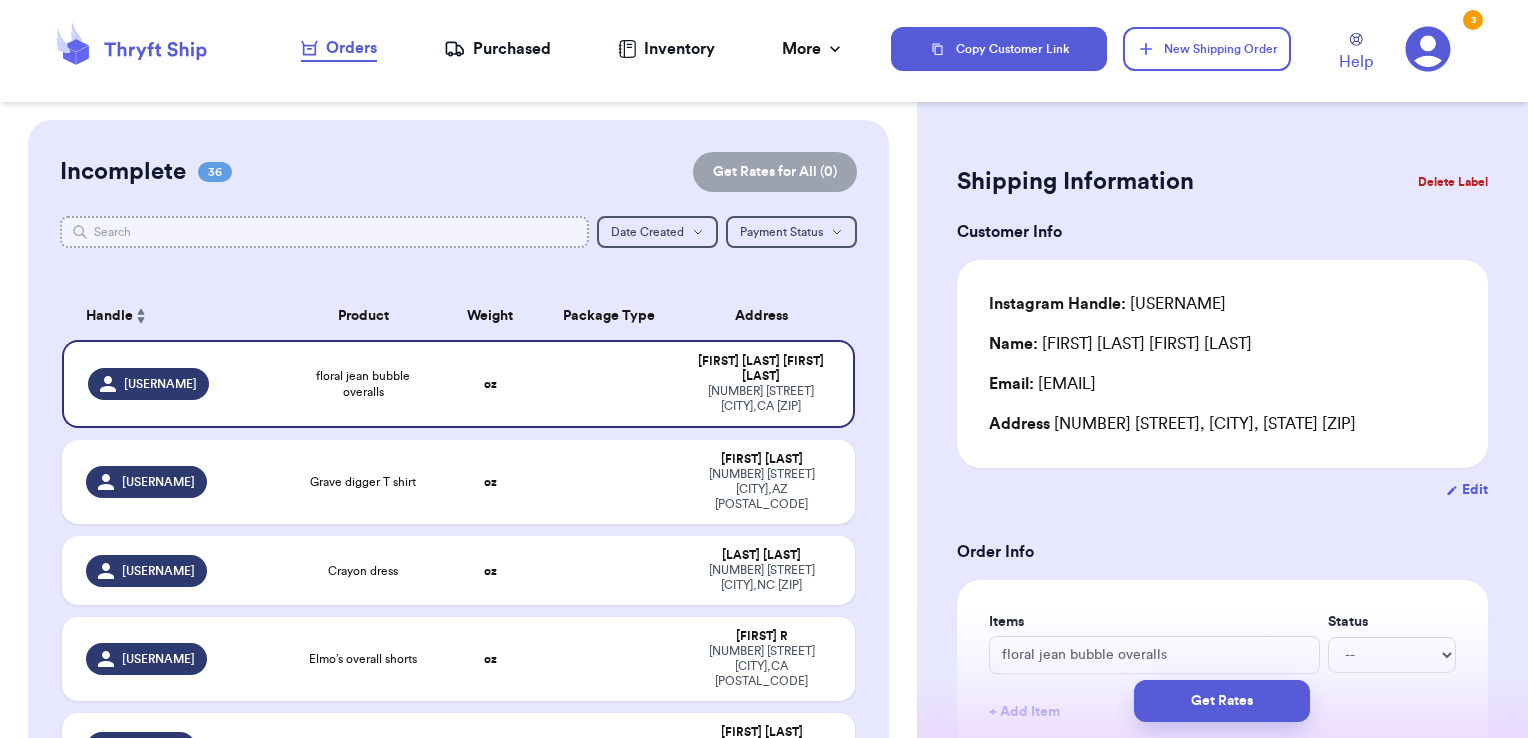 click at bounding box center (325, 232) 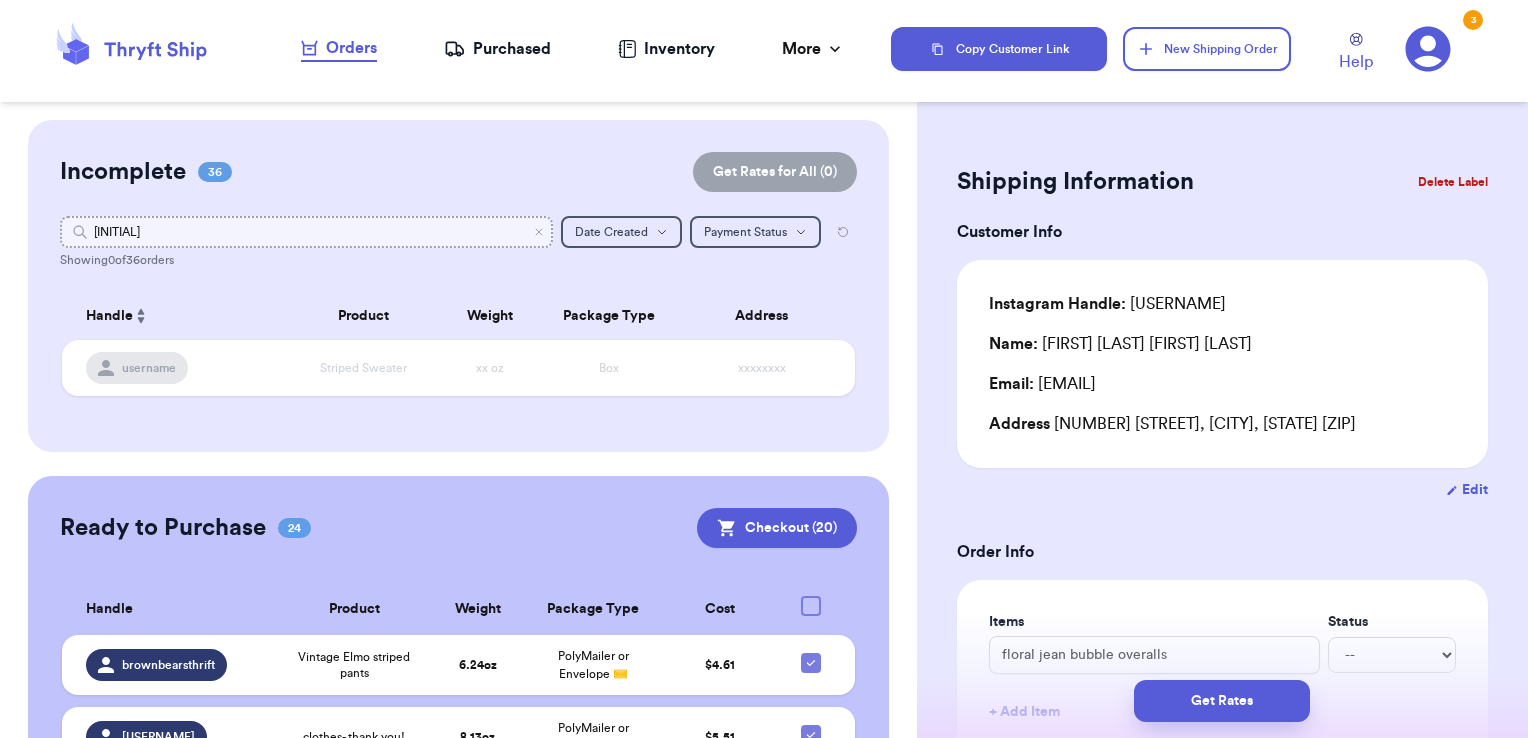 type on "j" 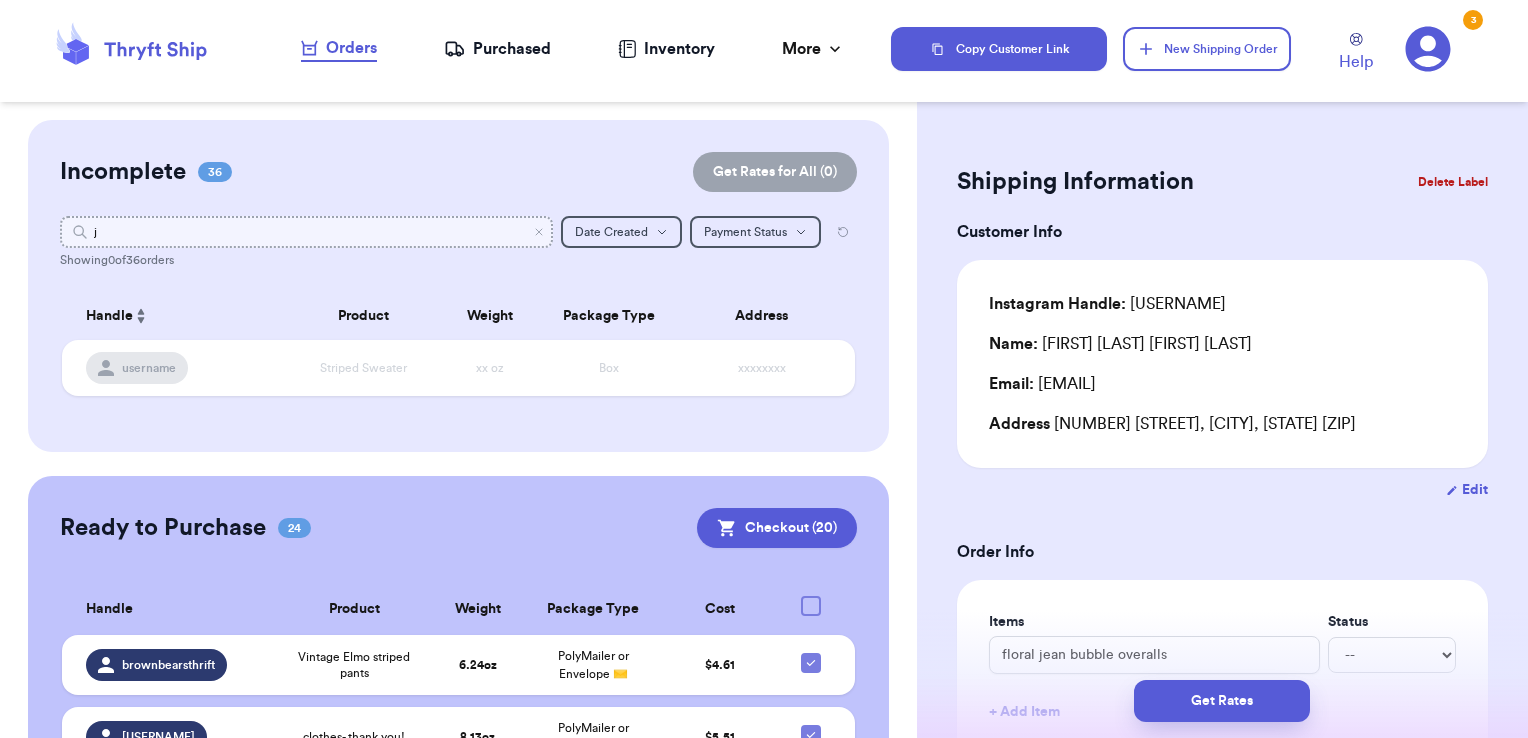 type 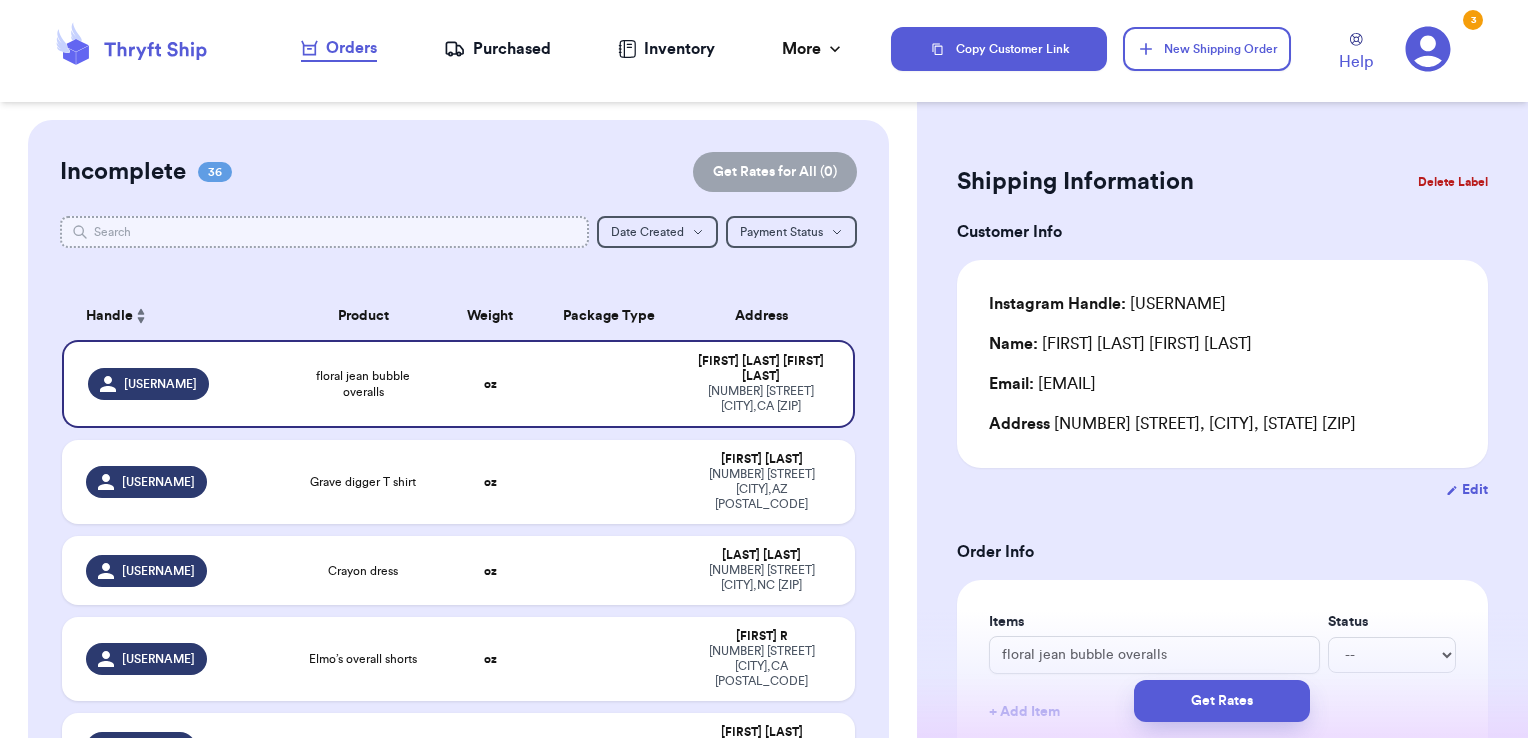 type 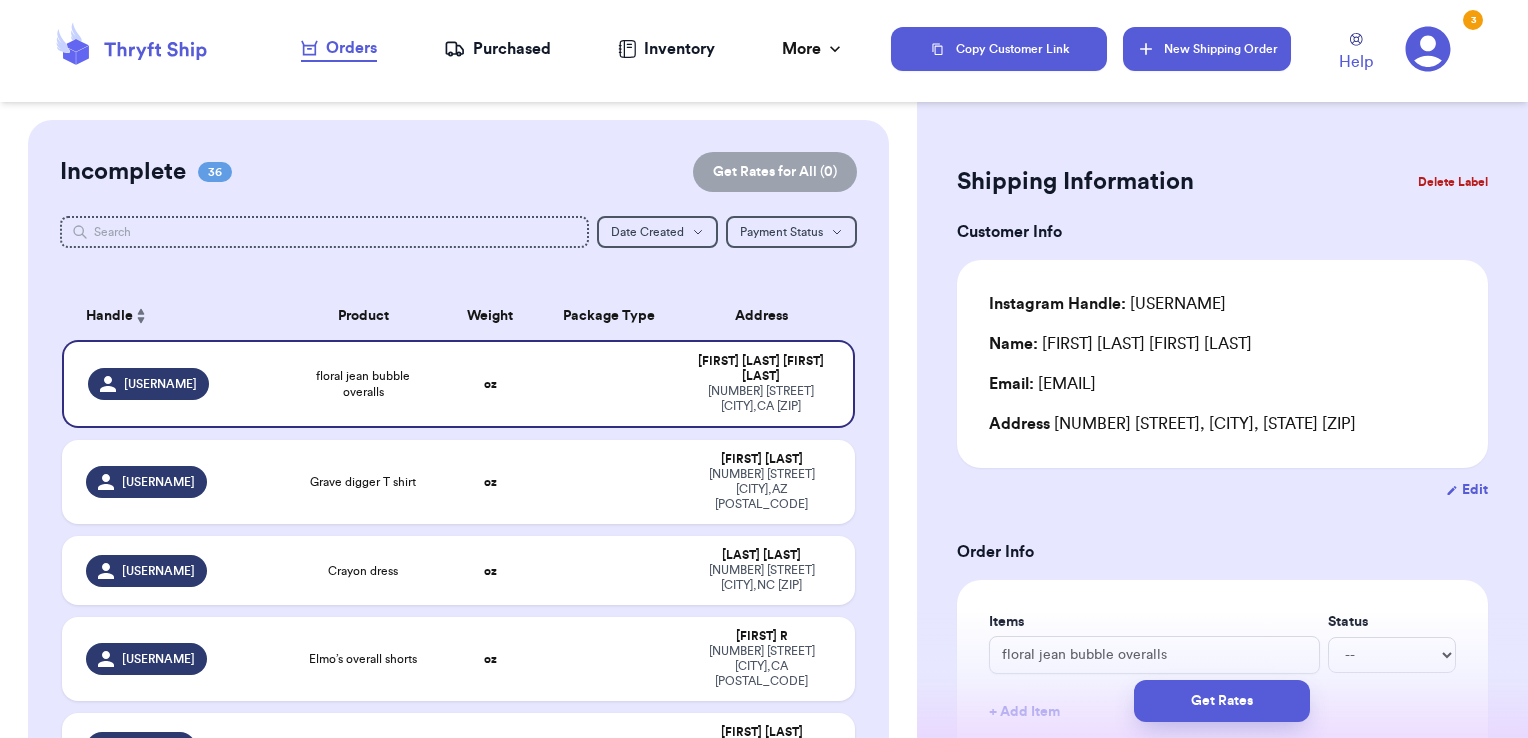 click on "New Shipping Order" at bounding box center [1207, 49] 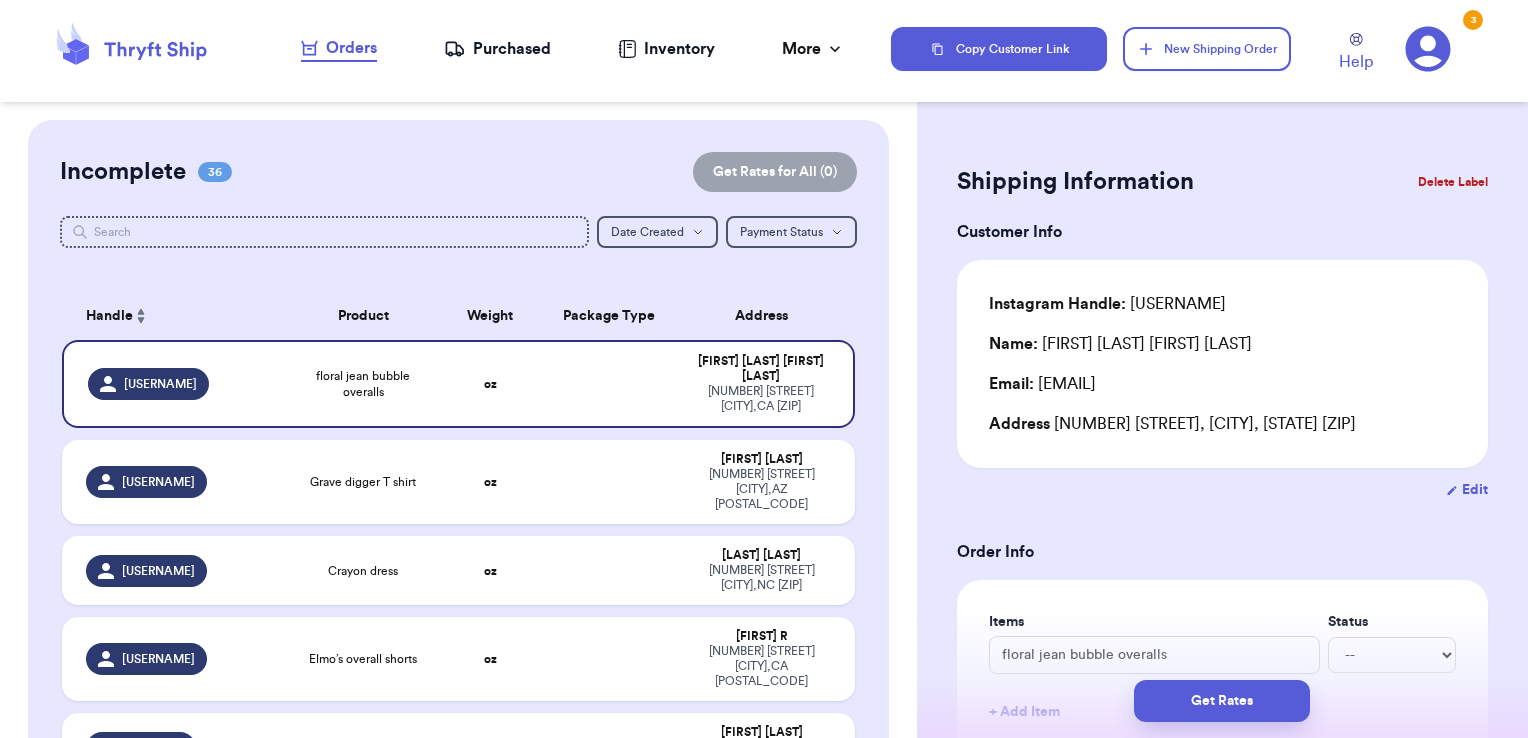 type 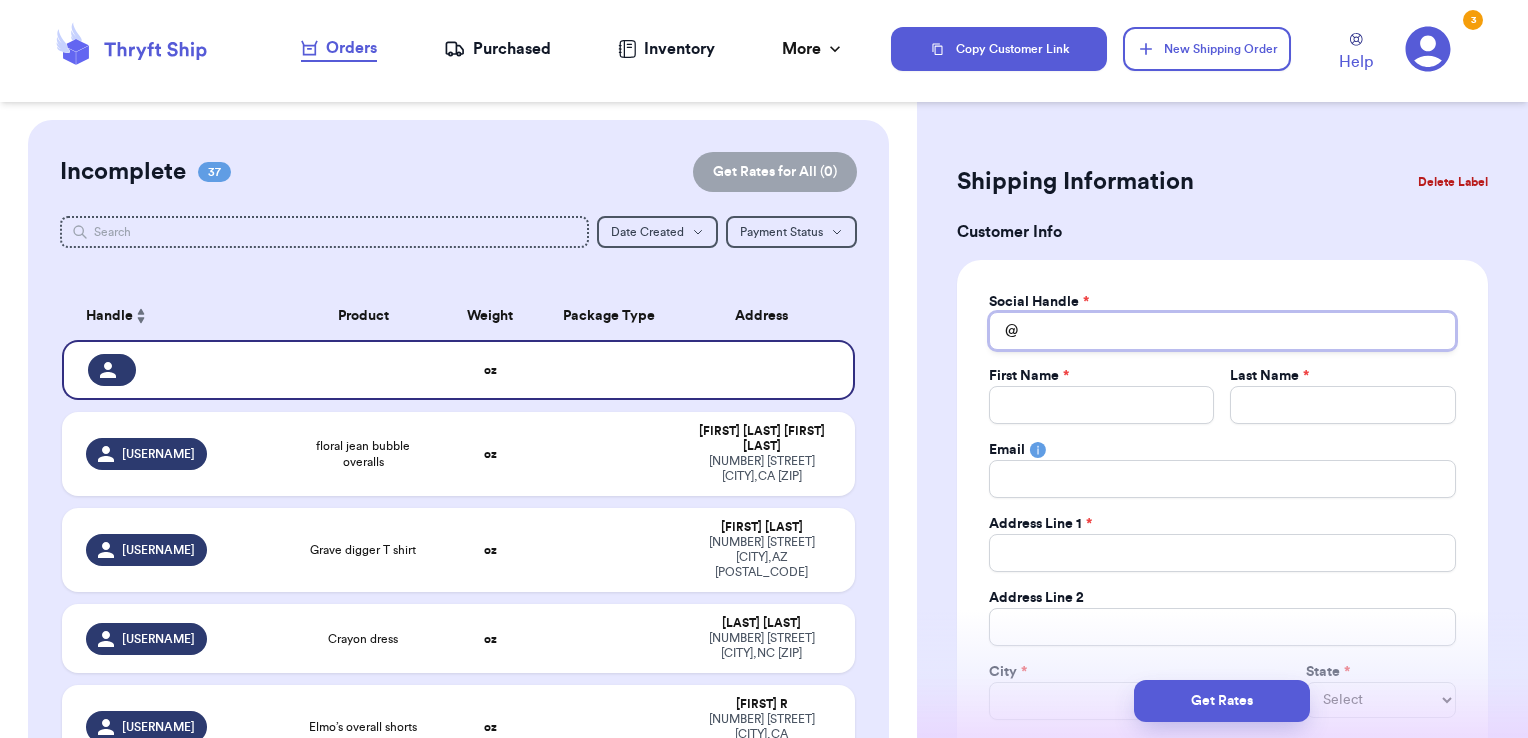 click on "Total Amount Paid" at bounding box center [1222, 331] 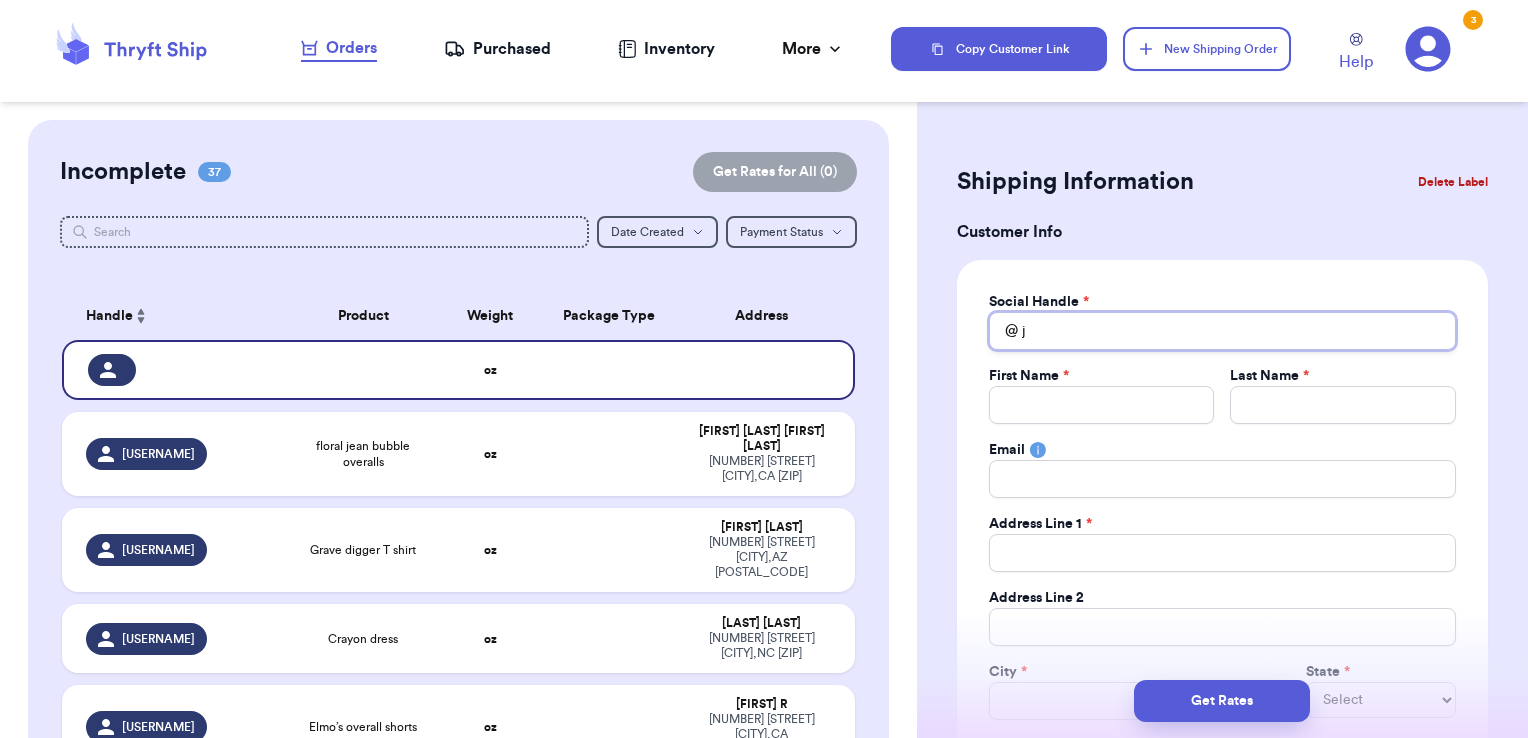 type 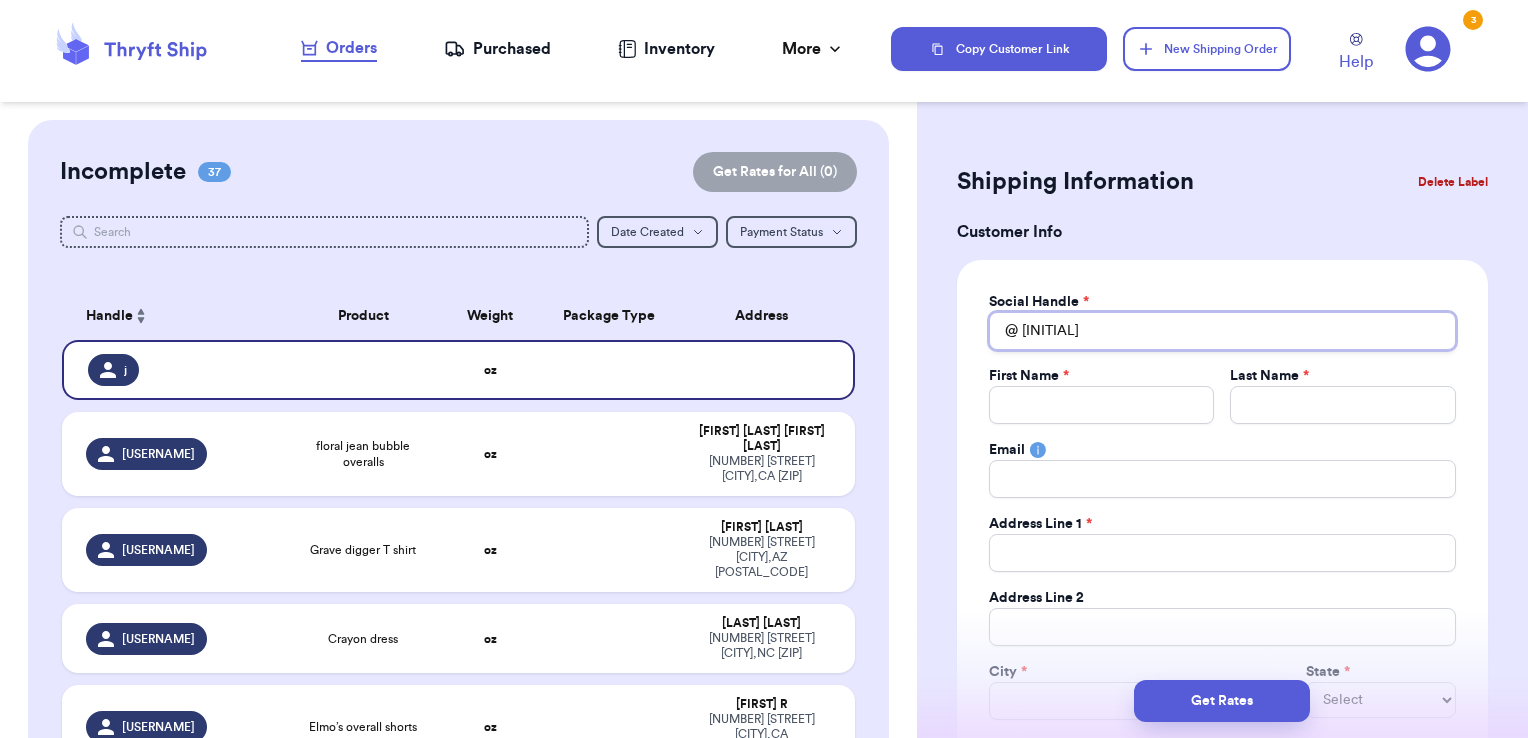 type 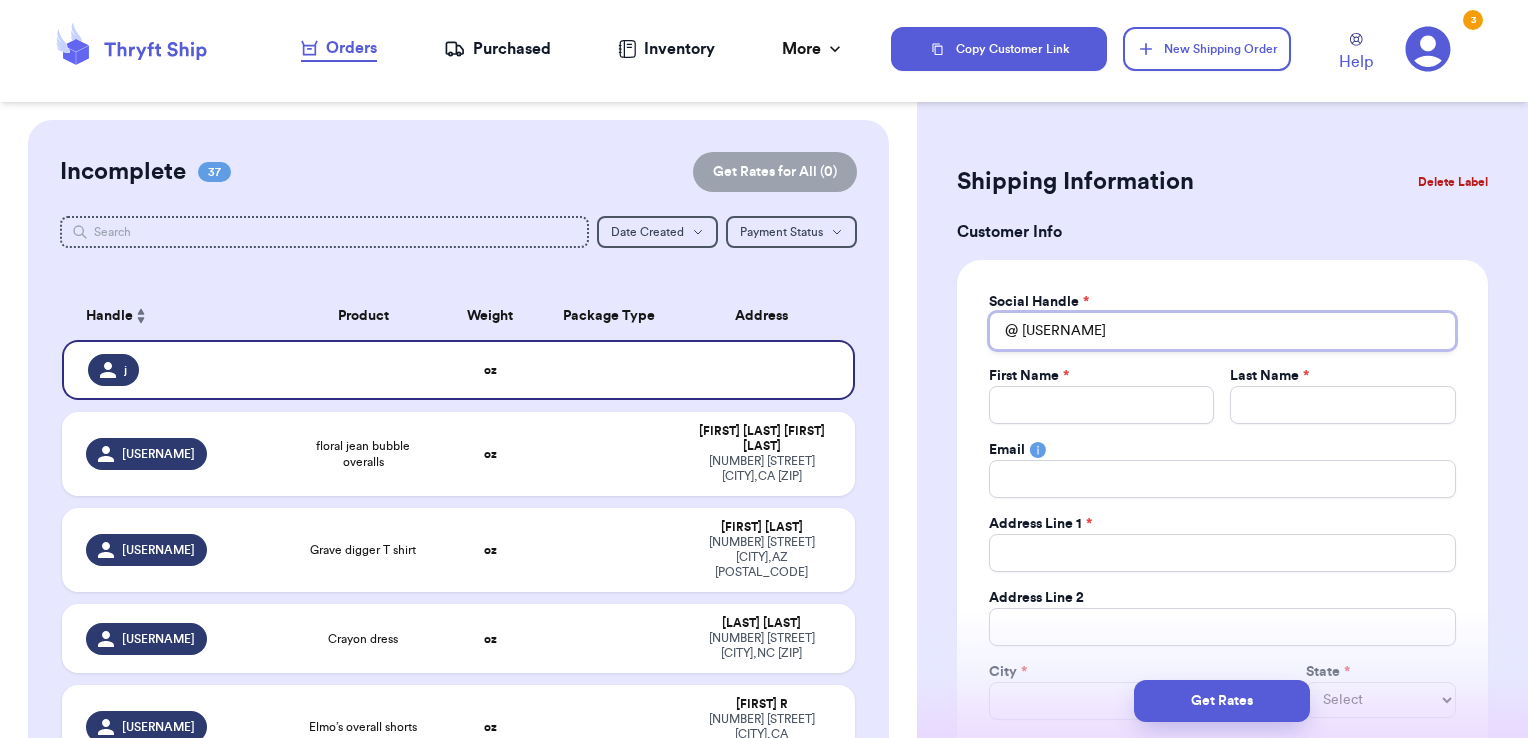 type 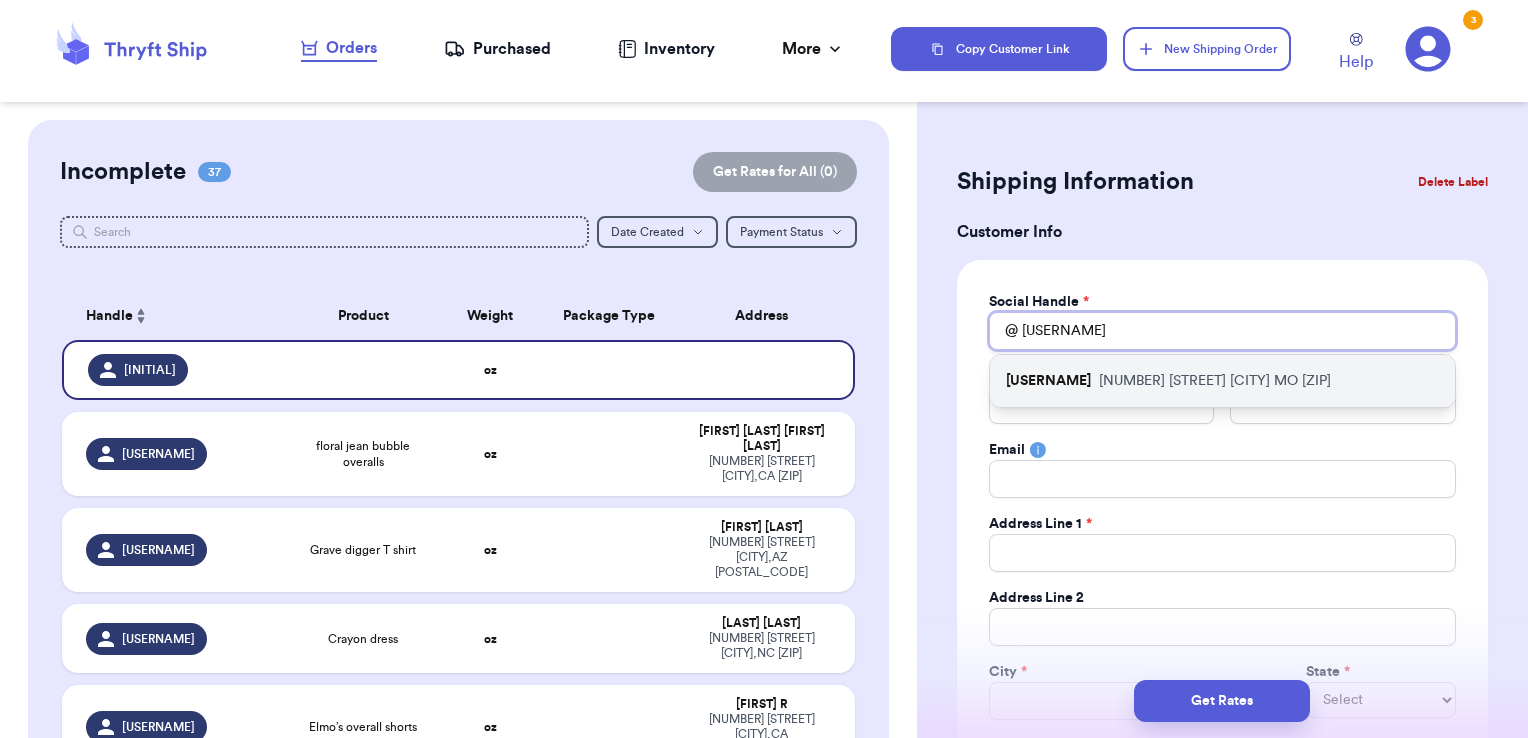 type on "[USERNAME]" 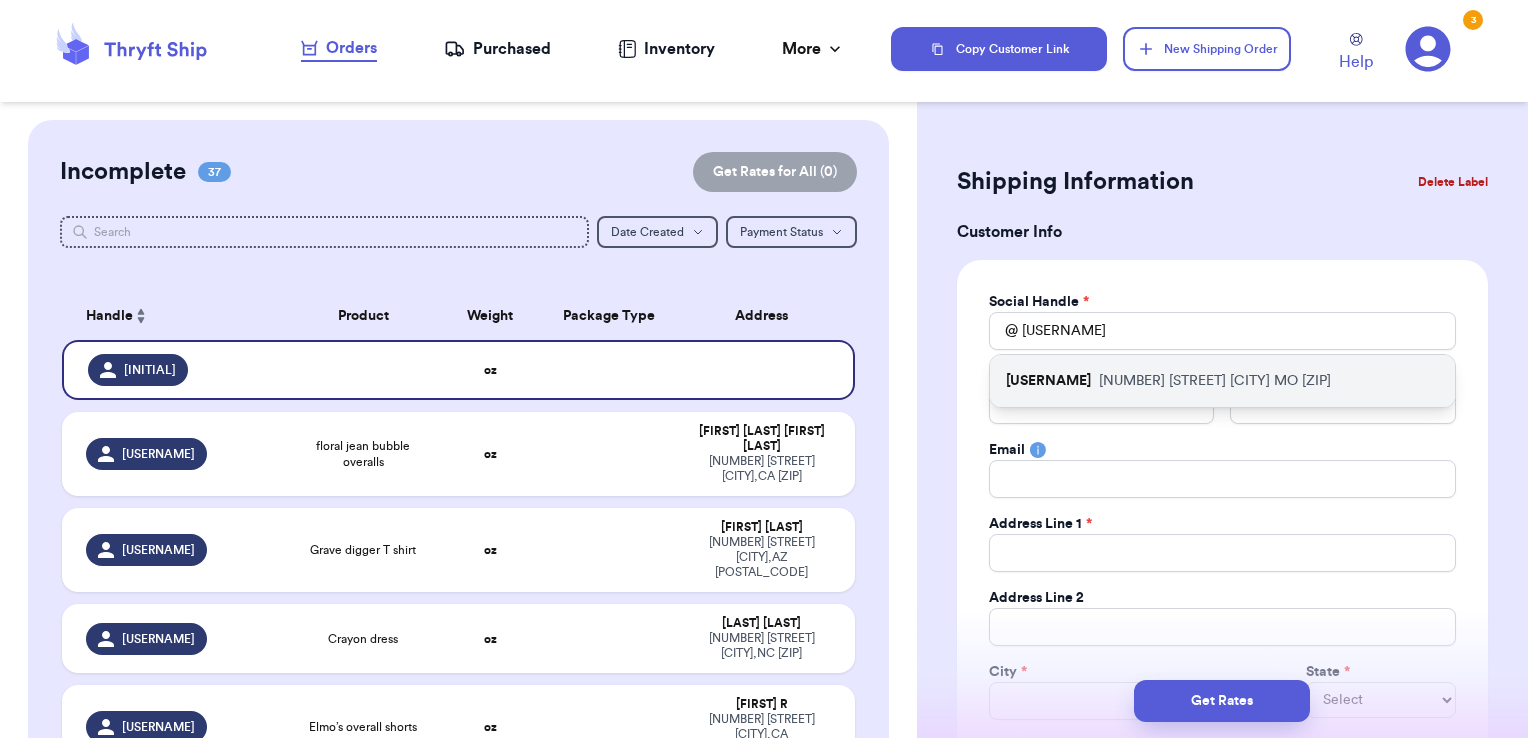 click on "[NUMBER] [STREET]   [CITY]   [STATE]   [POSTAL_CODE]" at bounding box center (1215, 381) 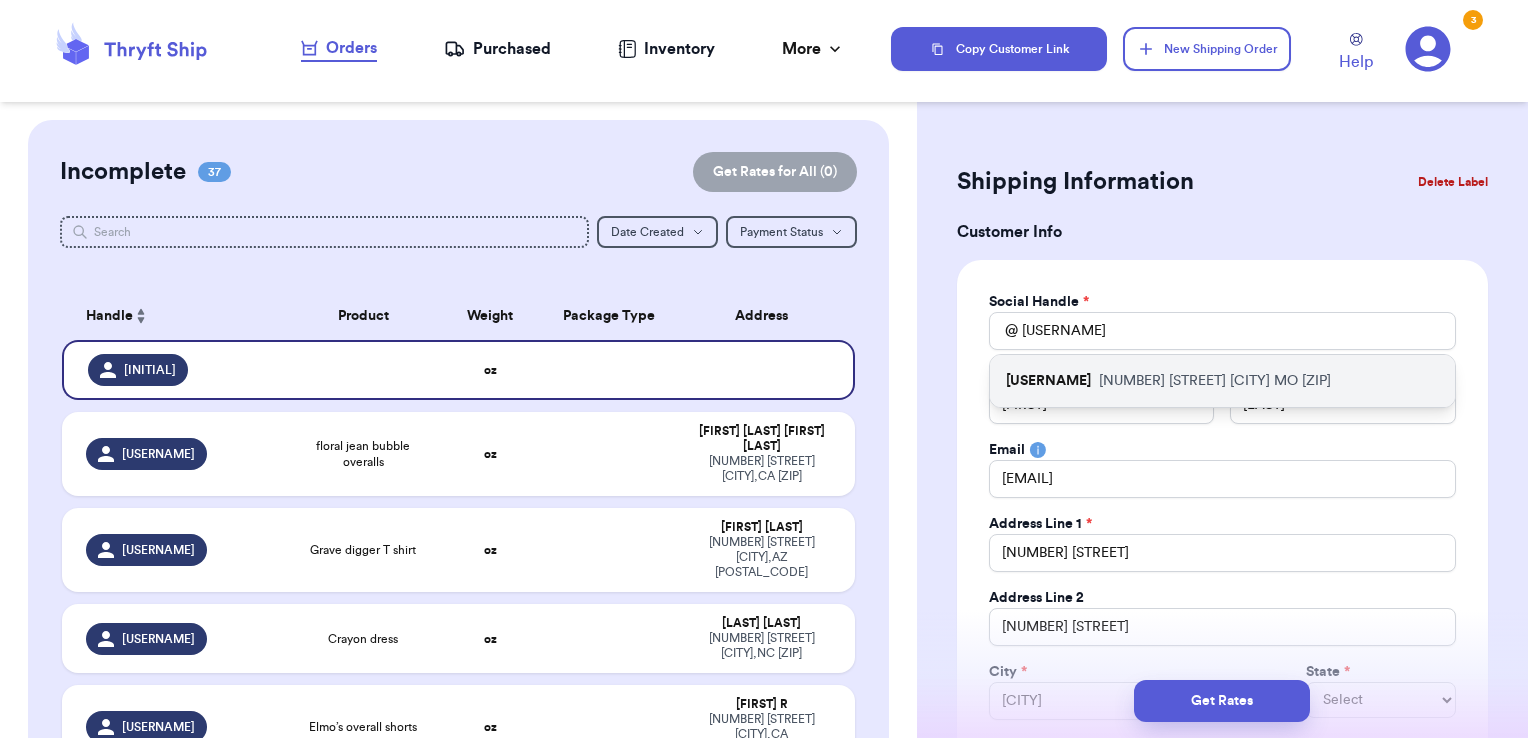 select on "MO" 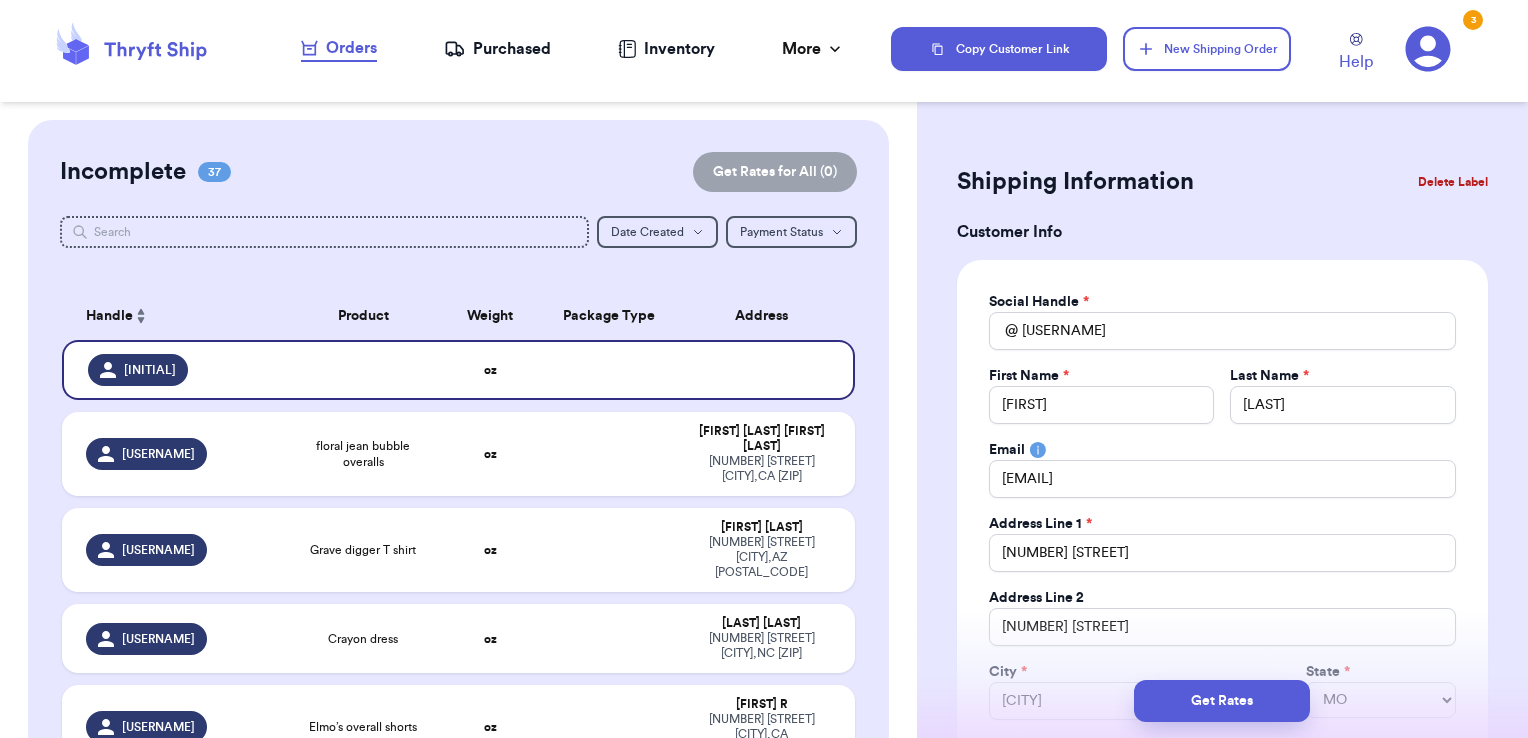 type 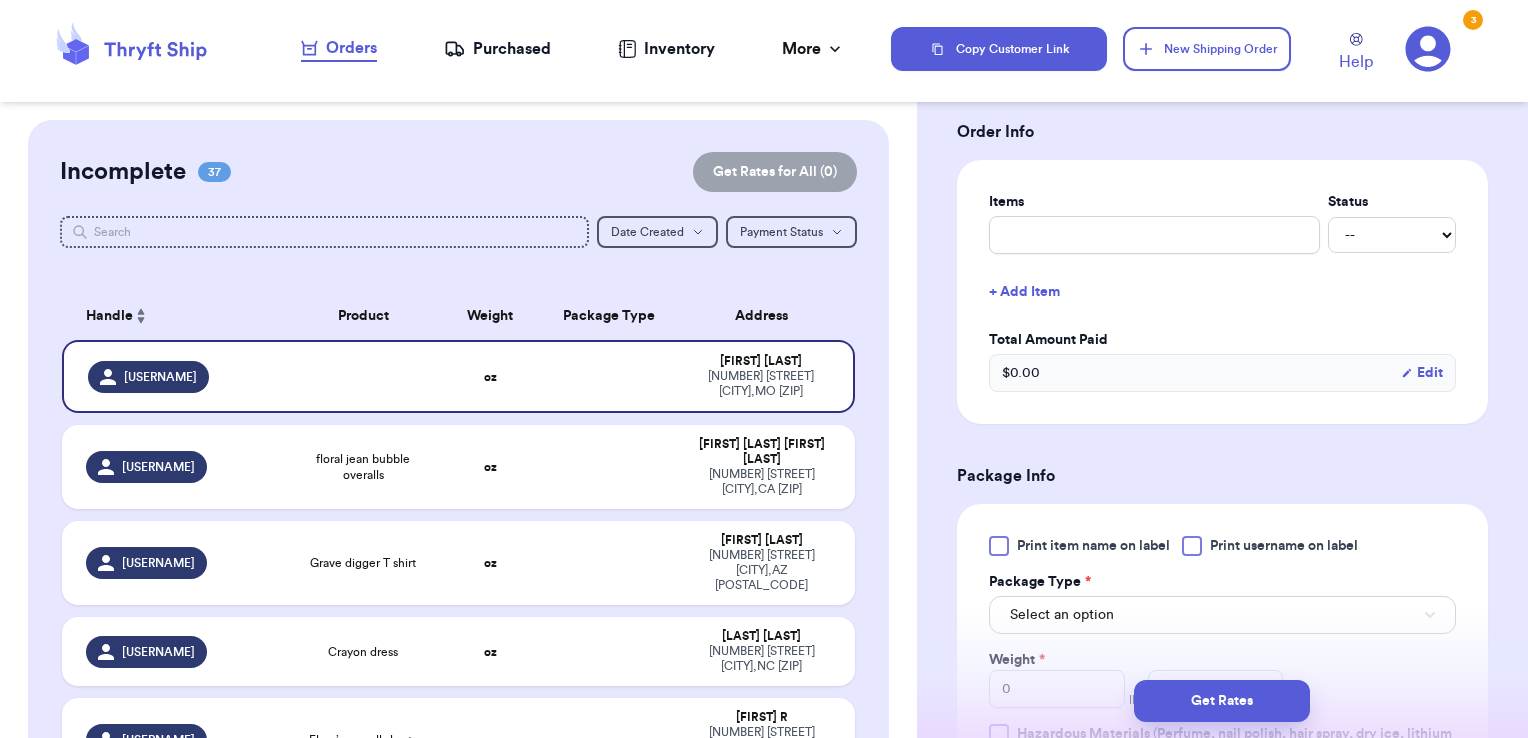 scroll, scrollTop: 747, scrollLeft: 0, axis: vertical 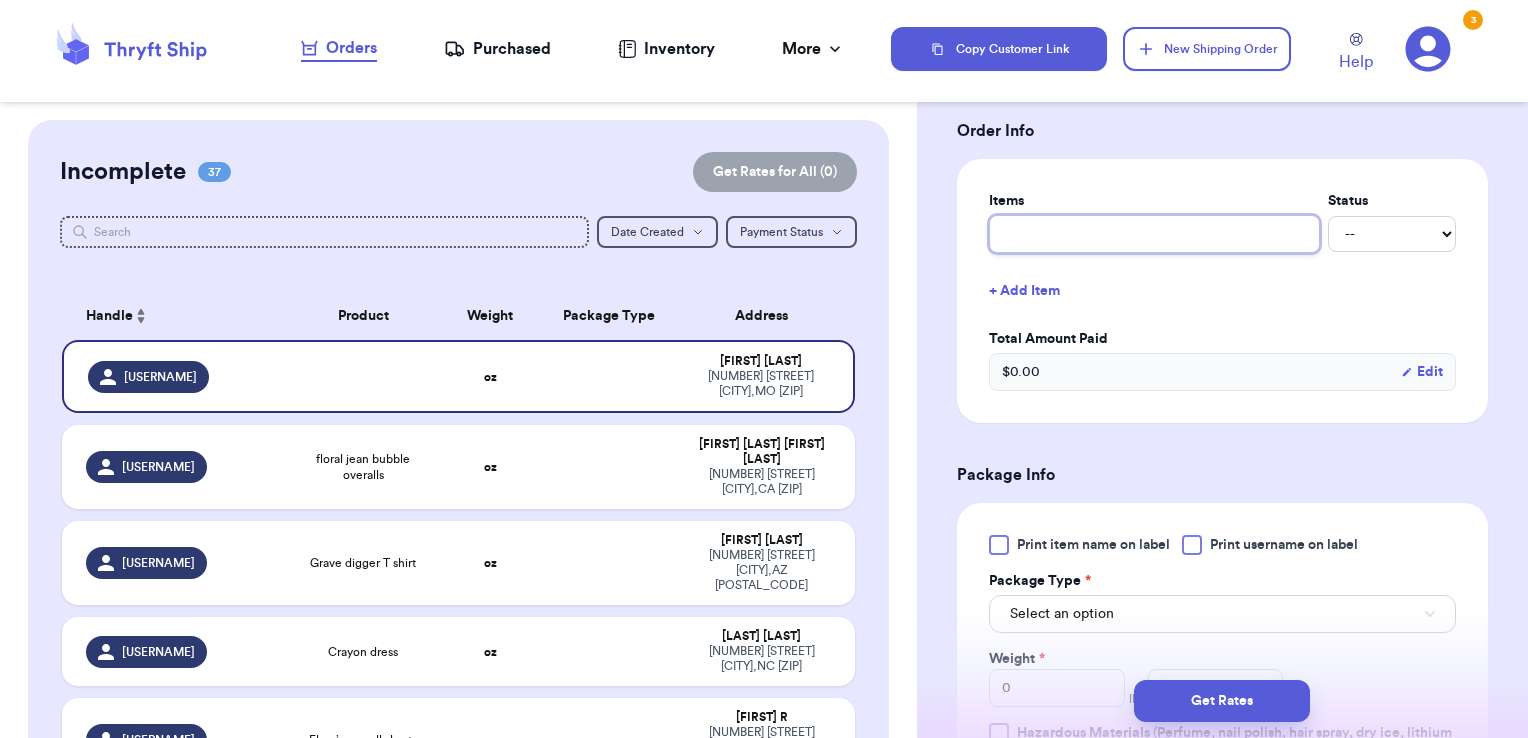 click at bounding box center [1154, 234] 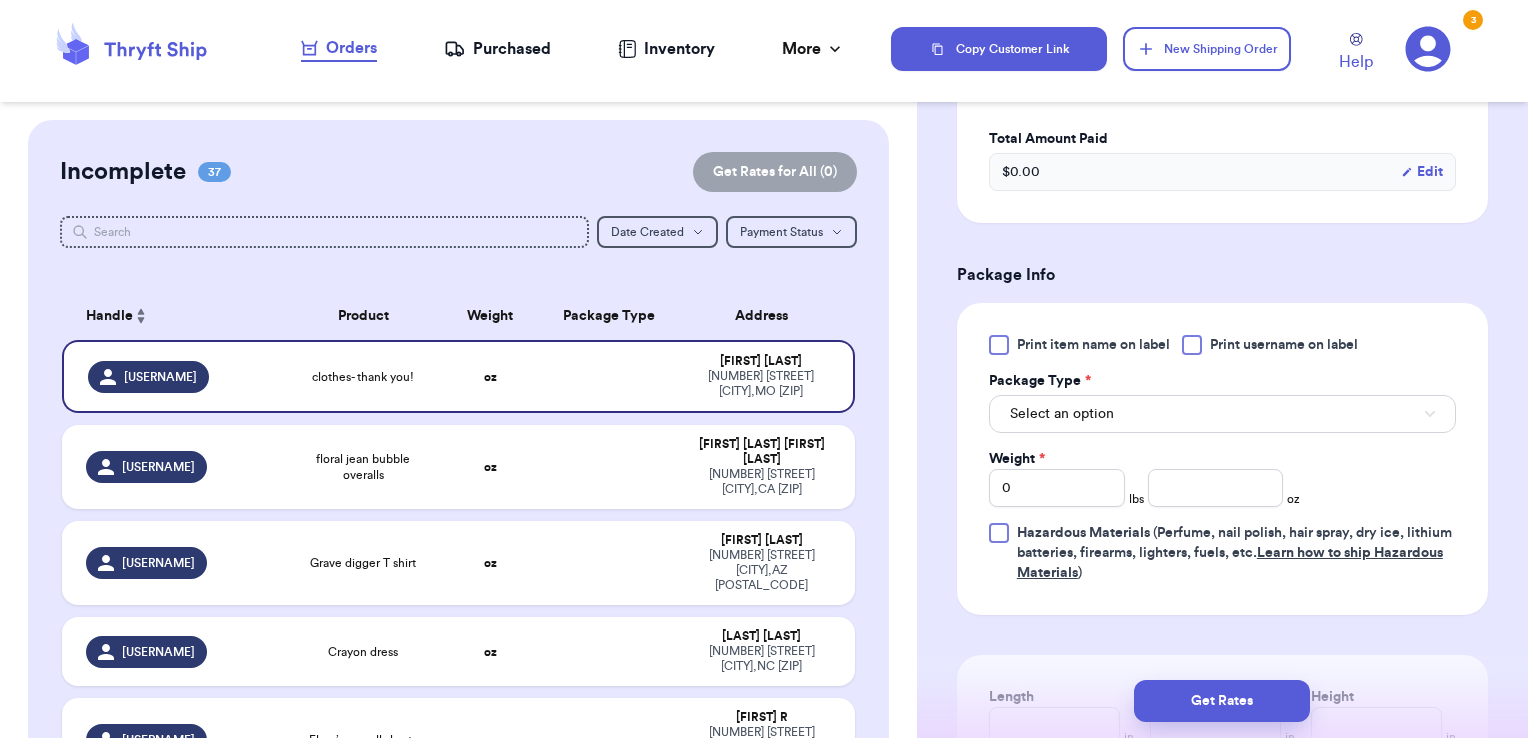scroll, scrollTop: 995, scrollLeft: 0, axis: vertical 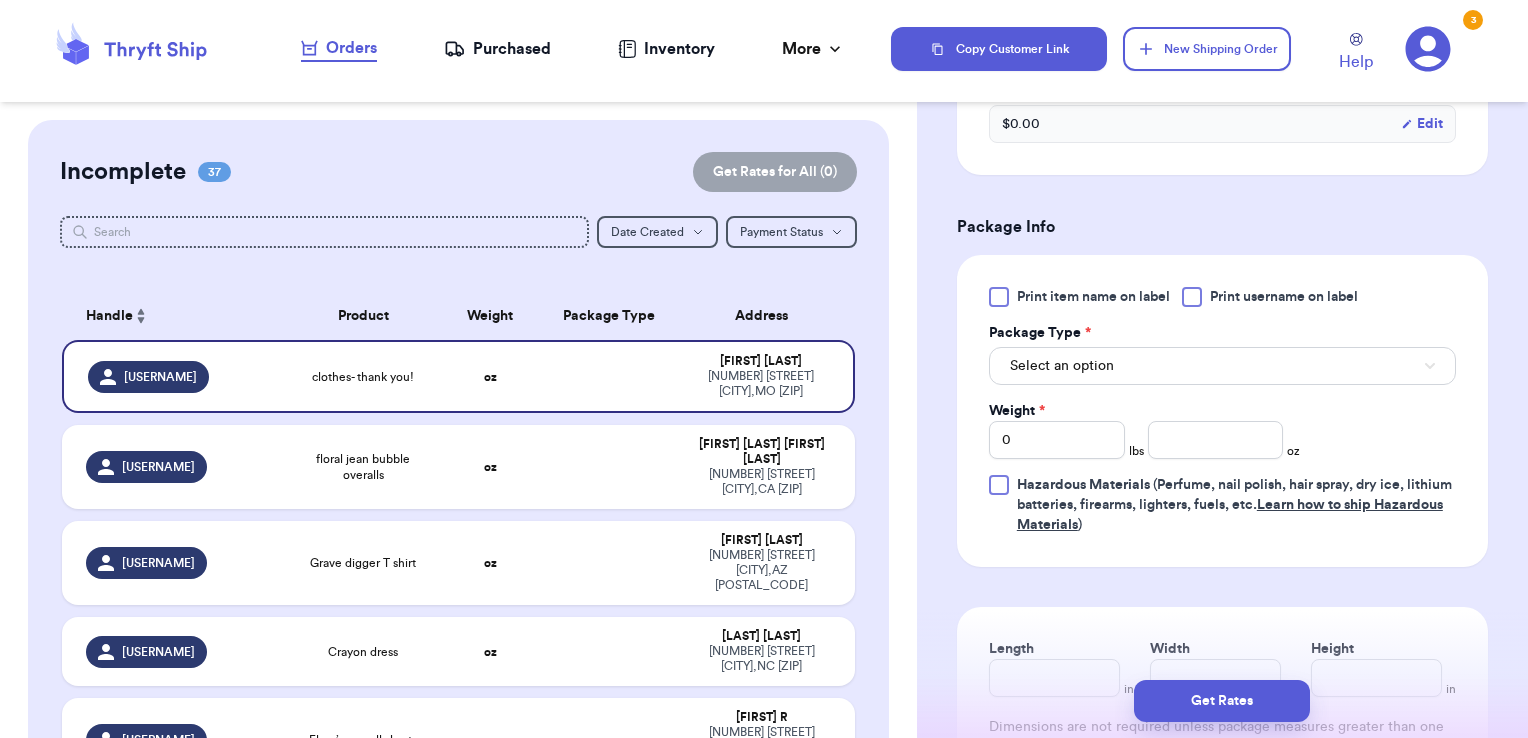 click on "Print username on label" at bounding box center [1284, 297] 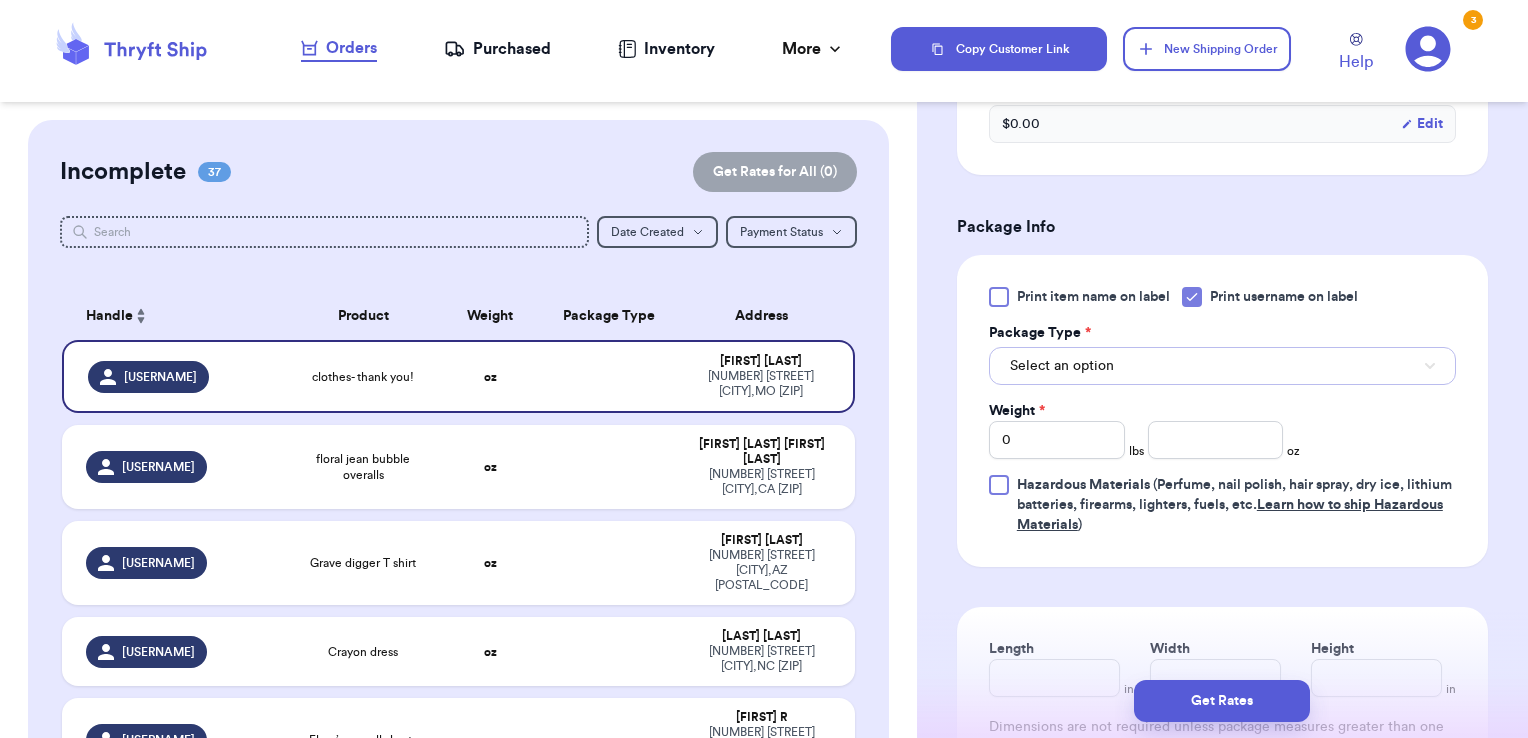 click on "Select an option" at bounding box center [1222, 366] 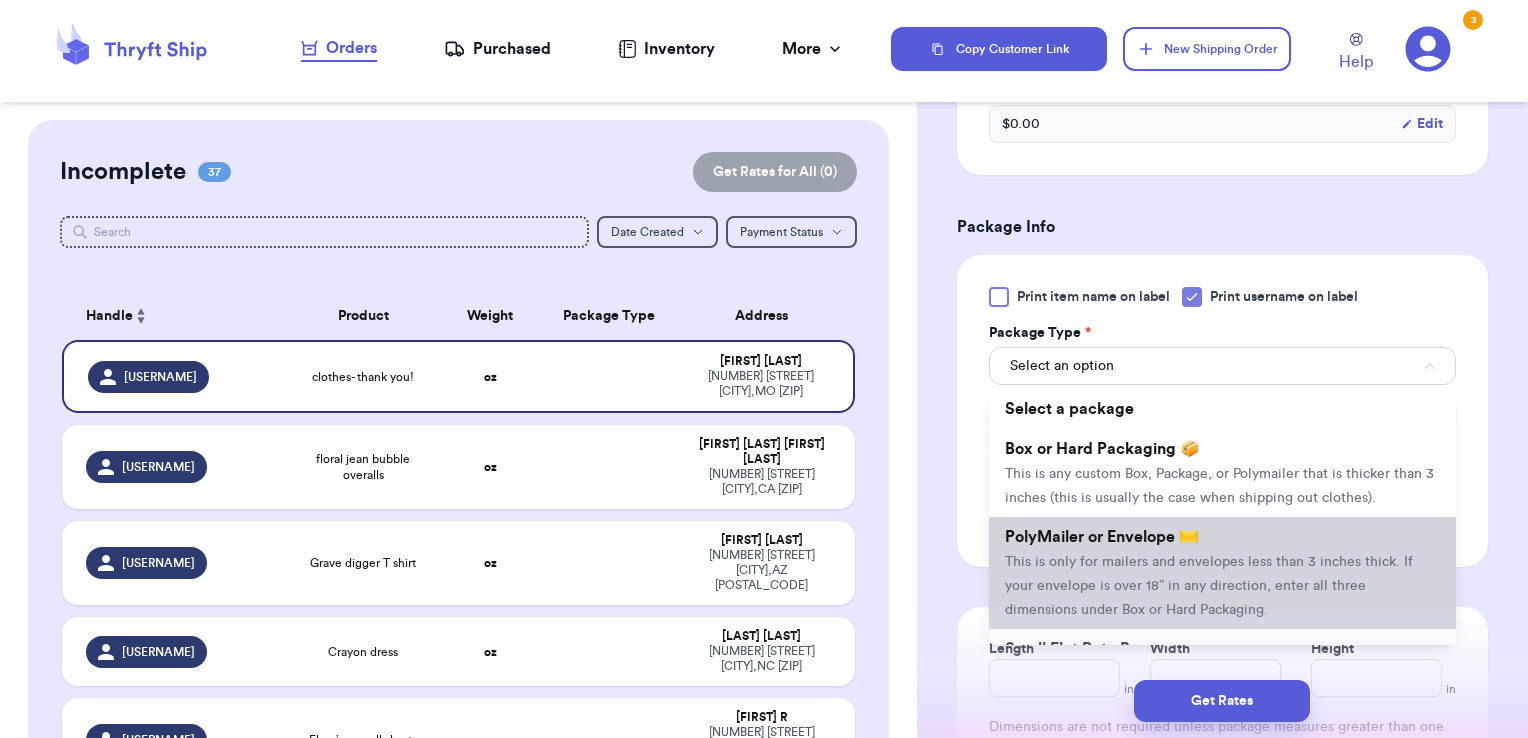 click on "PolyMailer or Envelope ✉️" at bounding box center (1102, 537) 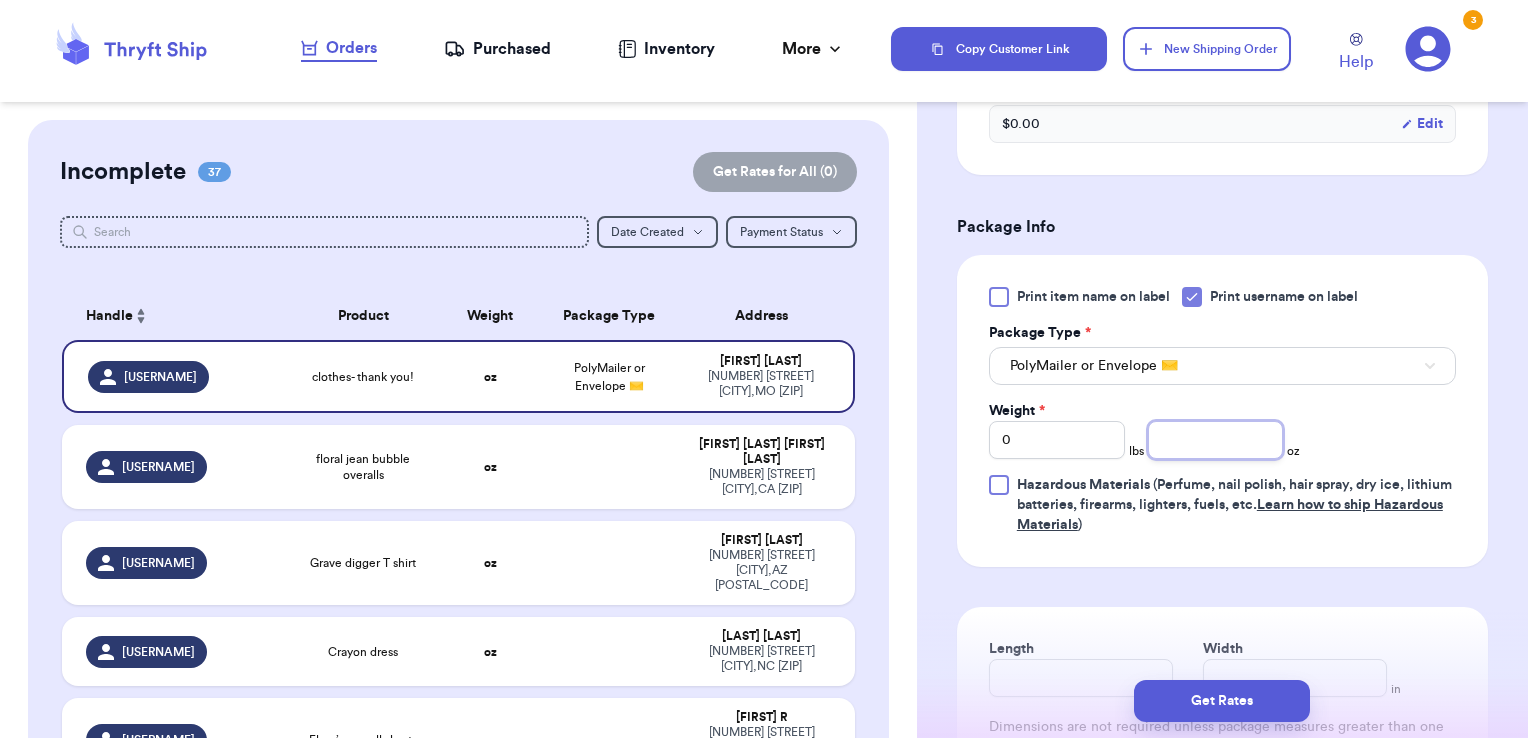 click at bounding box center [1216, 440] 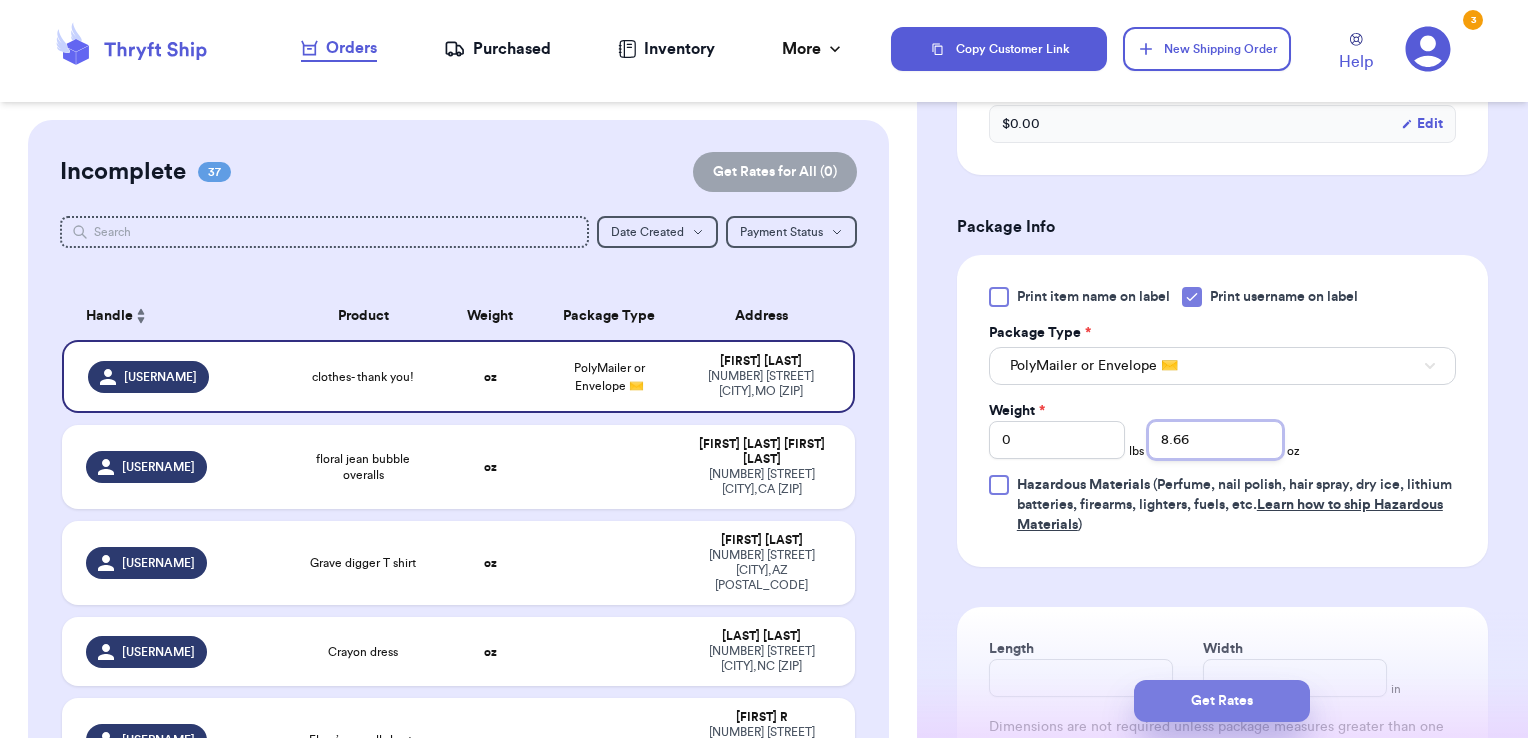 type on "8.66" 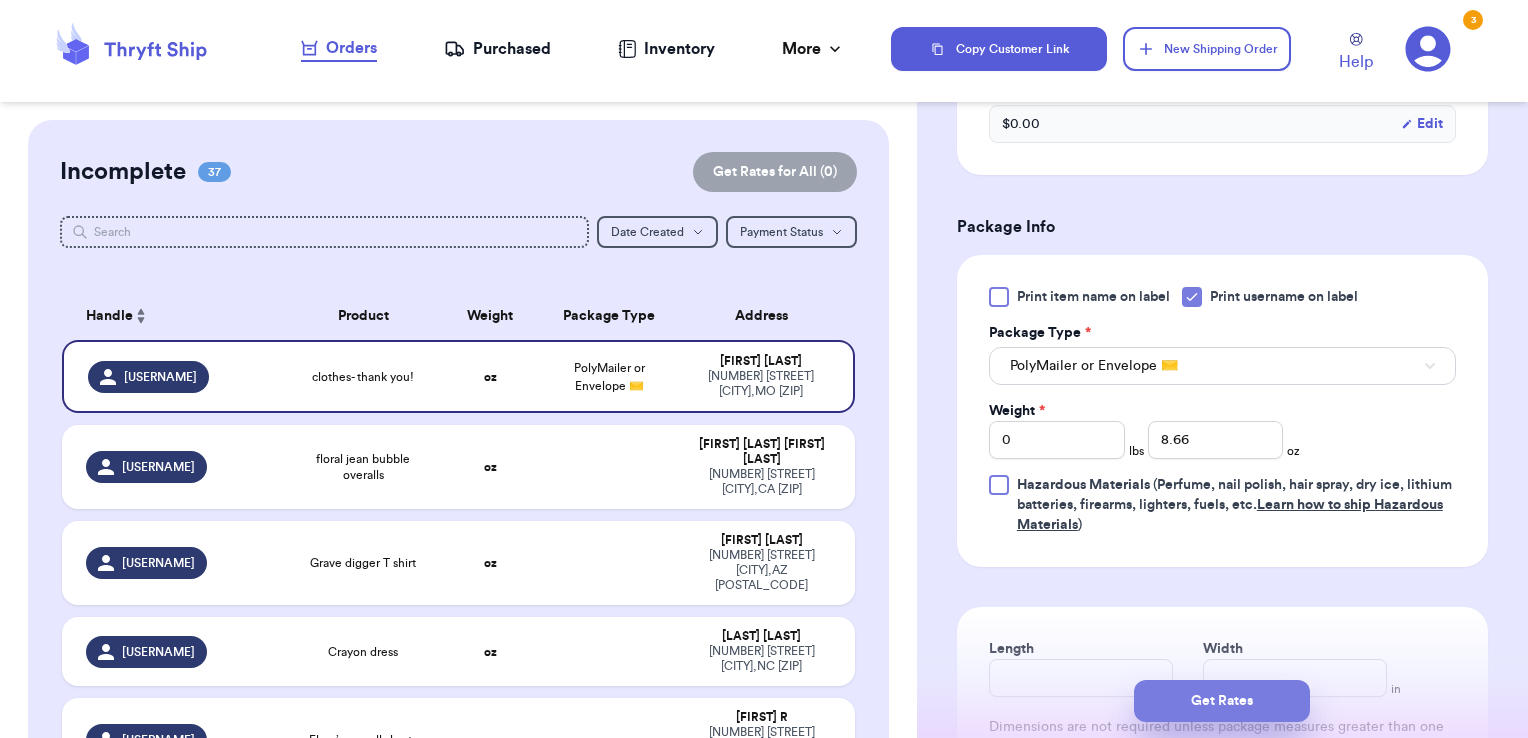 click on "Get Rates" at bounding box center (1222, 701) 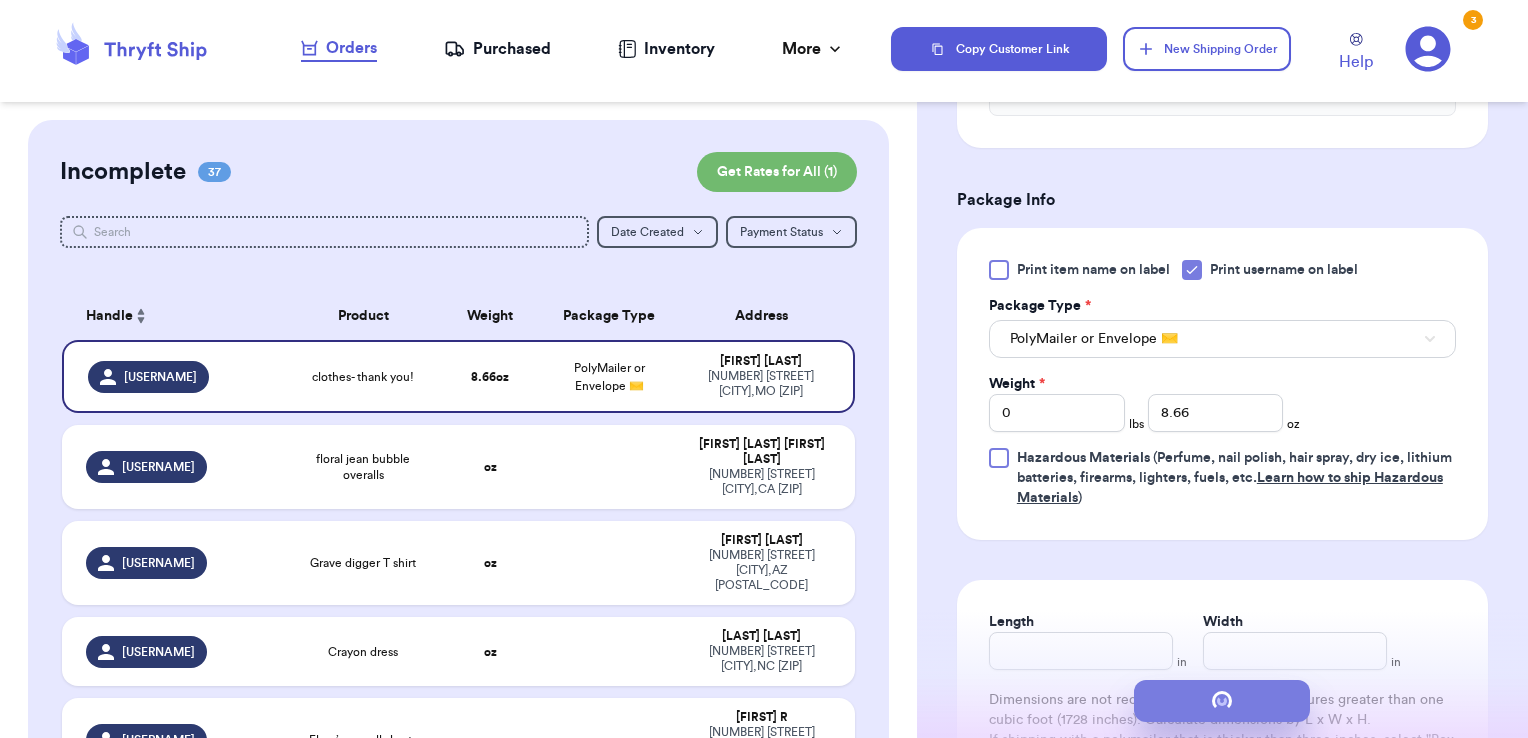 scroll, scrollTop: 0, scrollLeft: 0, axis: both 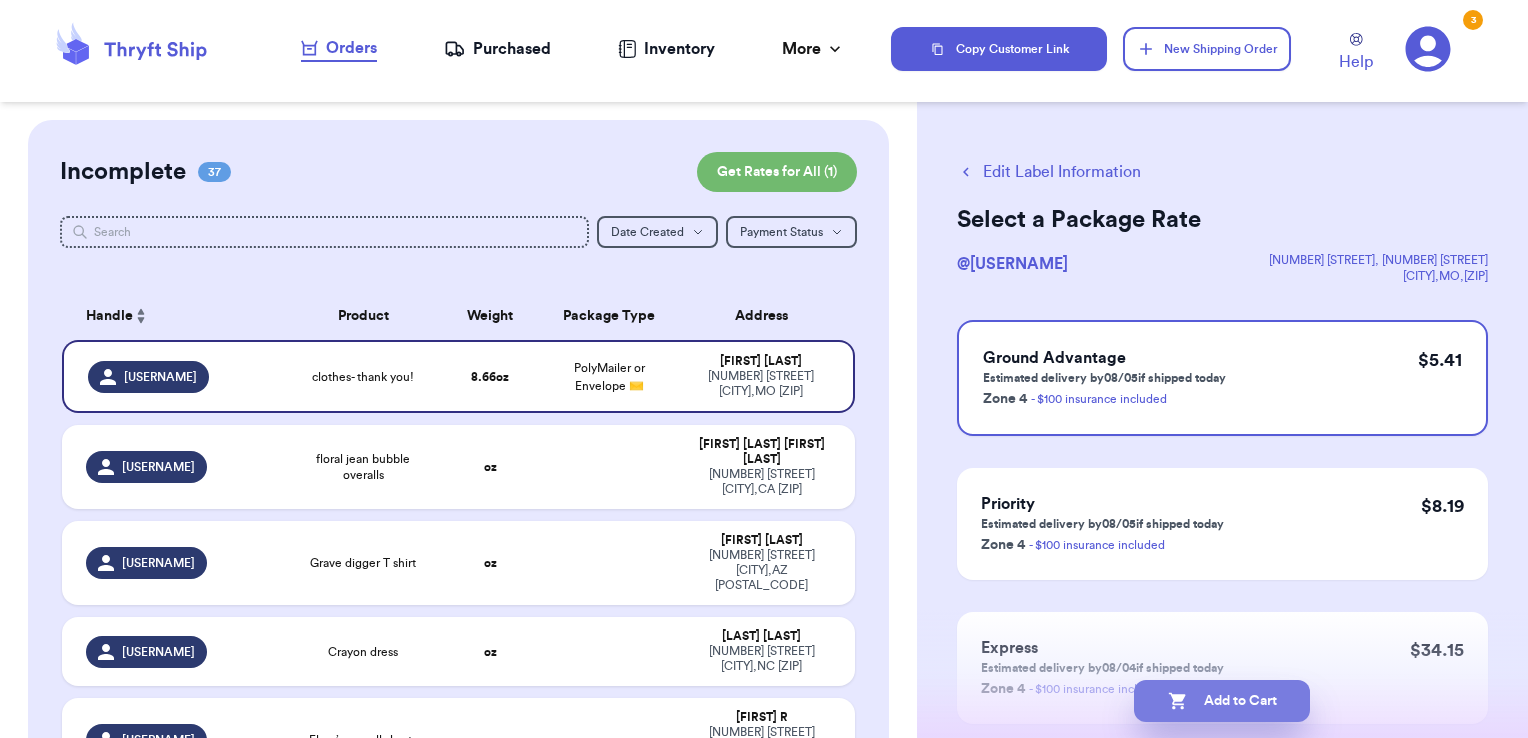 click on "Add to Cart" at bounding box center [1222, 701] 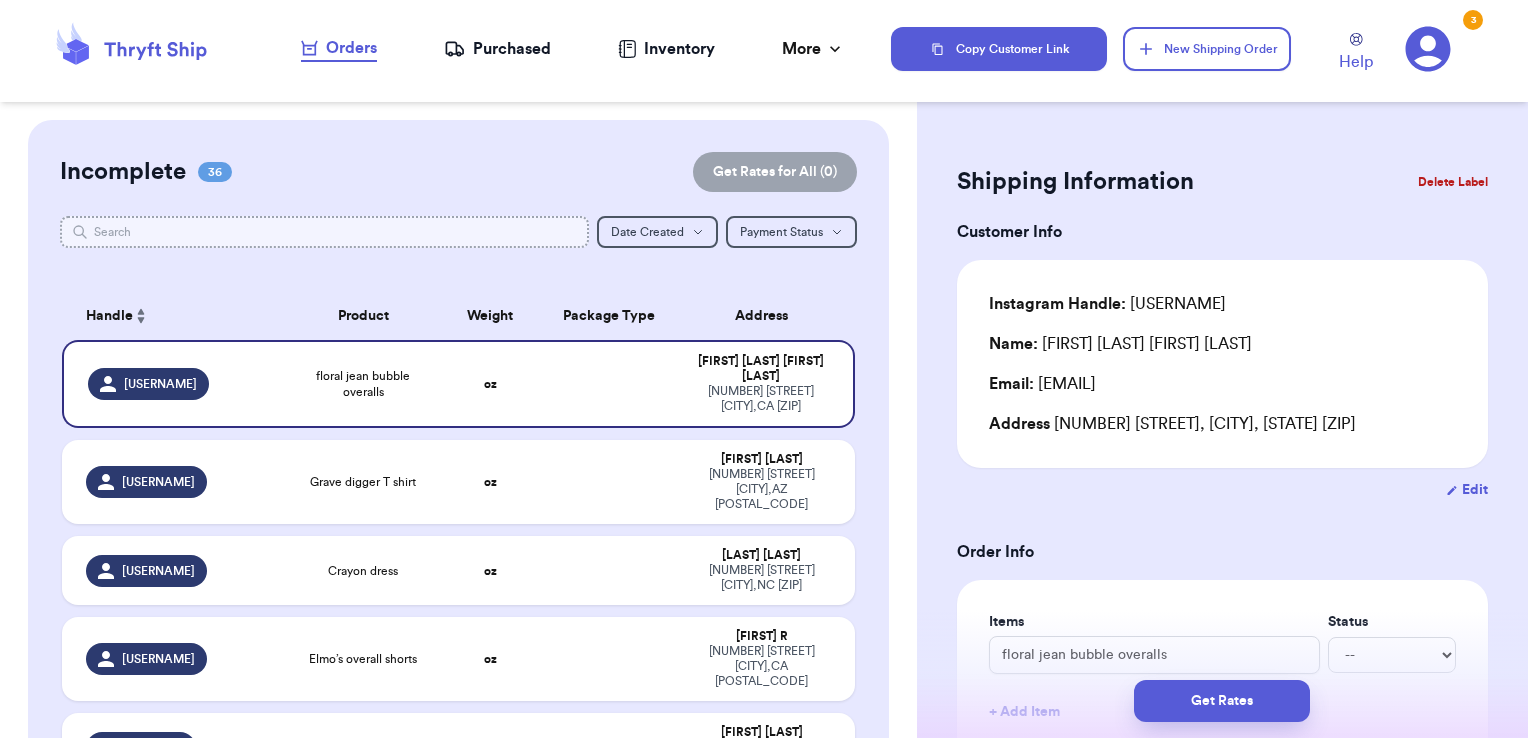click at bounding box center (325, 232) 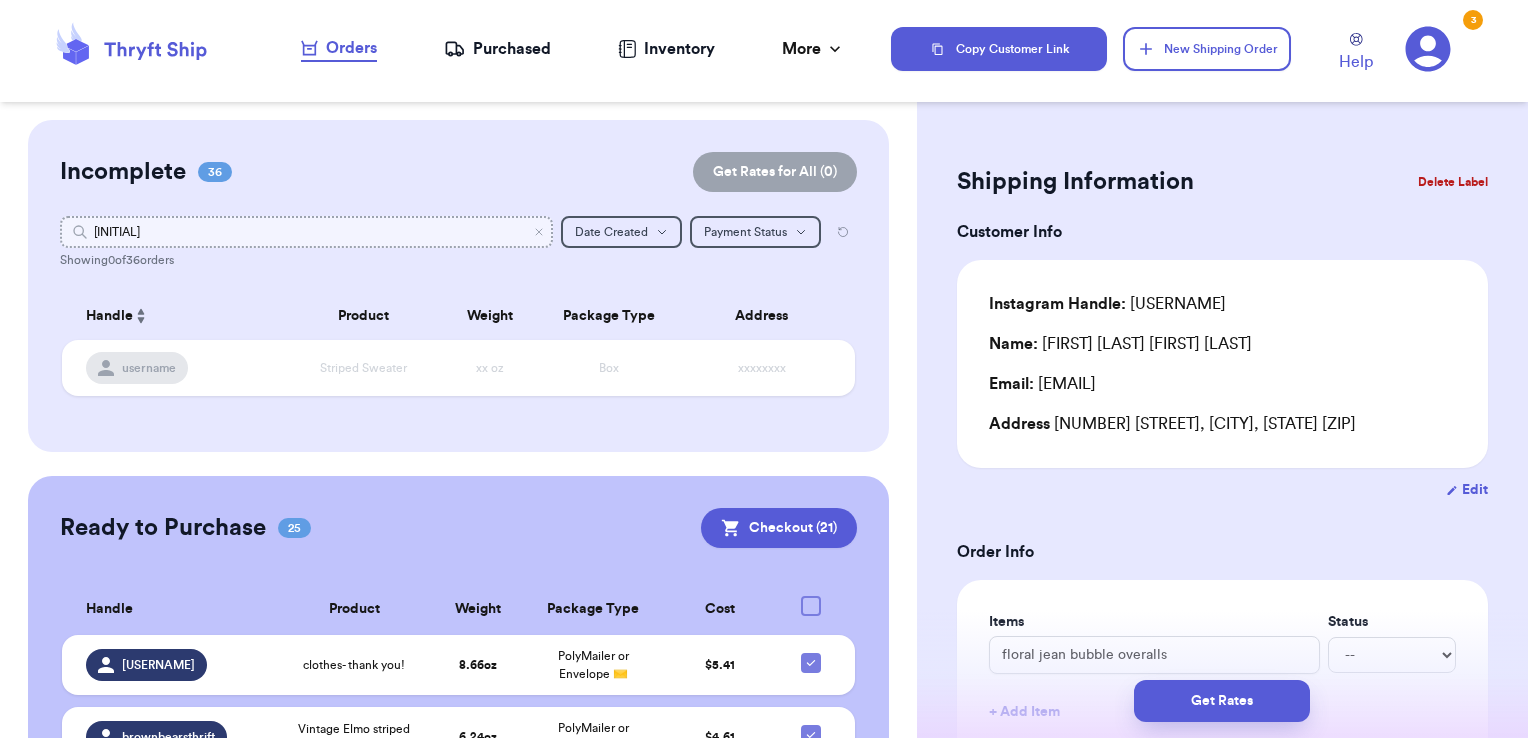 type on "j" 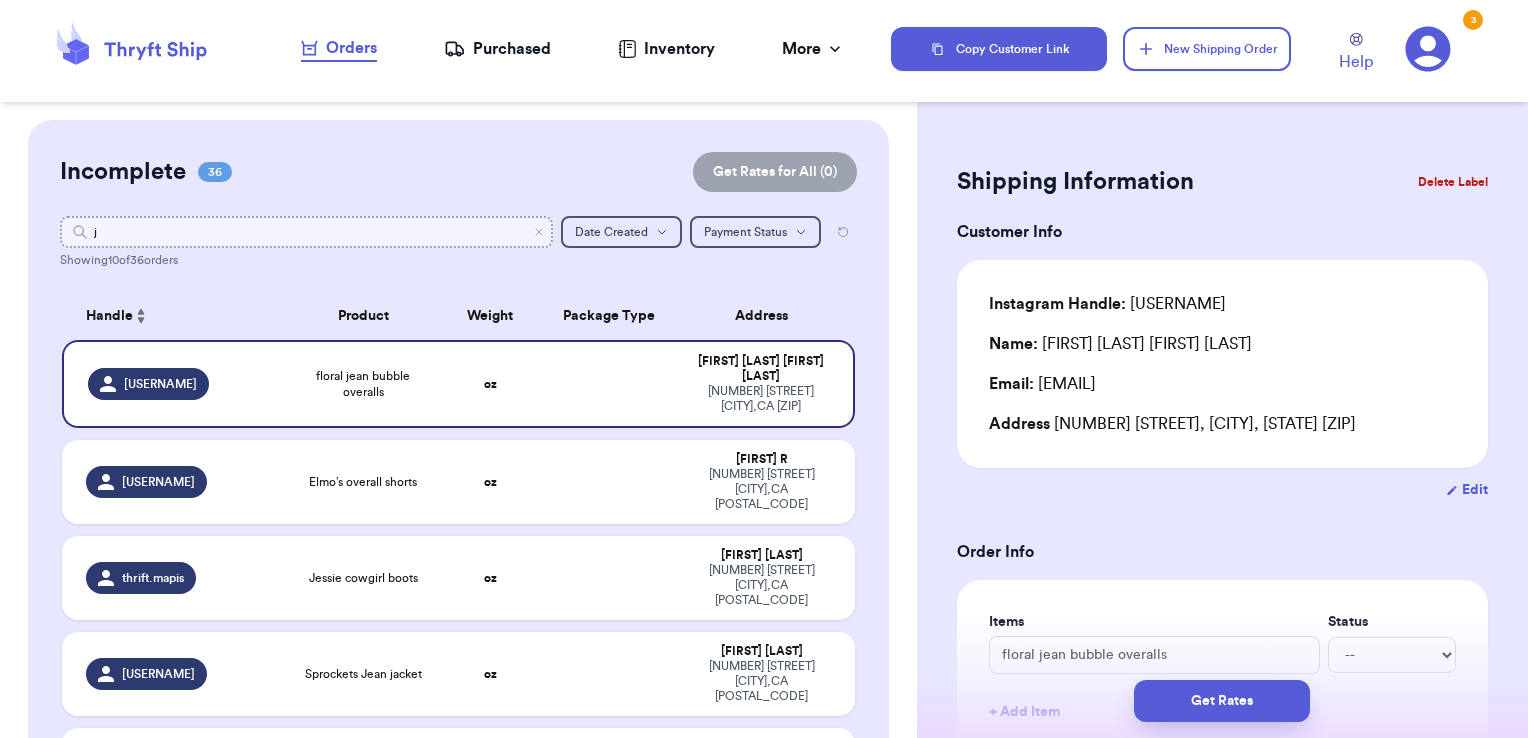type 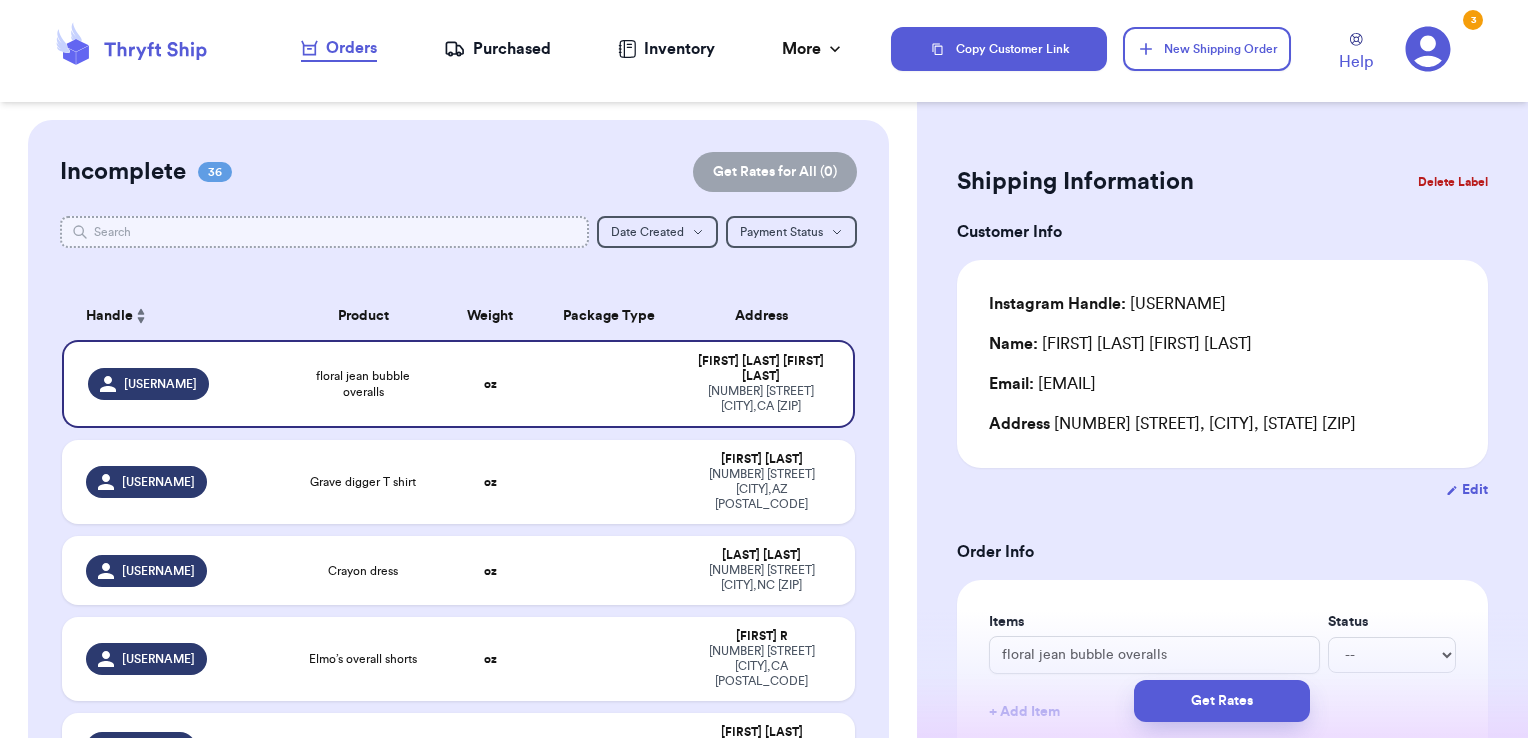 type 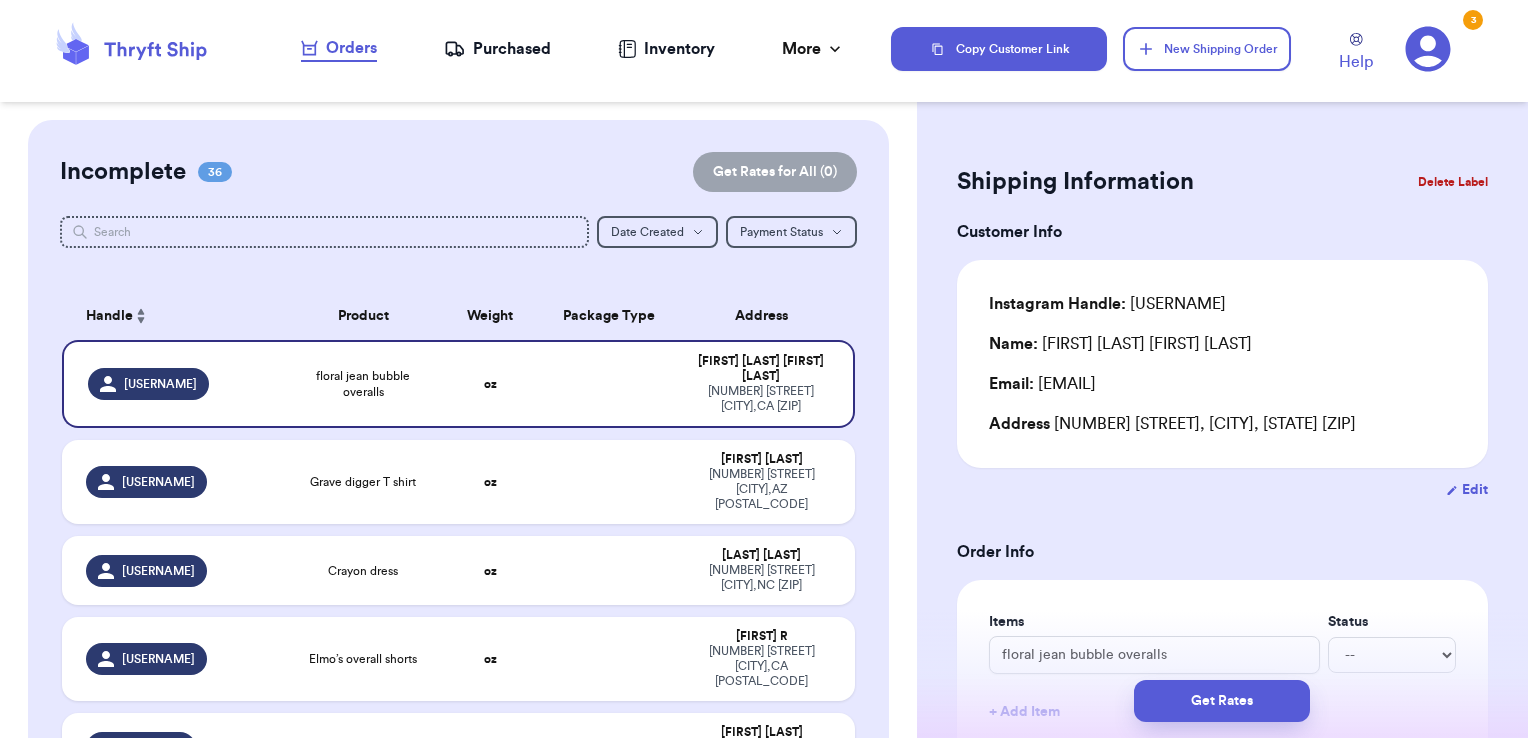 click on "Copy Customer Link New Shipping Order Help 3" at bounding box center [1209, 49] 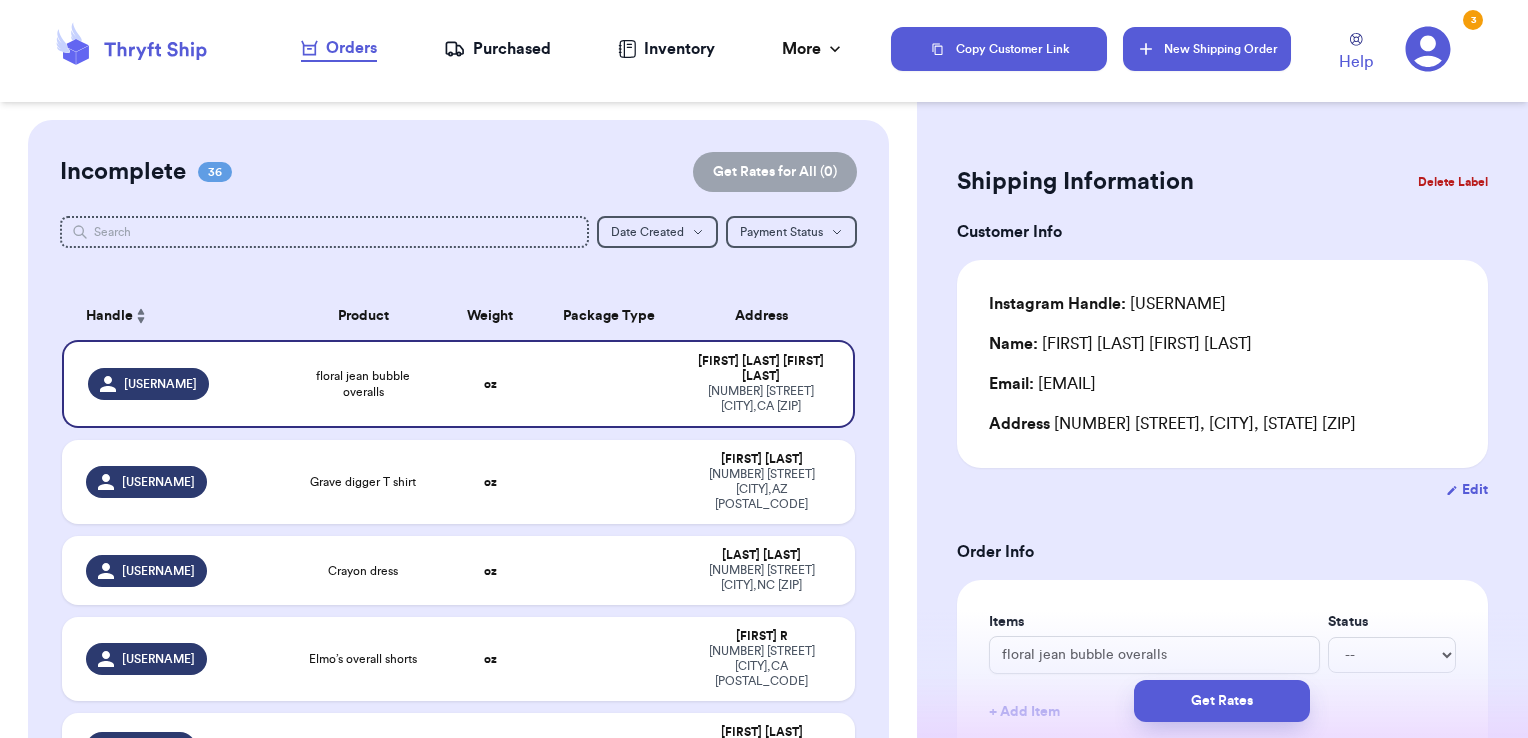 click on "New Shipping Order" at bounding box center [1207, 49] 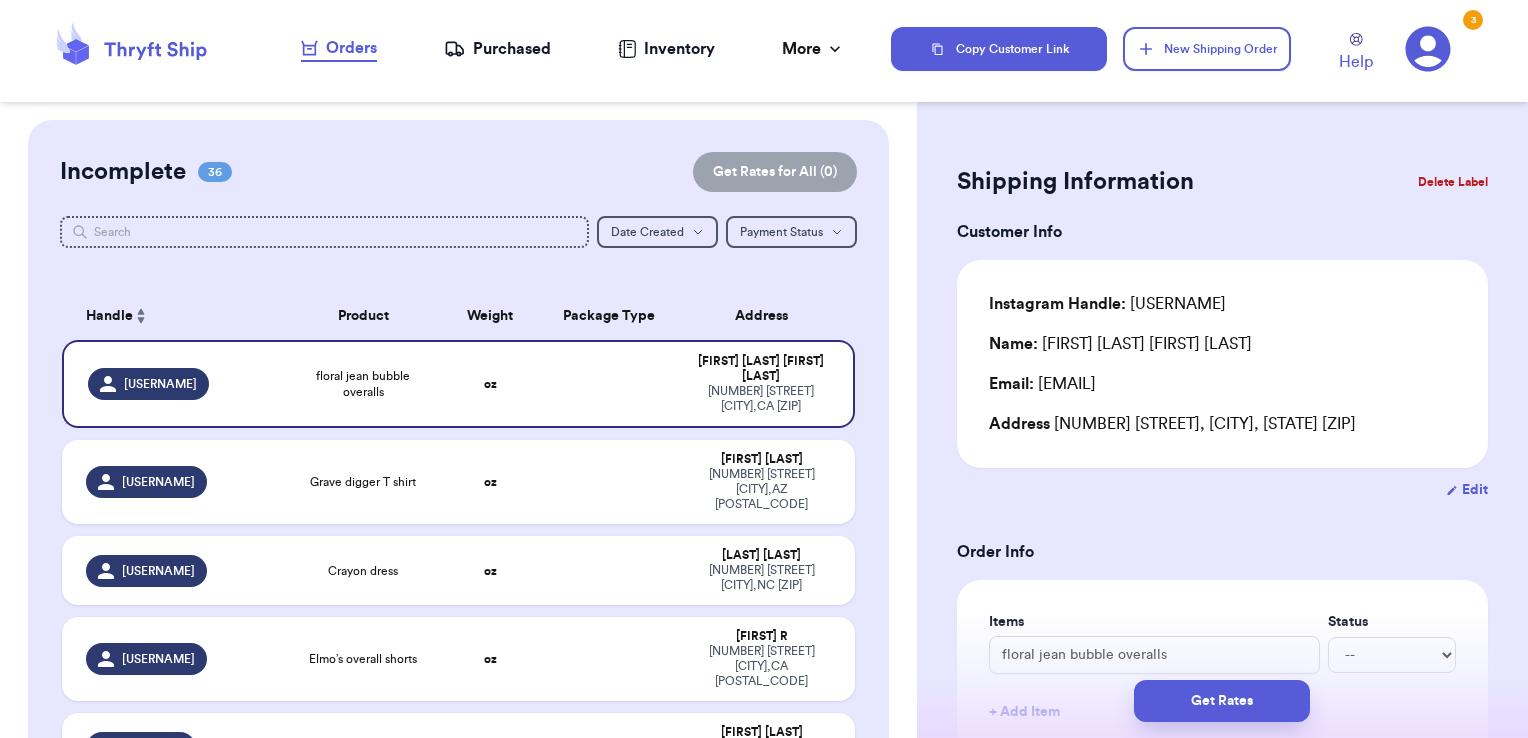 type 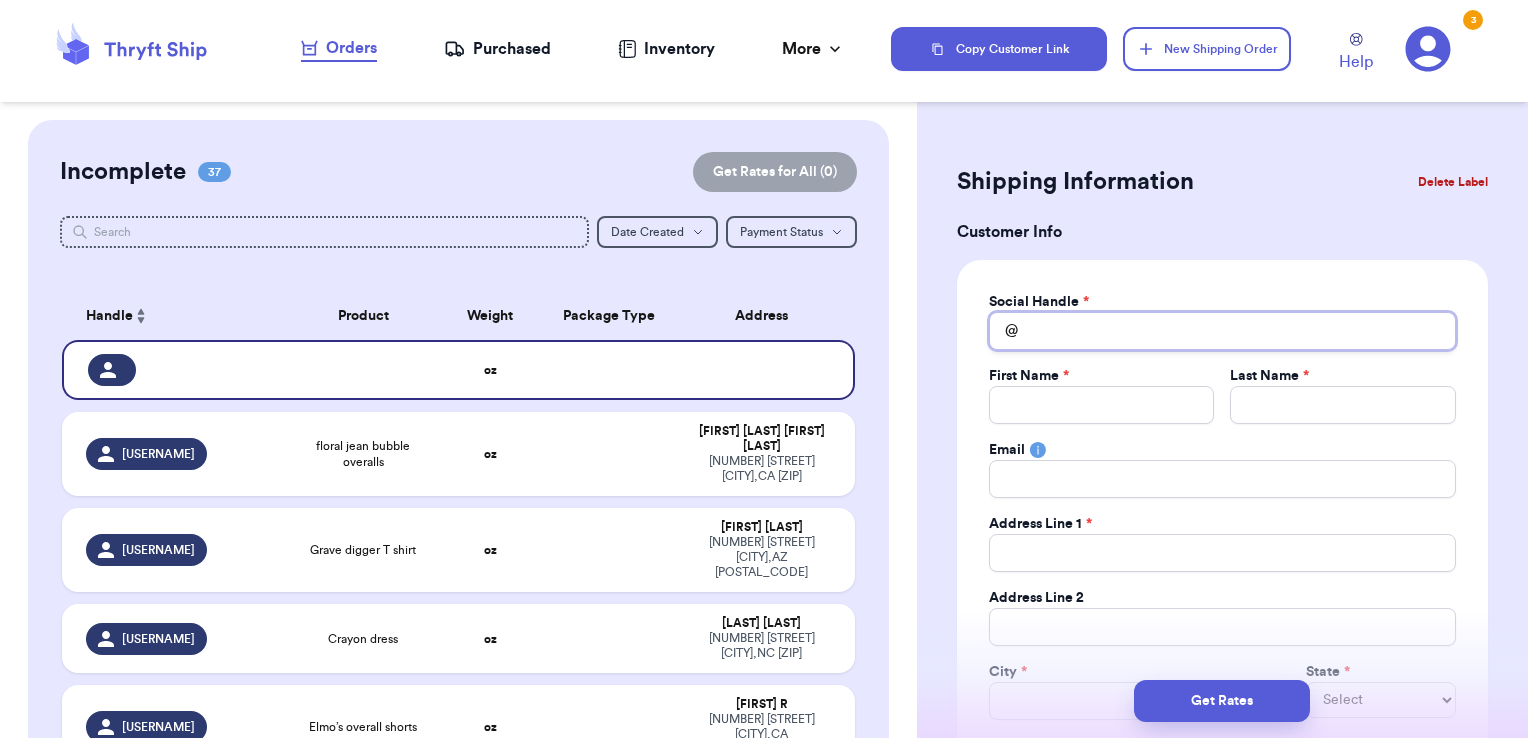click on "Total Amount Paid" at bounding box center (1222, 331) 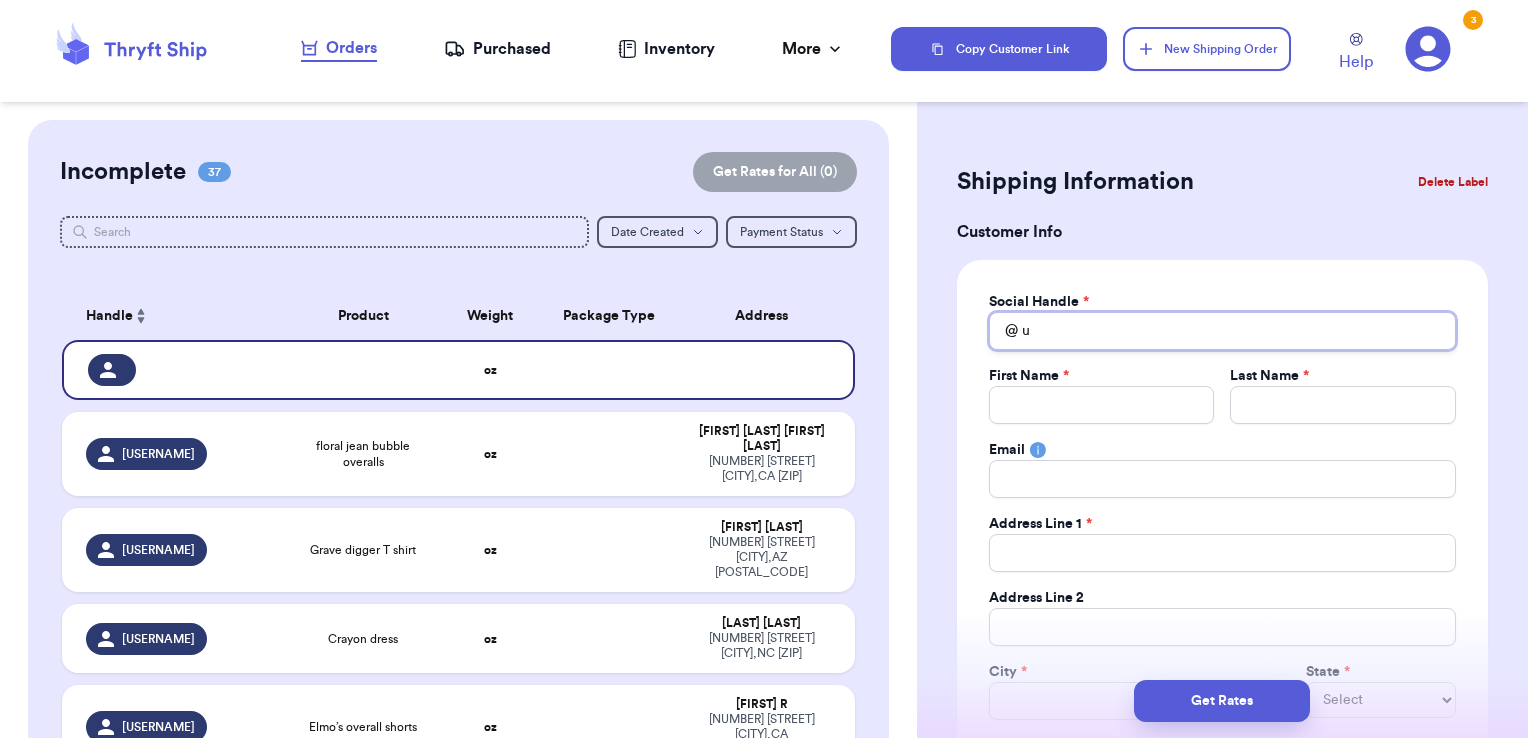 type 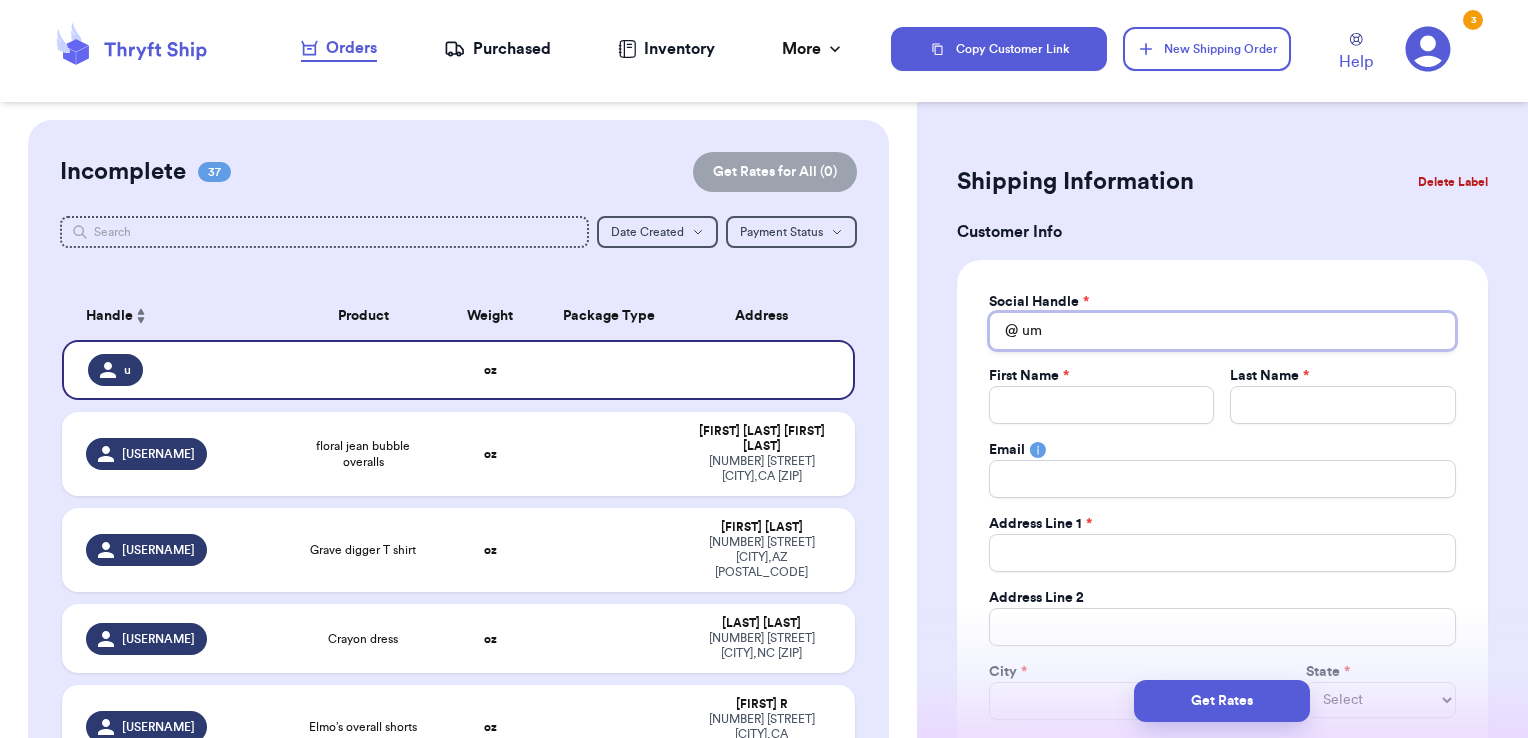 type 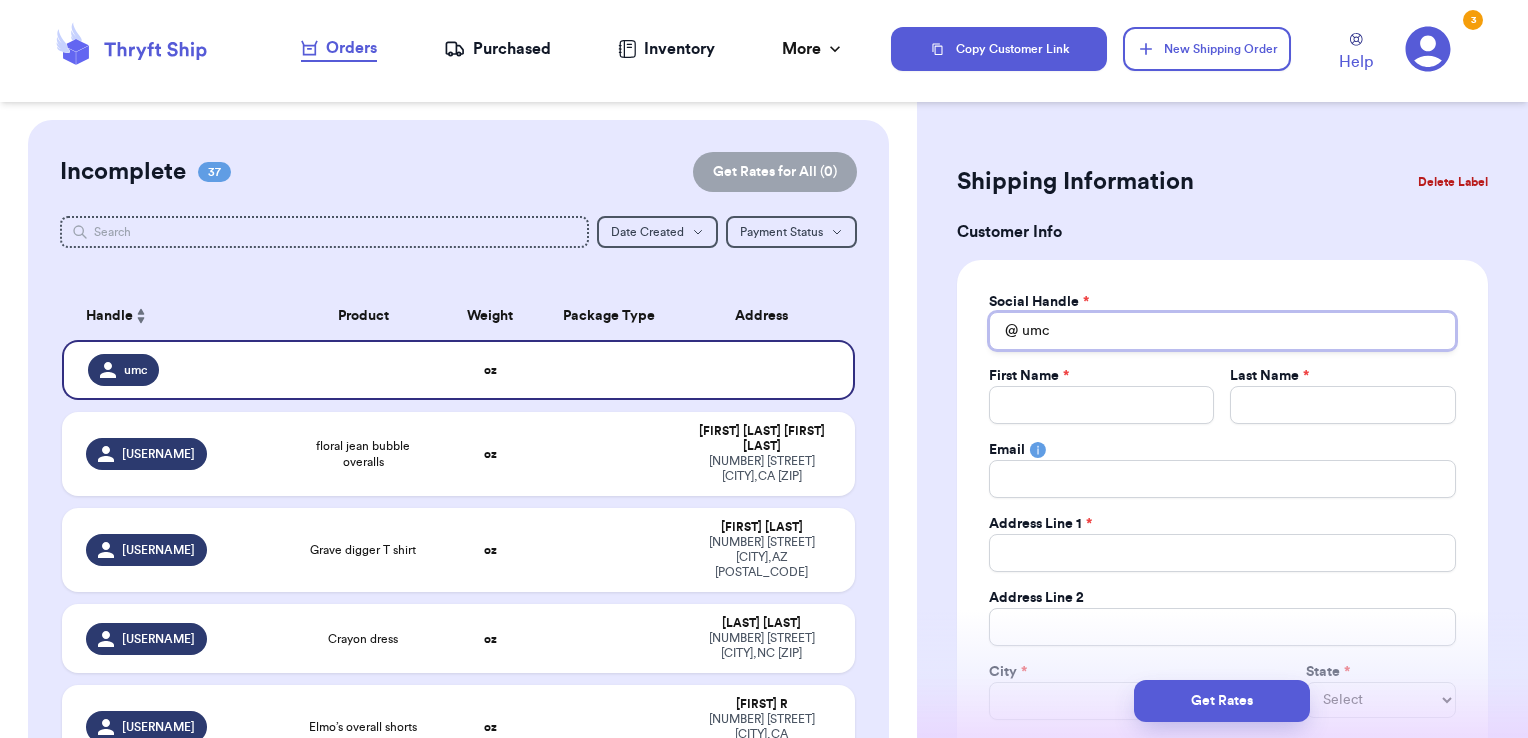 type 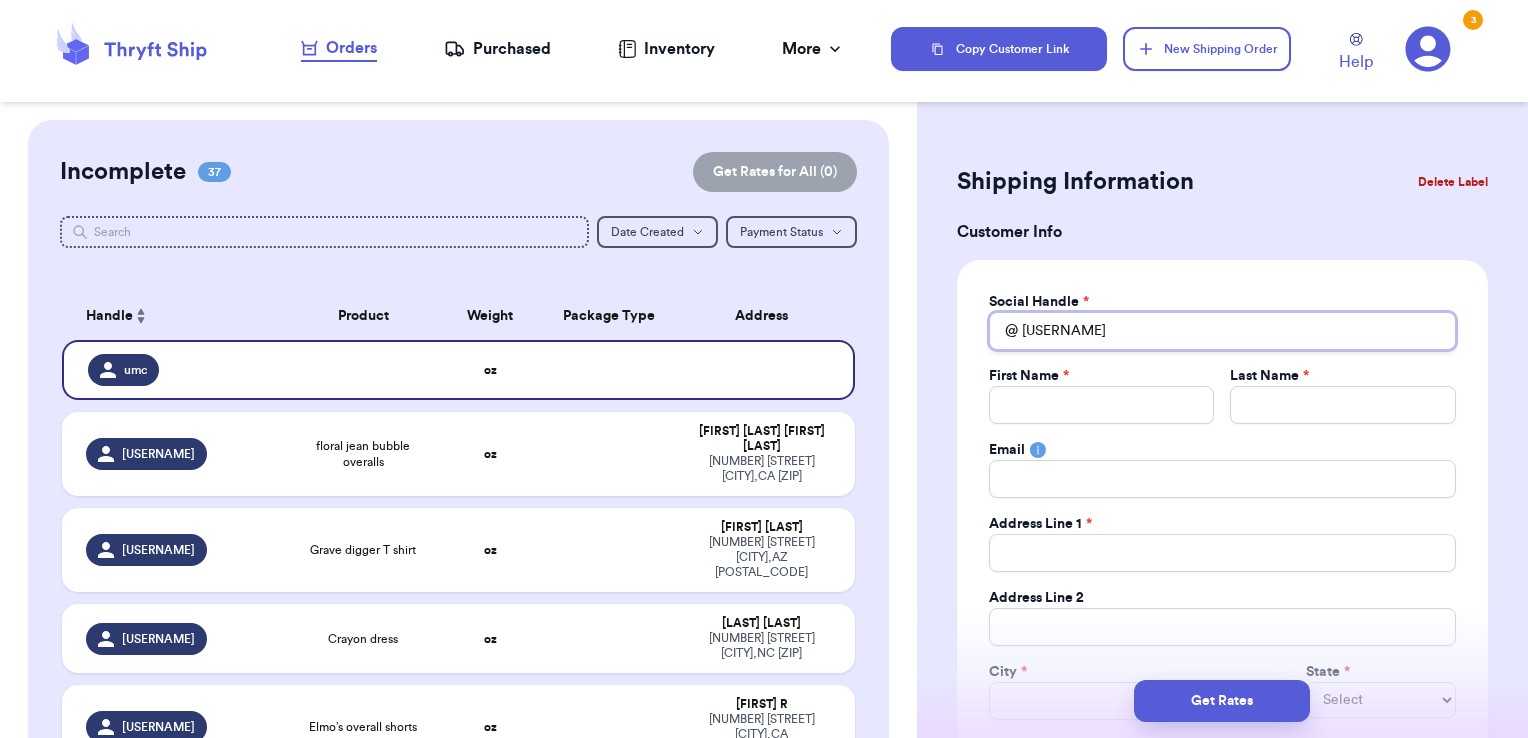 type on "umc" 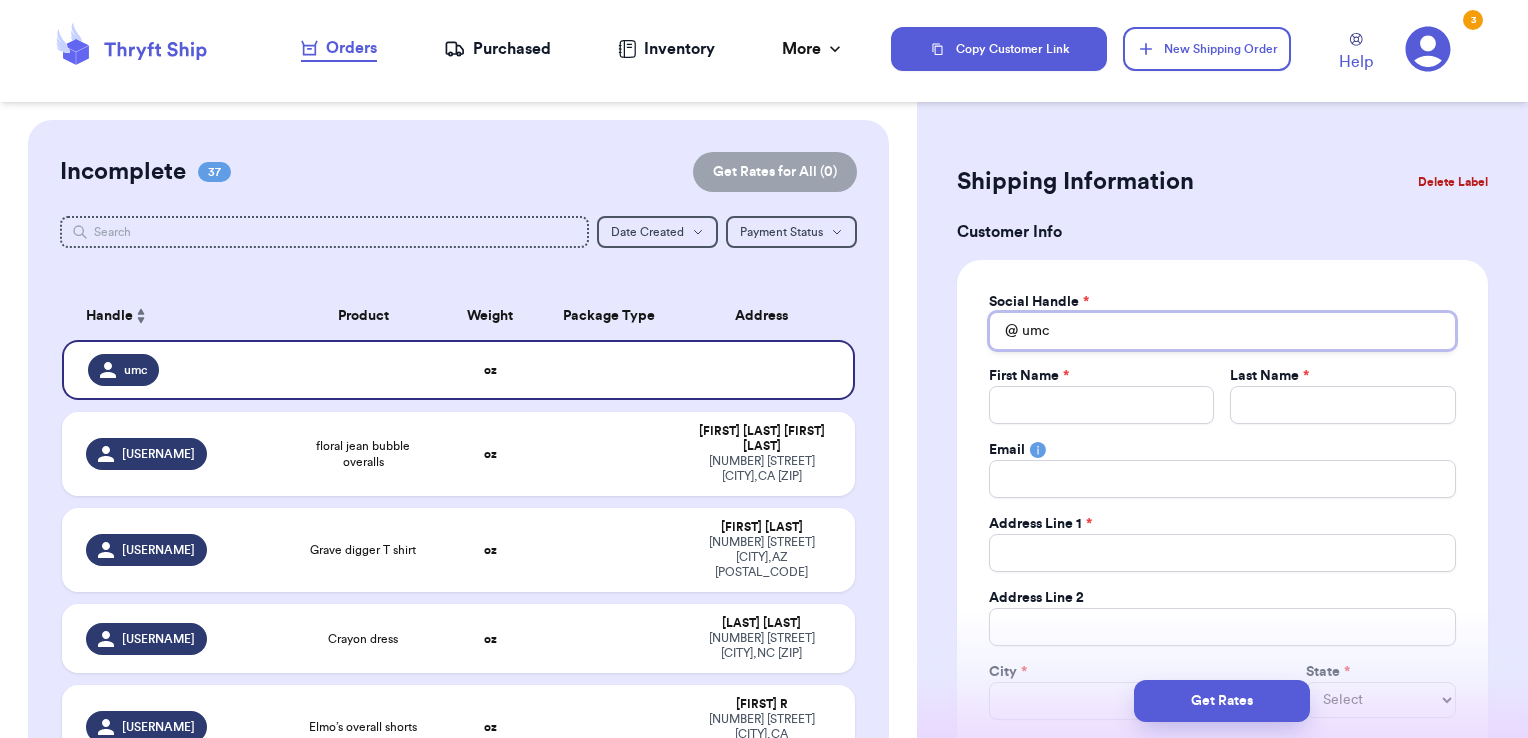 type 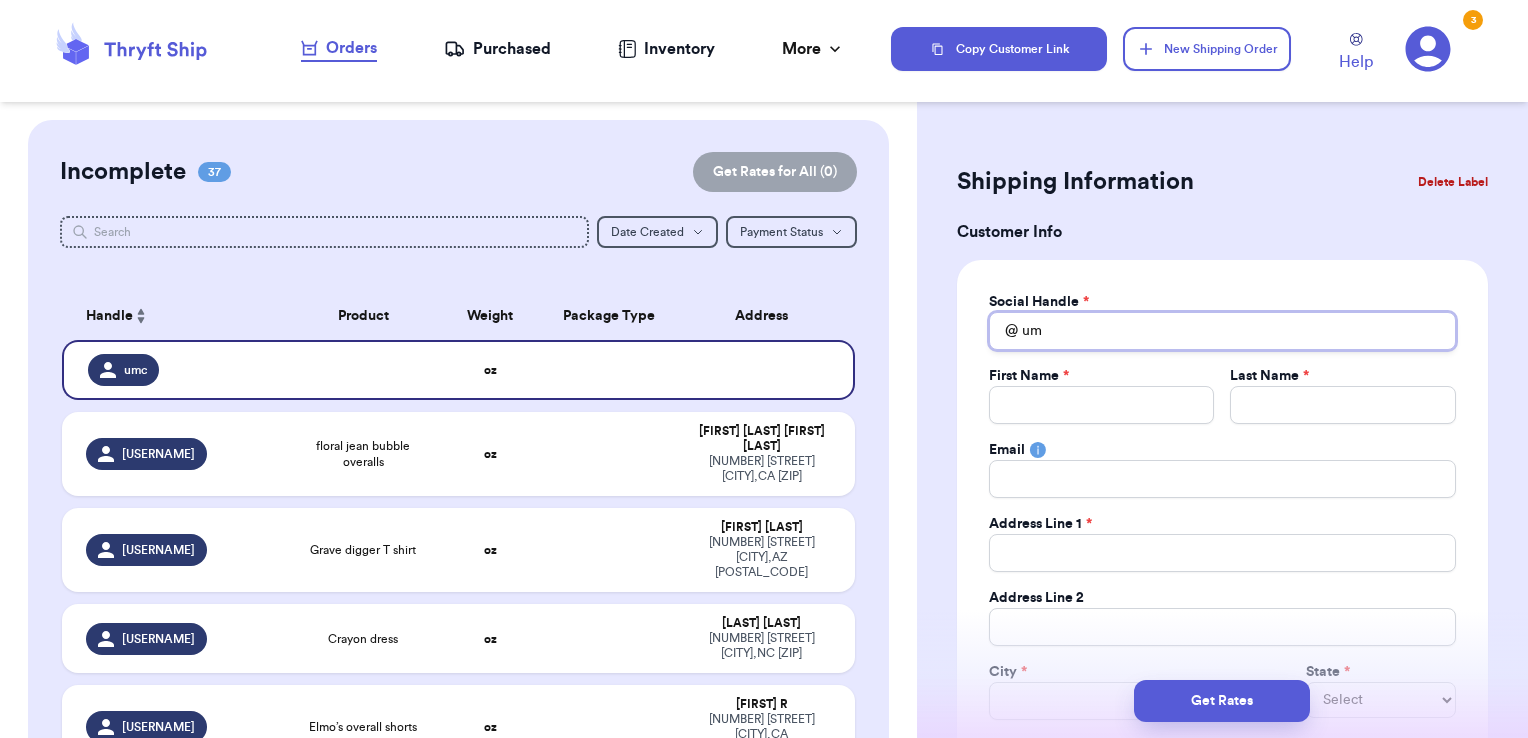 type 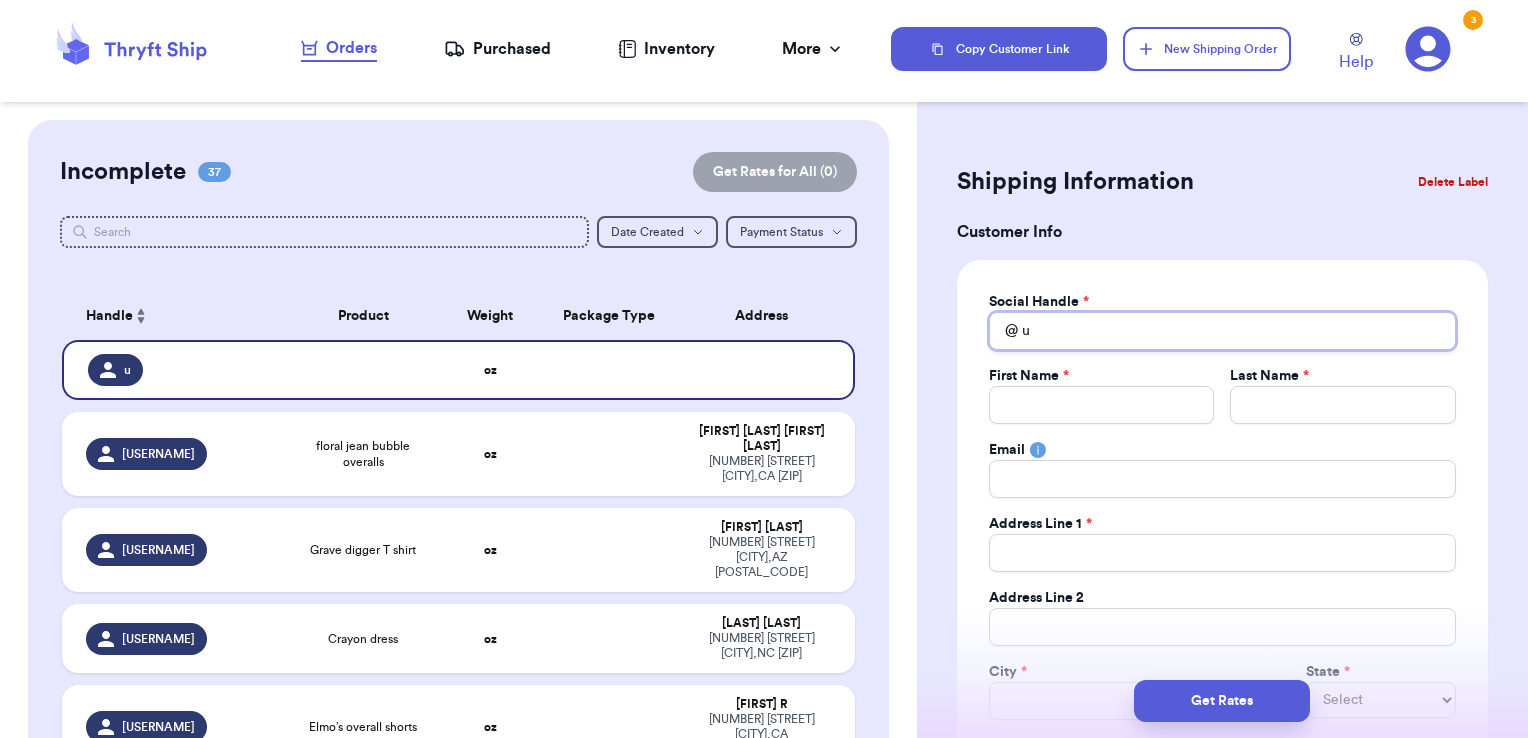 type 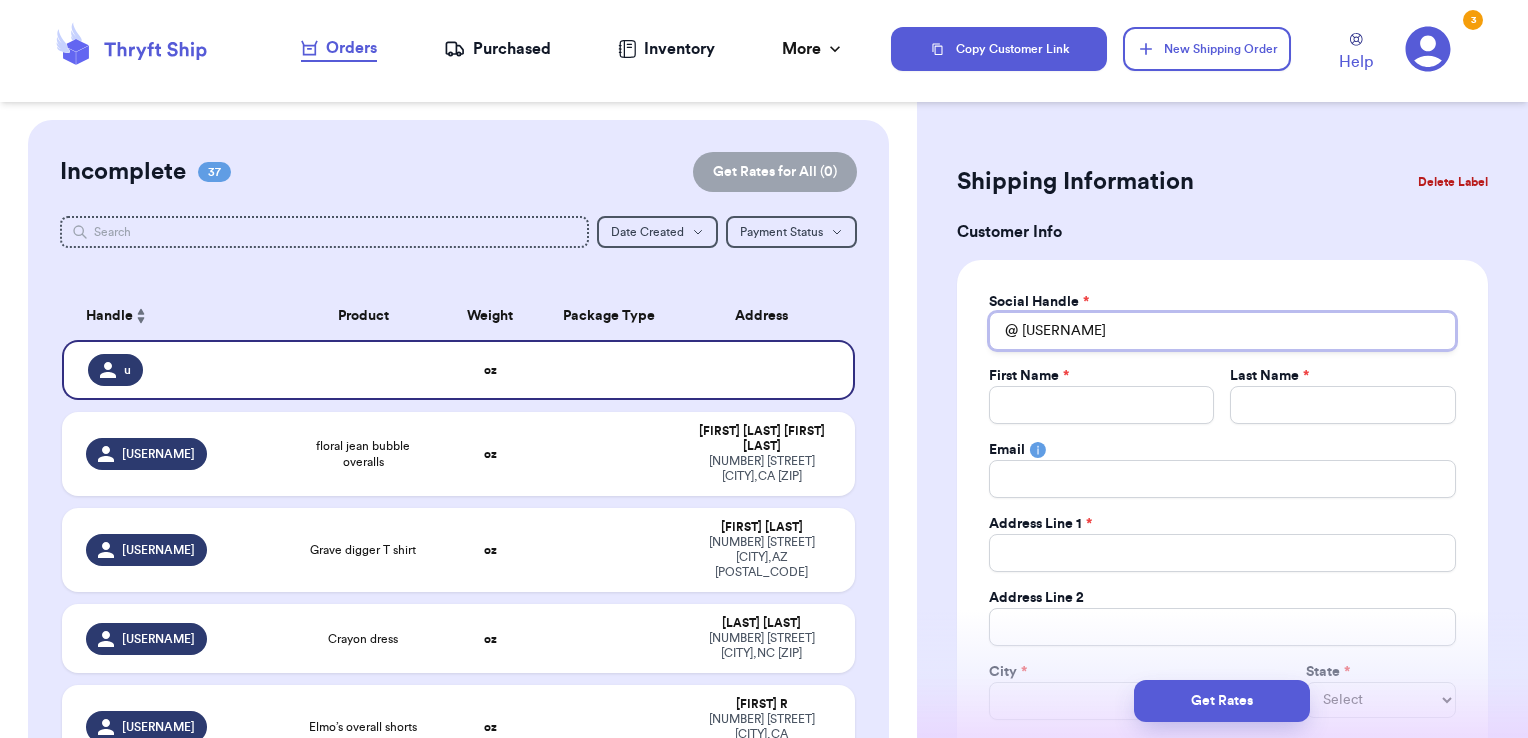 type 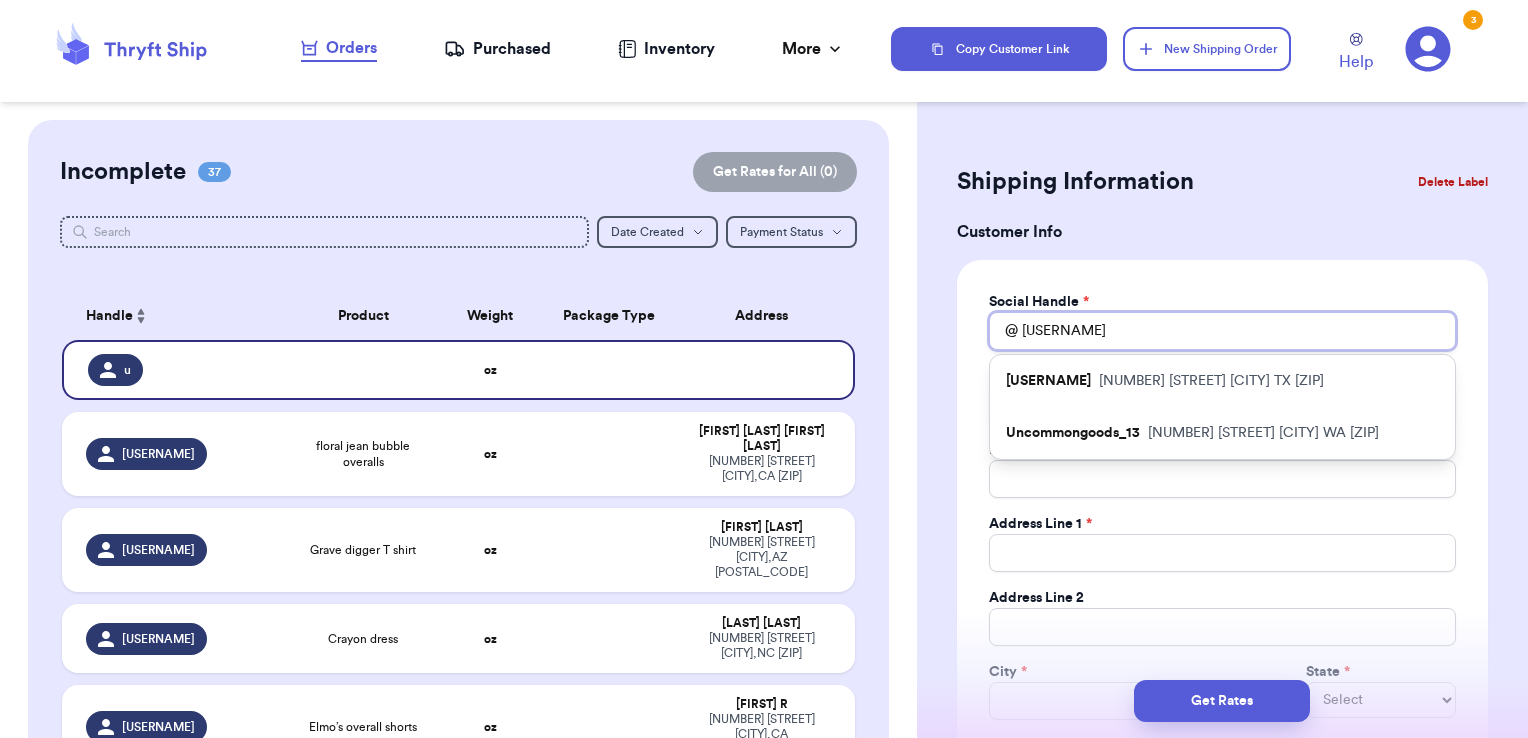type 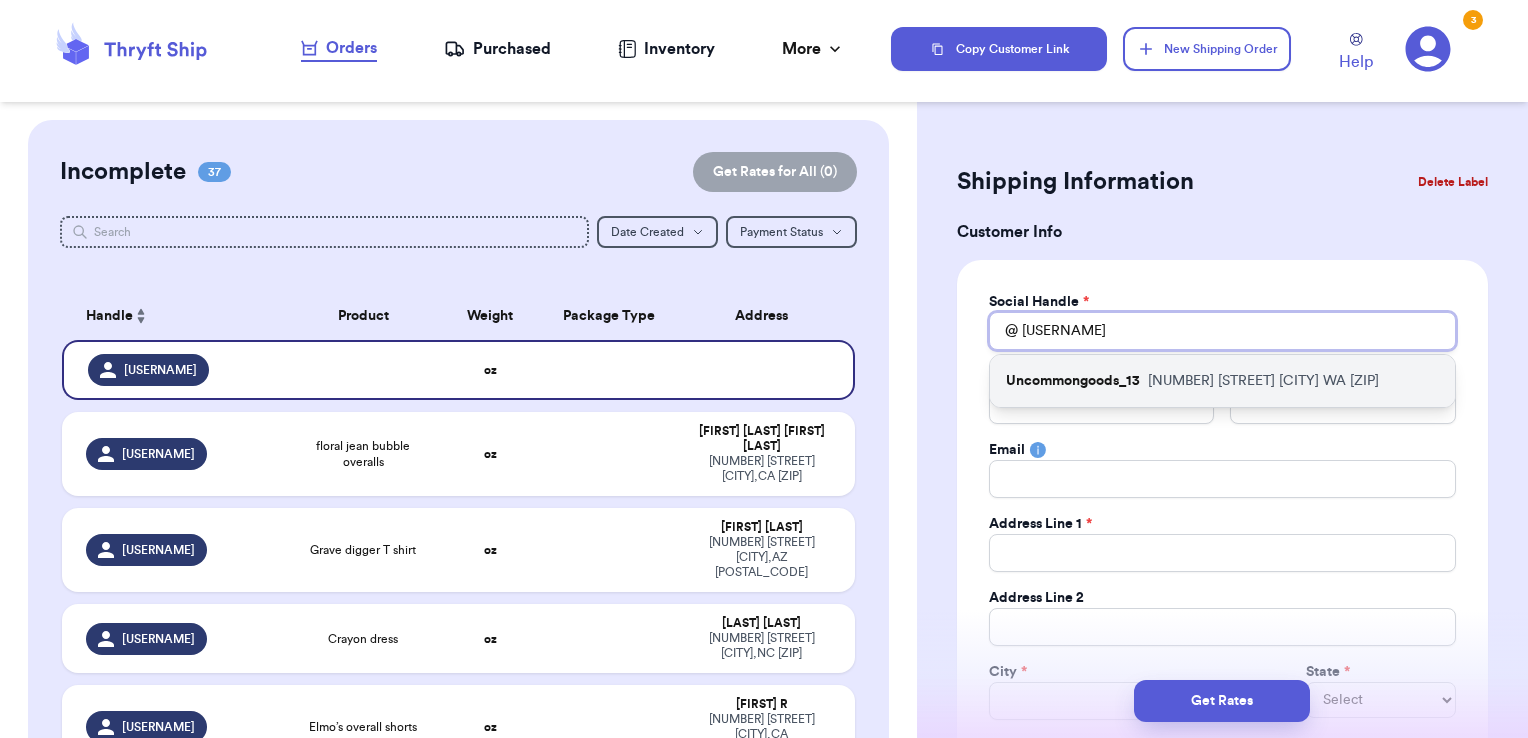 type on "[USERNAME]" 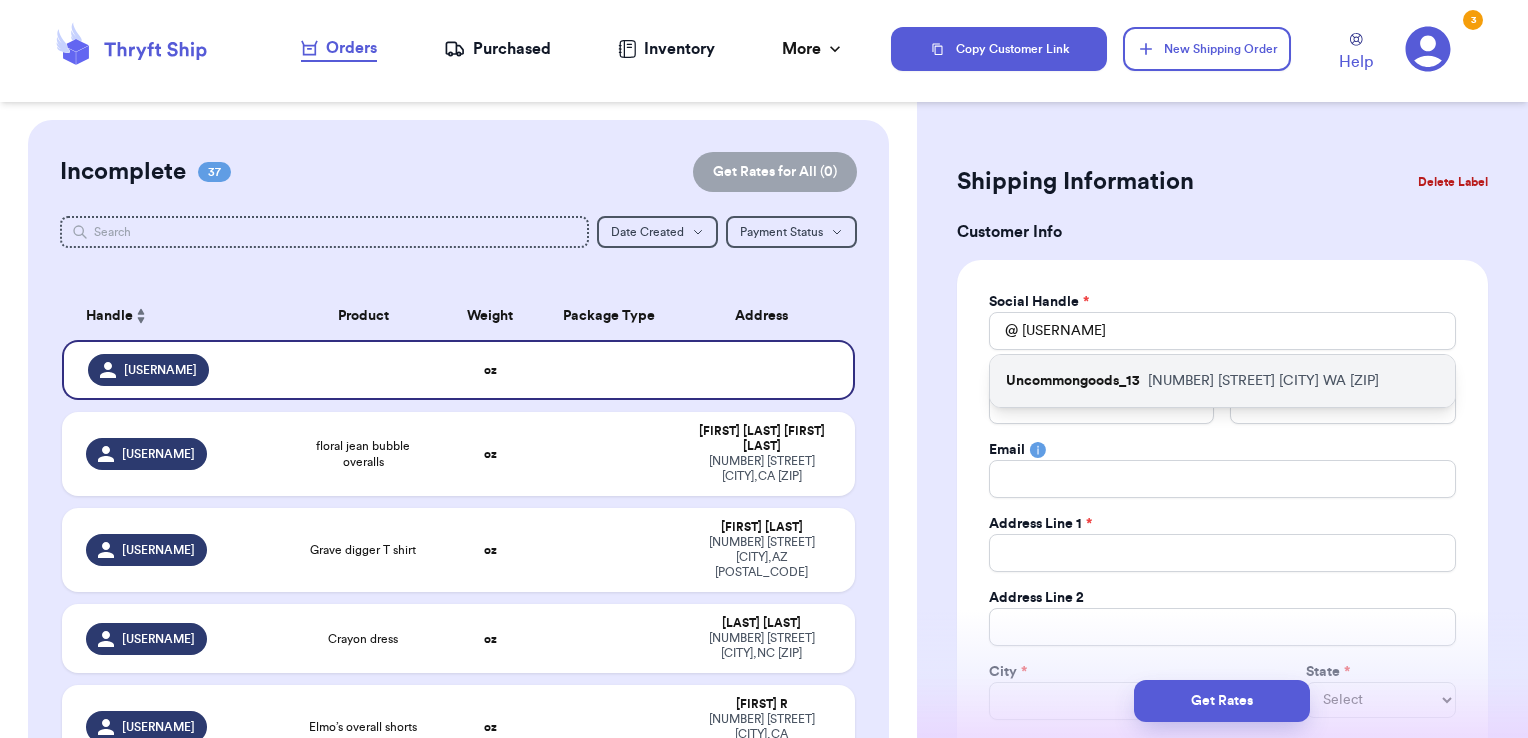click on "Uncommongoods_13" at bounding box center (1073, 381) 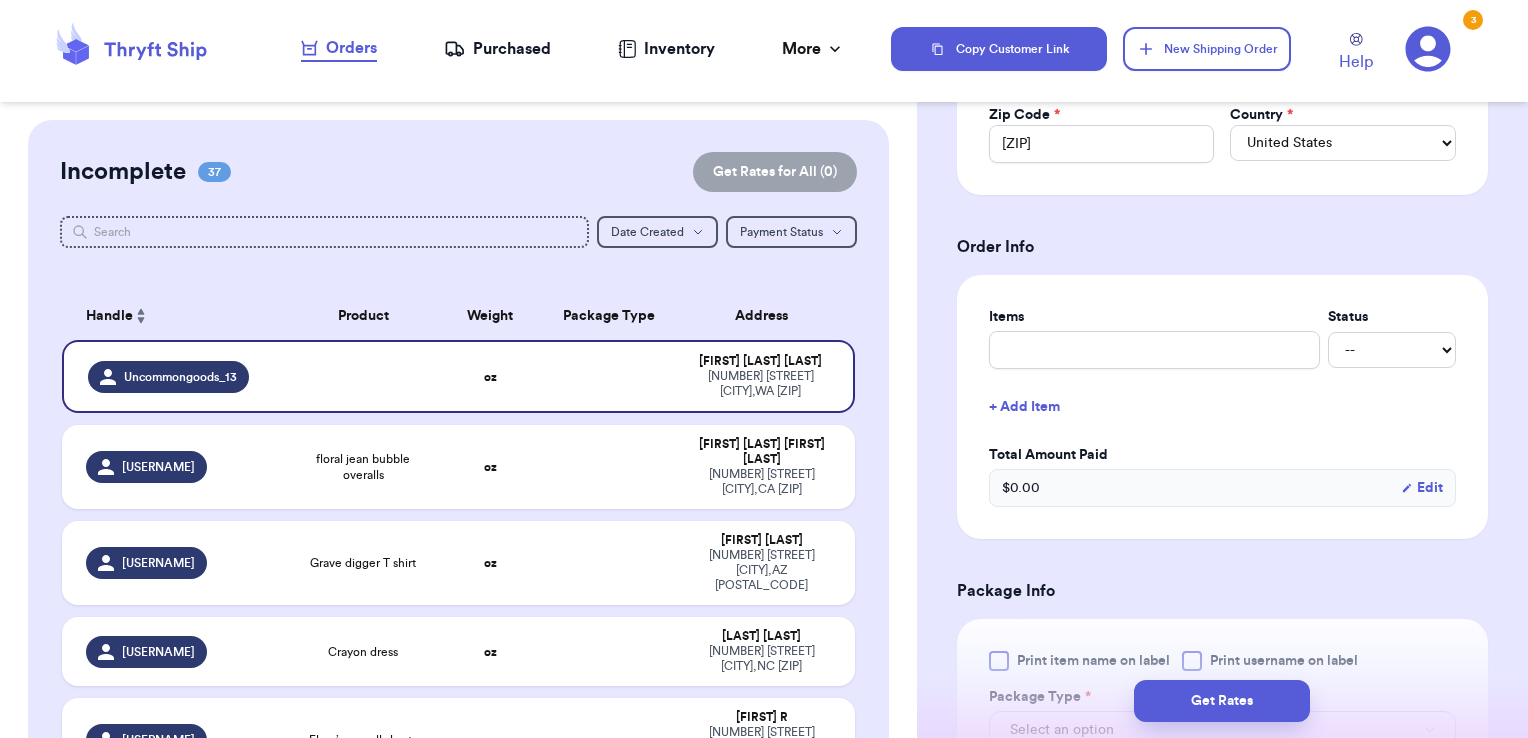 scroll, scrollTop: 654, scrollLeft: 0, axis: vertical 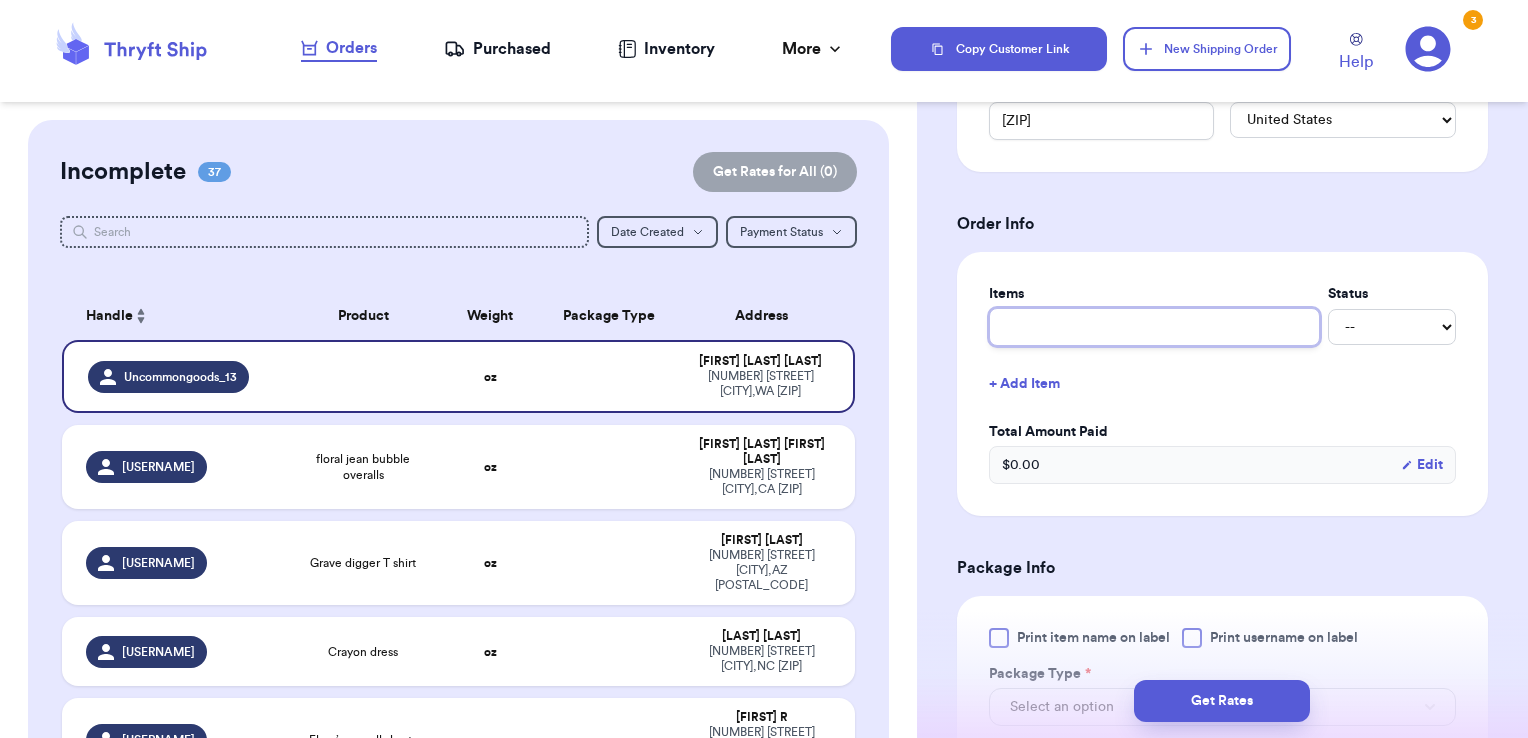 click at bounding box center [1154, 327] 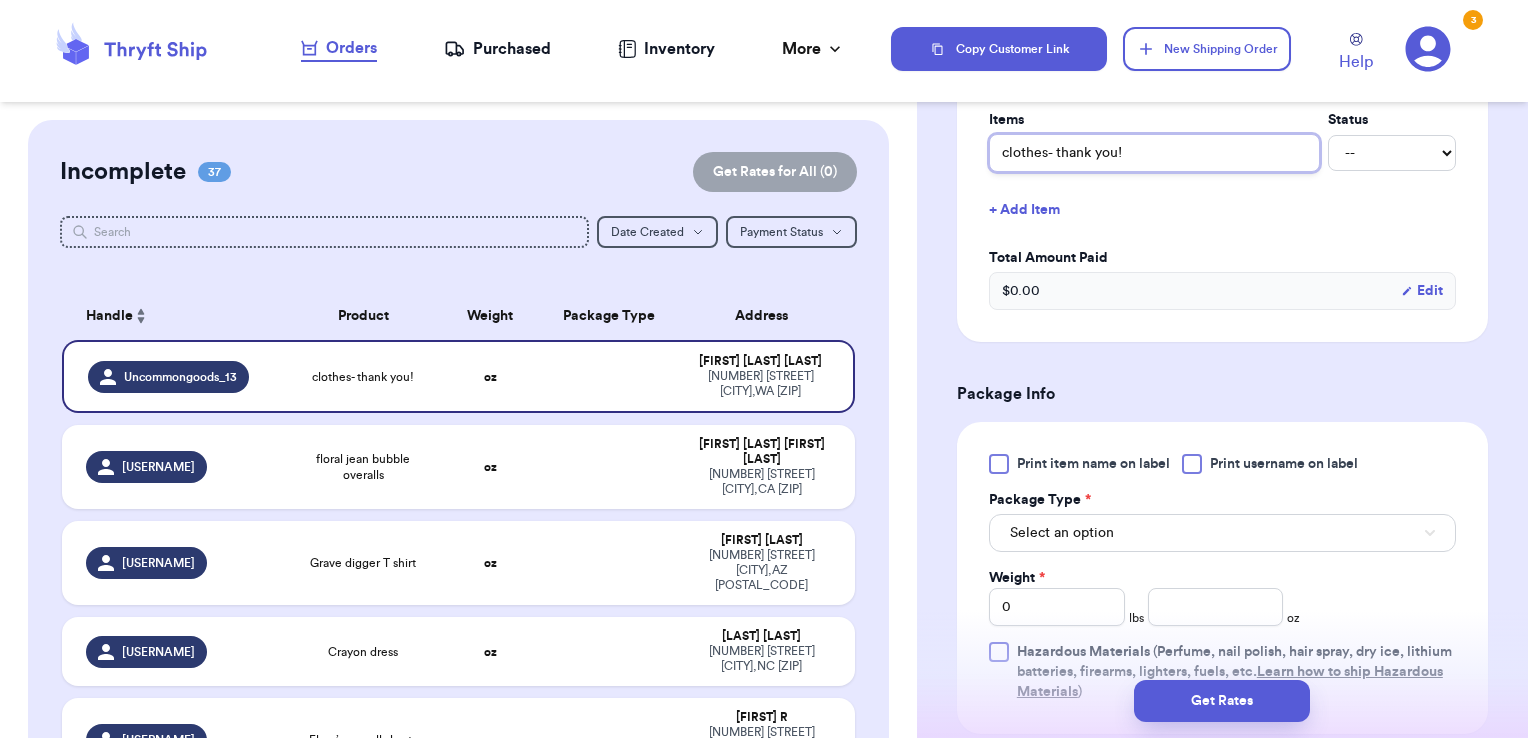 scroll, scrollTop: 878, scrollLeft: 0, axis: vertical 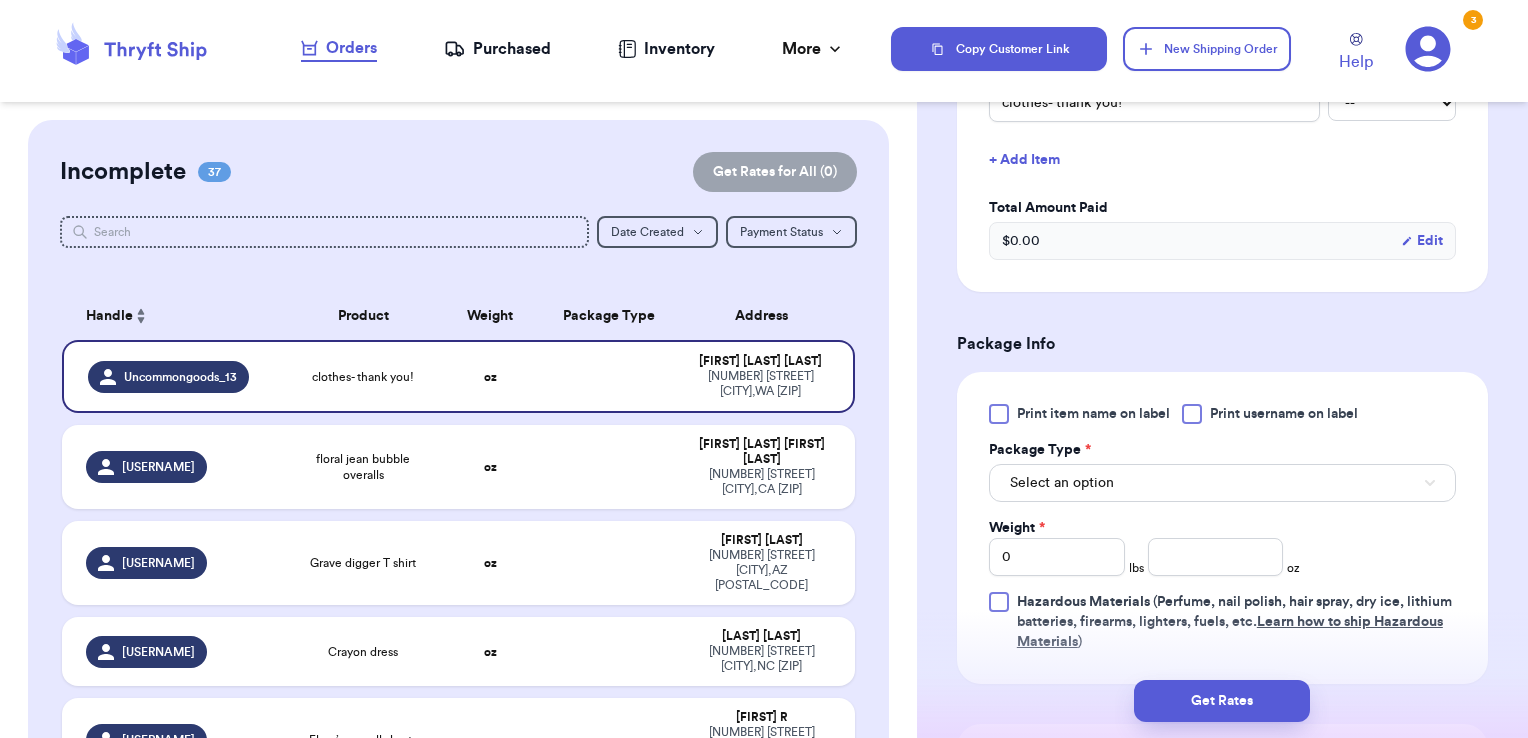 click at bounding box center (1192, 414) 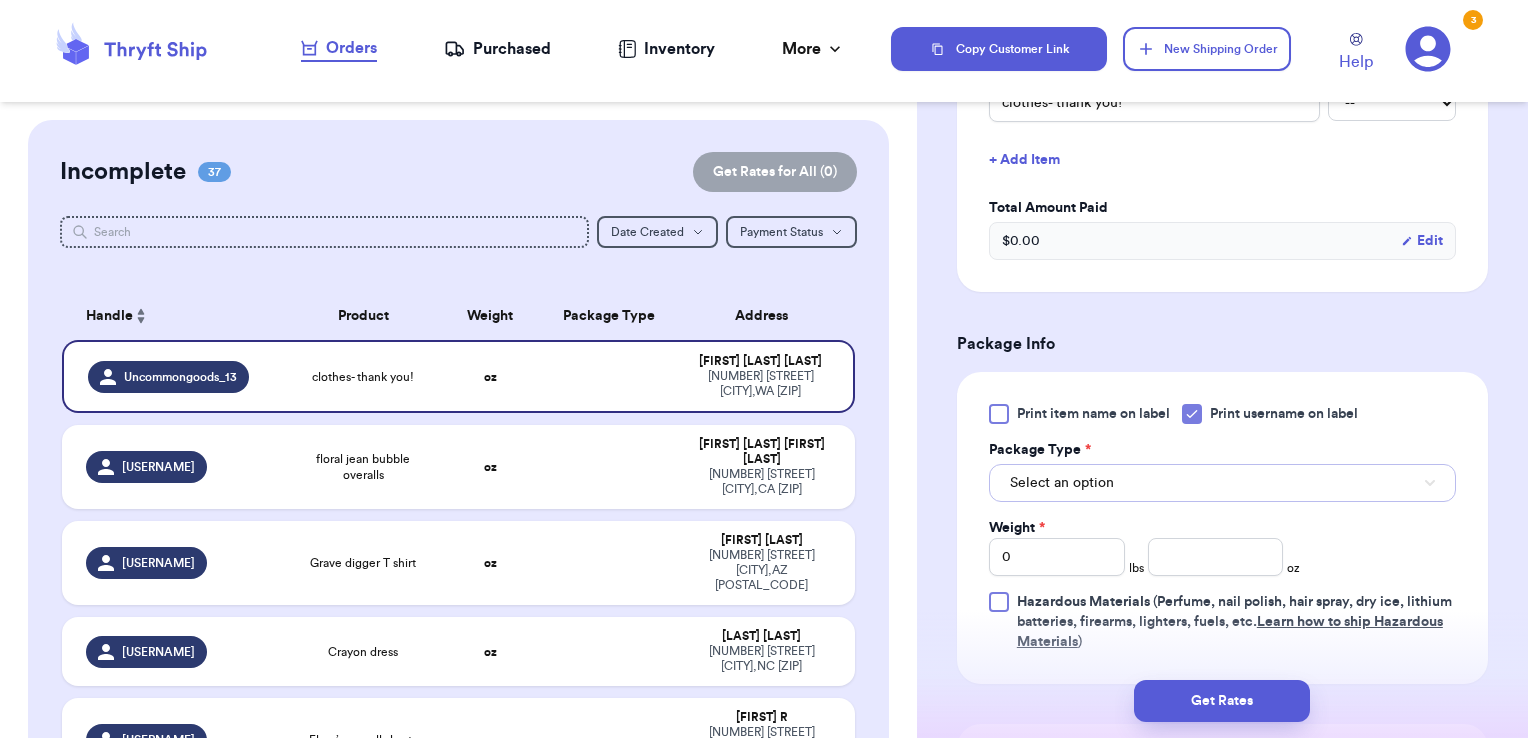 click on "Select an option" at bounding box center (1222, 483) 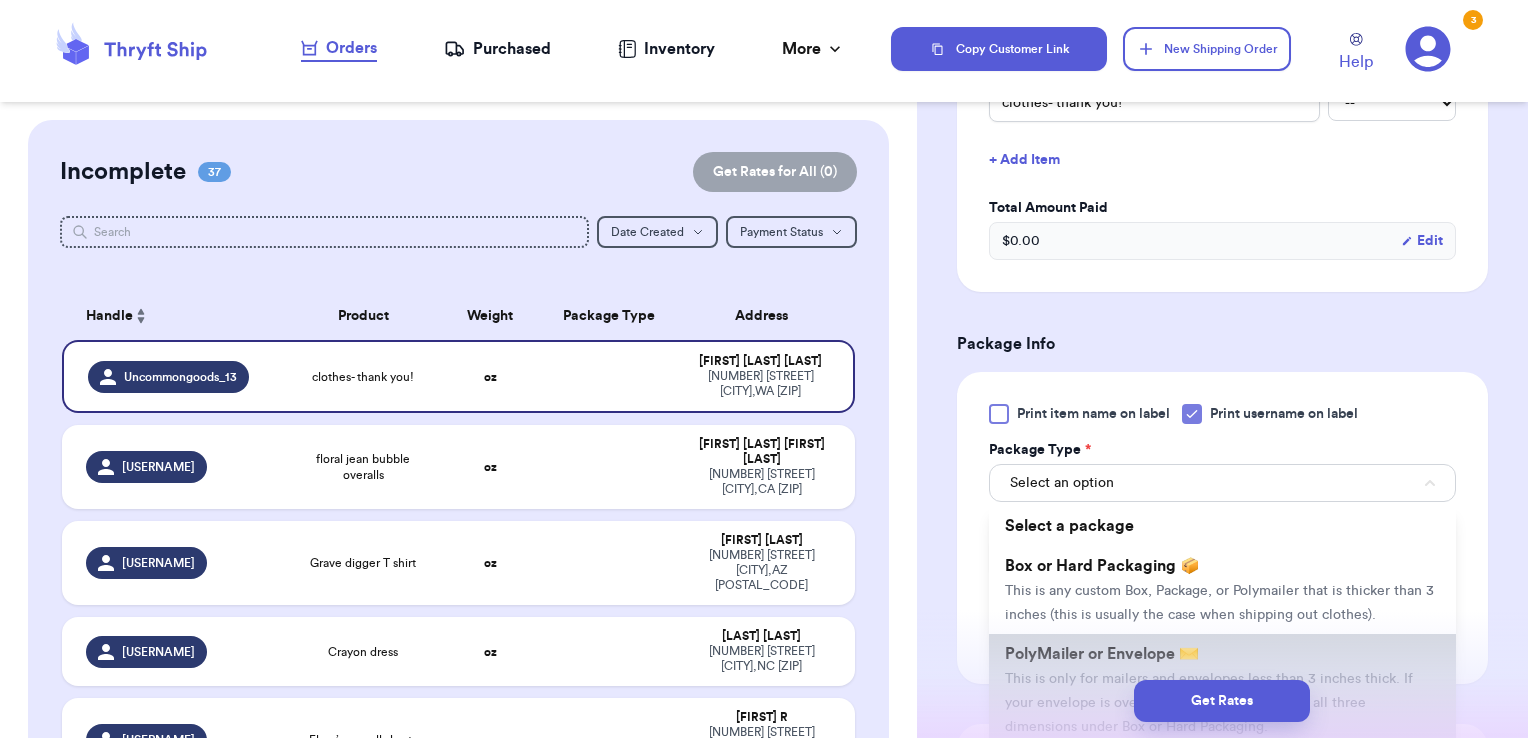 click on "PolyMailer or Envelope ✉️ This is only for mailers and envelopes less than 3 inches thick. If your envelope is over 18” in any direction, enter all three dimensions under Box or Hard Packaging." at bounding box center [1222, 690] 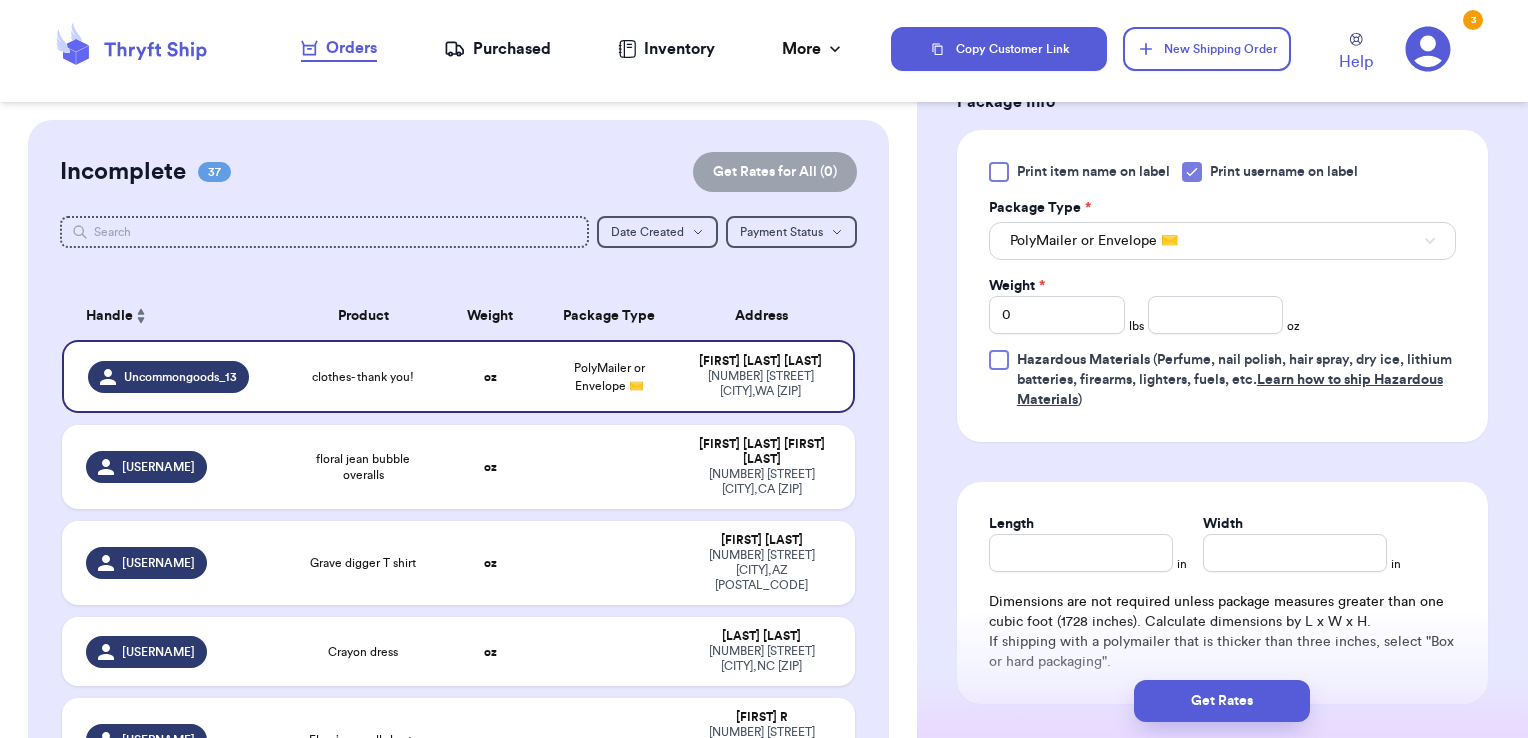 scroll, scrollTop: 1126, scrollLeft: 0, axis: vertical 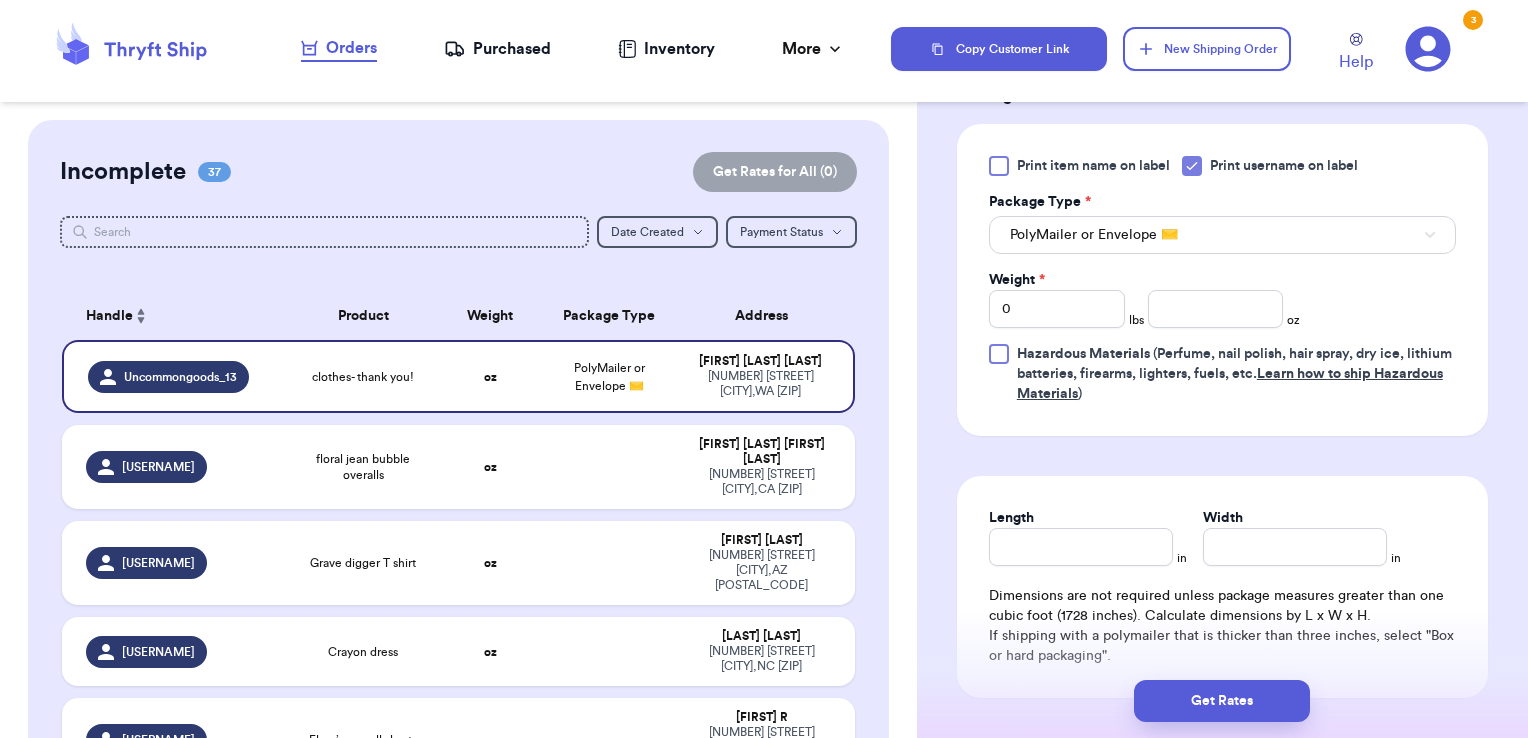 click on "Weight * 0 lbs oz" at bounding box center [1144, 299] 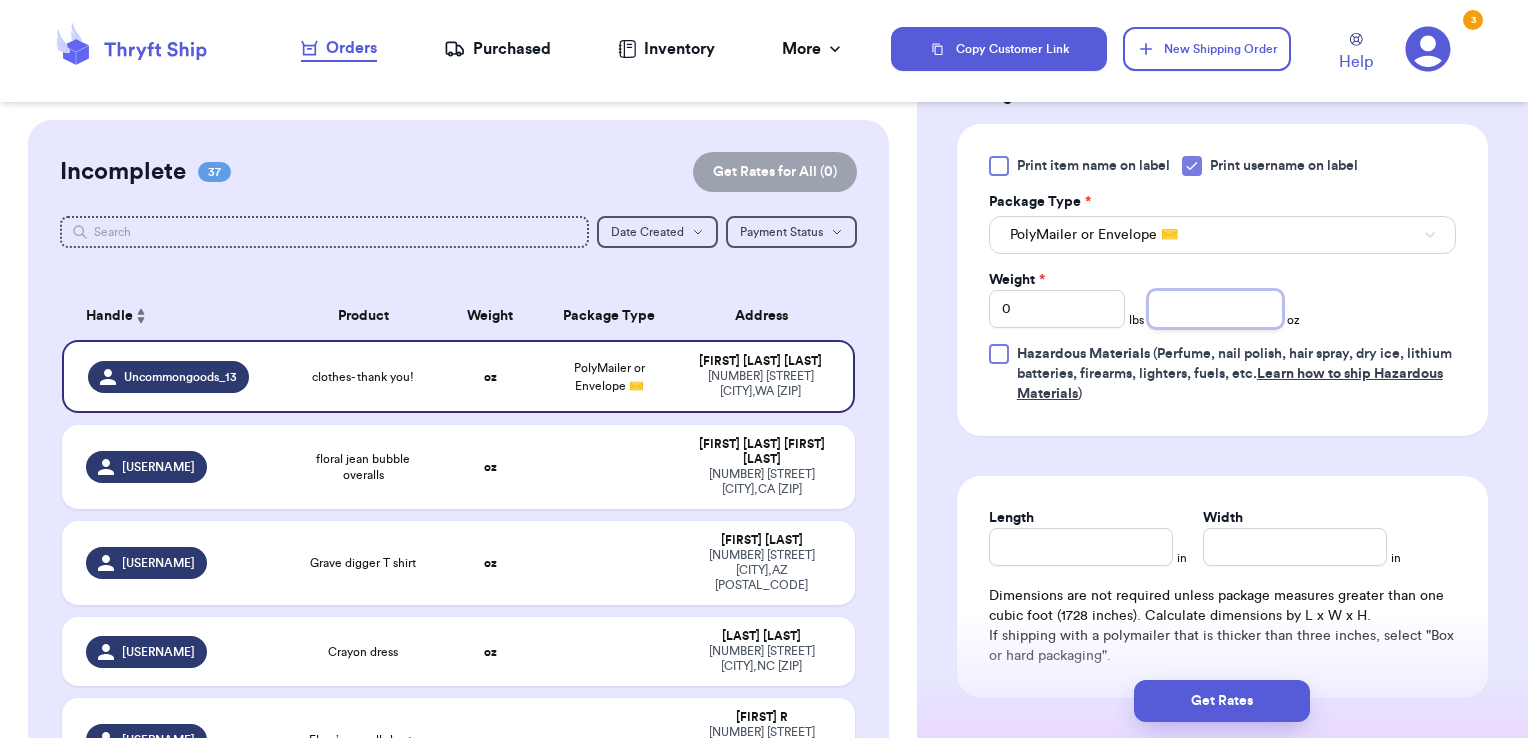 click at bounding box center (1216, 309) 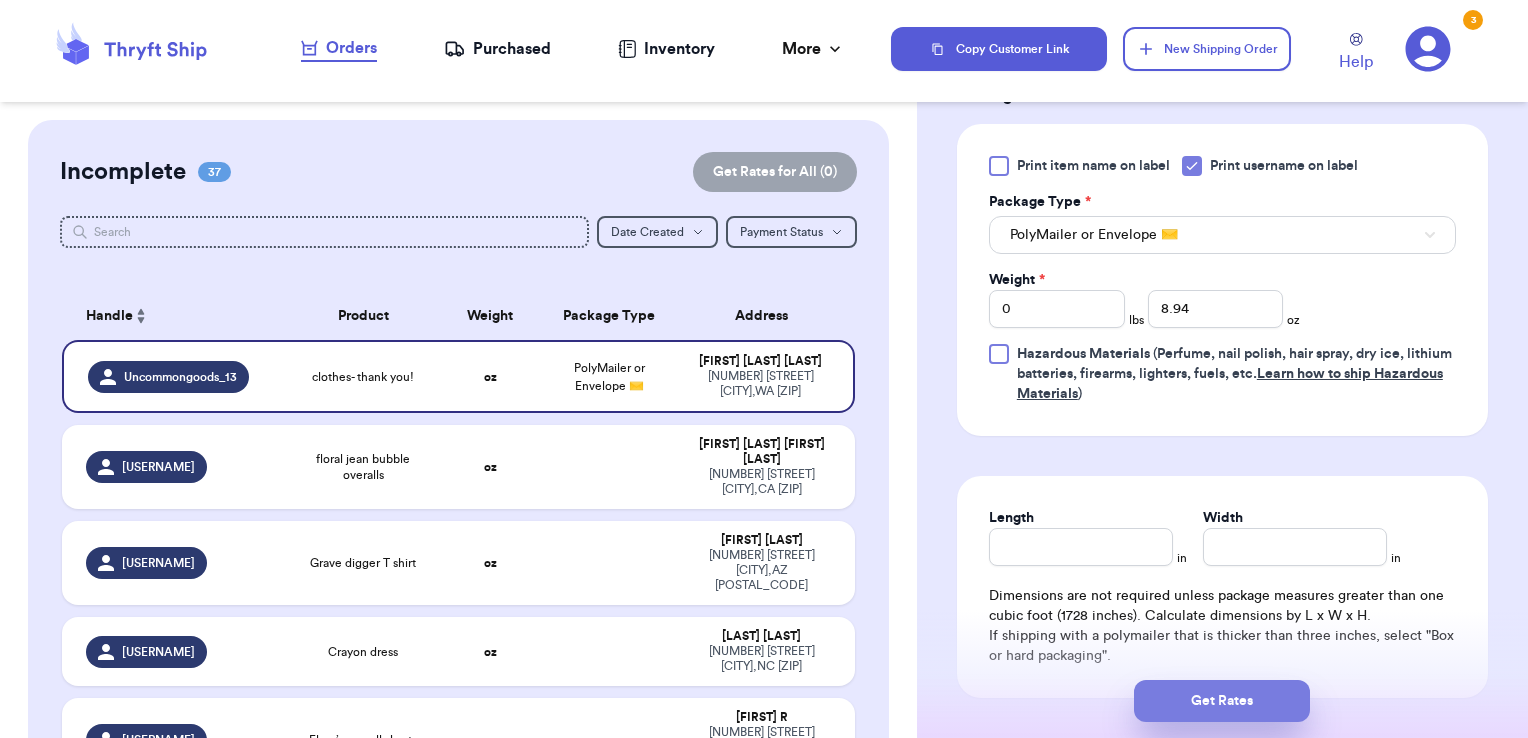 click on "Get Rates" at bounding box center [1222, 701] 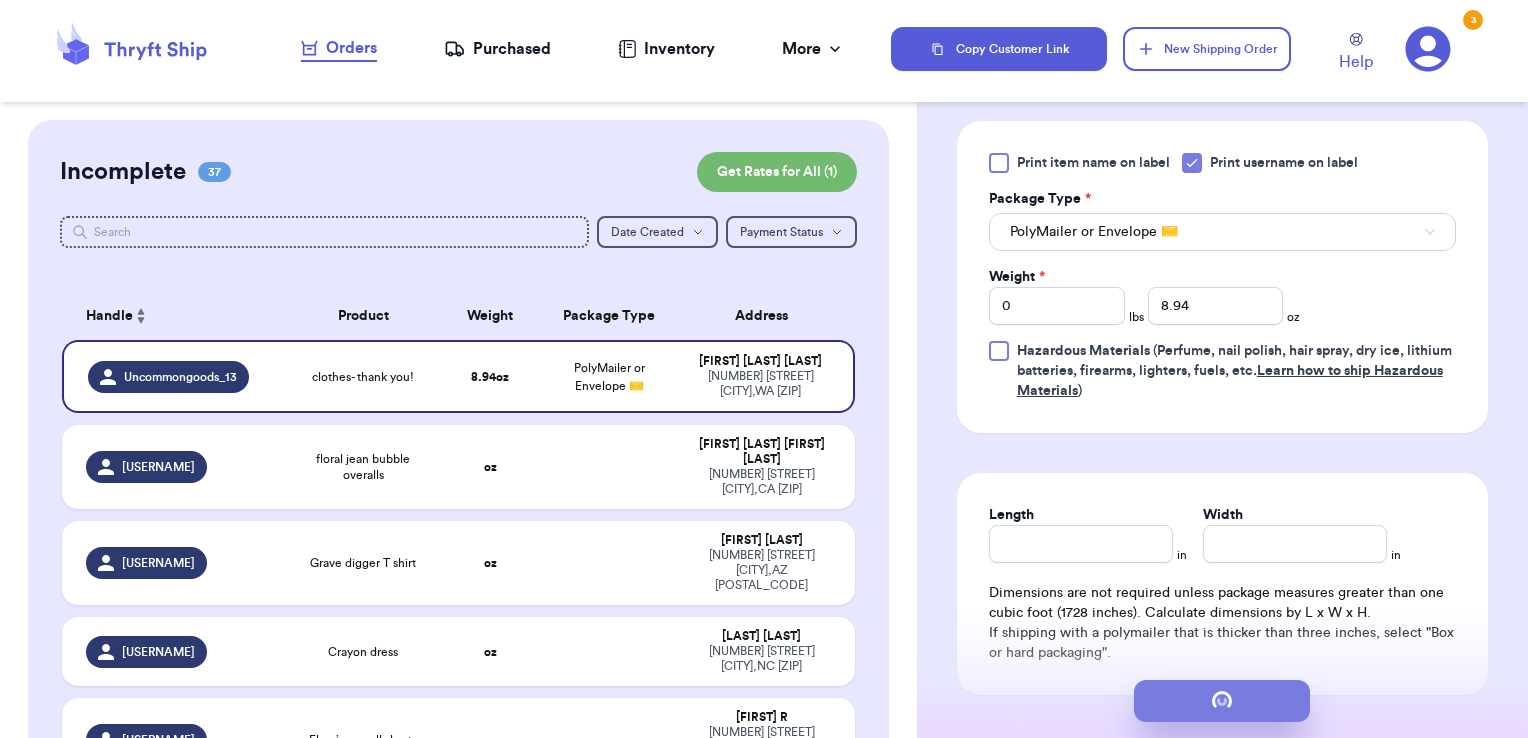 scroll, scrollTop: 0, scrollLeft: 0, axis: both 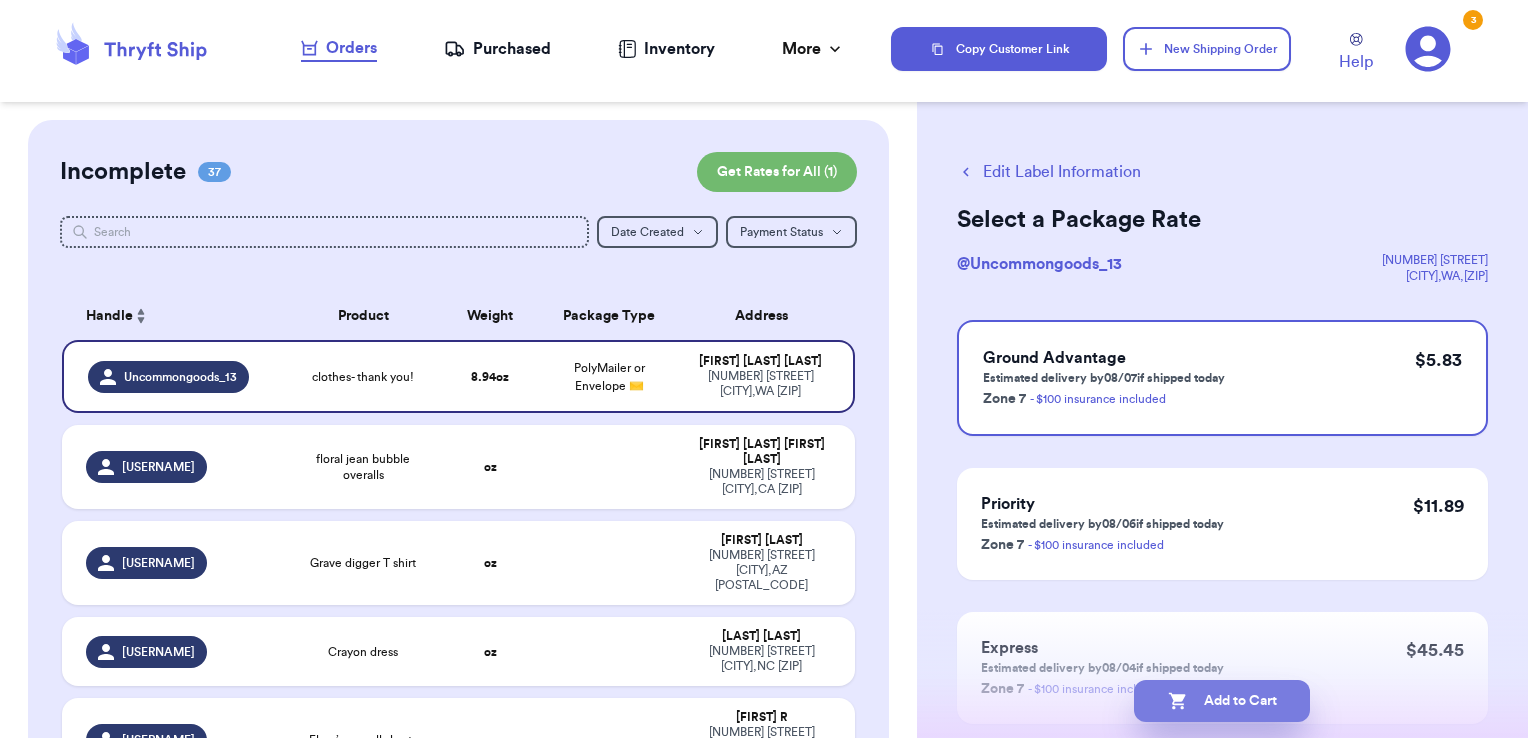 click on "Add to Cart" at bounding box center [1222, 701] 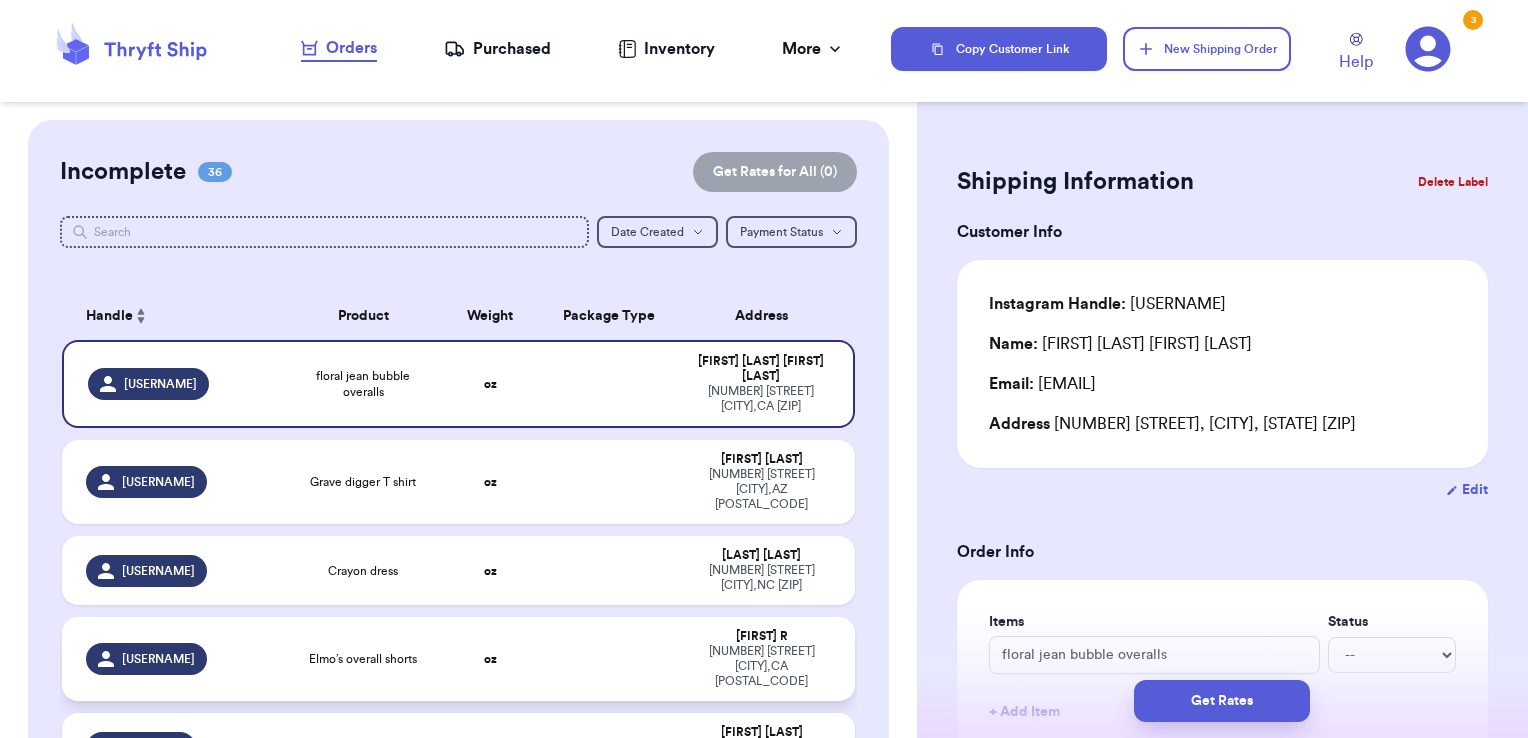 click at bounding box center (609, 659) 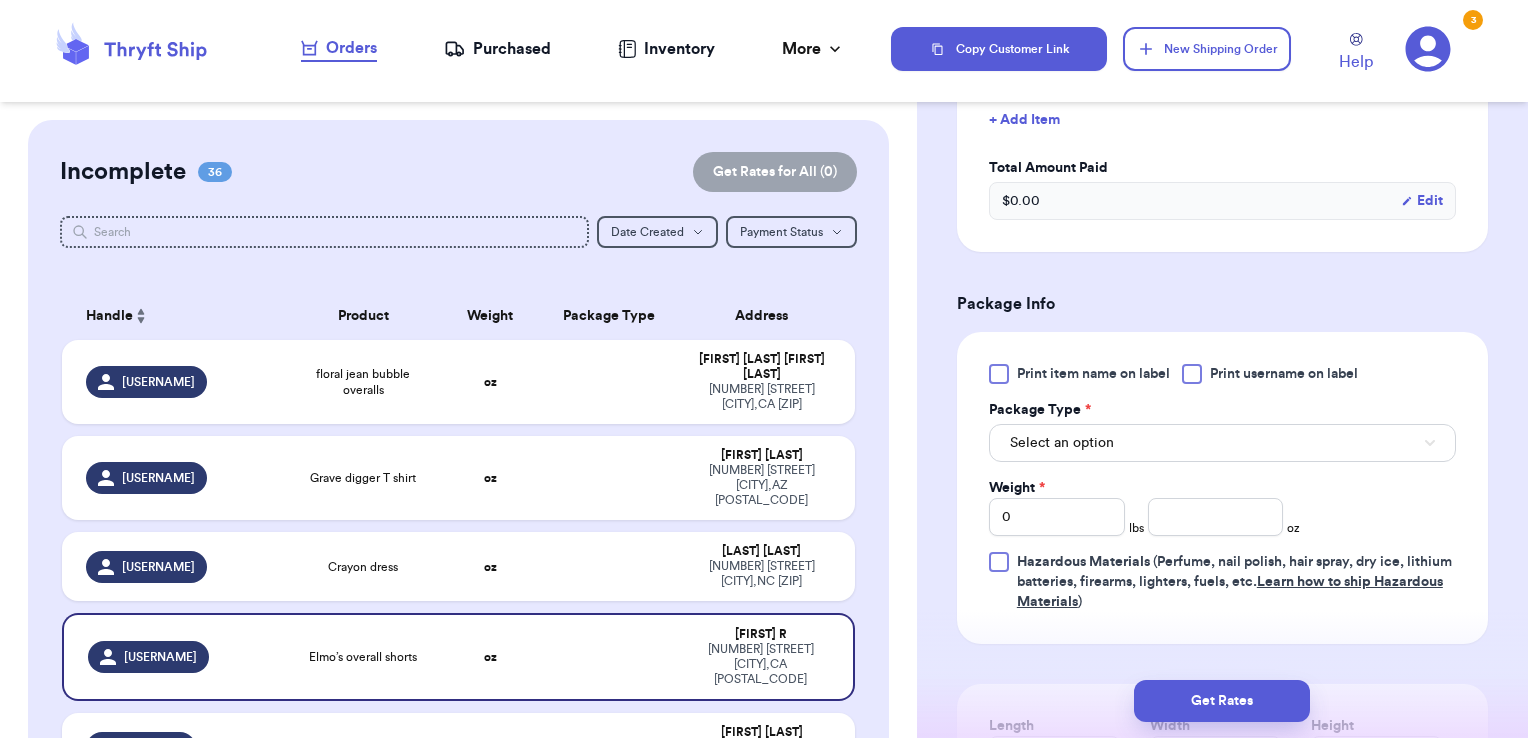 scroll, scrollTop: 600, scrollLeft: 0, axis: vertical 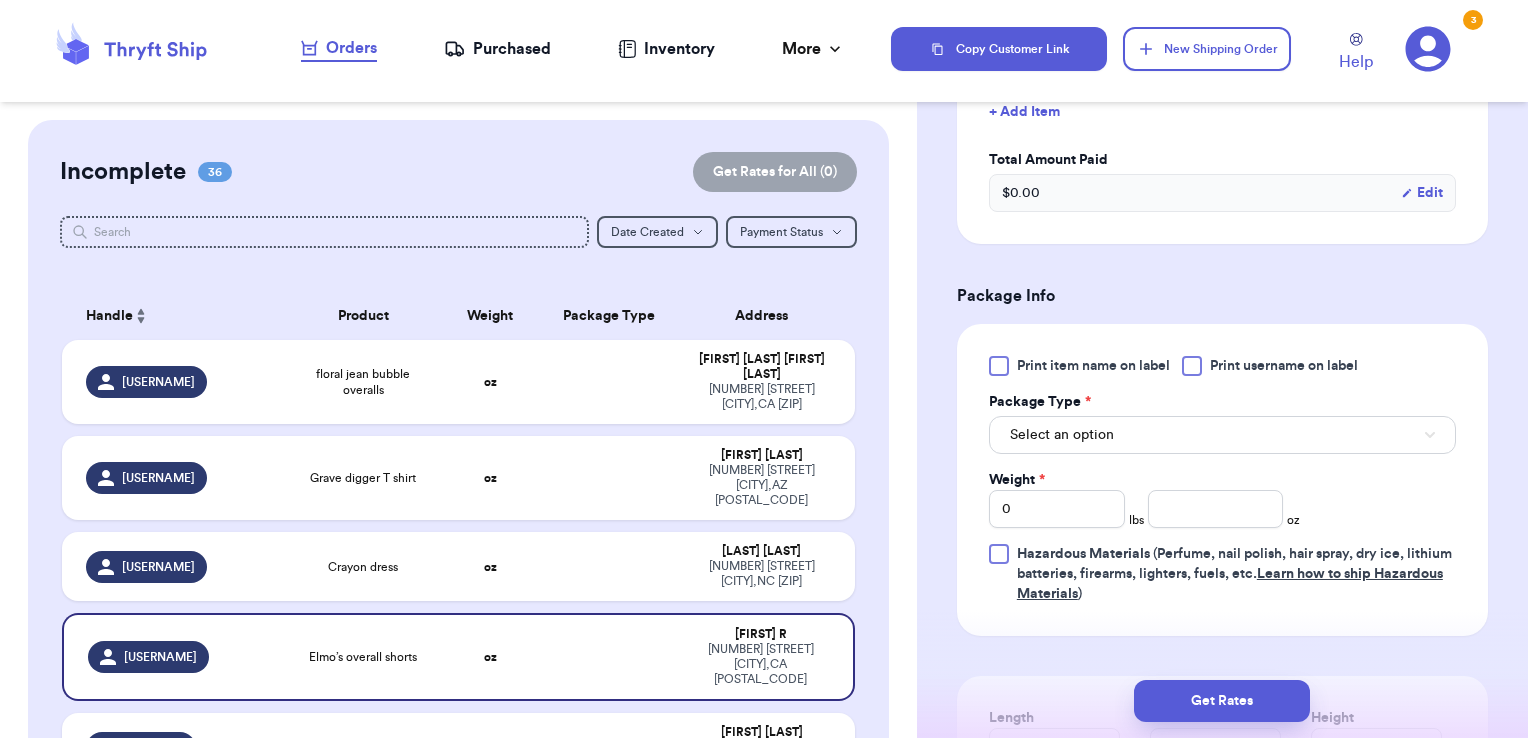 click at bounding box center [1192, 366] 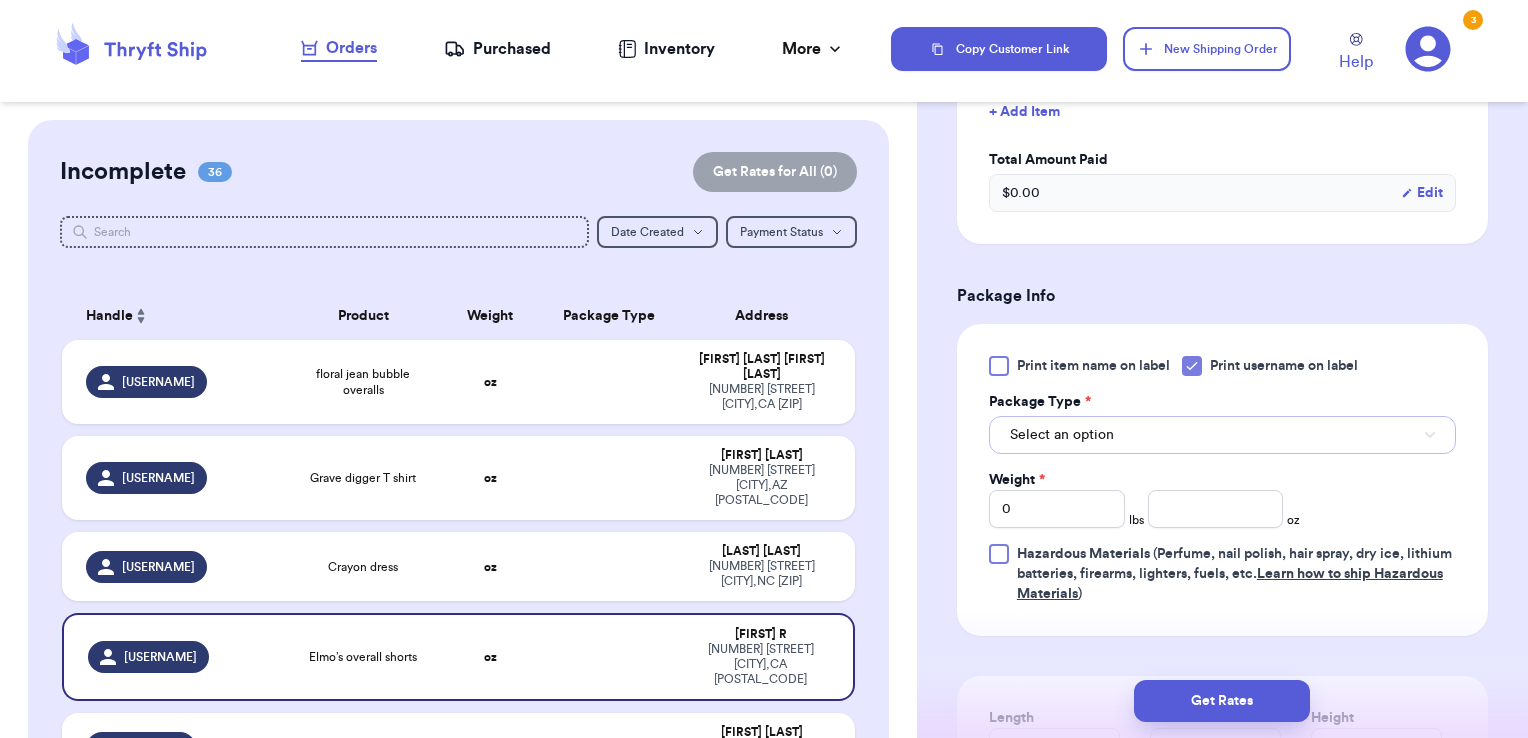 click on "Select an option" at bounding box center (1222, 435) 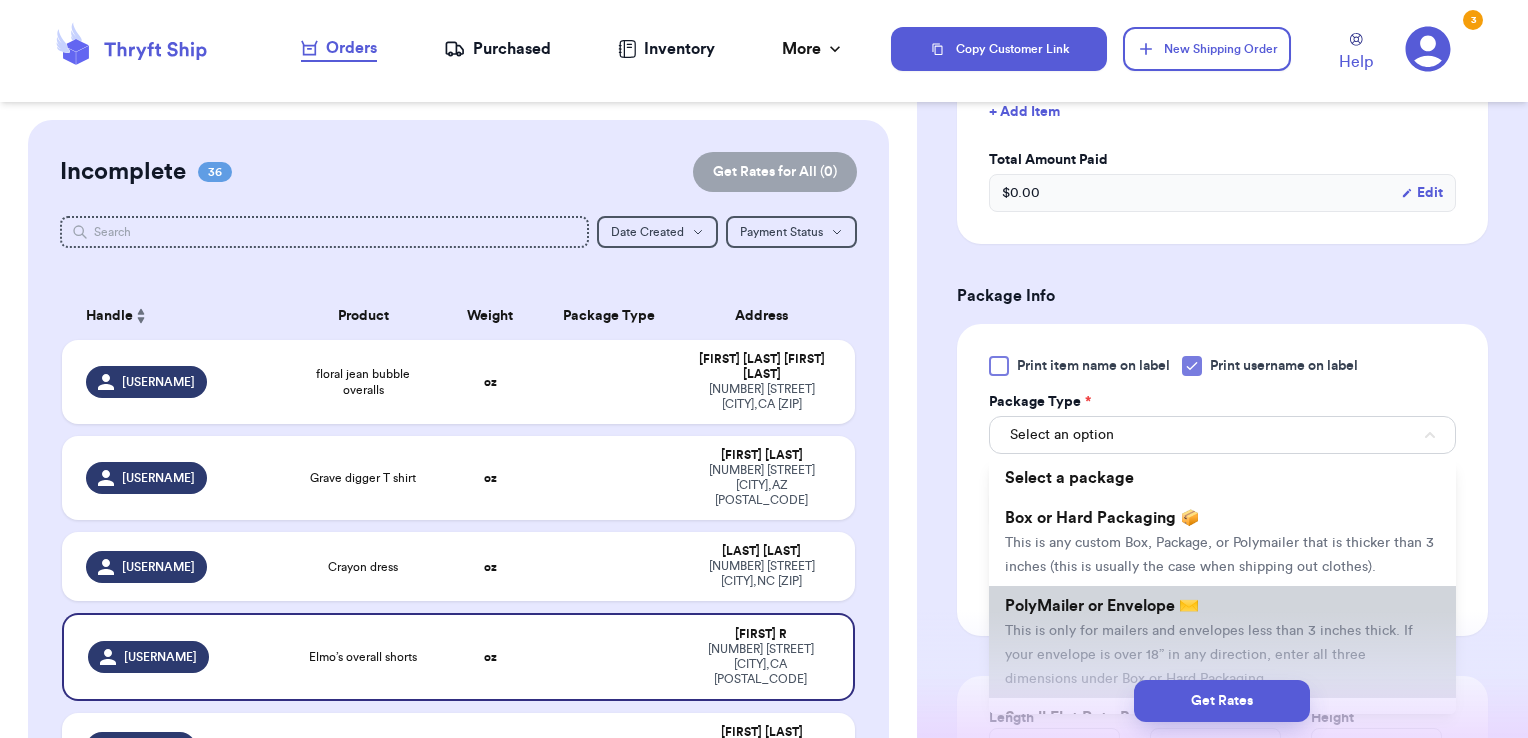 click on "PolyMailer or Envelope ✉️ This is only for mailers and envelopes less than 3 inches thick. If your envelope is over 18” in any direction, enter all three dimensions under Box or Hard Packaging." at bounding box center (1222, 642) 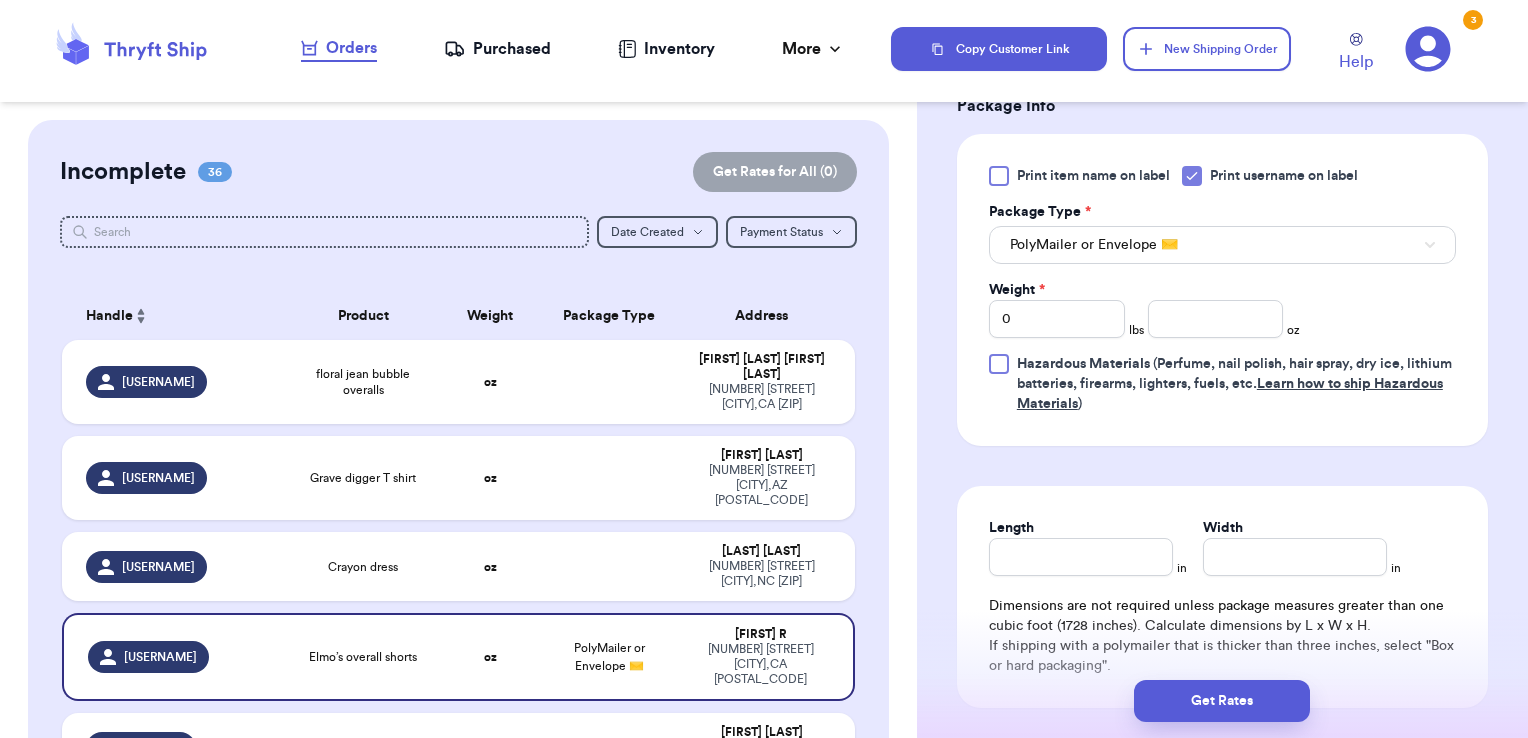scroll, scrollTop: 792, scrollLeft: 0, axis: vertical 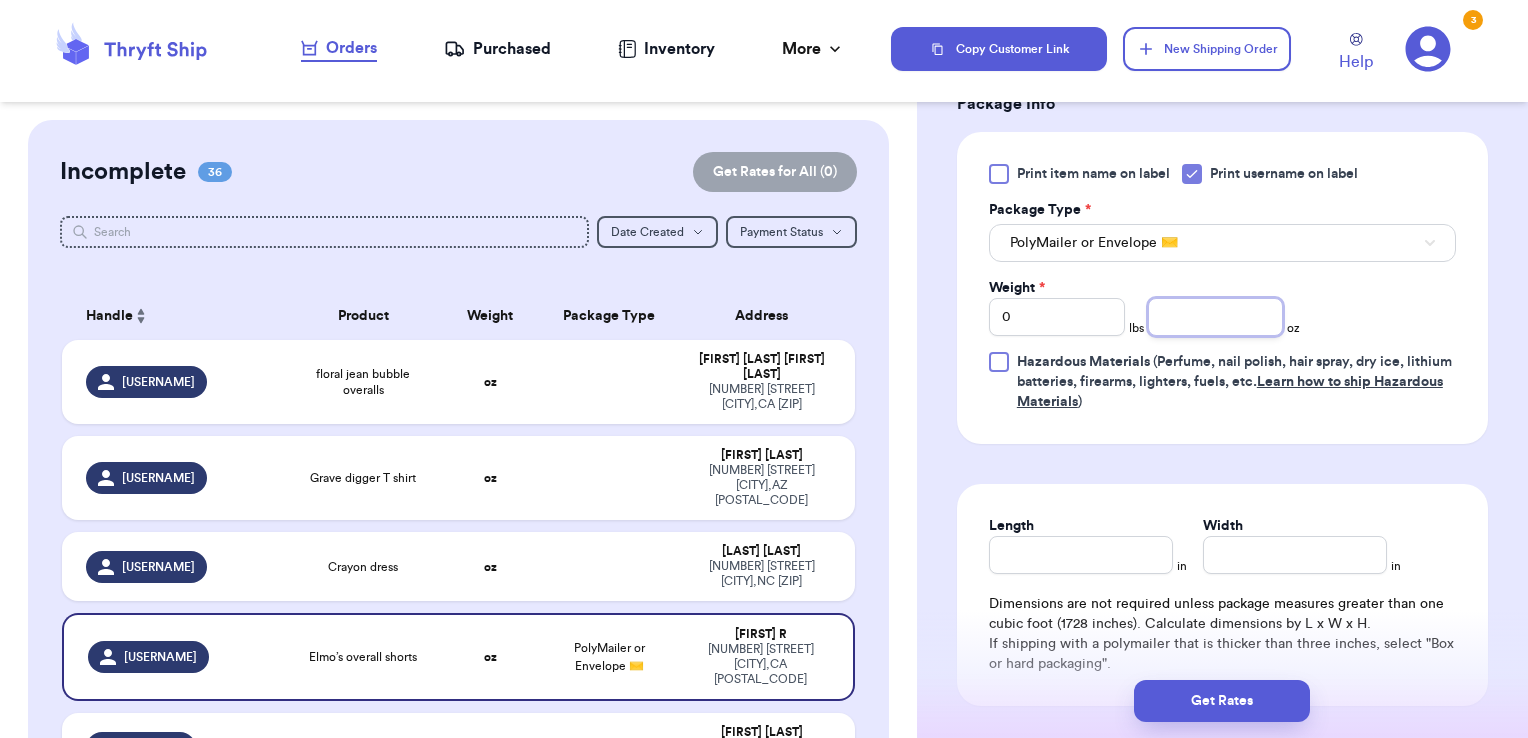 click at bounding box center [1216, 317] 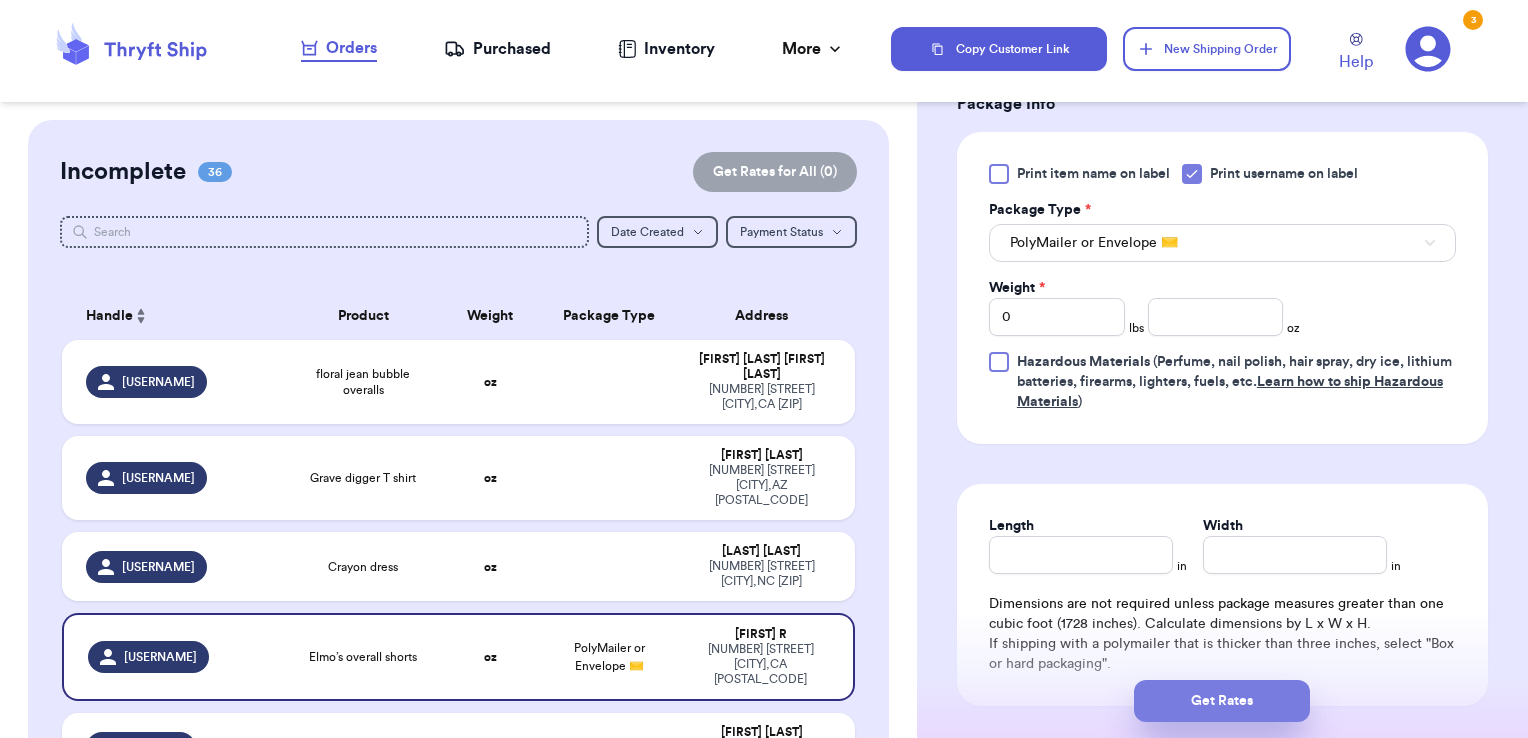click on "Get Rates" at bounding box center [1222, 701] 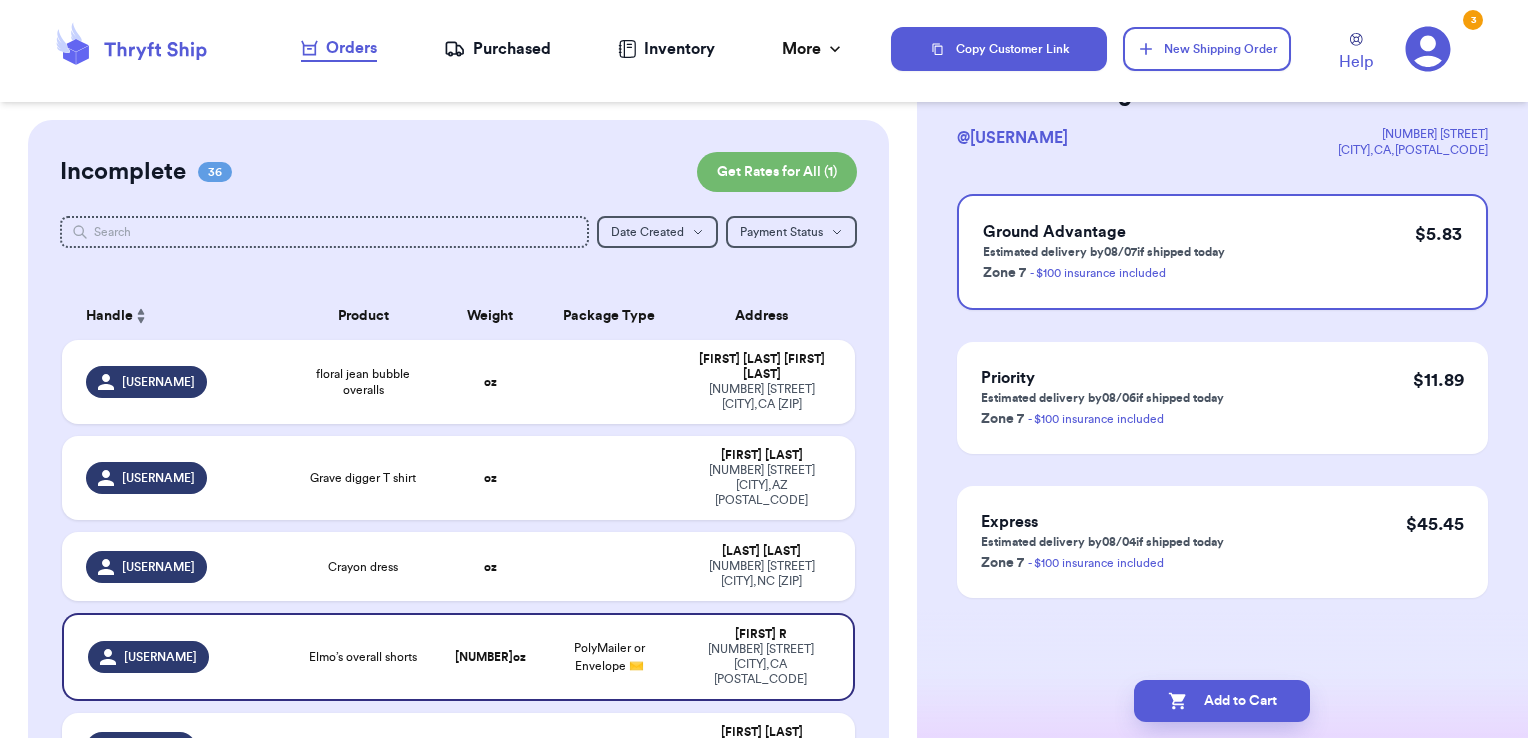 scroll, scrollTop: 0, scrollLeft: 0, axis: both 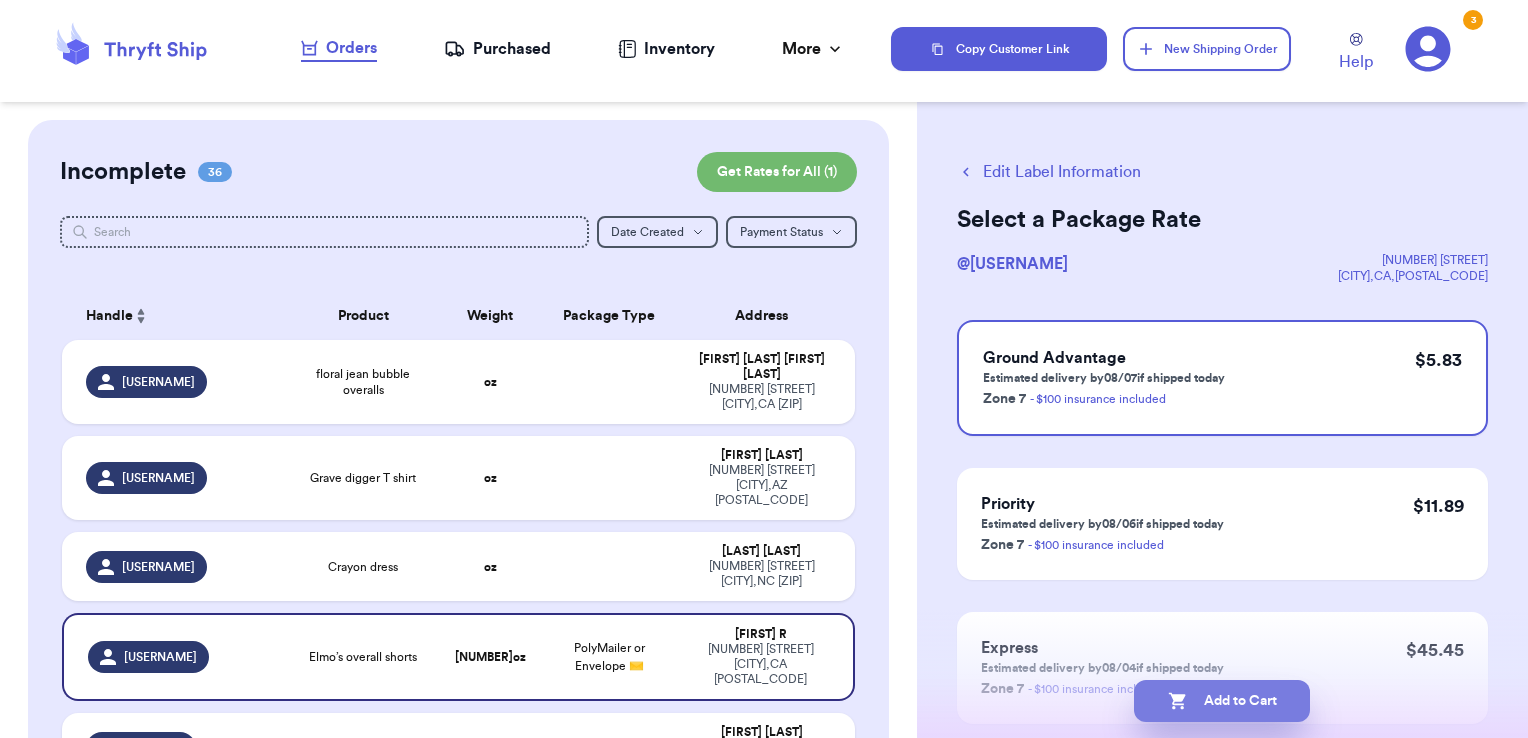 click on "Add to Cart" at bounding box center [1222, 701] 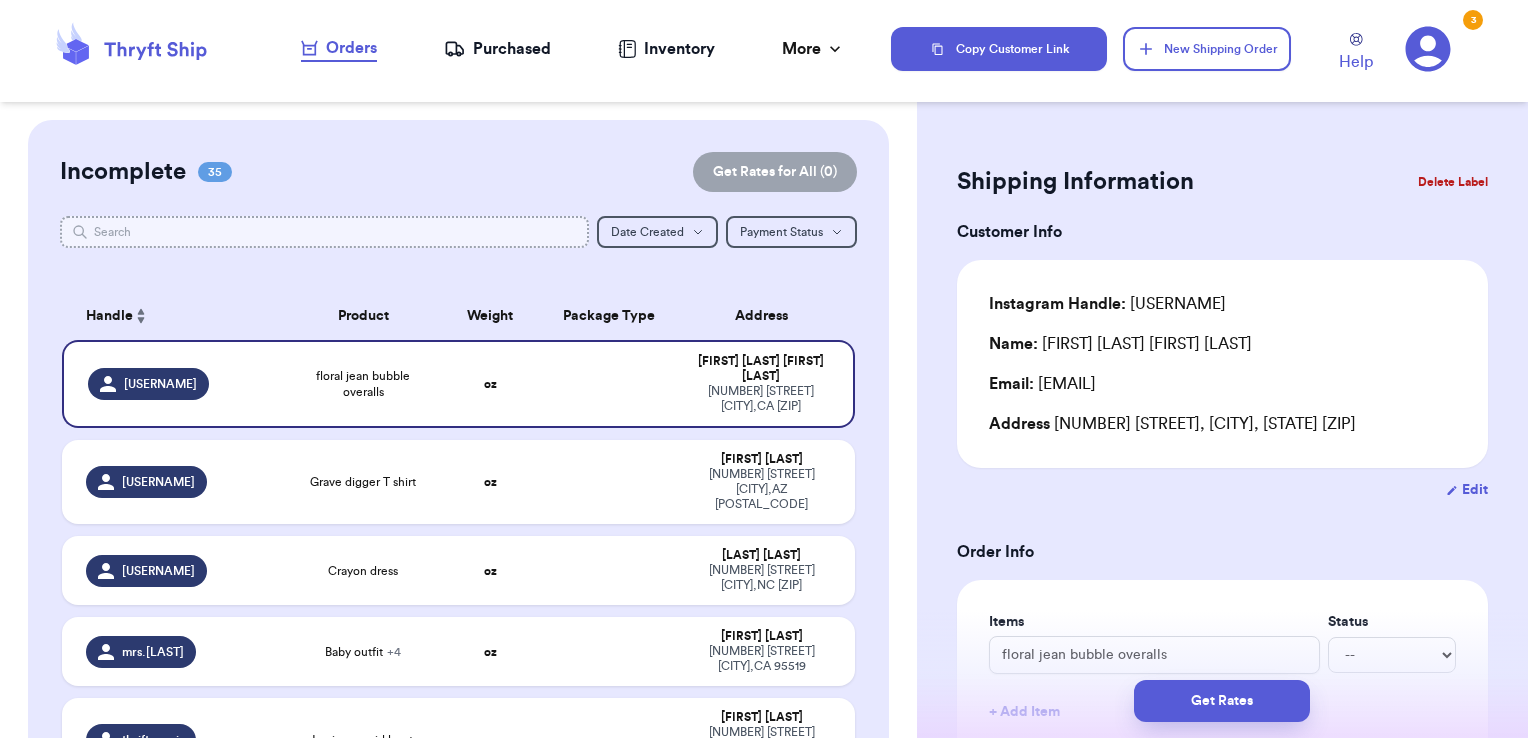 click at bounding box center [325, 232] 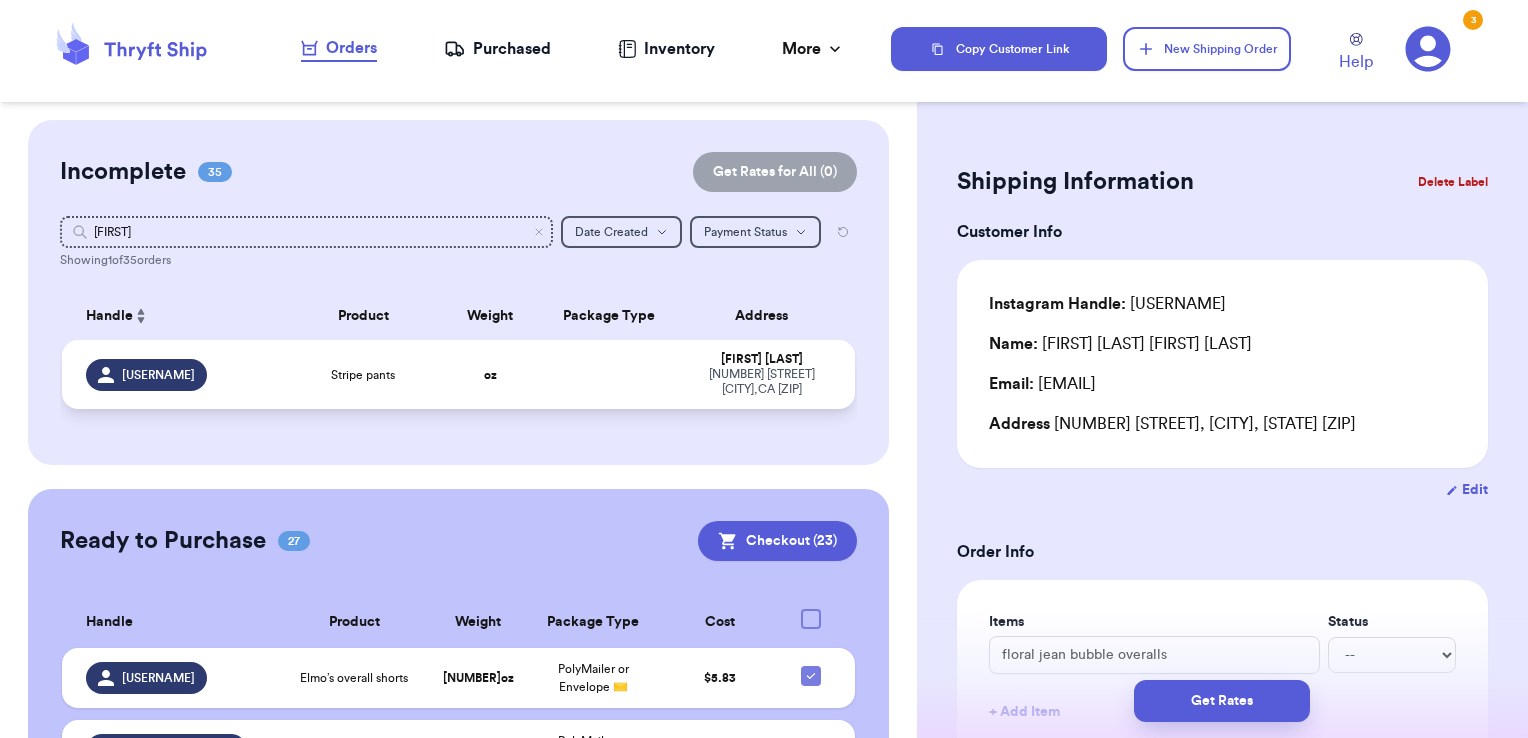 click at bounding box center [609, 374] 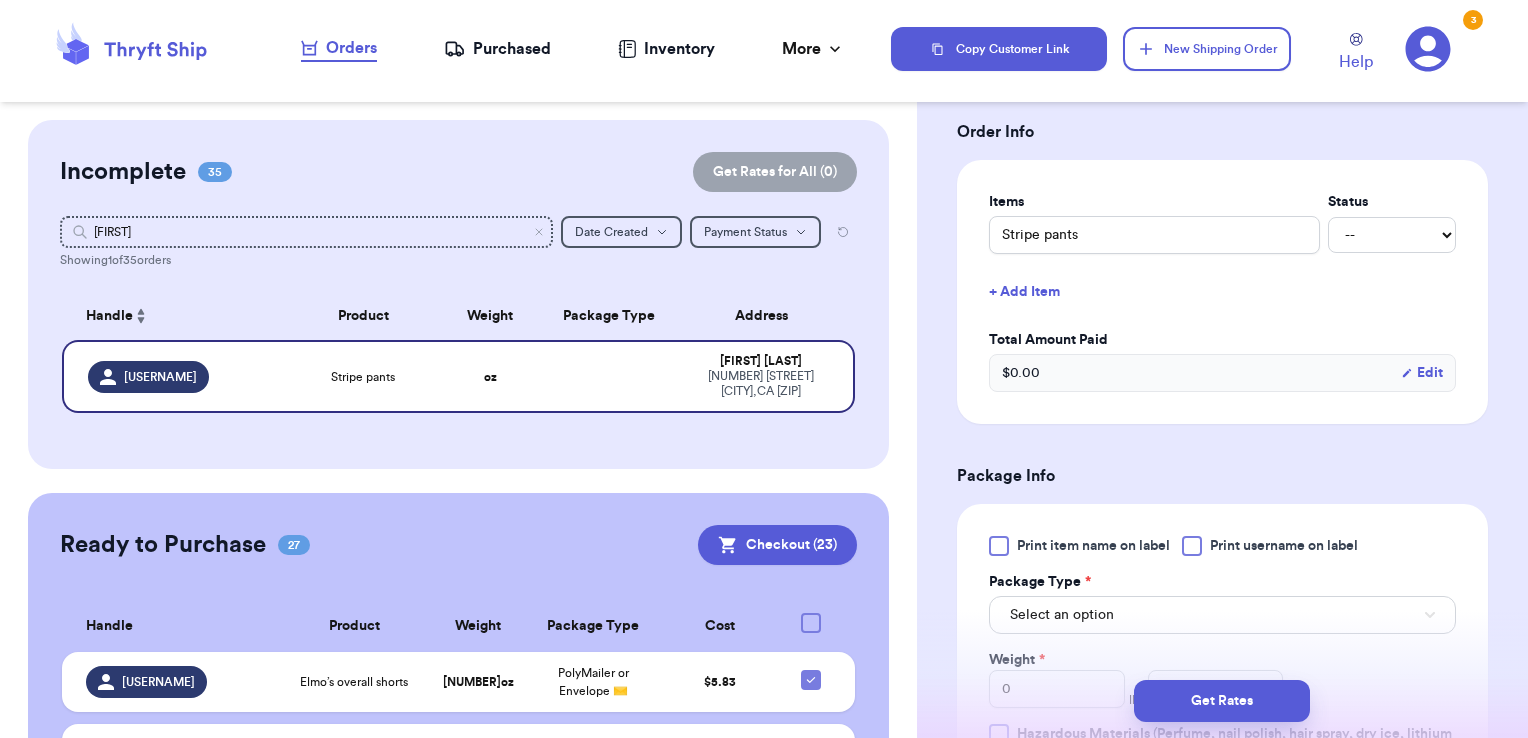 scroll, scrollTop: 423, scrollLeft: 0, axis: vertical 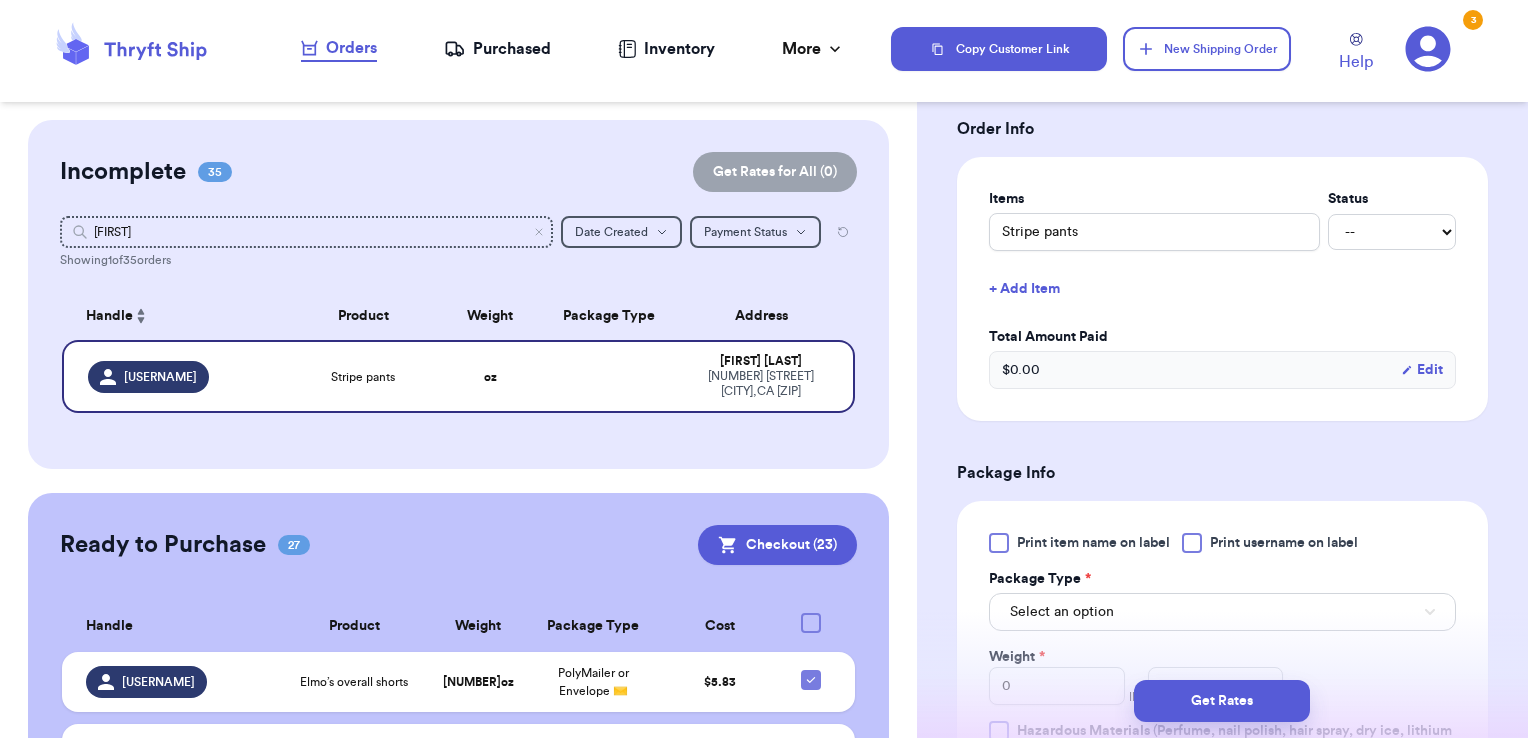 click on "+ Add Item" at bounding box center [1222, 289] 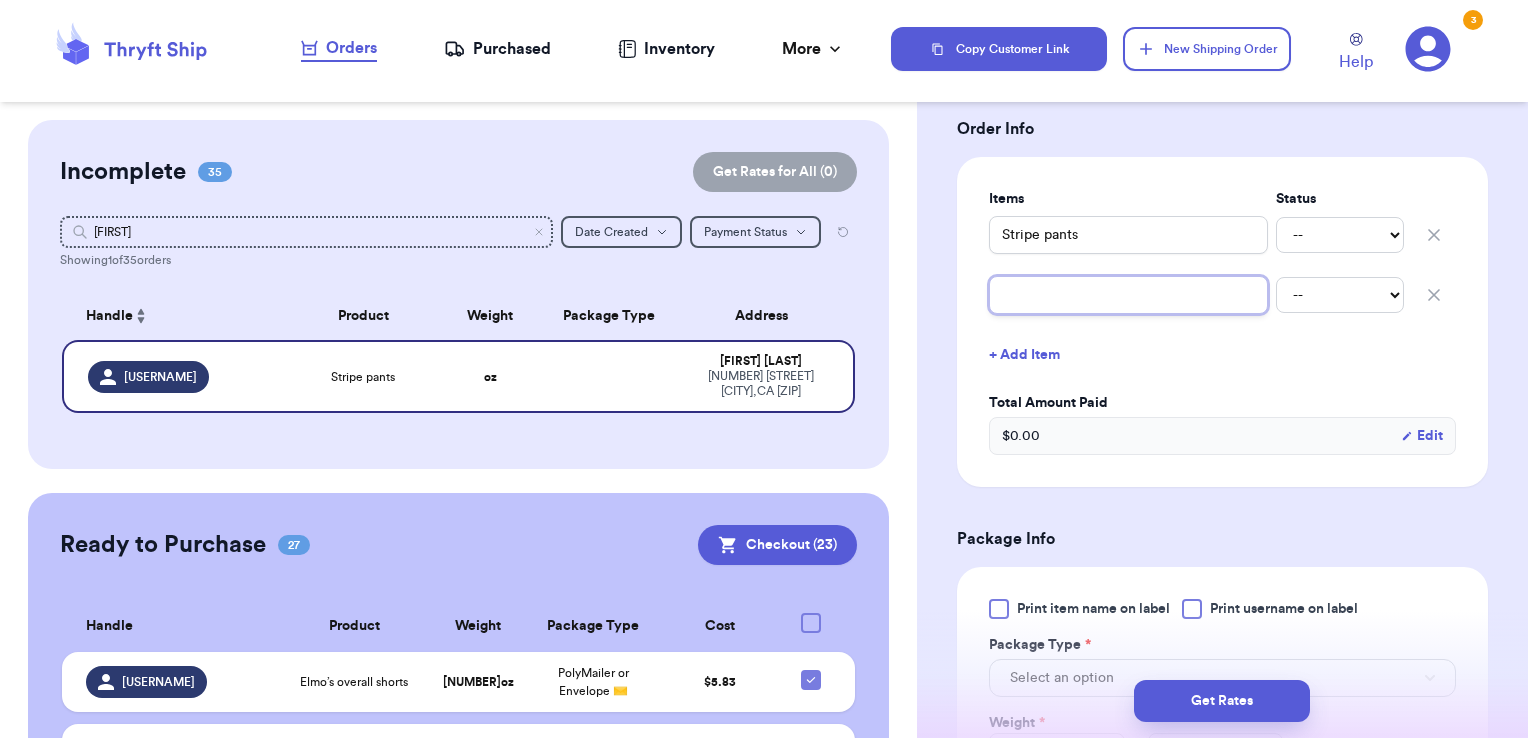 click at bounding box center [1128, 295] 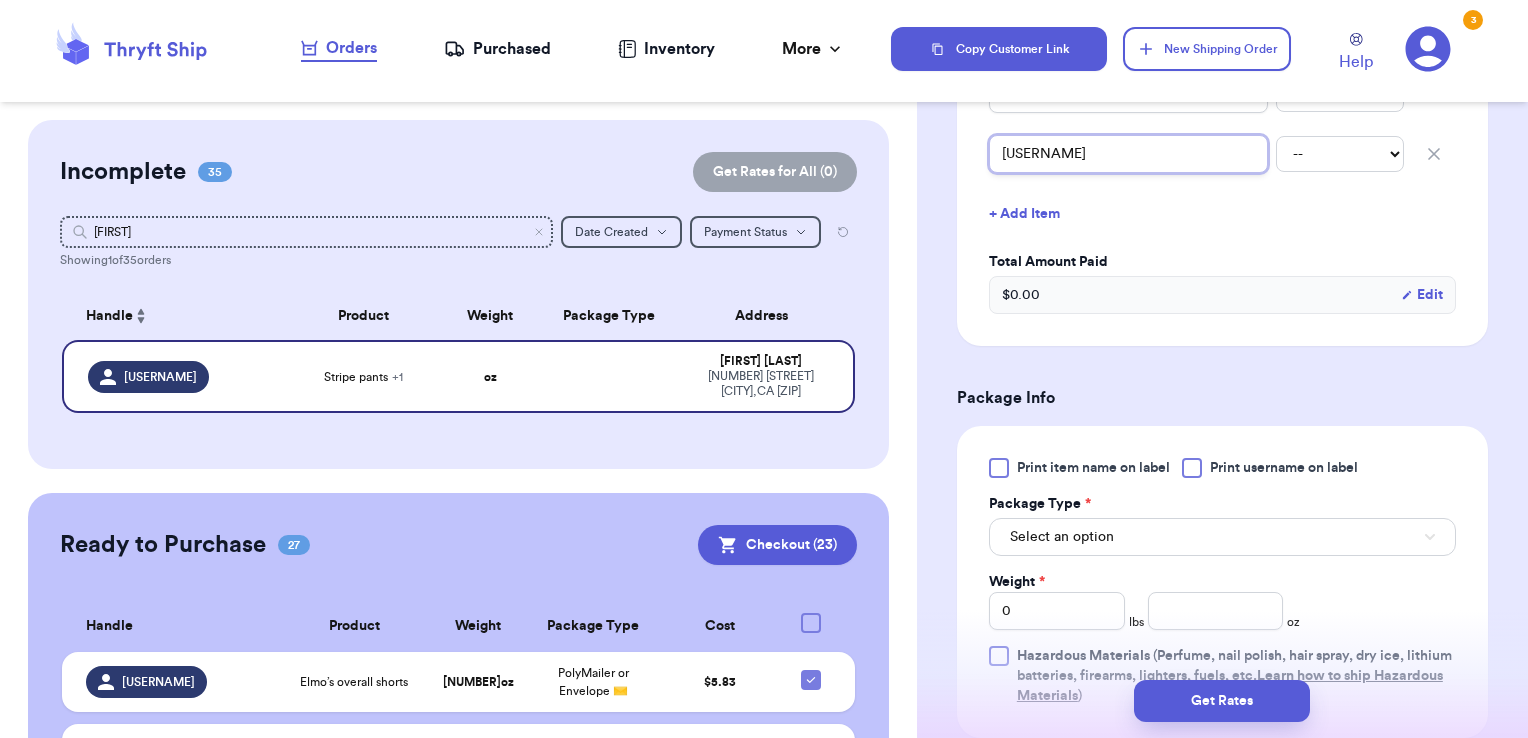 scroll, scrollTop: 566, scrollLeft: 0, axis: vertical 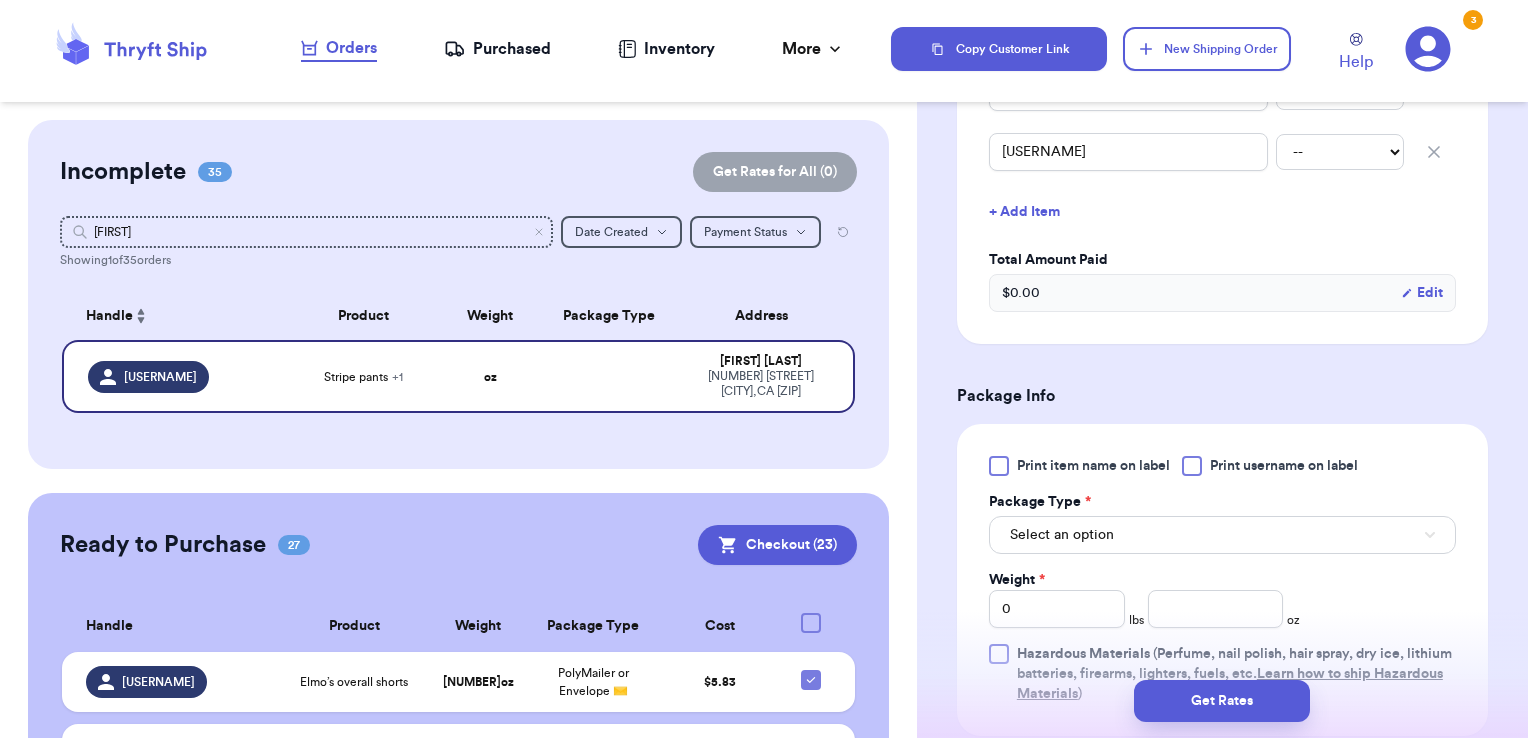 click on "Print username on label" at bounding box center [1284, 466] 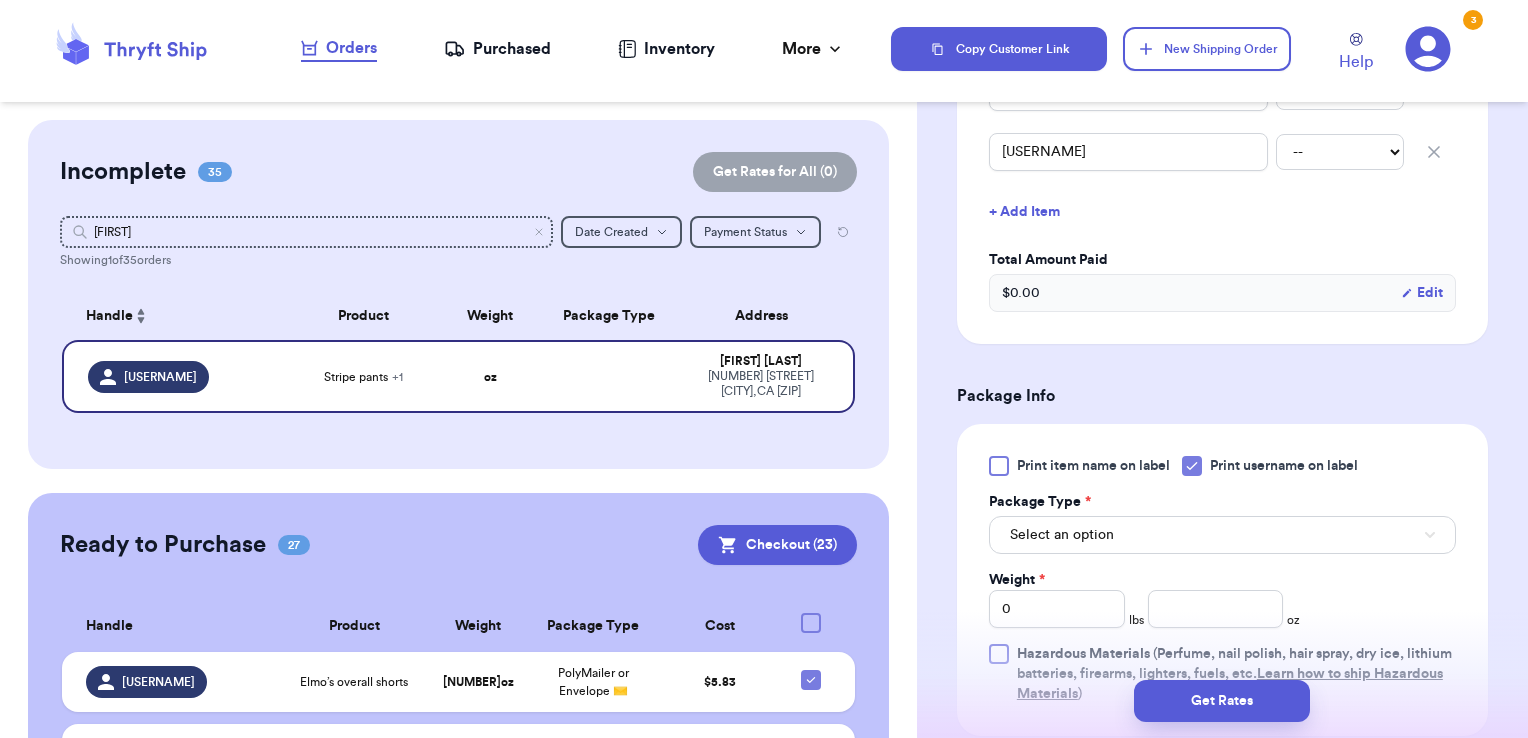scroll, scrollTop: 727, scrollLeft: 0, axis: vertical 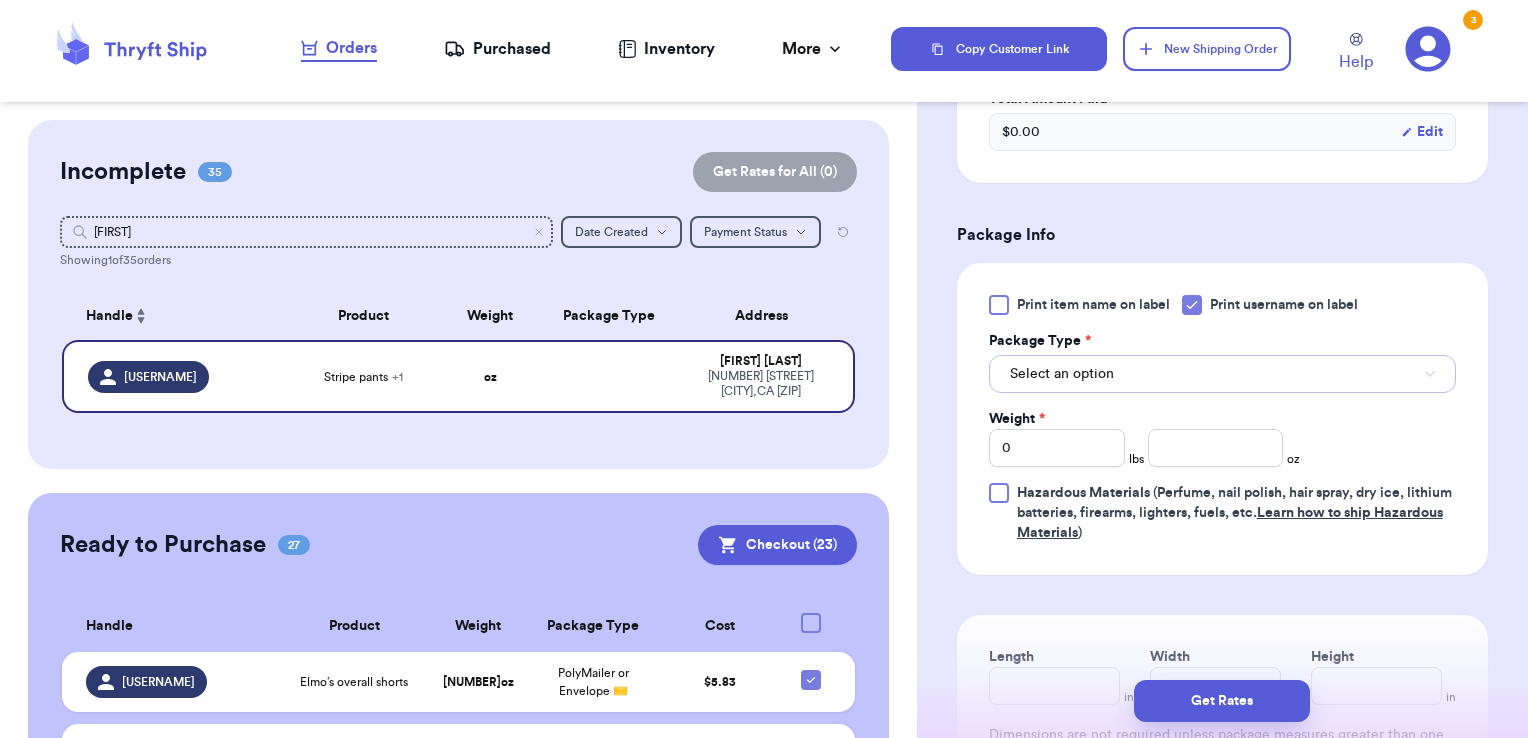 click on "Select an option" at bounding box center [1222, 374] 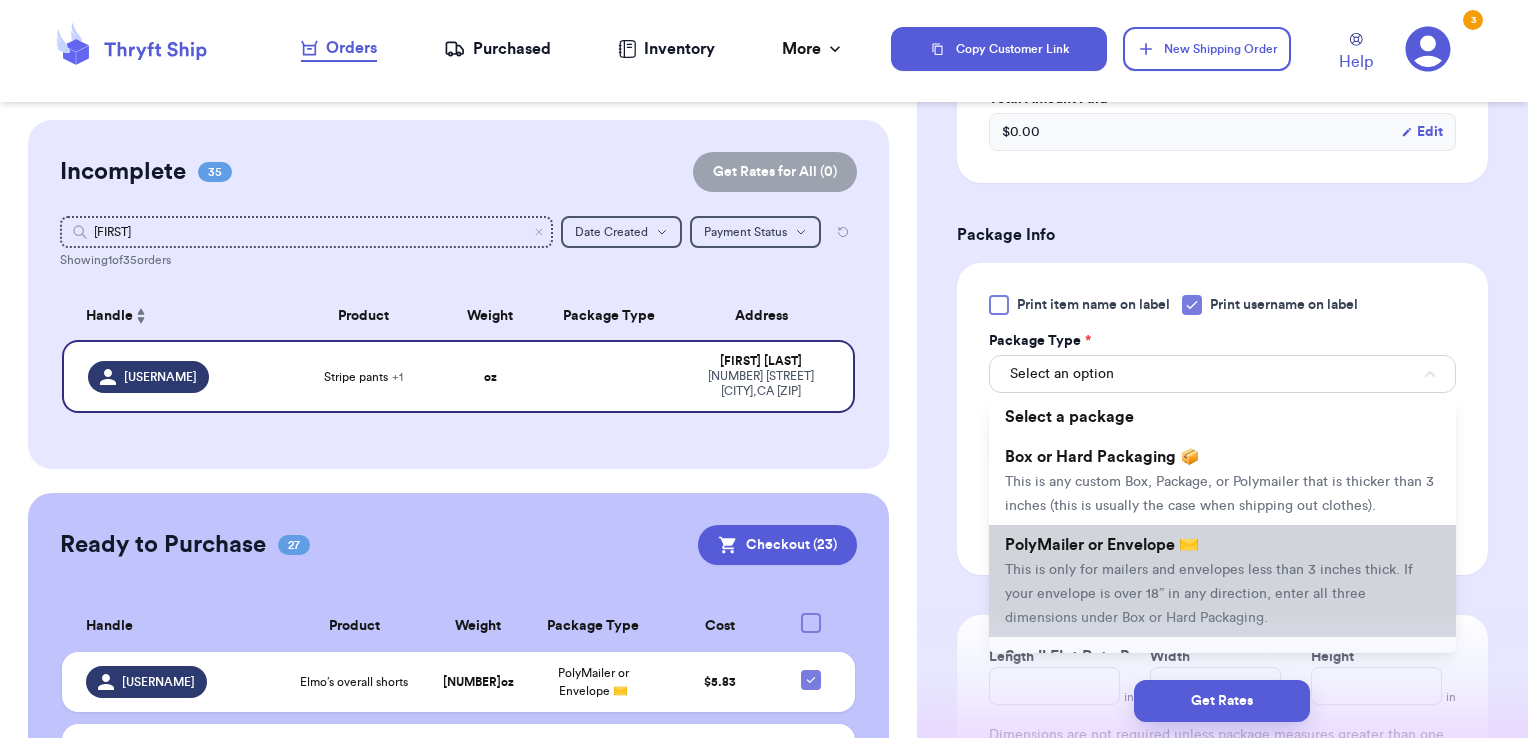 click on "PolyMailer or Envelope ✉️" at bounding box center (1102, 545) 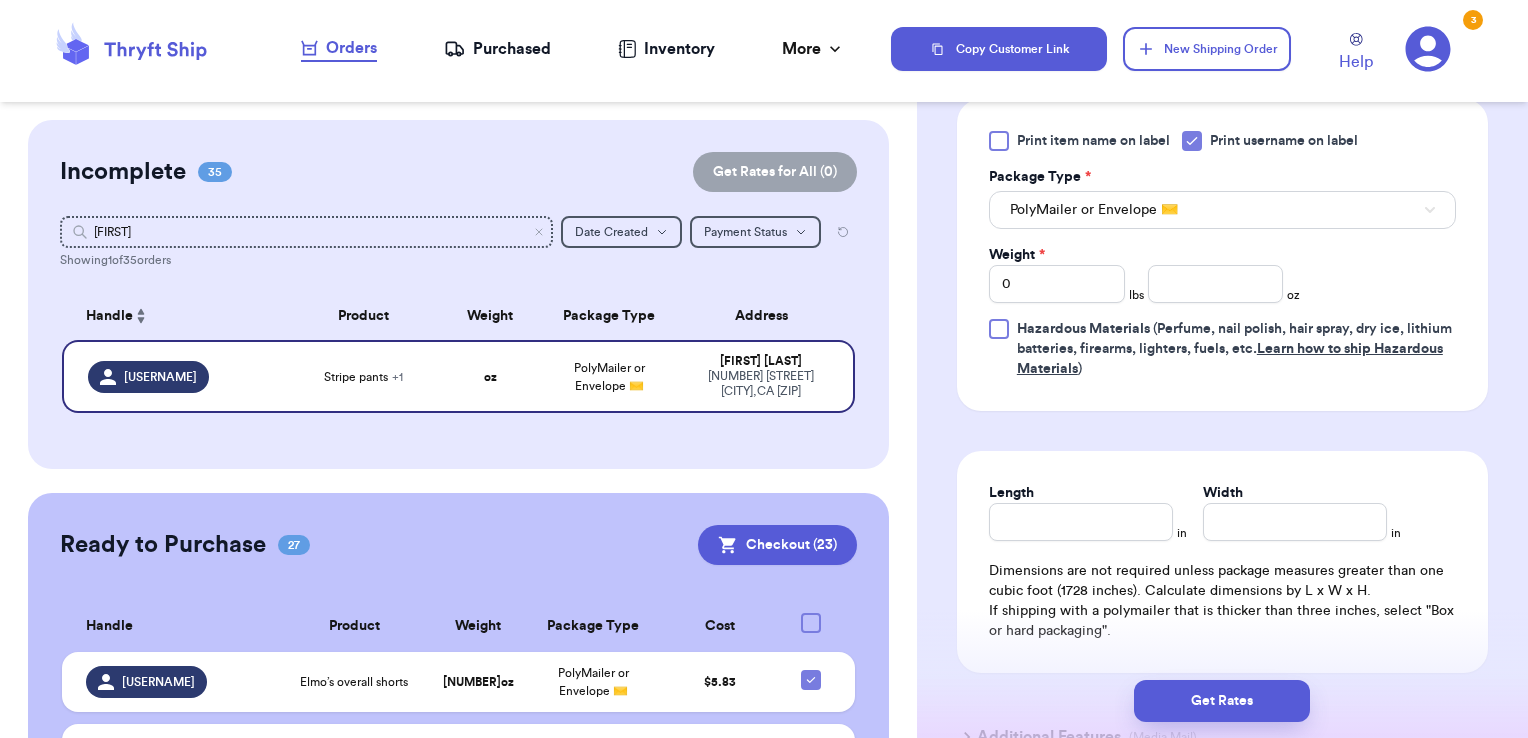 scroll, scrollTop: 896, scrollLeft: 0, axis: vertical 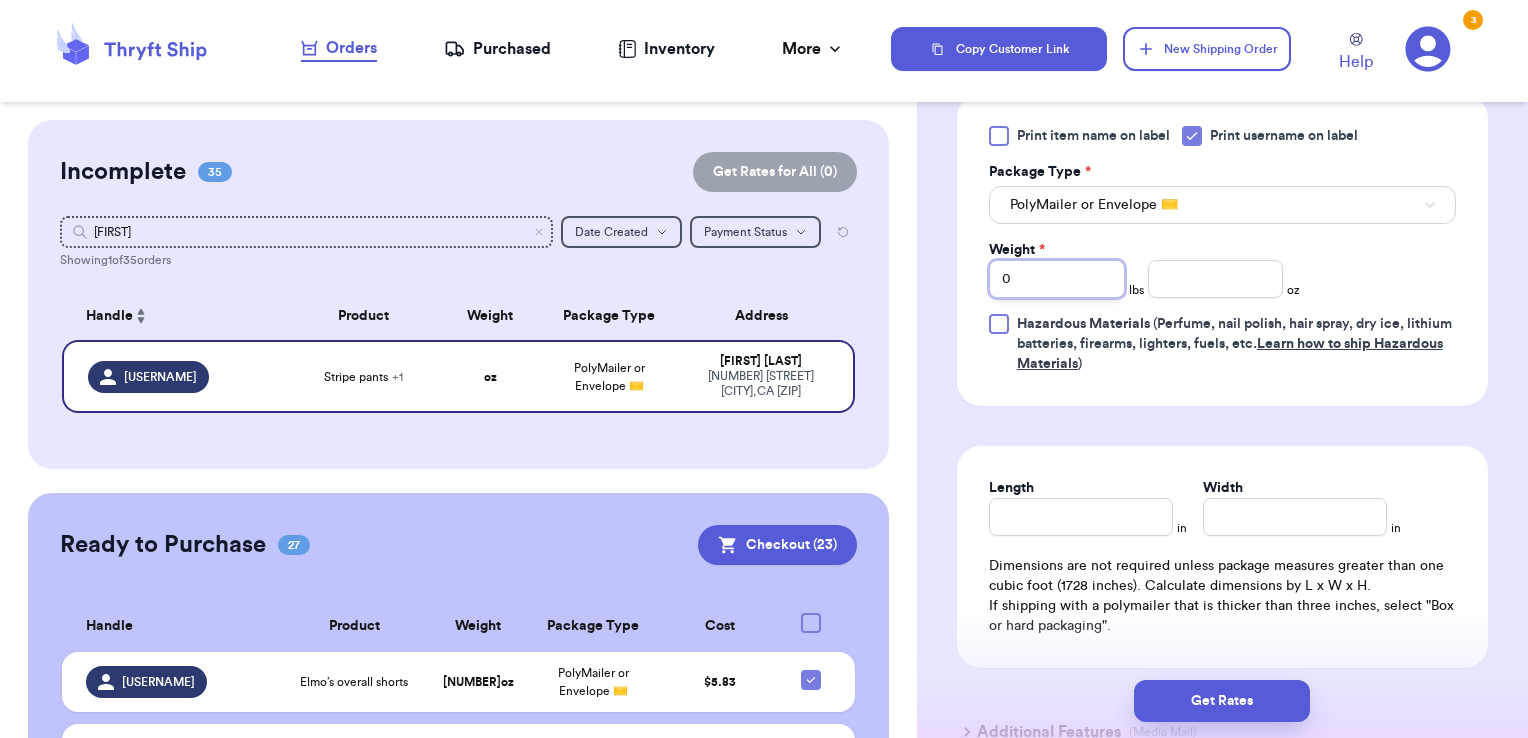 drag, startPoint x: 1060, startPoint y: 274, endPoint x: 812, endPoint y: 250, distance: 249.15858 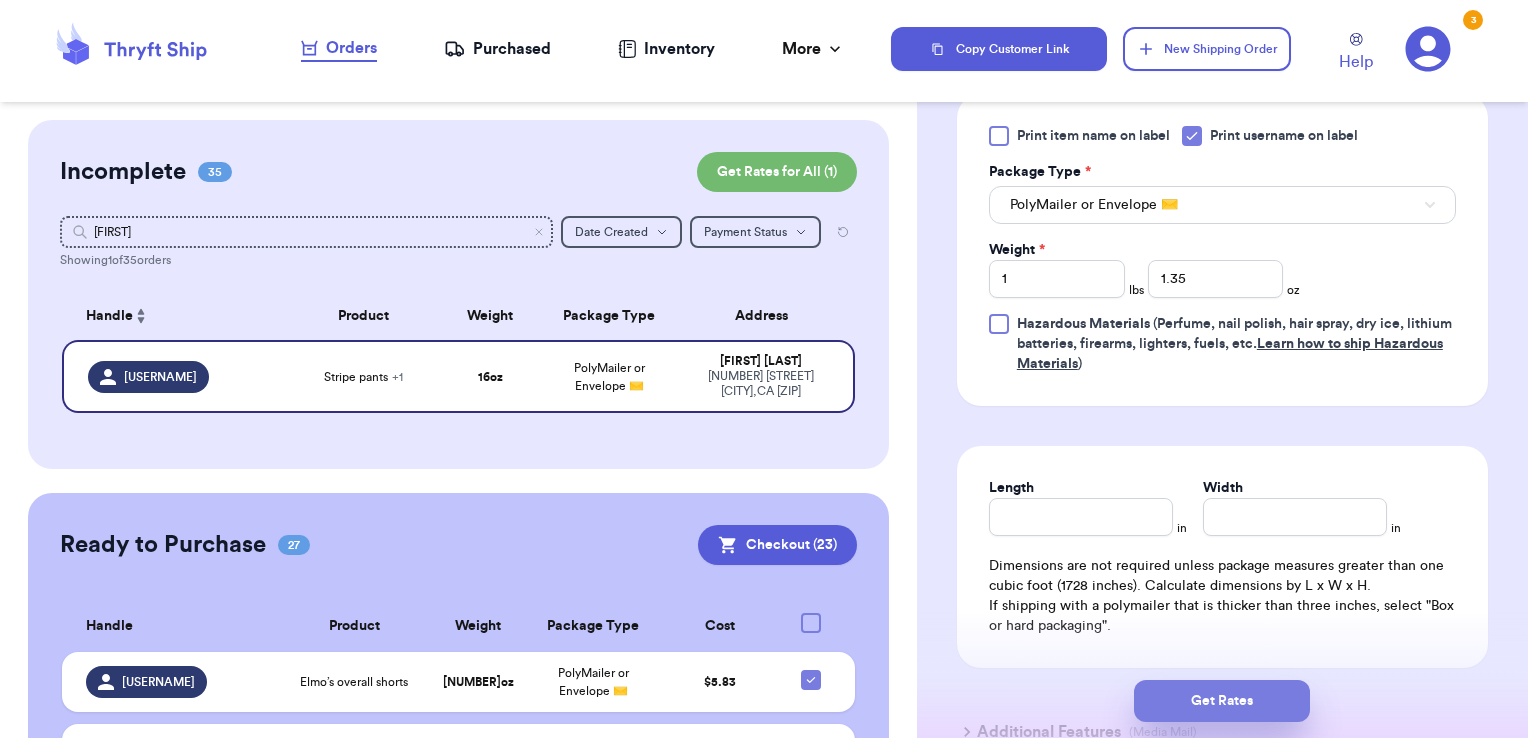 click on "Get Rates" at bounding box center (1222, 701) 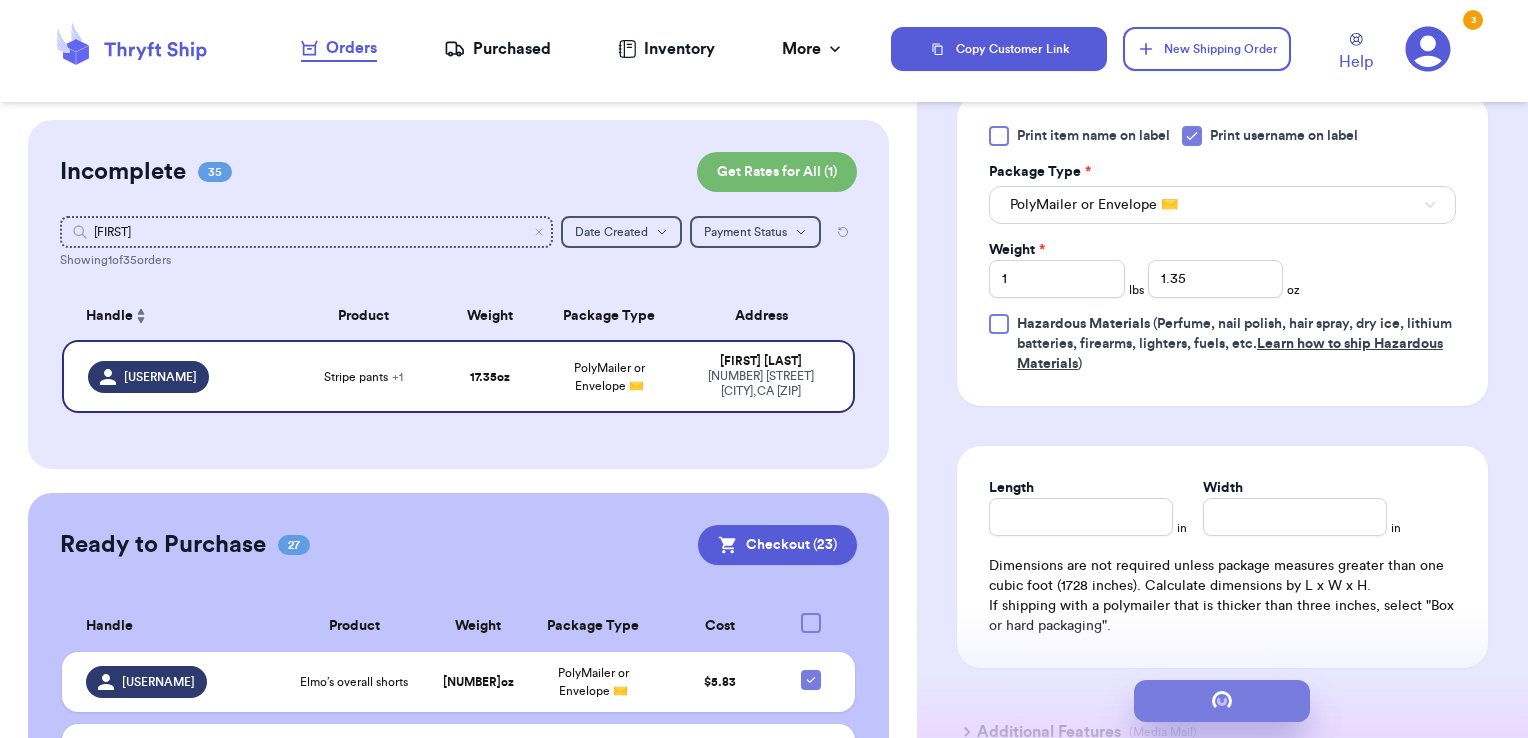scroll, scrollTop: 0, scrollLeft: 0, axis: both 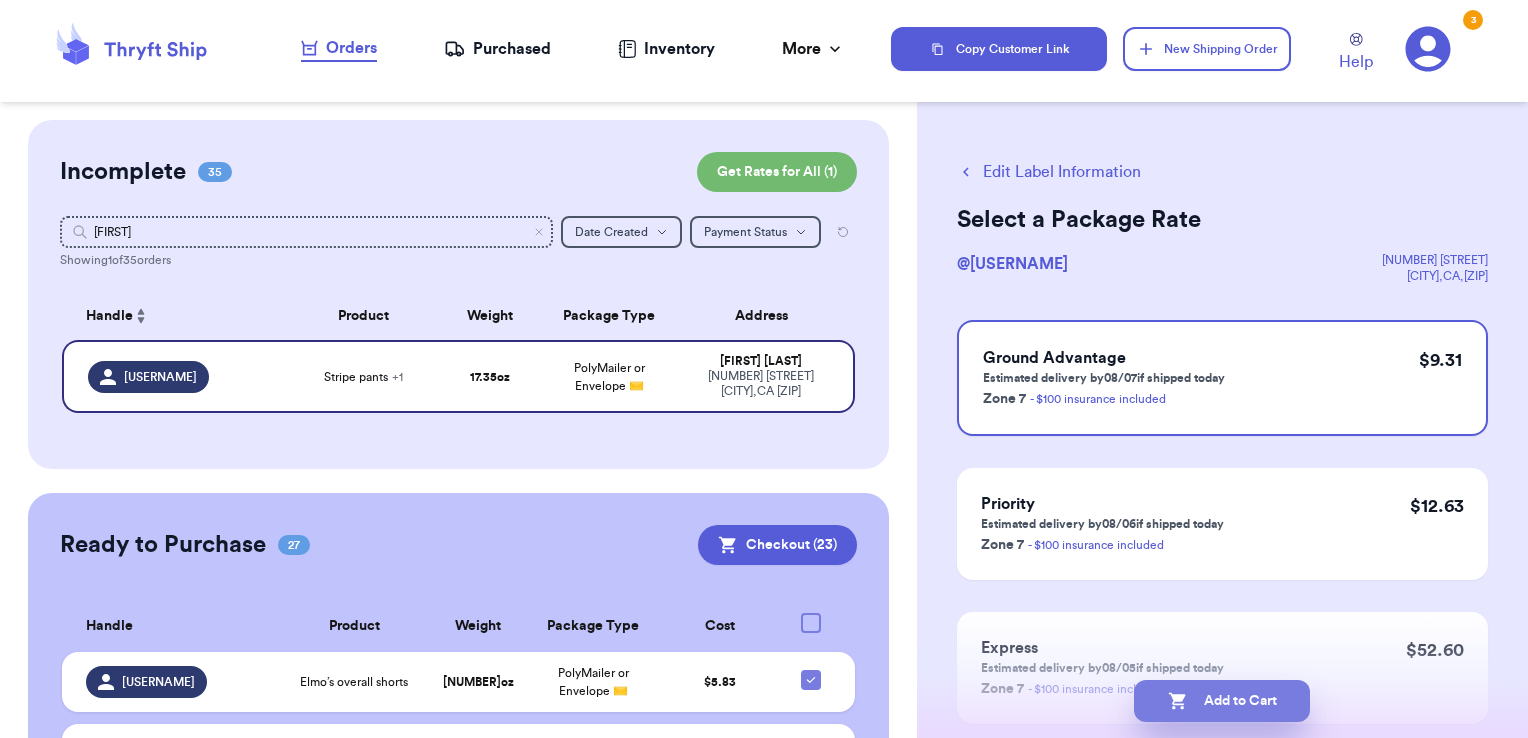 click on "Add to Cart" at bounding box center (1222, 701) 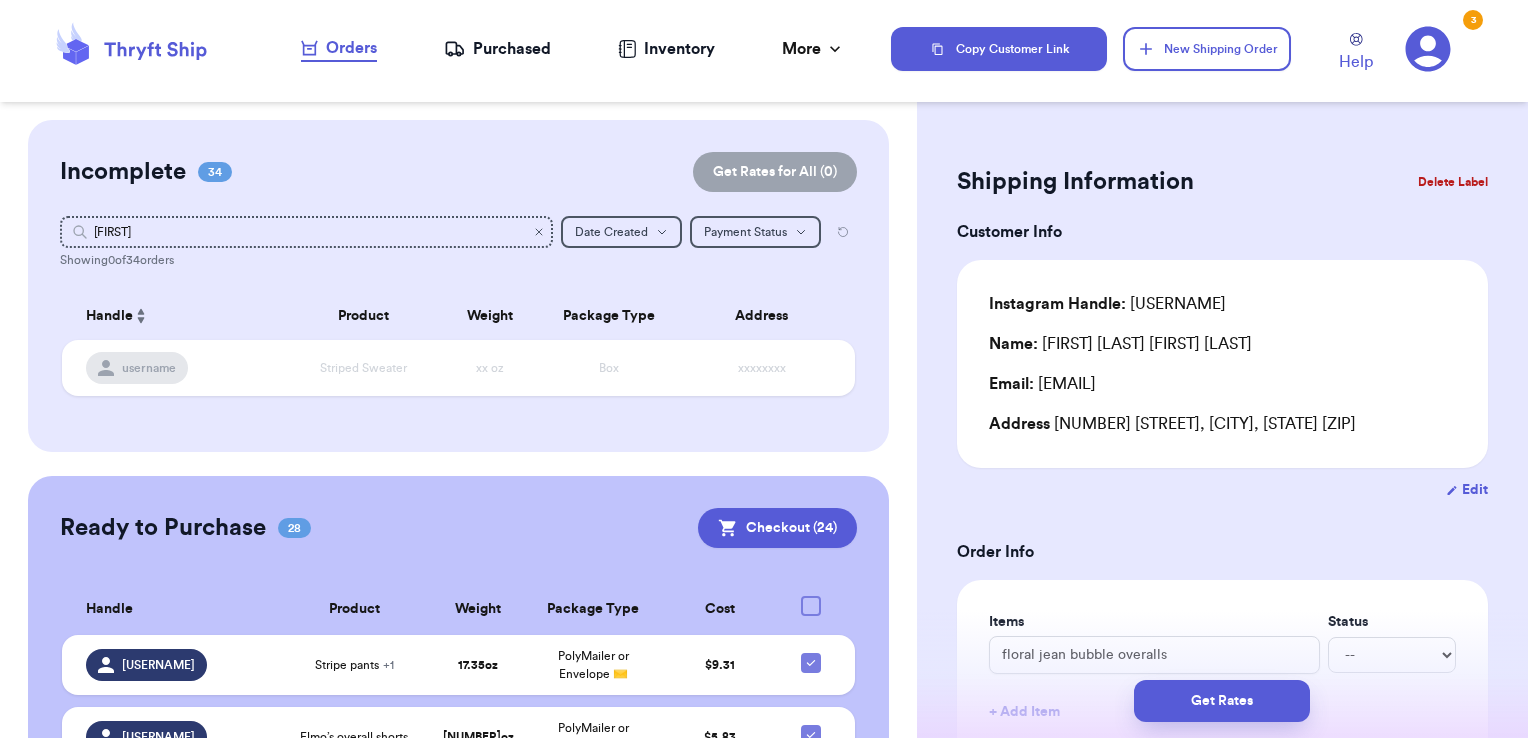 click 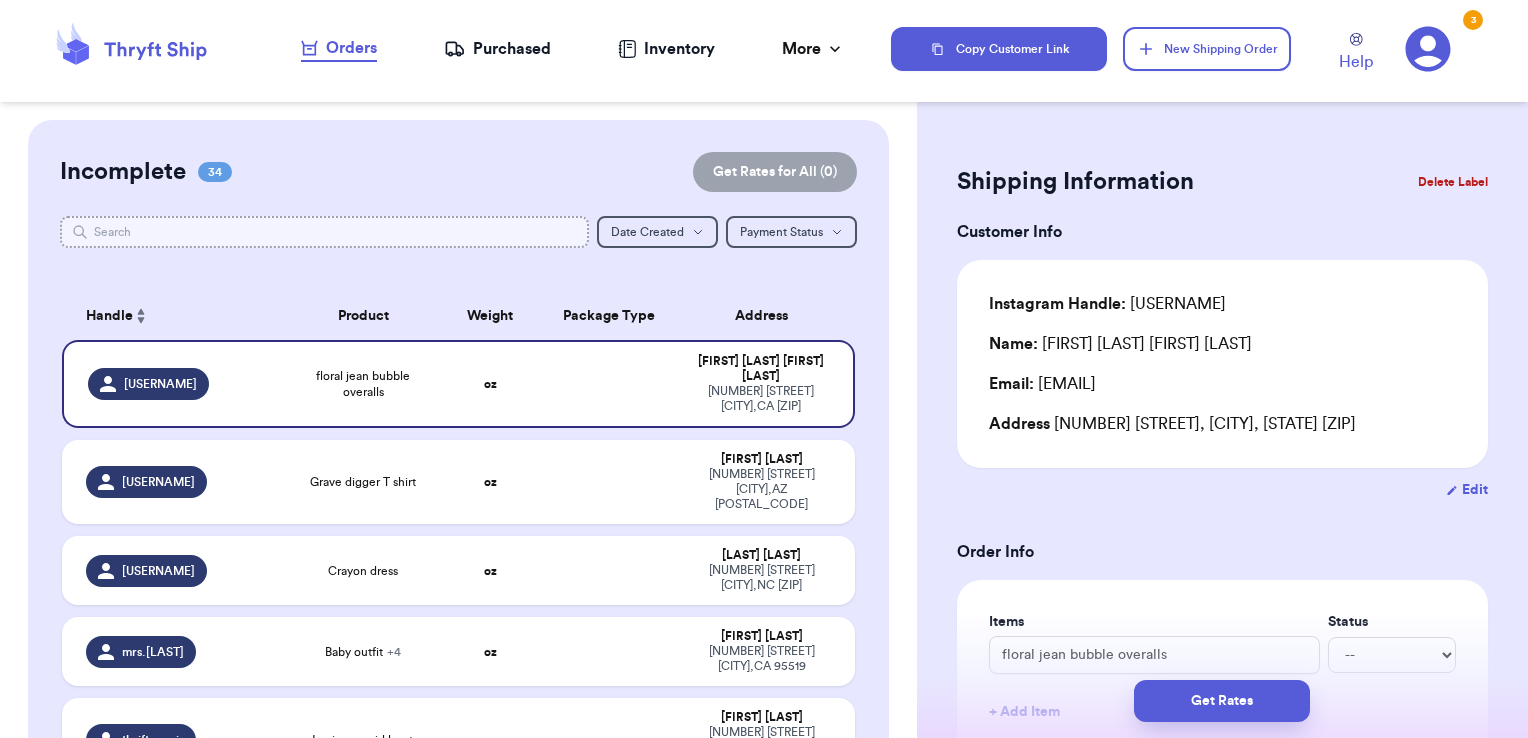 click at bounding box center [325, 232] 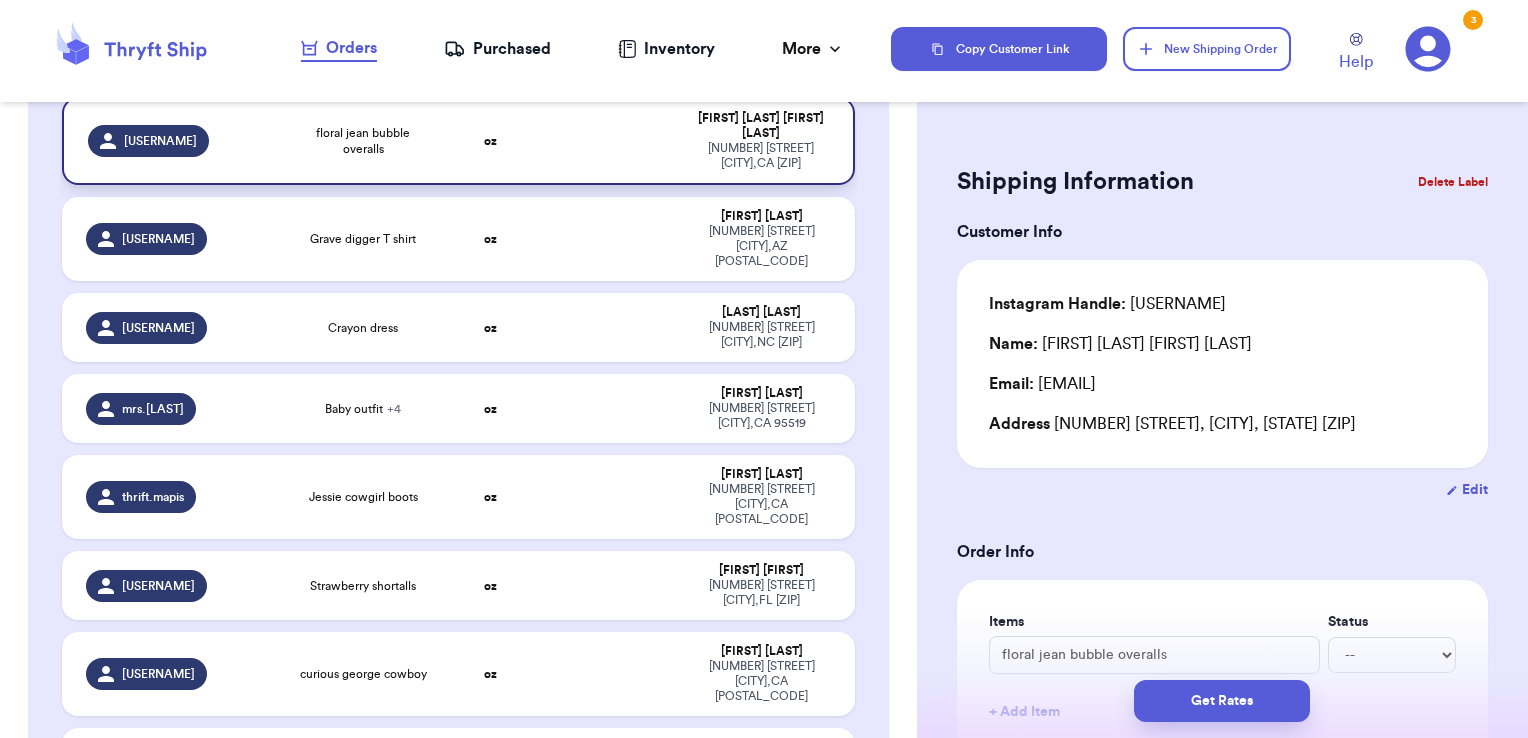 scroll, scrollTop: 0, scrollLeft: 0, axis: both 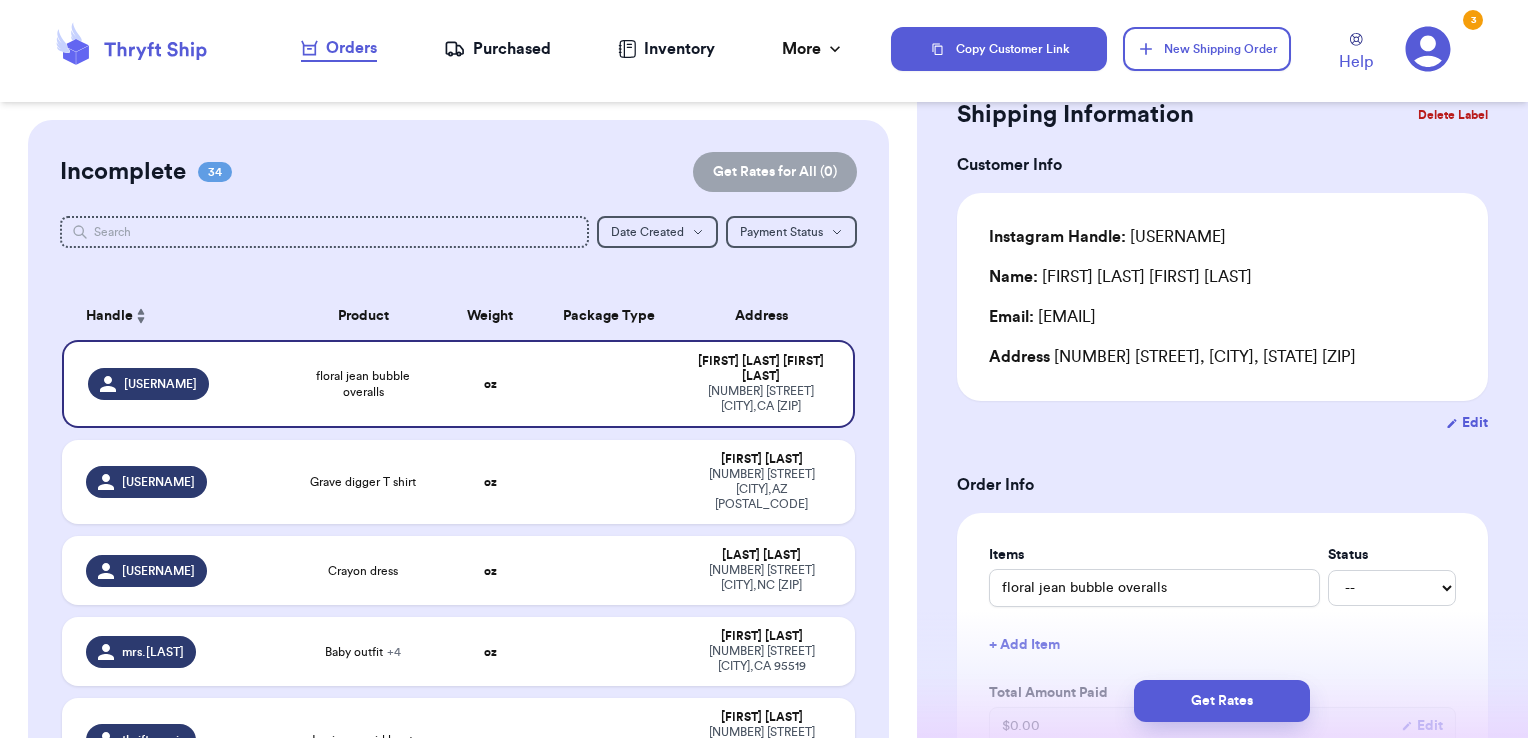 click on "Edit" at bounding box center (1467, 423) 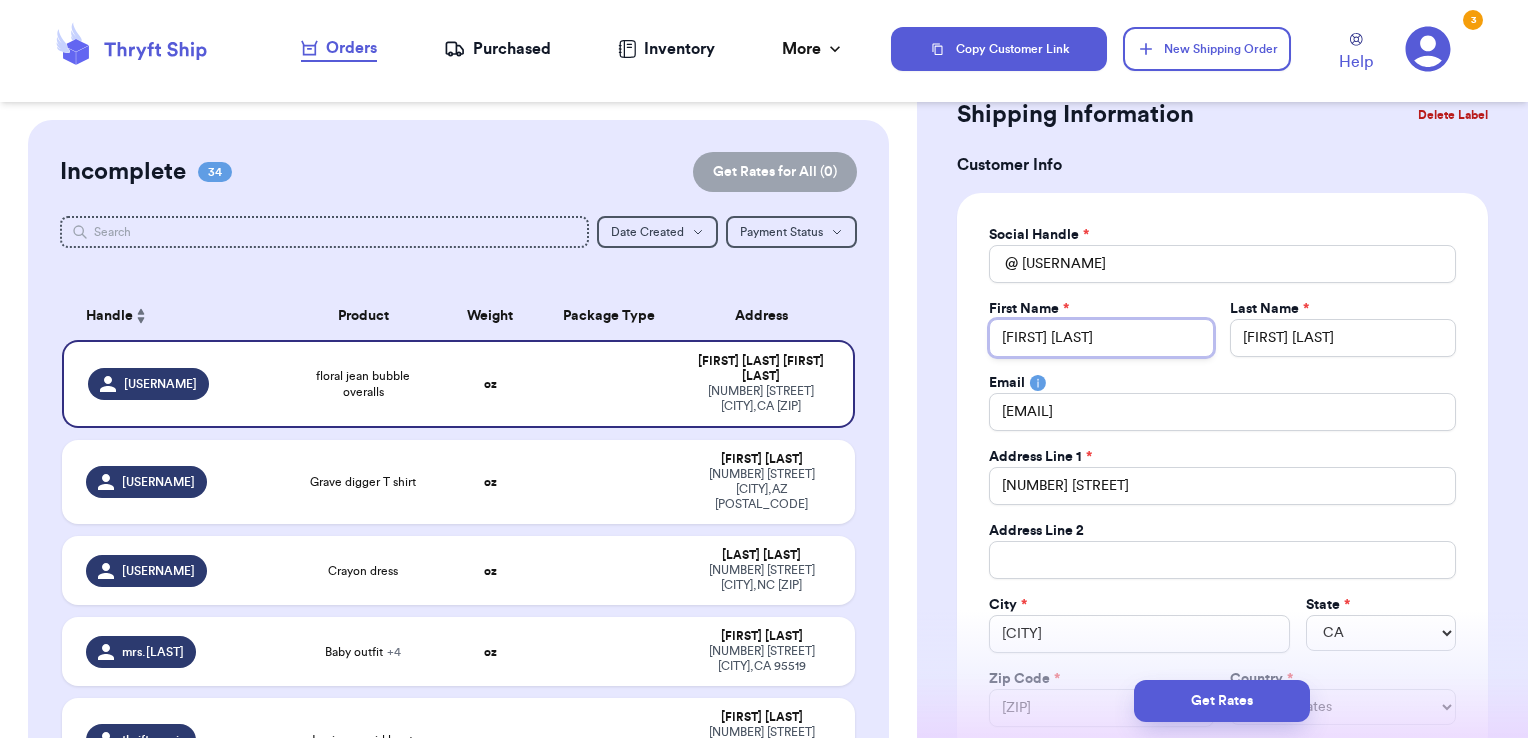 drag, startPoint x: 1140, startPoint y: 340, endPoint x: 1075, endPoint y: 338, distance: 65.03076 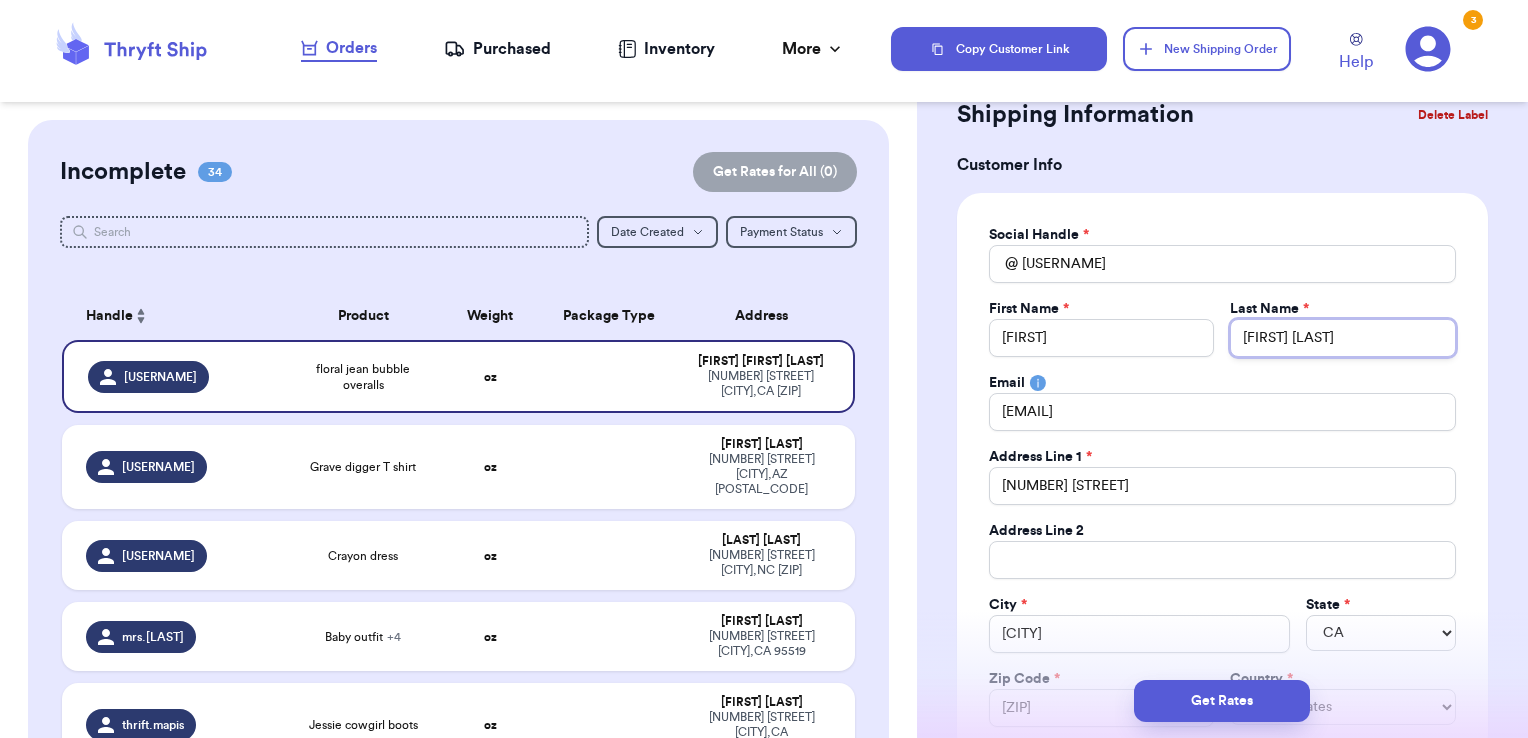 drag, startPoint x: 1307, startPoint y: 334, endPoint x: 1113, endPoint y: 336, distance: 194.01031 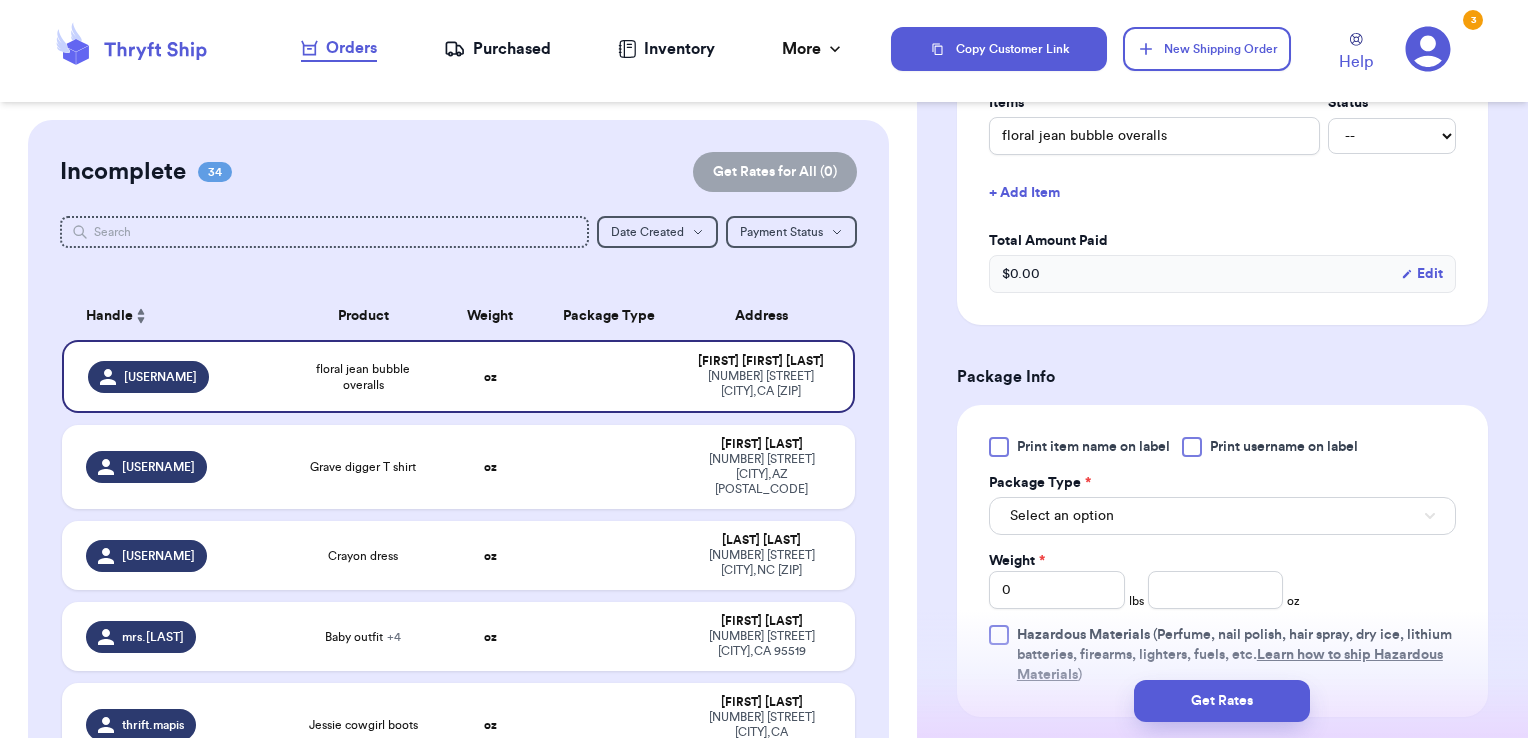 scroll, scrollTop: 846, scrollLeft: 0, axis: vertical 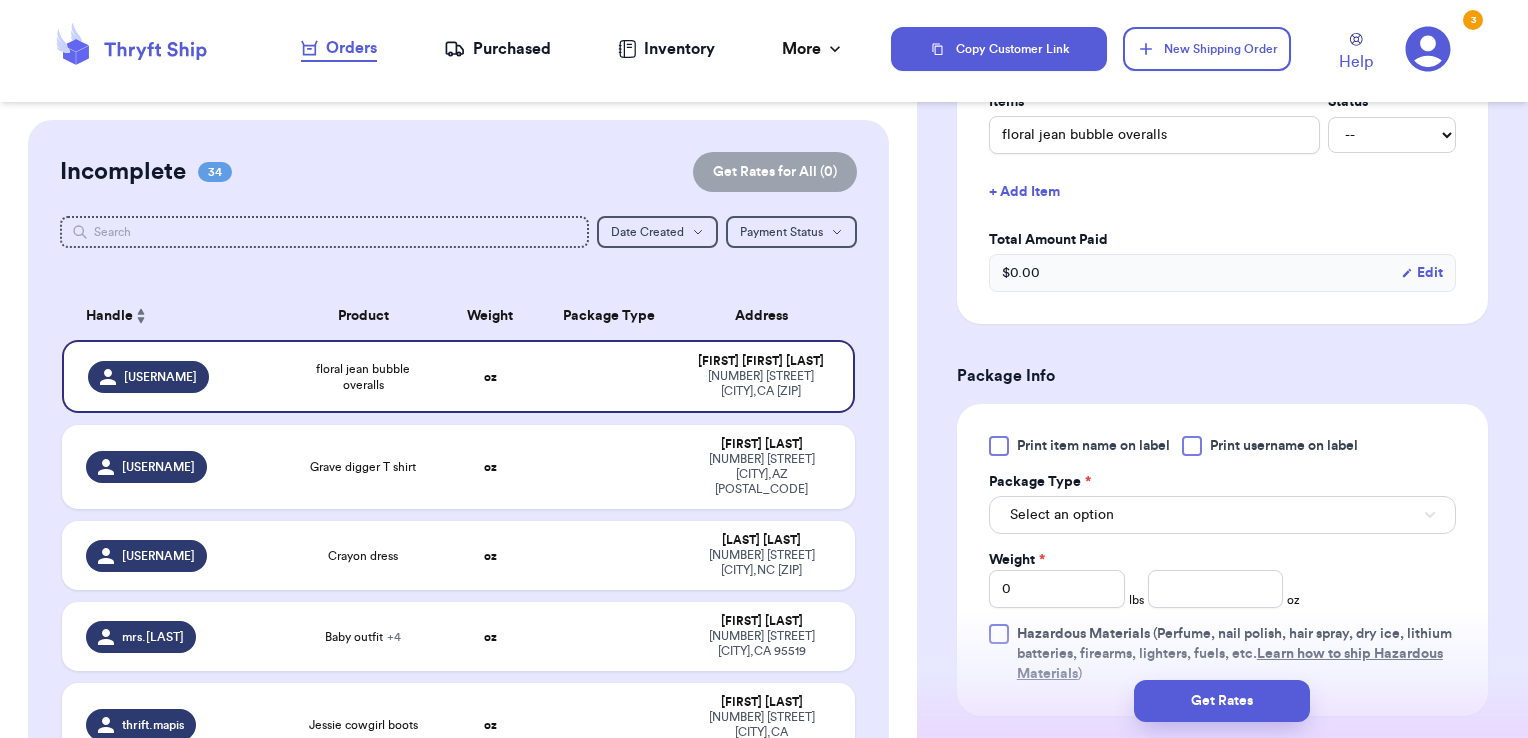 click on "Print username on label" at bounding box center [1284, 446] 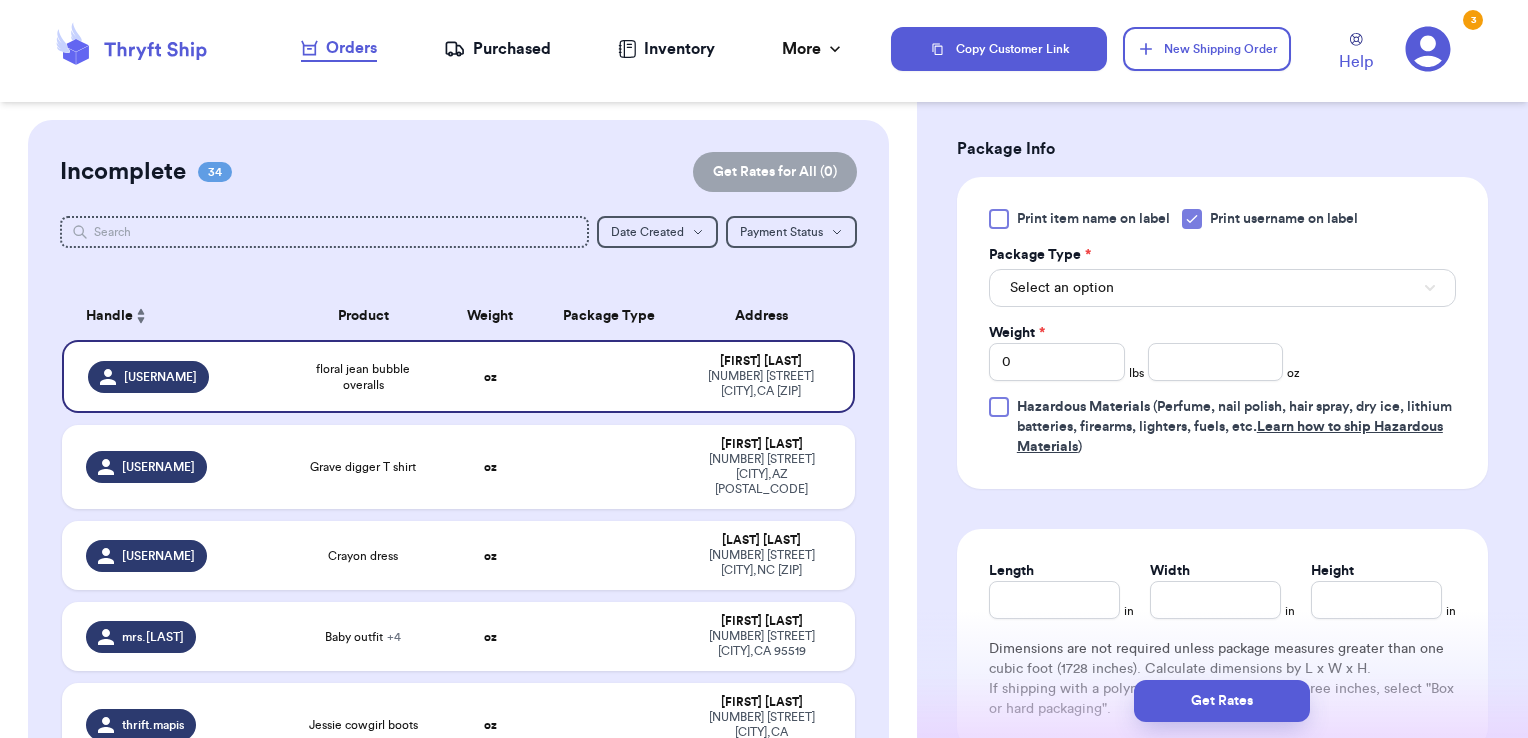 scroll, scrollTop: 1078, scrollLeft: 0, axis: vertical 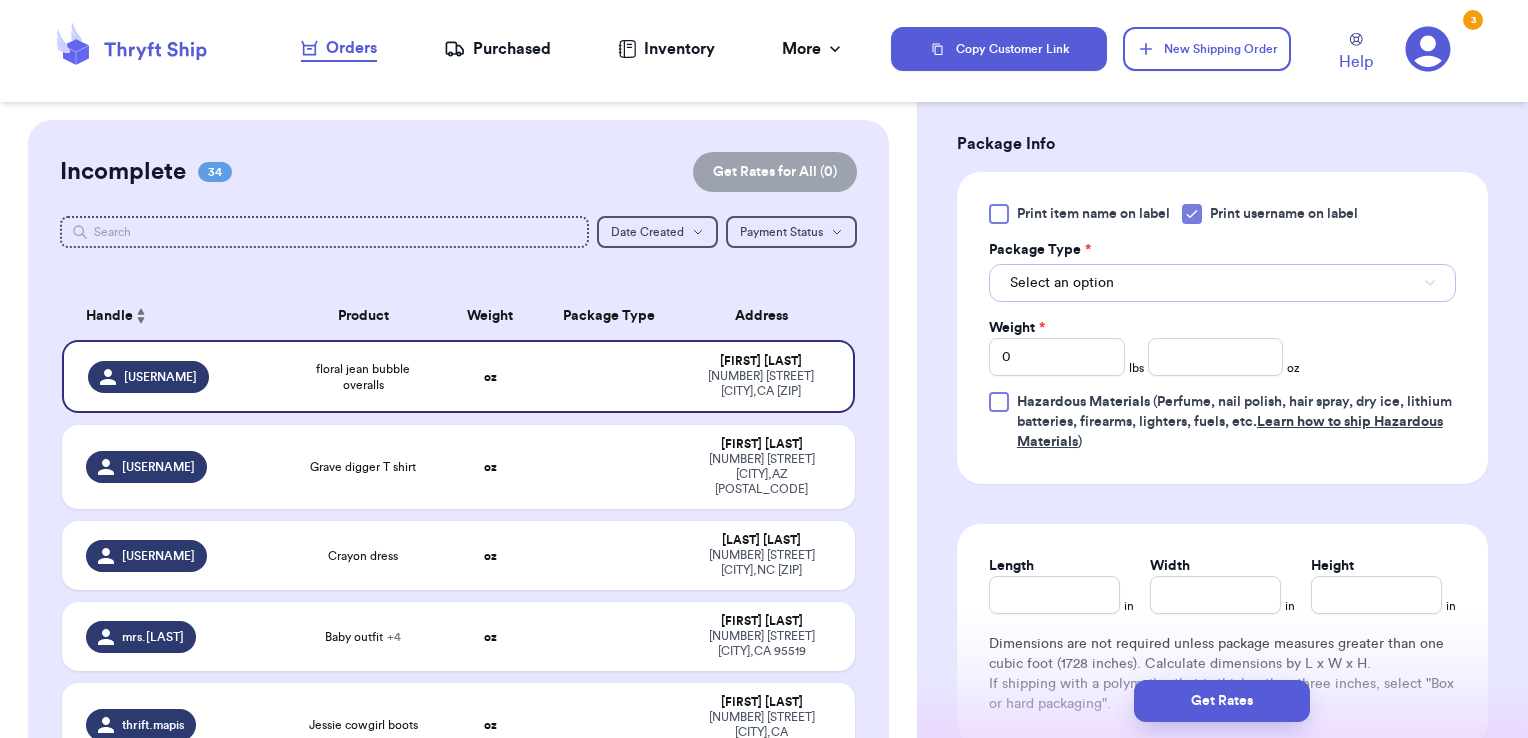click on "Select an option" at bounding box center [1062, 283] 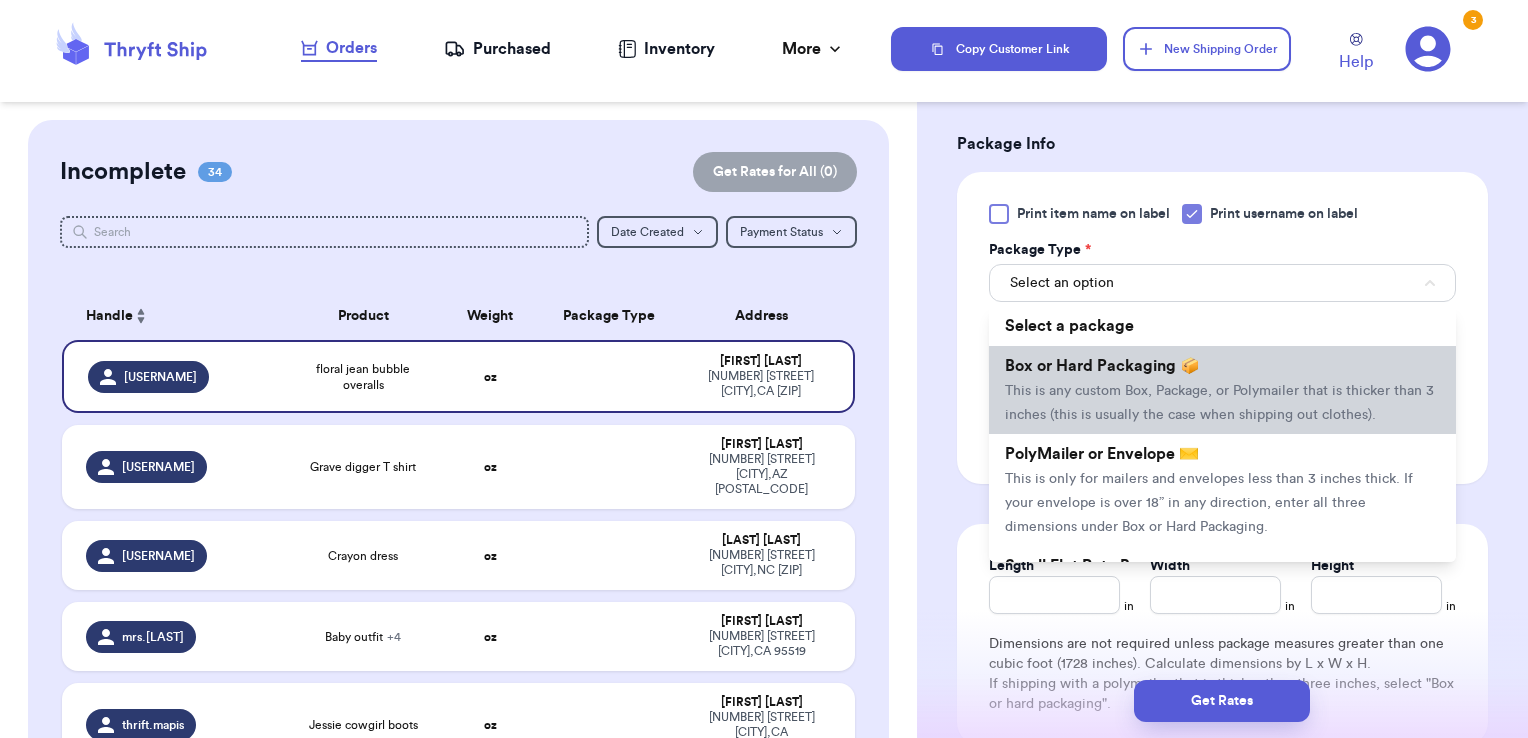 click on "Box or Hard Packaging 📦 This is any custom Box, Package, or Polymailer that is thicker than 3 inches (this is usually the case when shipping out clothes)." at bounding box center [1222, 390] 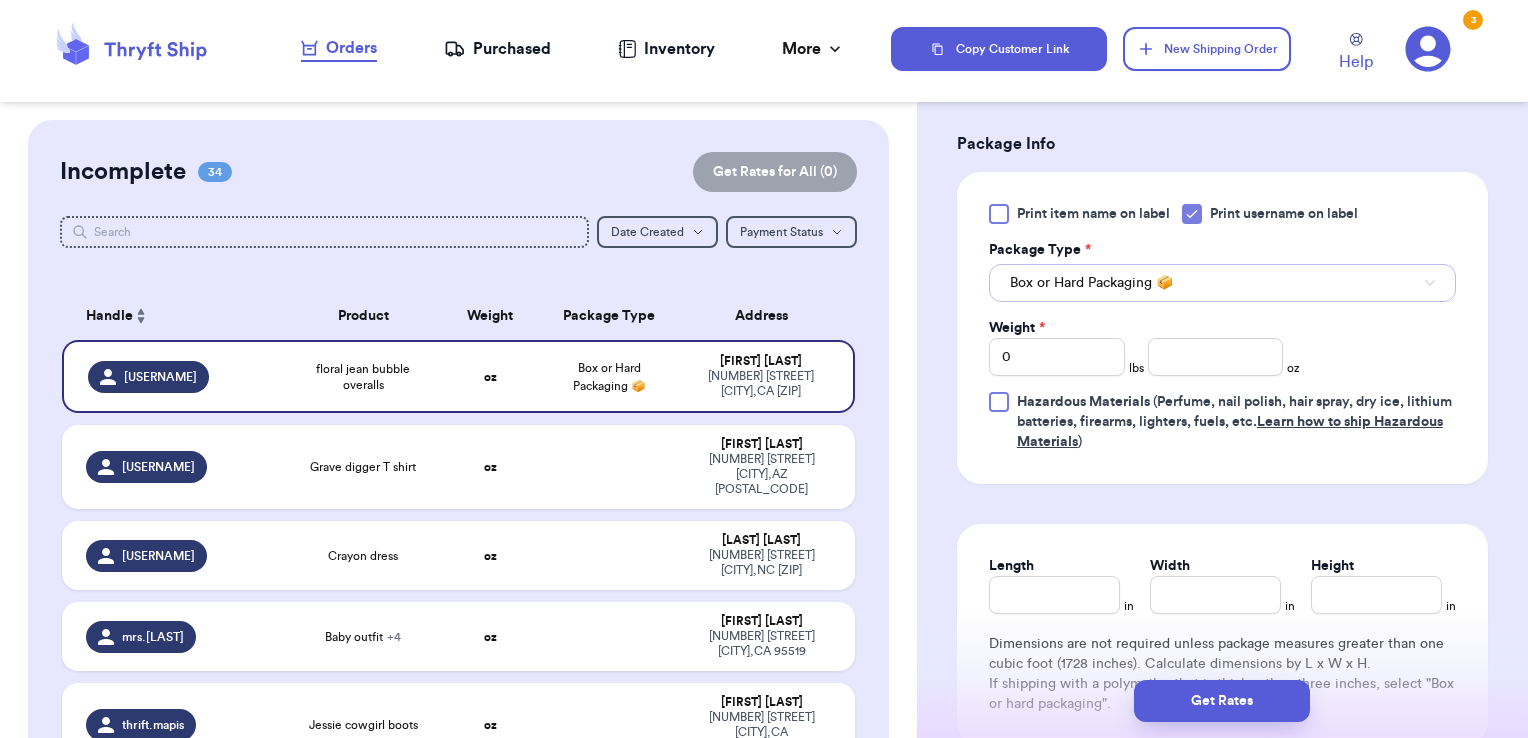click on "Box or Hard Packaging 📦" at bounding box center (1091, 283) 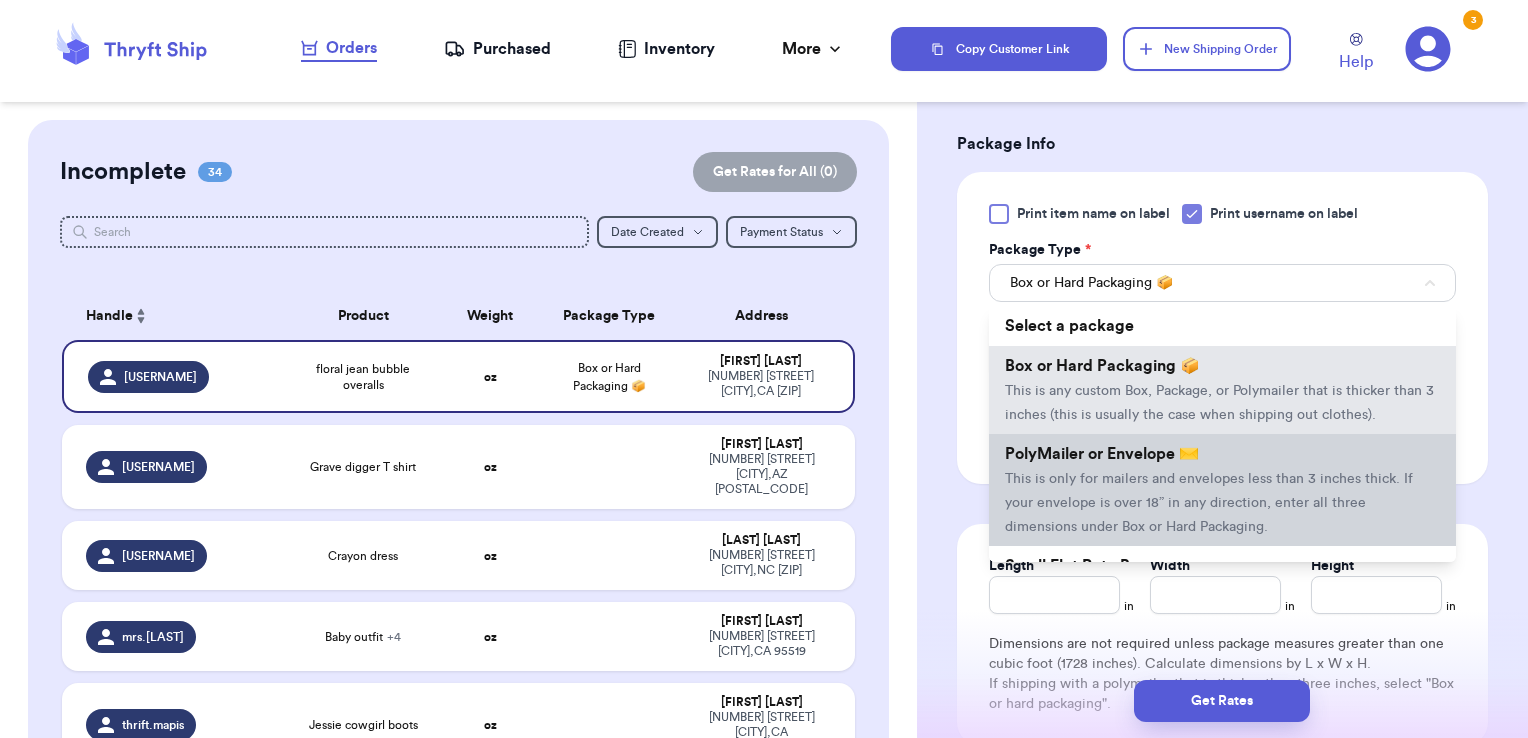click on "PolyMailer or Envelope ✉️" at bounding box center [1102, 454] 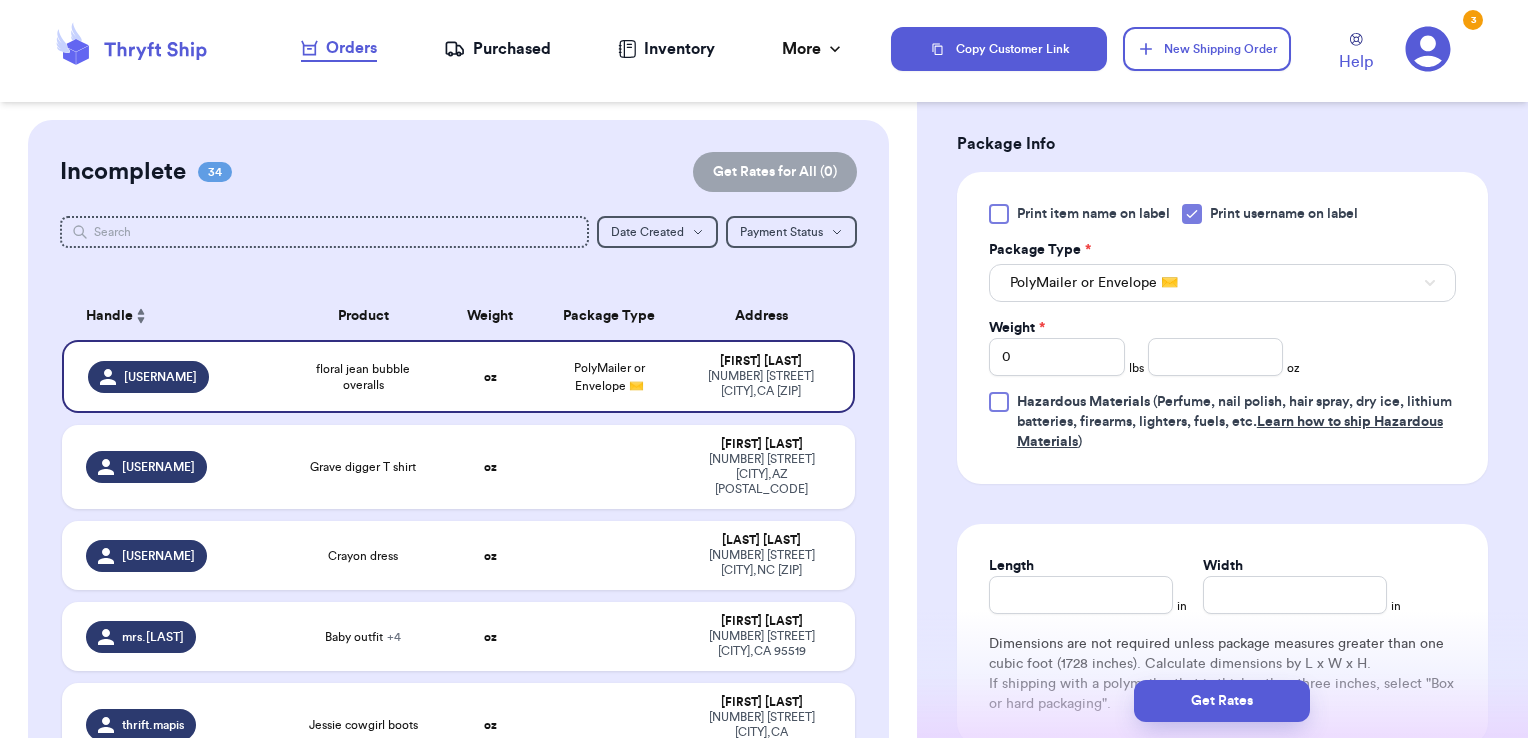scroll, scrollTop: 1138, scrollLeft: 0, axis: vertical 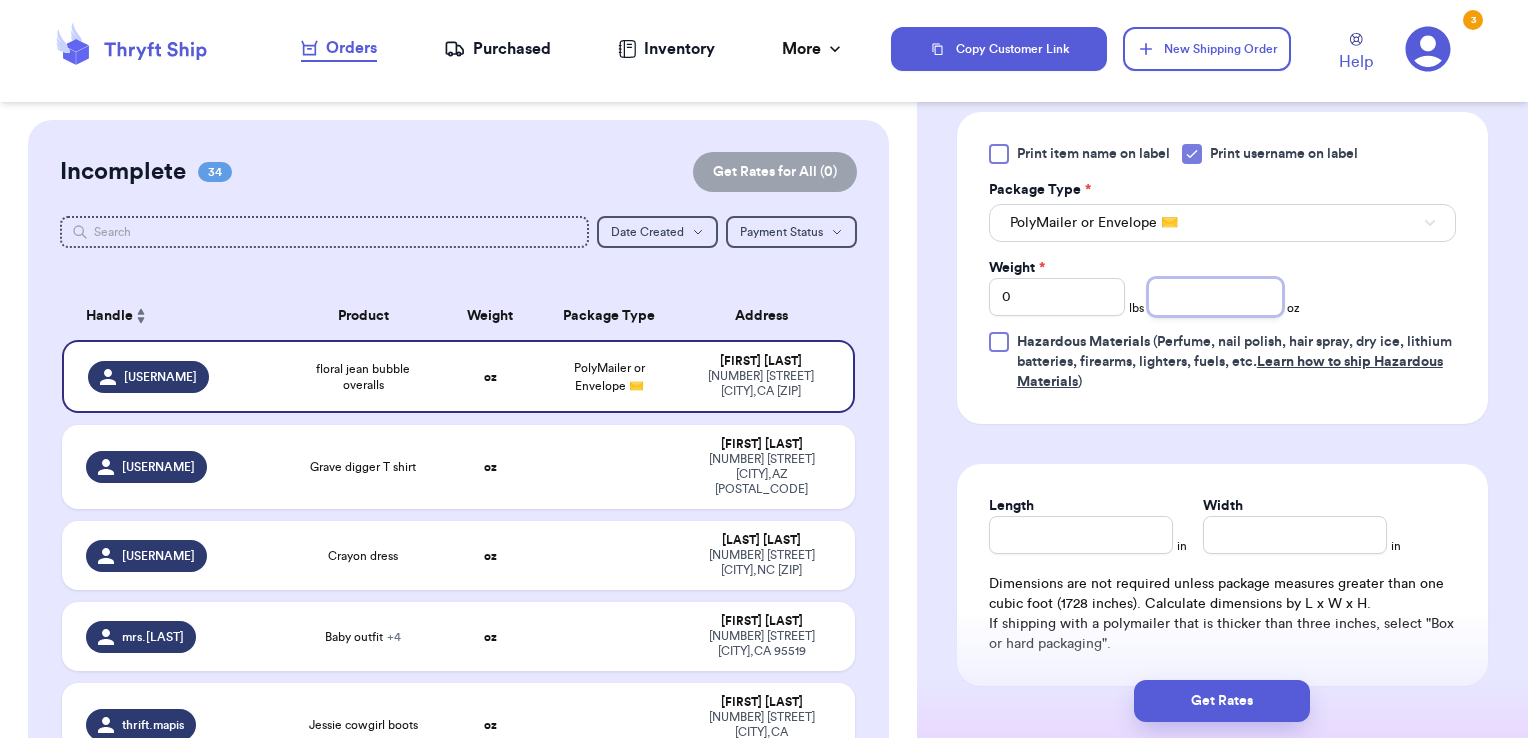 click at bounding box center (1216, 297) 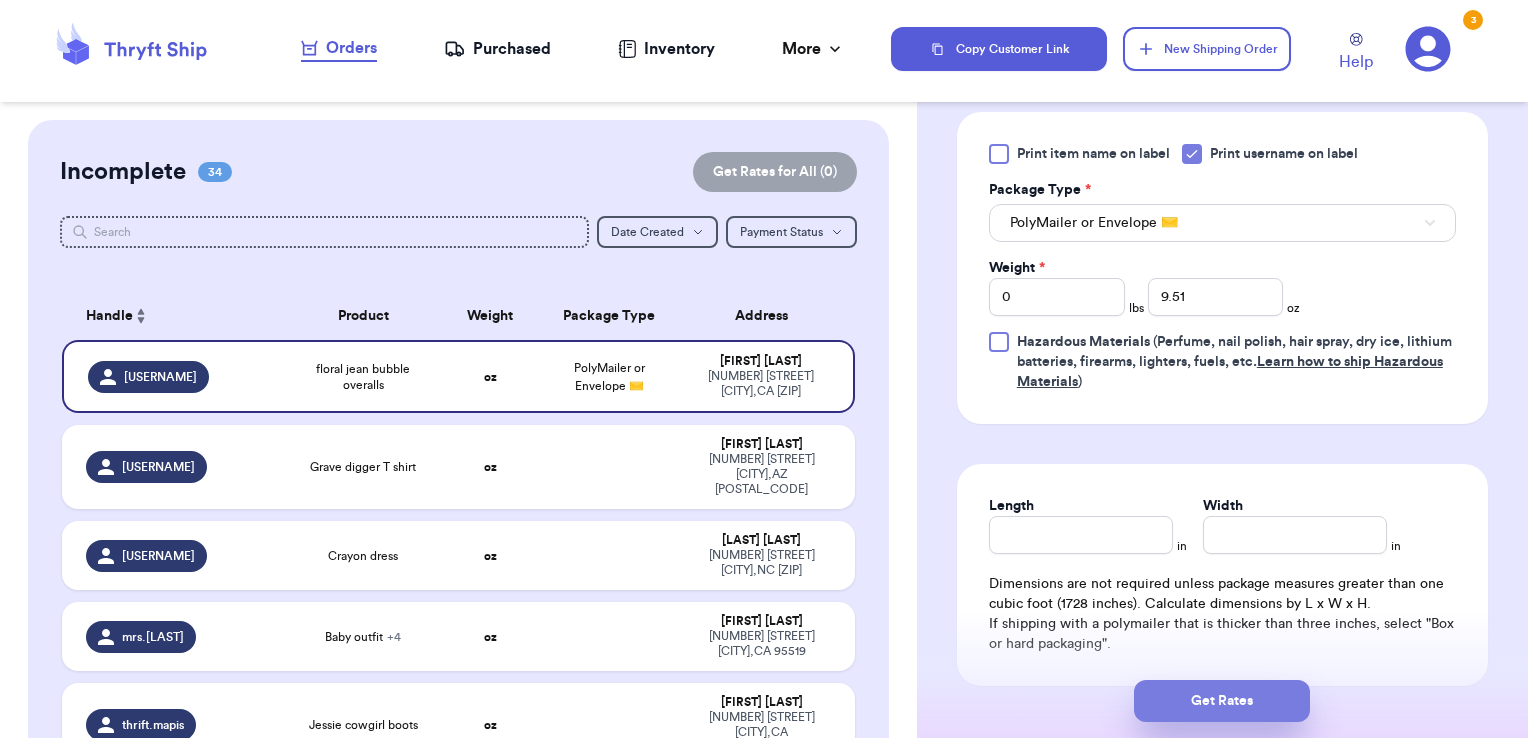 click on "Get Rates" at bounding box center [1222, 701] 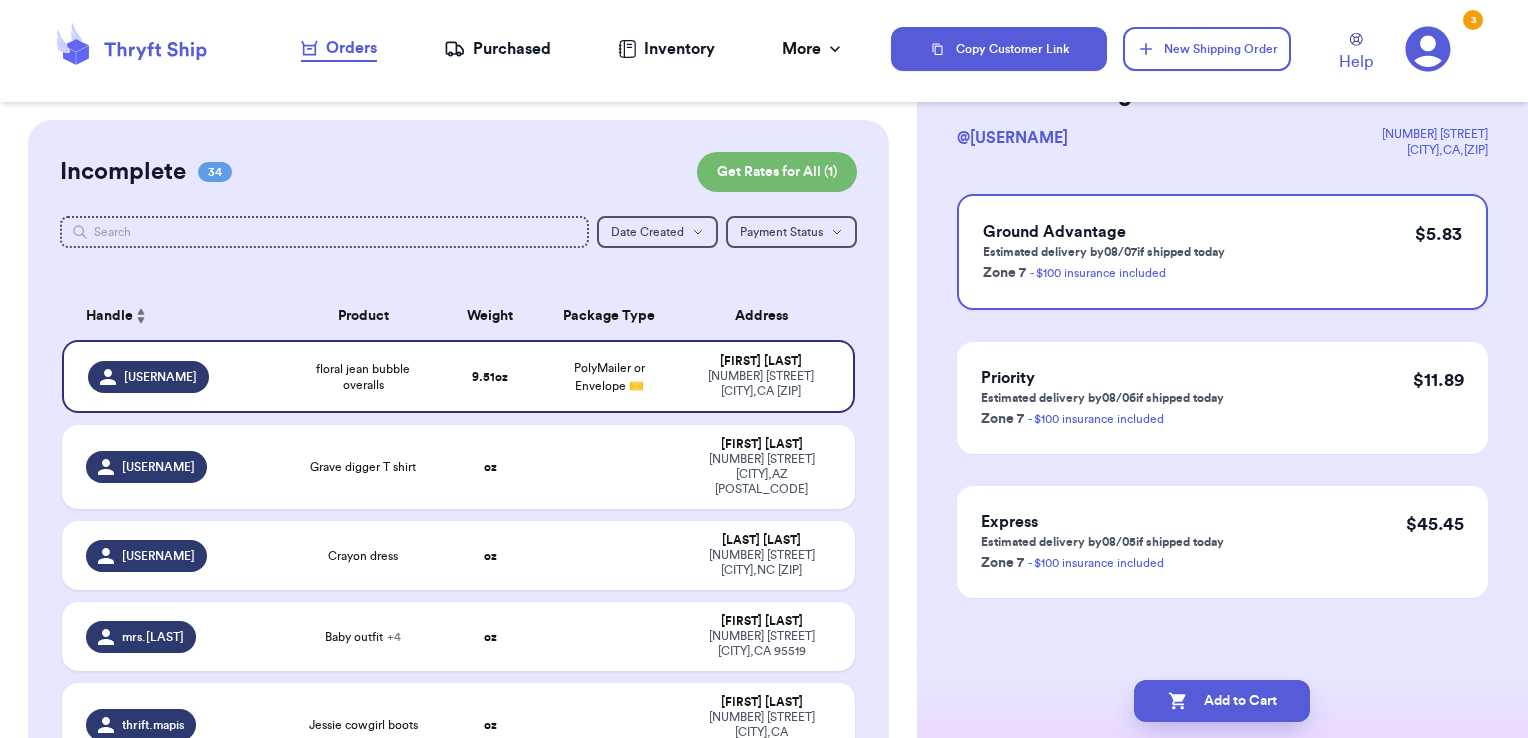 scroll, scrollTop: 0, scrollLeft: 0, axis: both 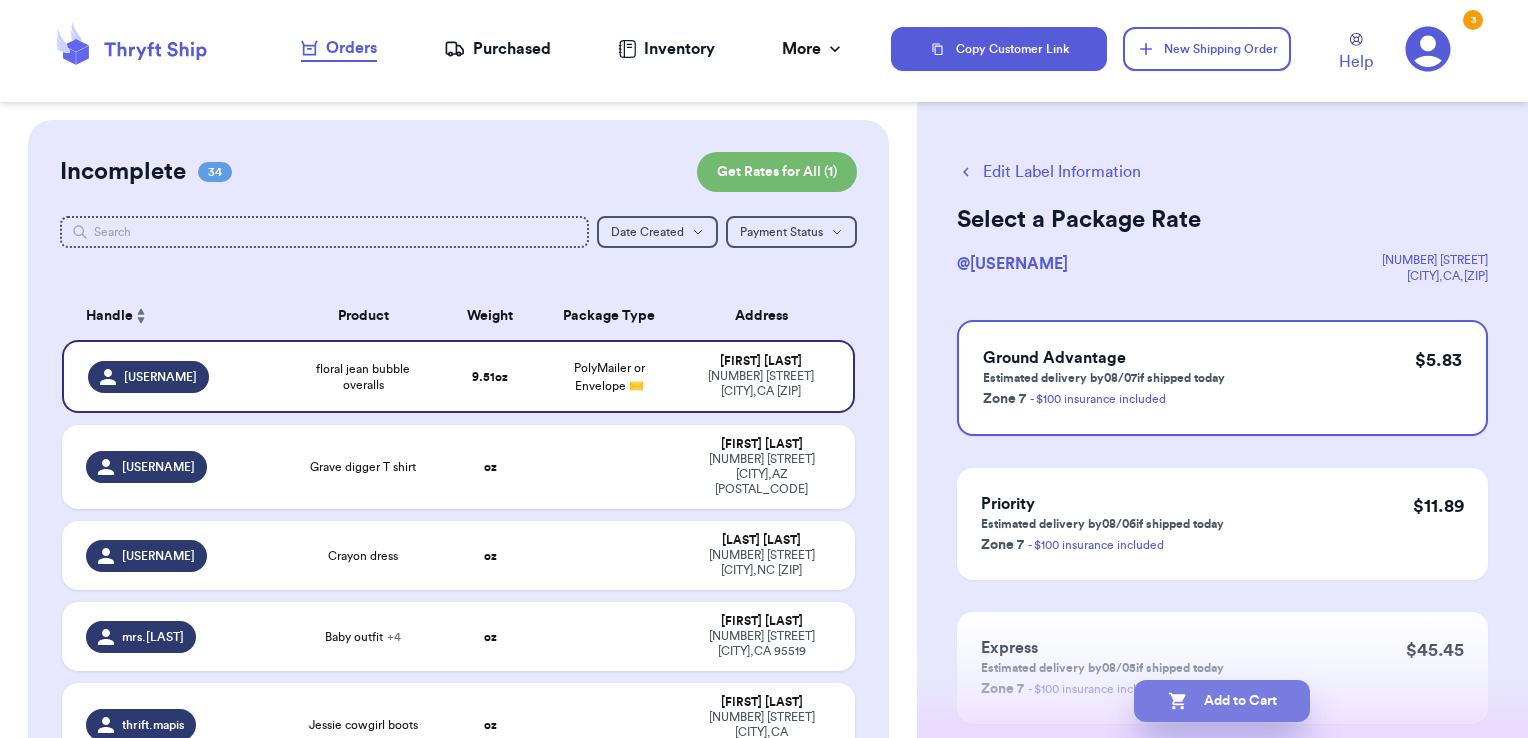 click on "Add to Cart" at bounding box center [1222, 701] 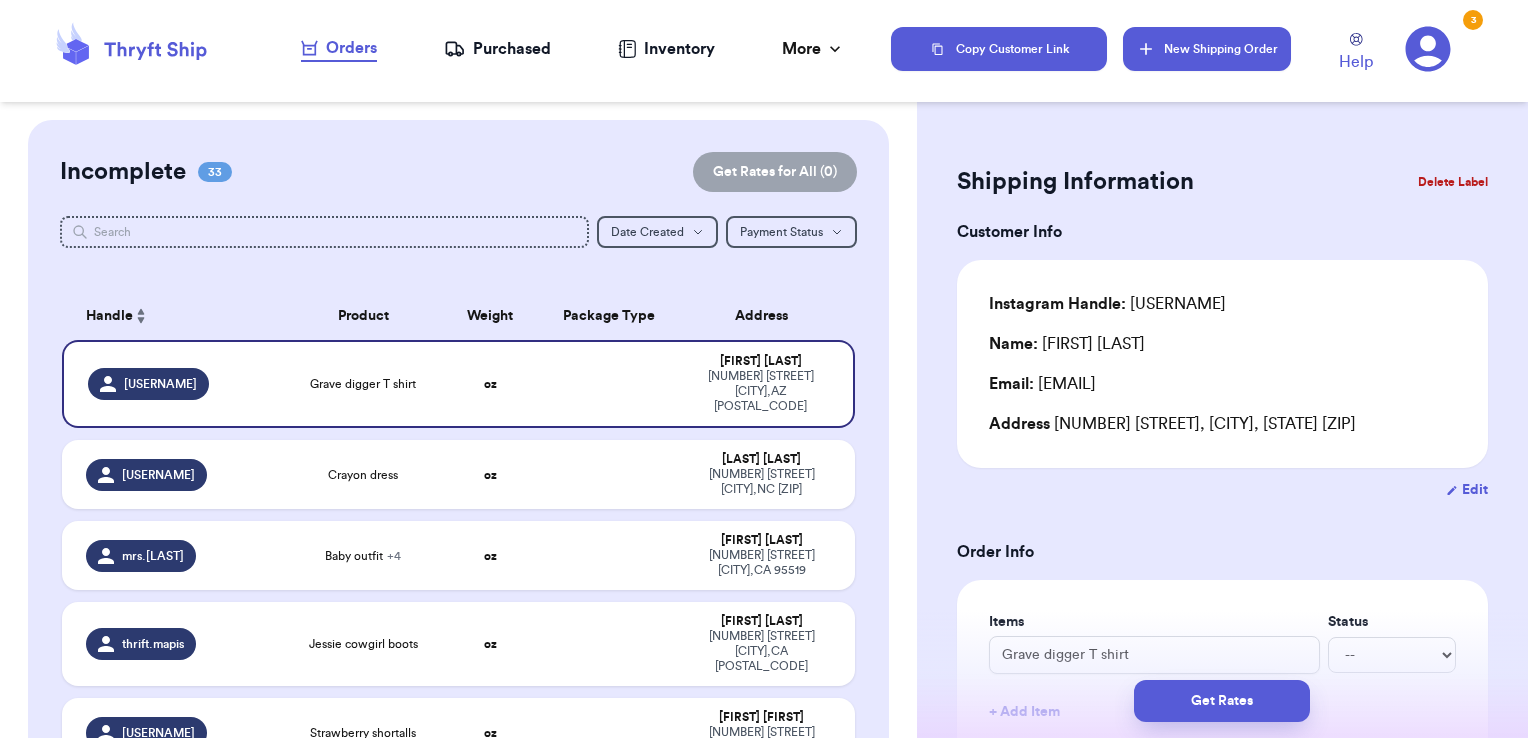 click on "New Shipping Order" at bounding box center (1207, 49) 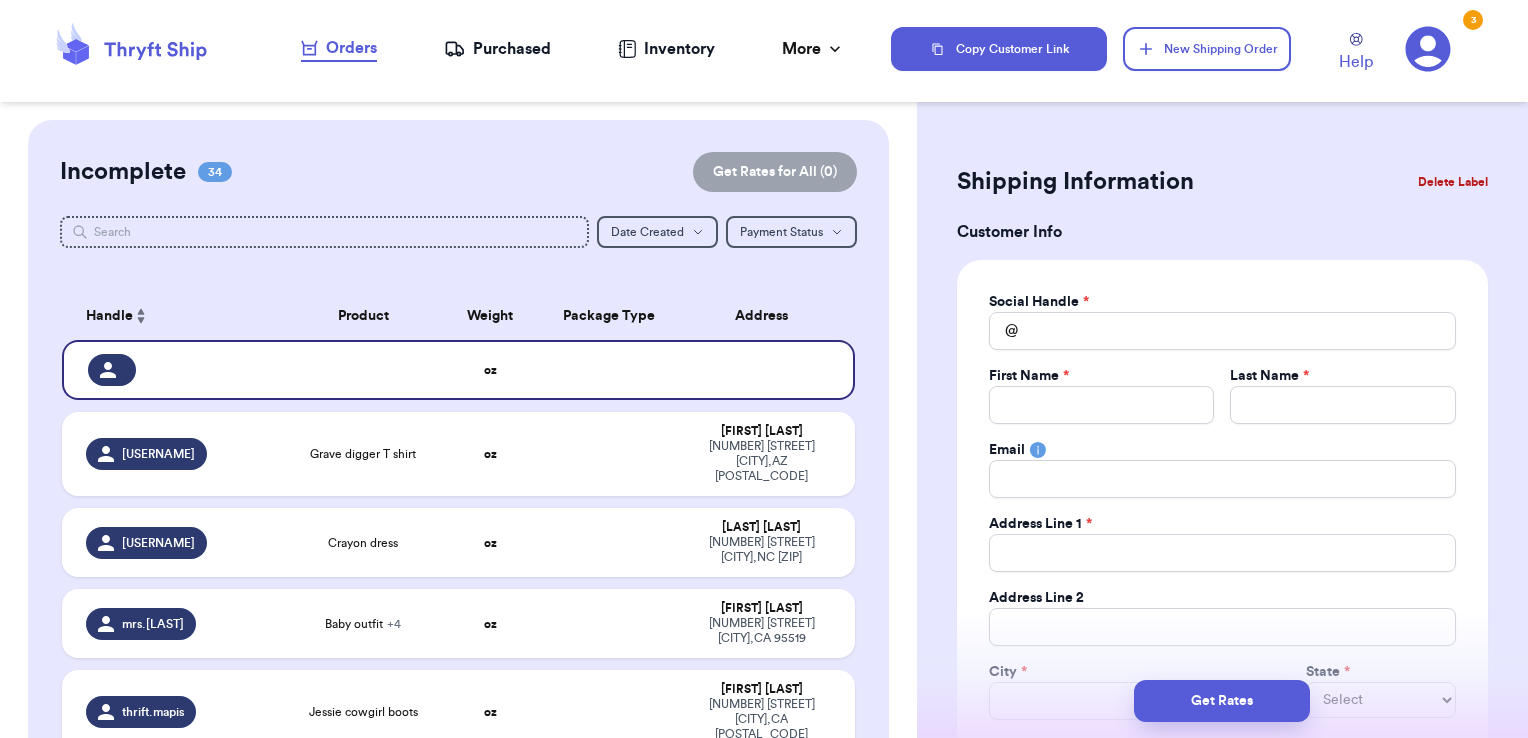 click on "Social Handle *" at bounding box center [1222, 302] 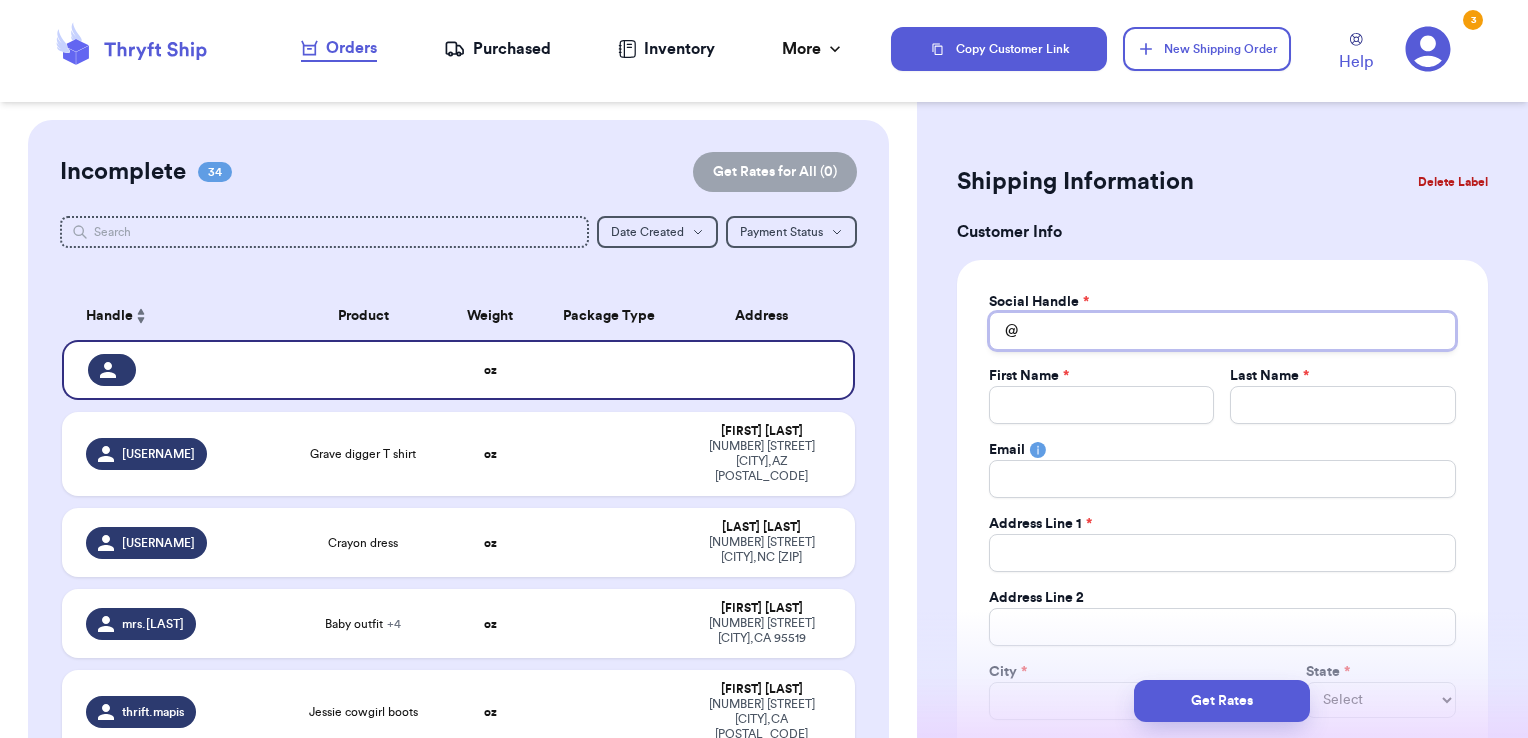 click on "Total Amount Paid" at bounding box center (1222, 331) 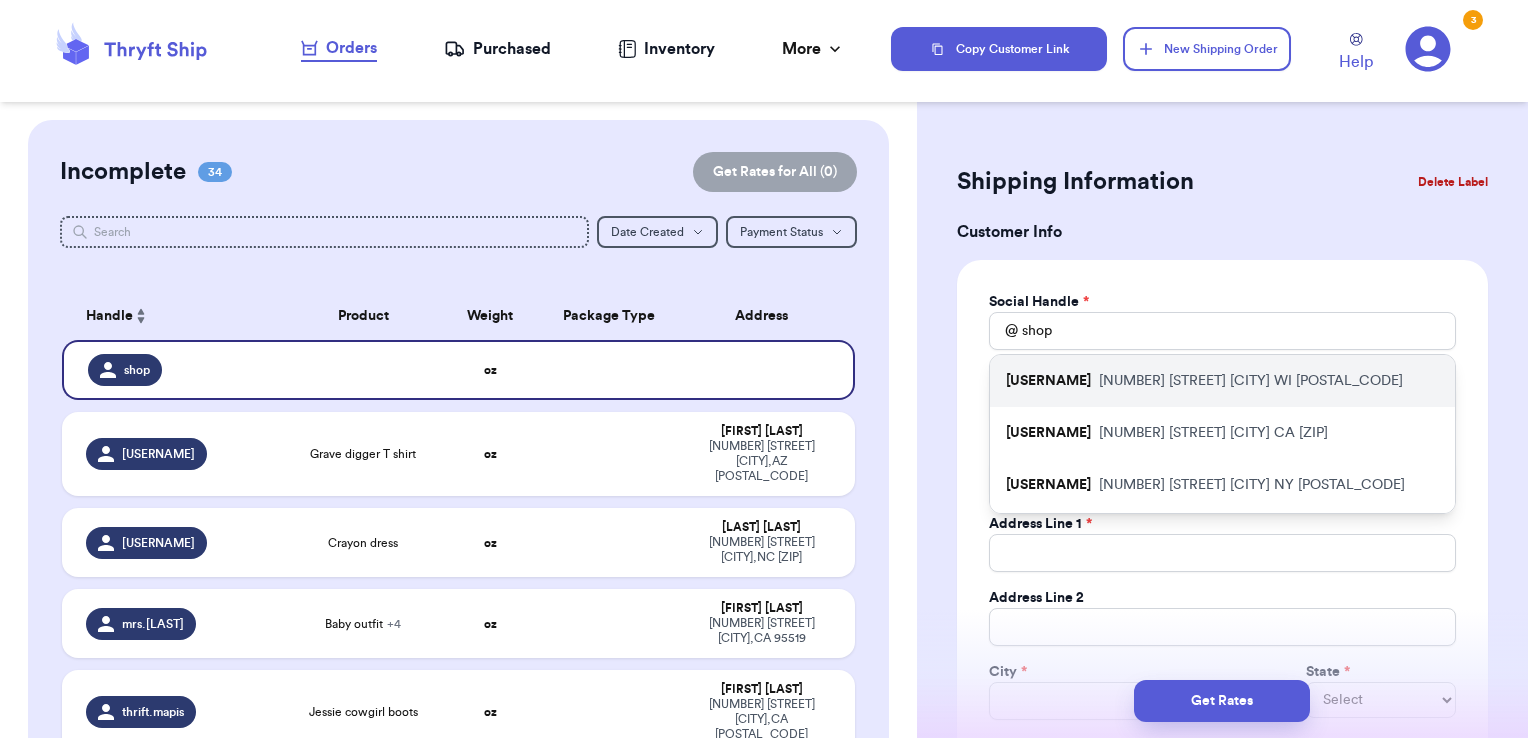 click on "[NUMBER] [STREET]   [CITY]   [STATE]   [POSTAL_CODE]" at bounding box center (1251, 381) 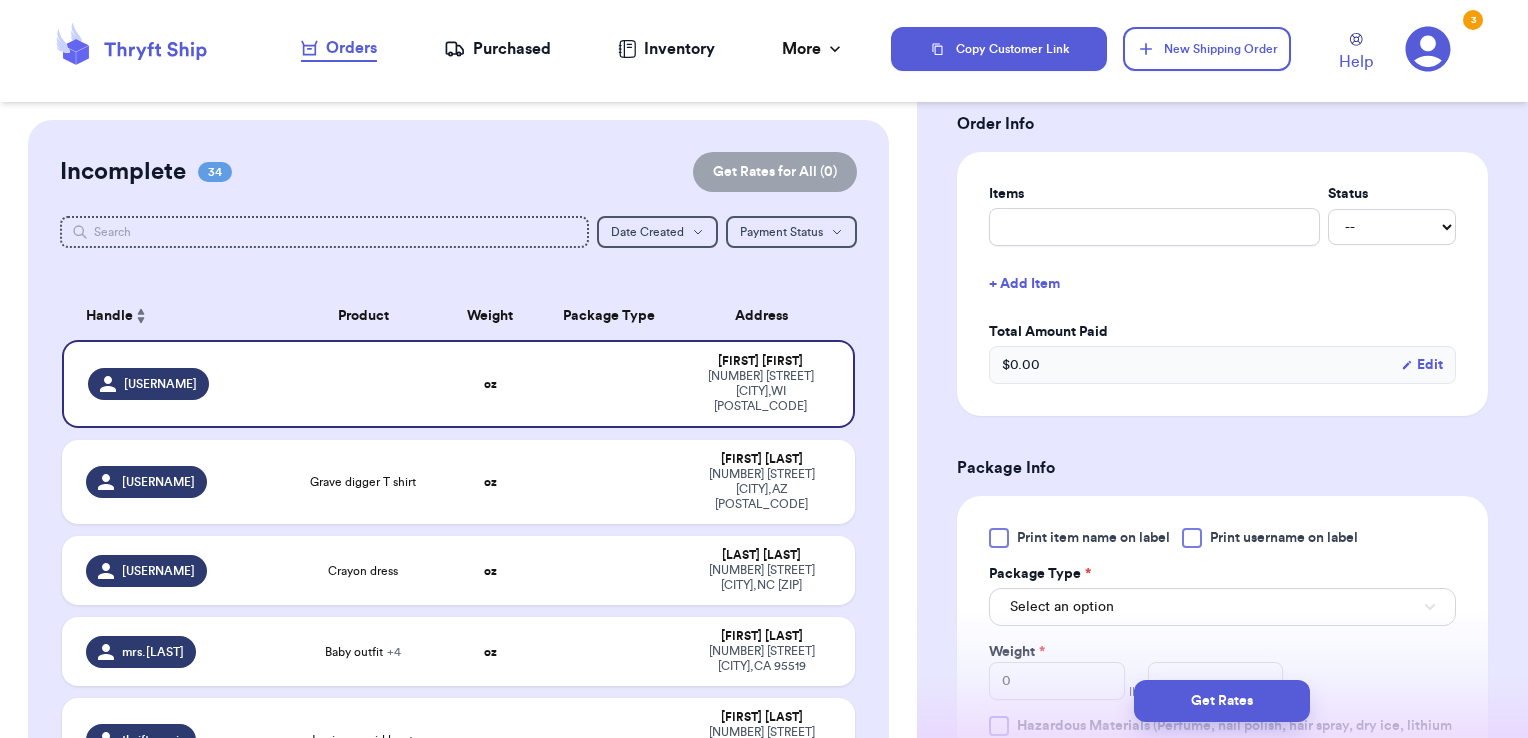 scroll, scrollTop: 755, scrollLeft: 0, axis: vertical 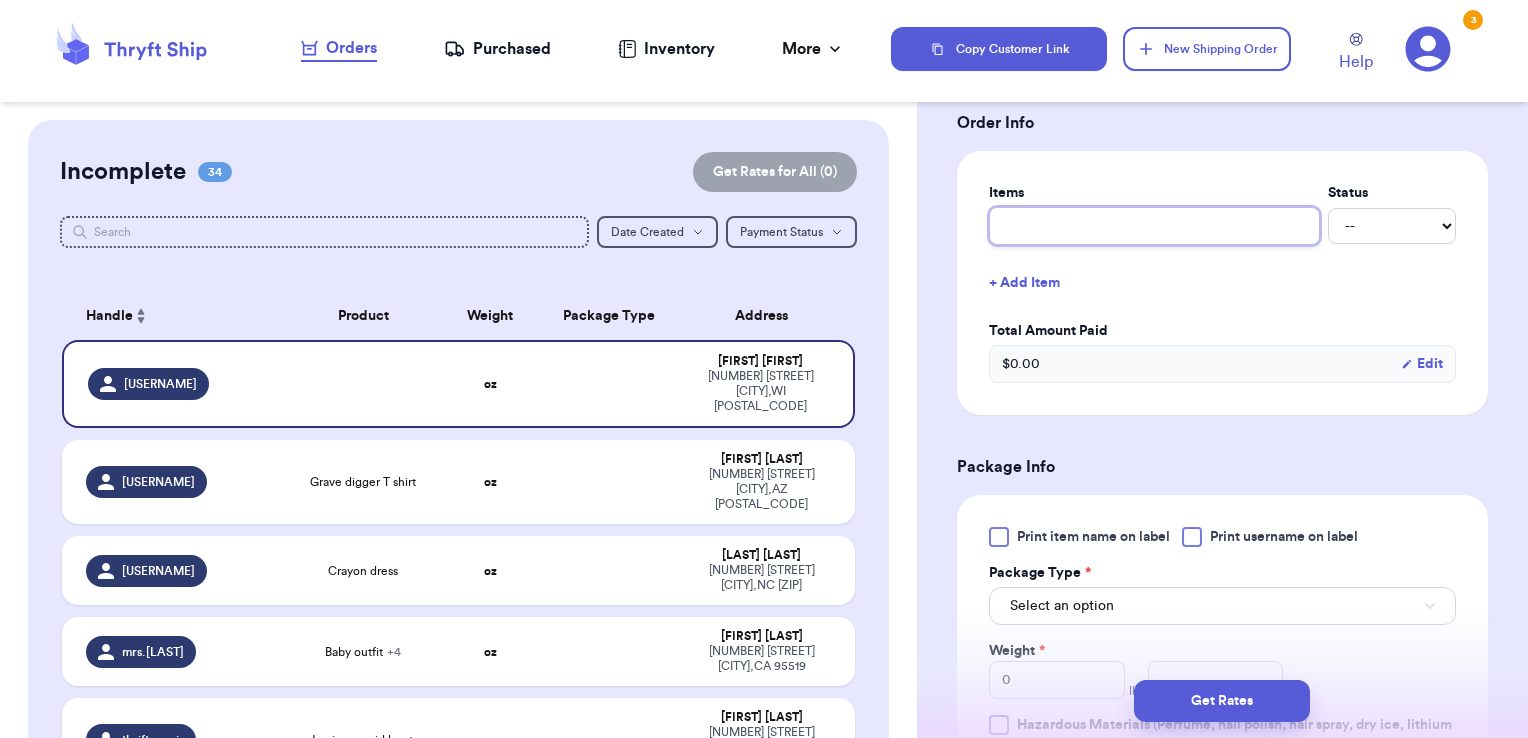 click at bounding box center [1154, 226] 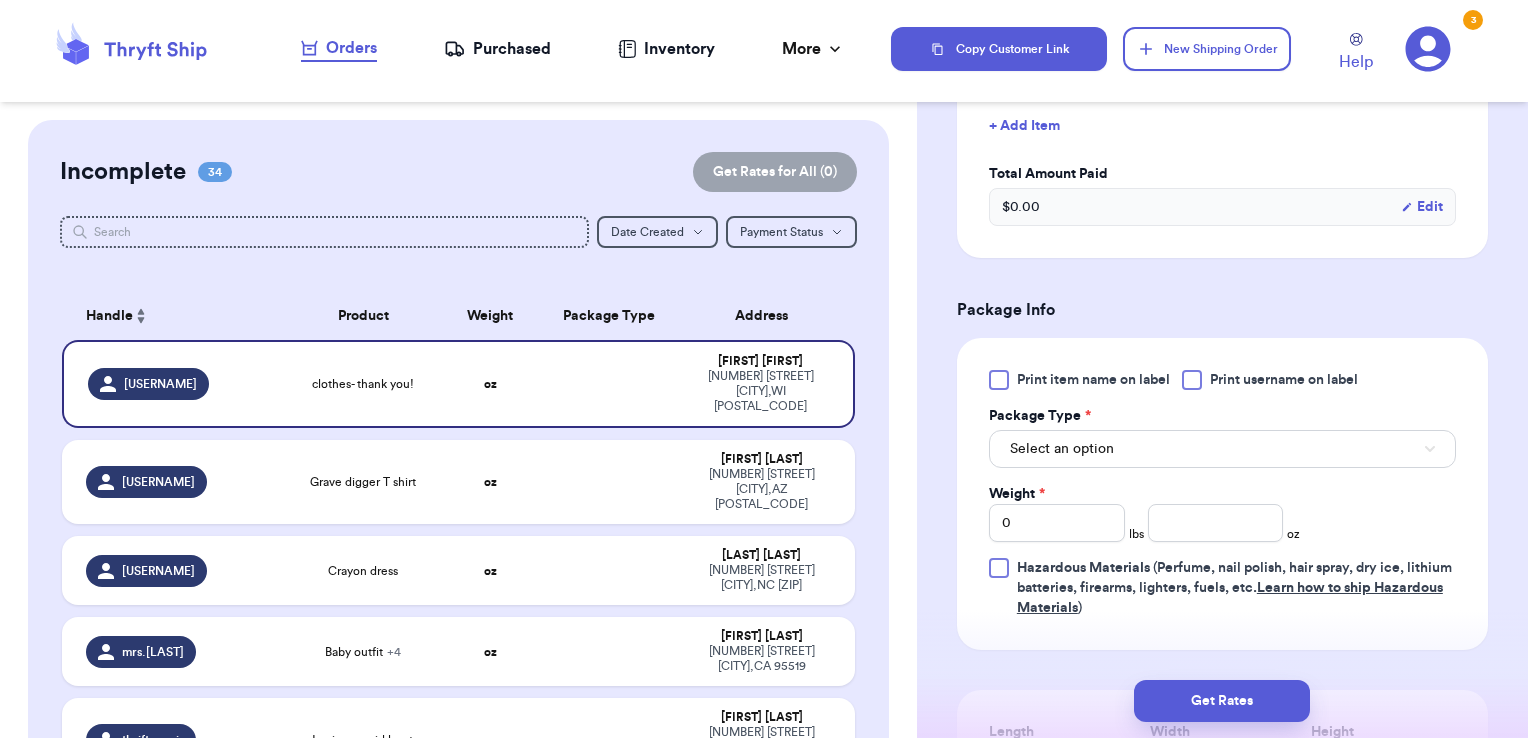 scroll, scrollTop: 914, scrollLeft: 0, axis: vertical 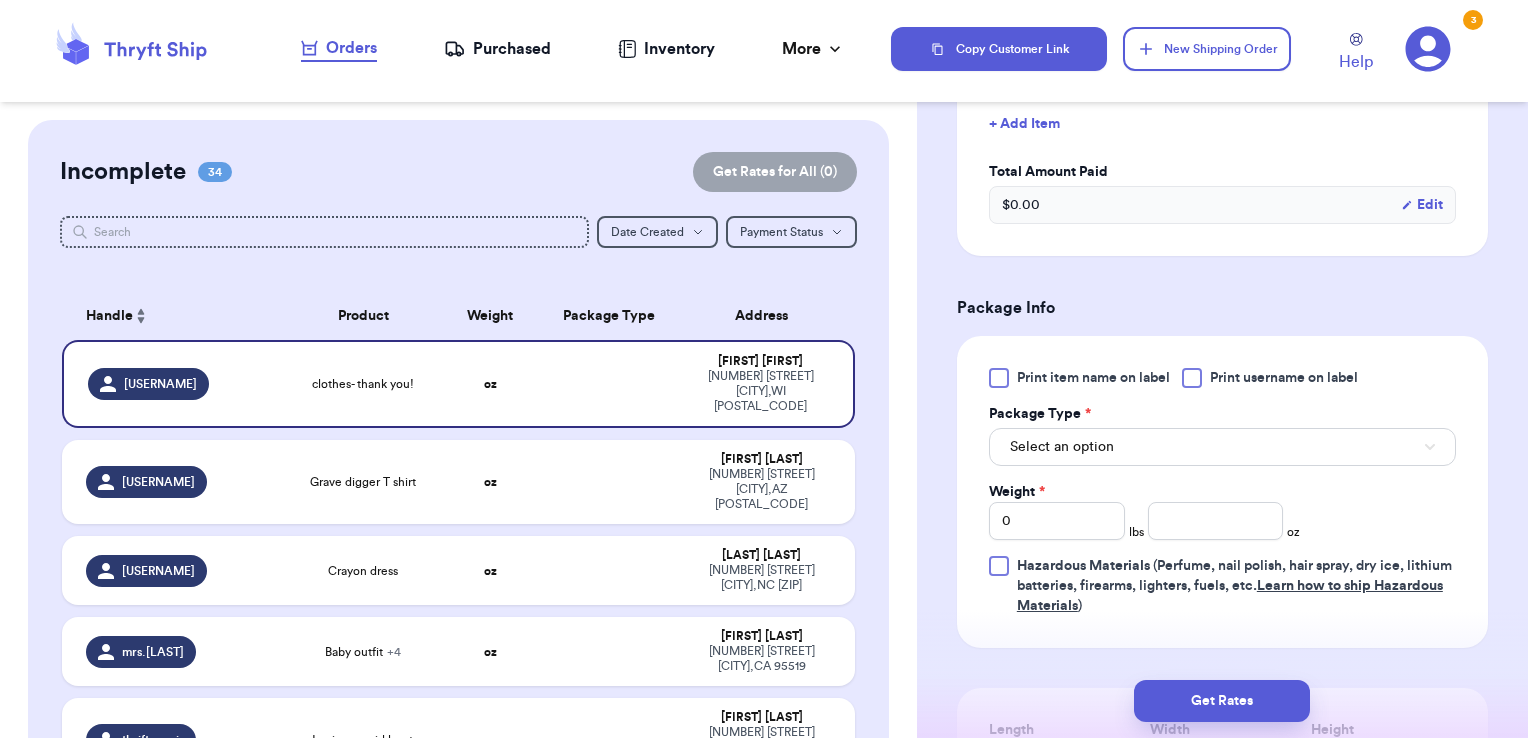 click at bounding box center (1192, 378) 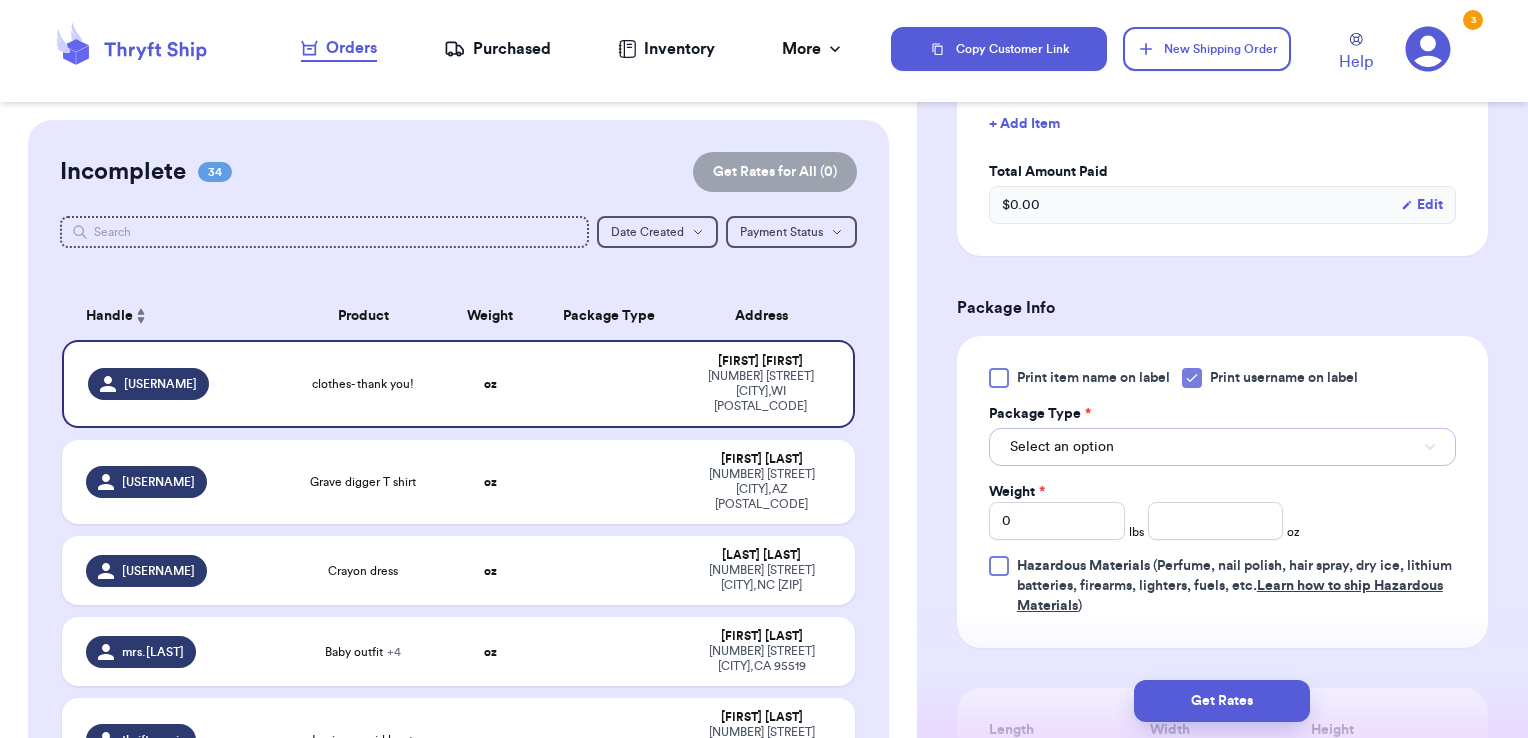 click on "Select an option" at bounding box center (1222, 447) 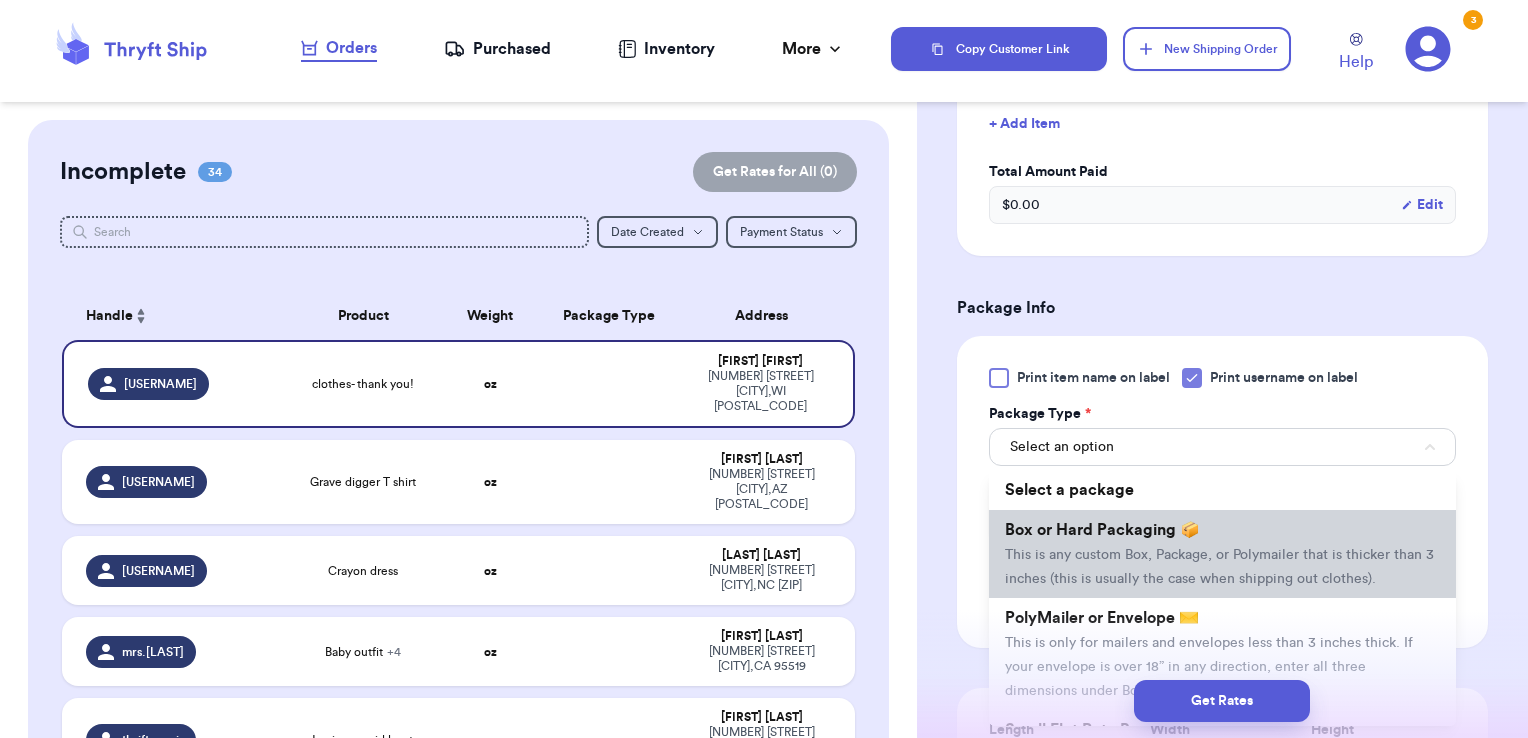 click on "Box or Hard Packaging 📦 This is any custom Box, Package, or Polymailer that is thicker than 3 inches (this is usually the case when shipping out clothes)." at bounding box center [1222, 554] 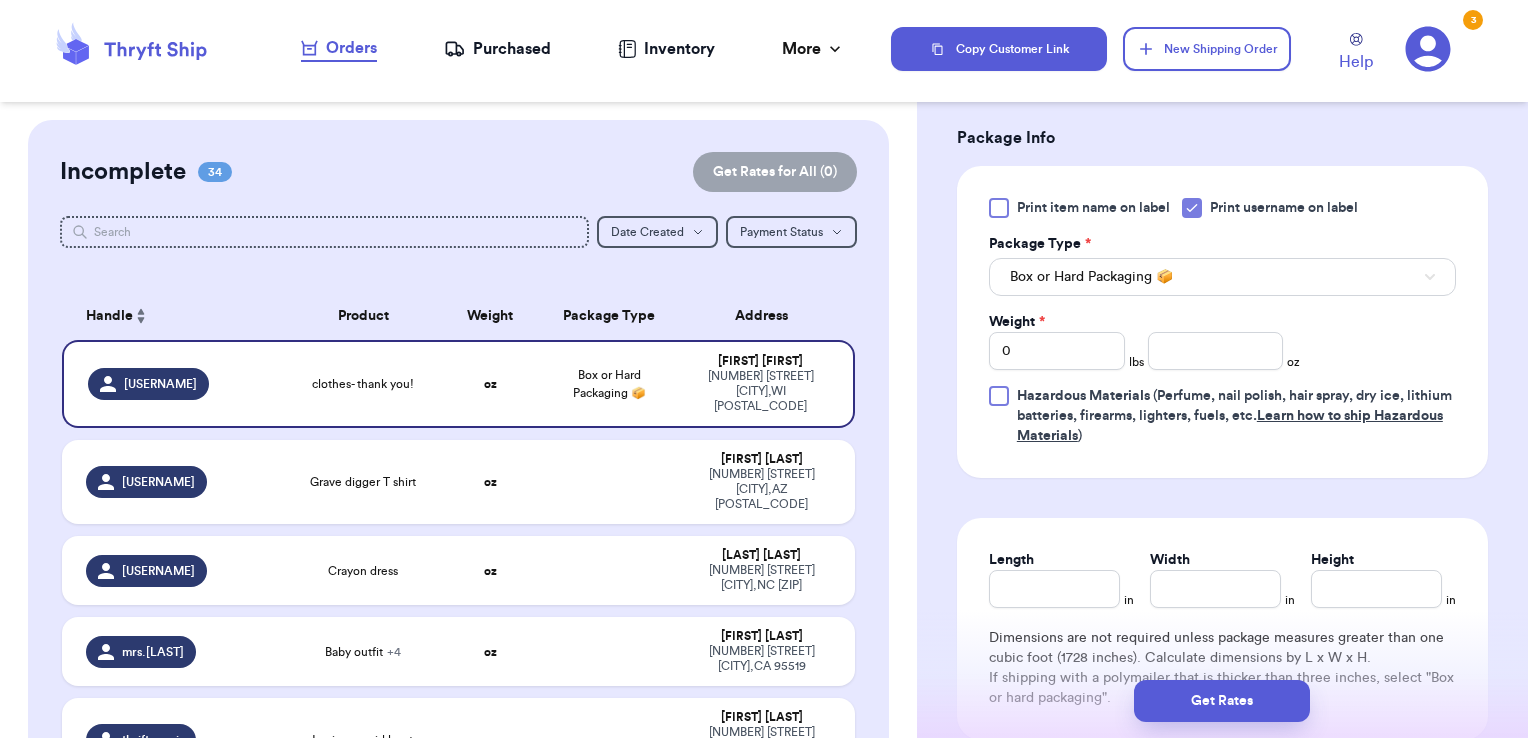 scroll, scrollTop: 1086, scrollLeft: 0, axis: vertical 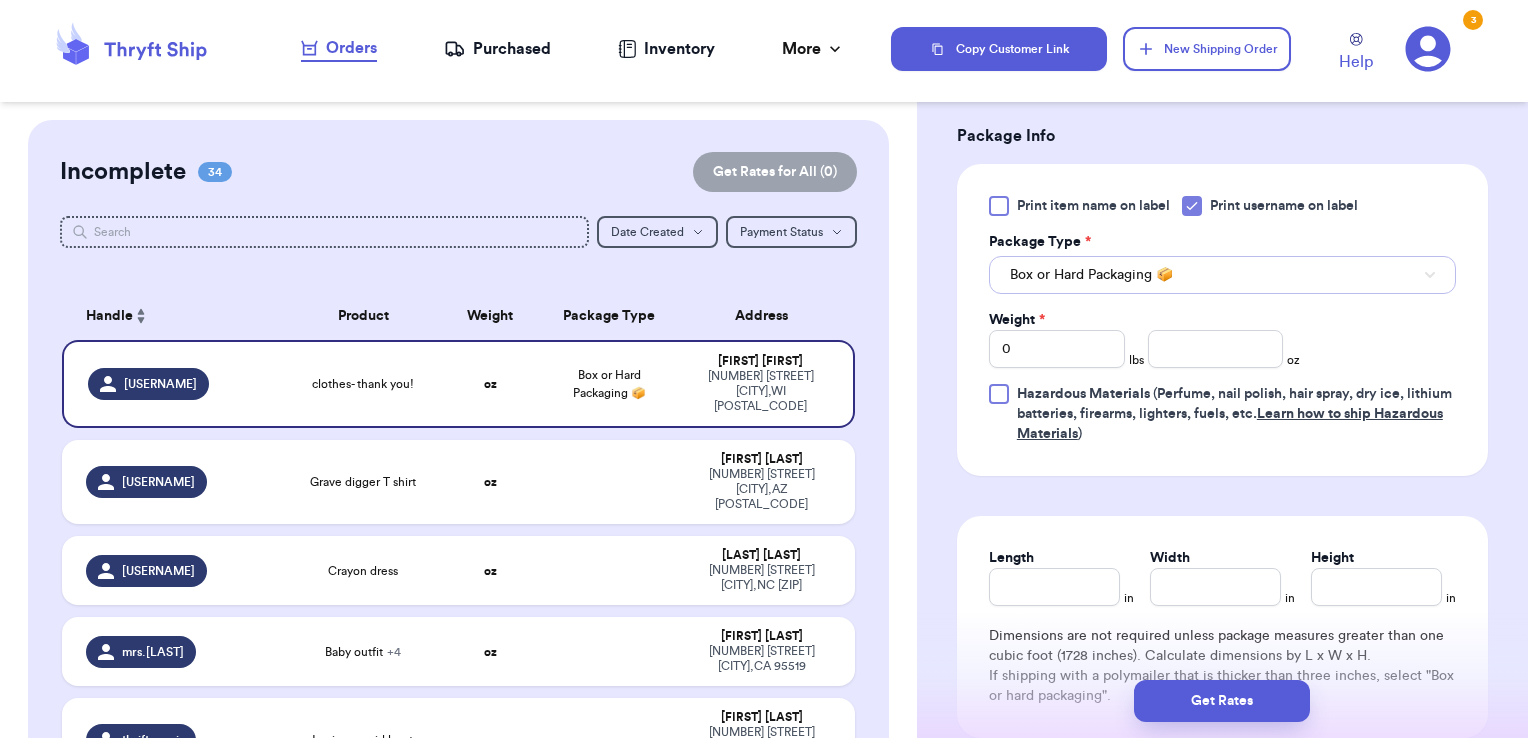 click on "Box or Hard Packaging 📦" at bounding box center (1222, 275) 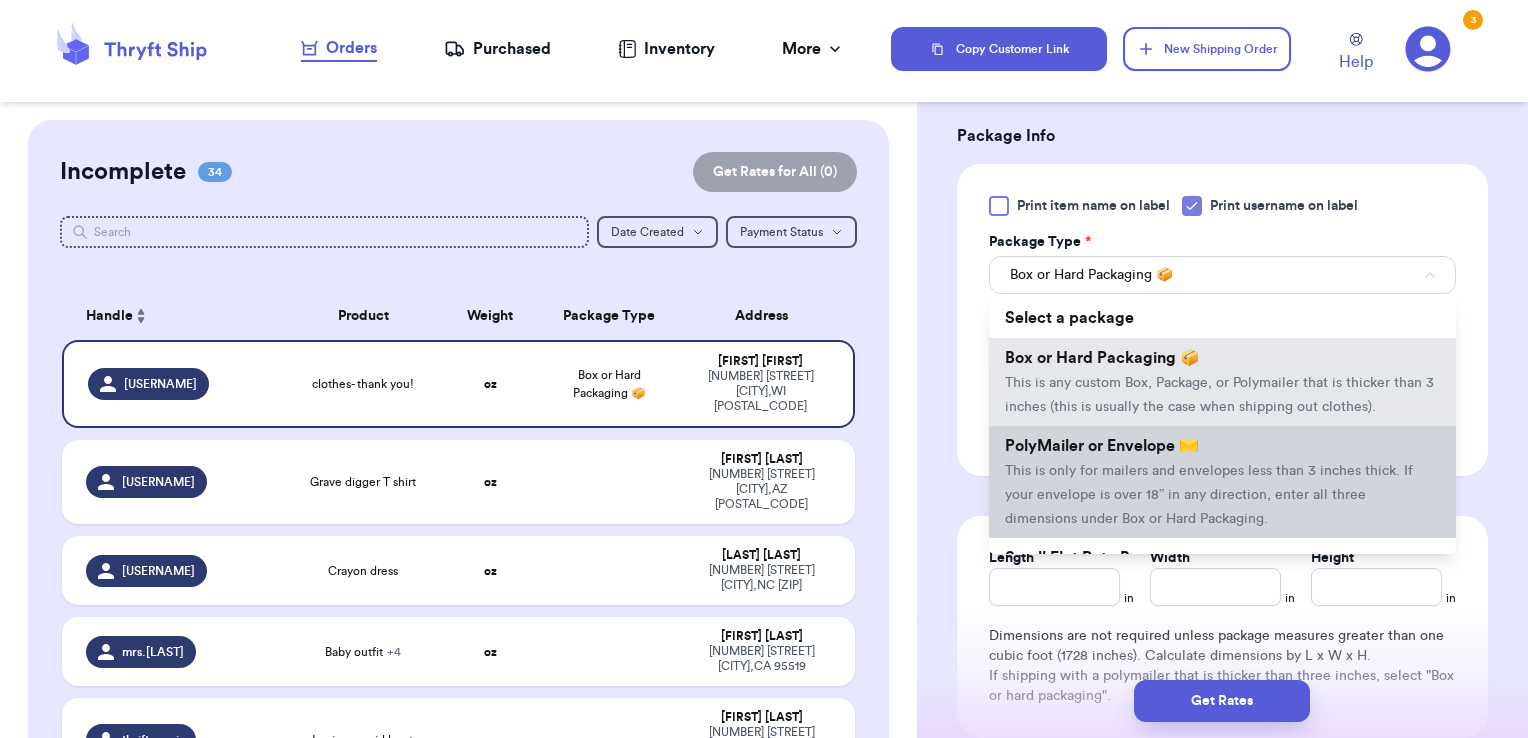 click on "PolyMailer or Envelope ✉️" at bounding box center (1102, 446) 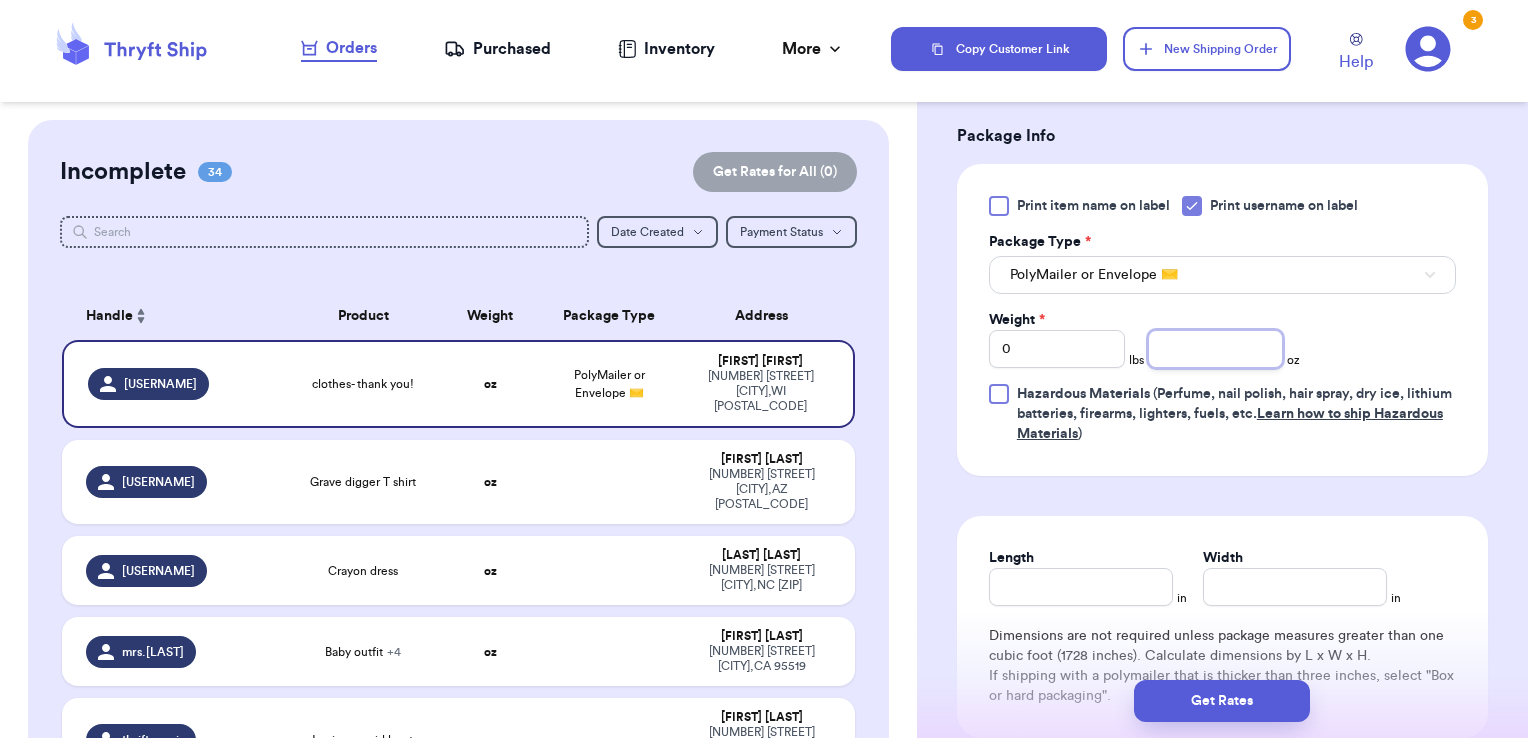 click at bounding box center [1216, 349] 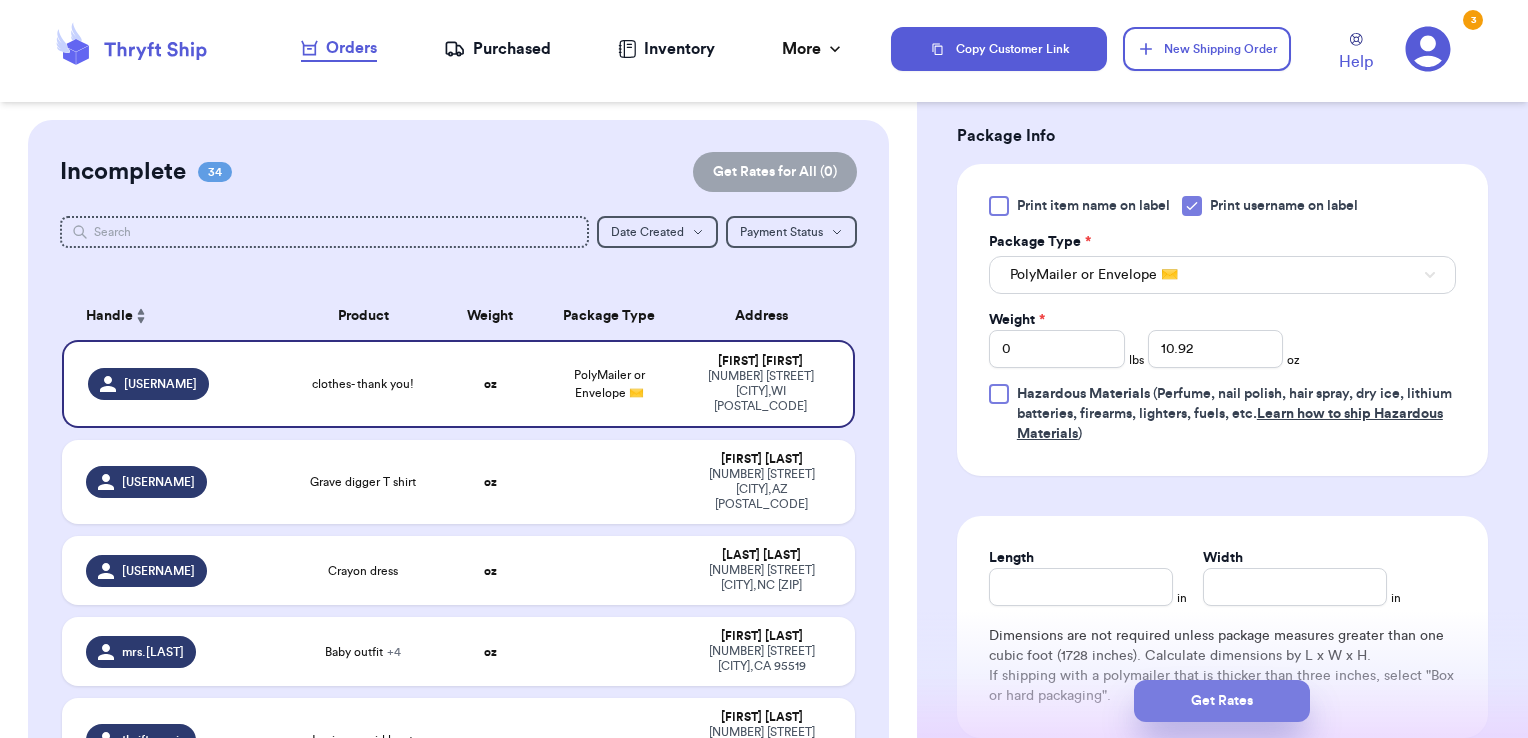 click on "Get Rates" at bounding box center (1222, 701) 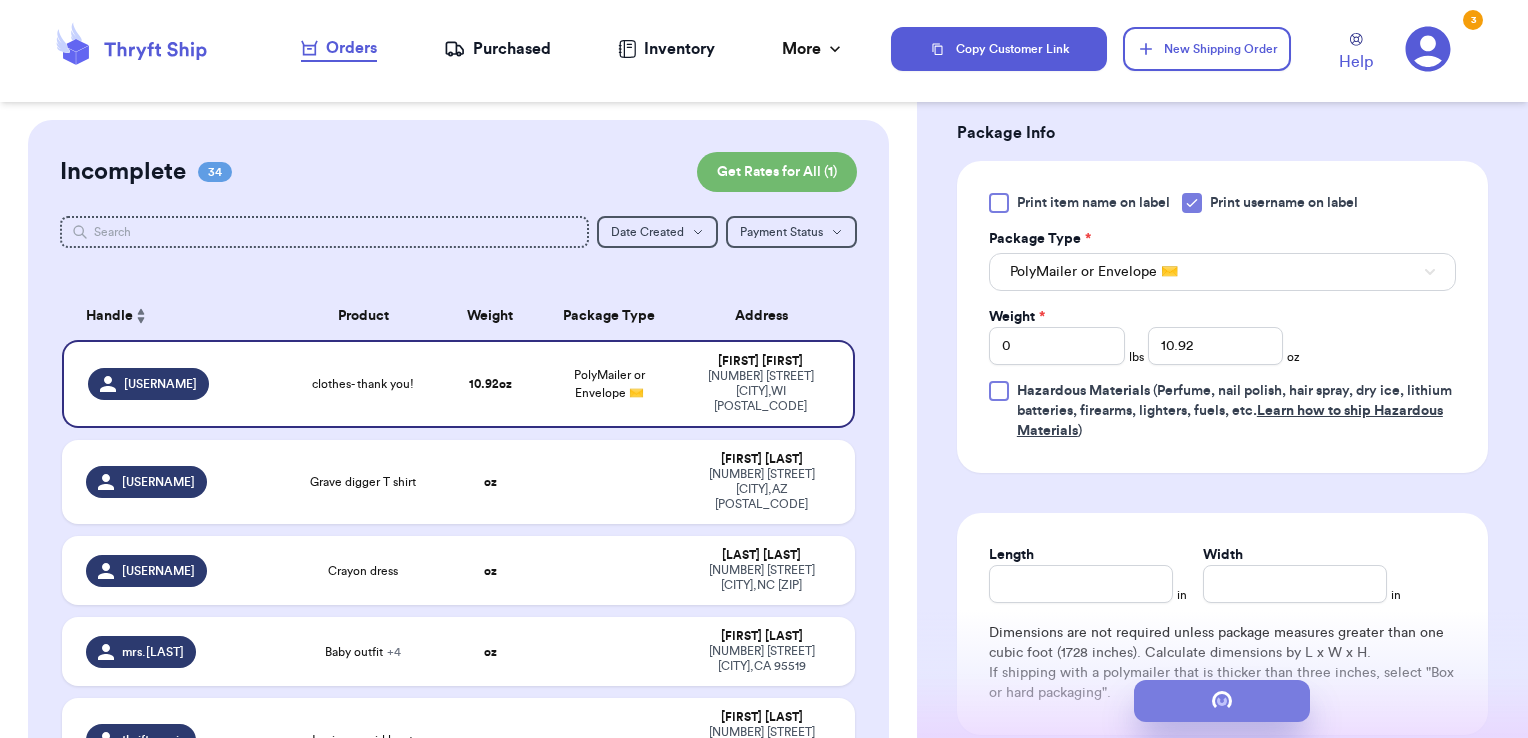 scroll, scrollTop: 0, scrollLeft: 0, axis: both 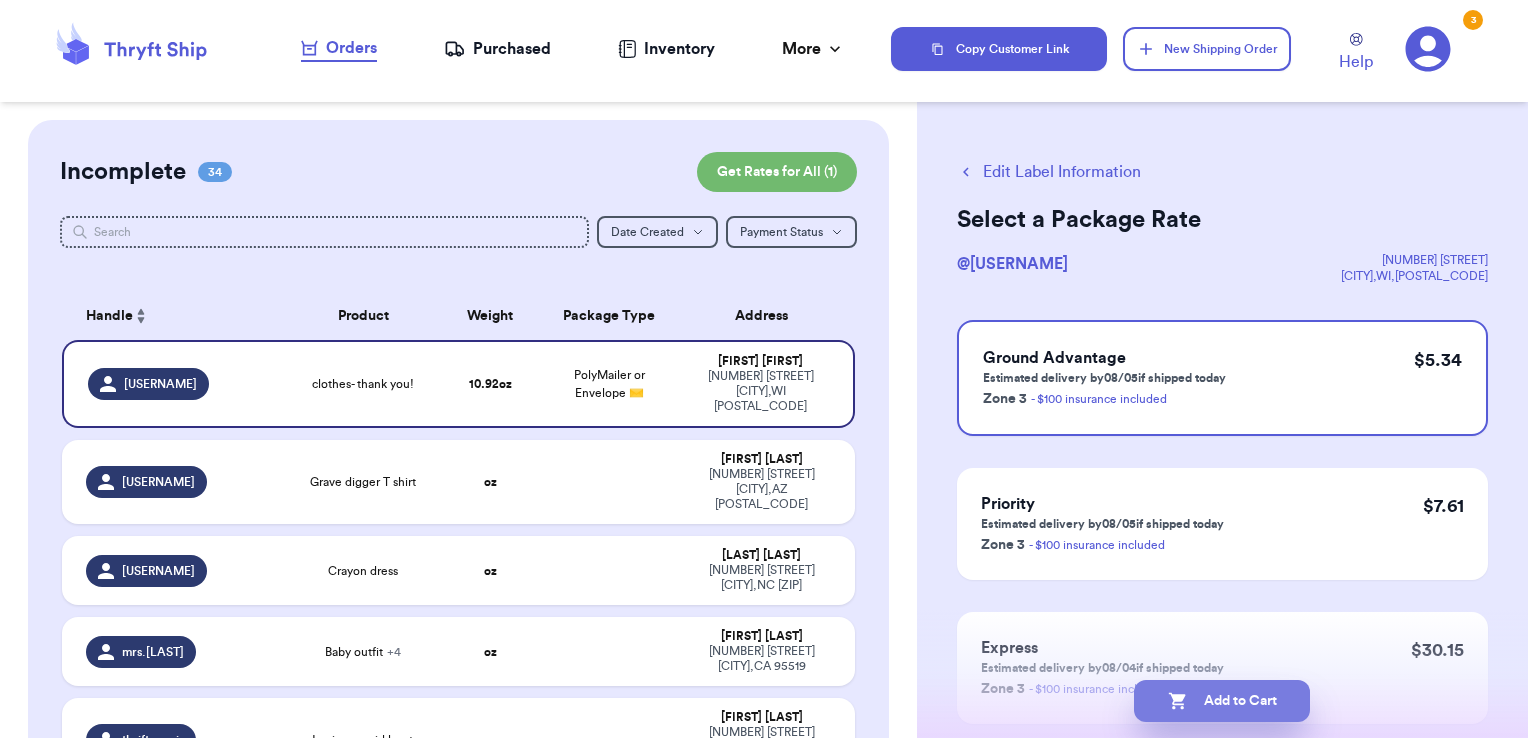 click on "Add to Cart" at bounding box center [1222, 701] 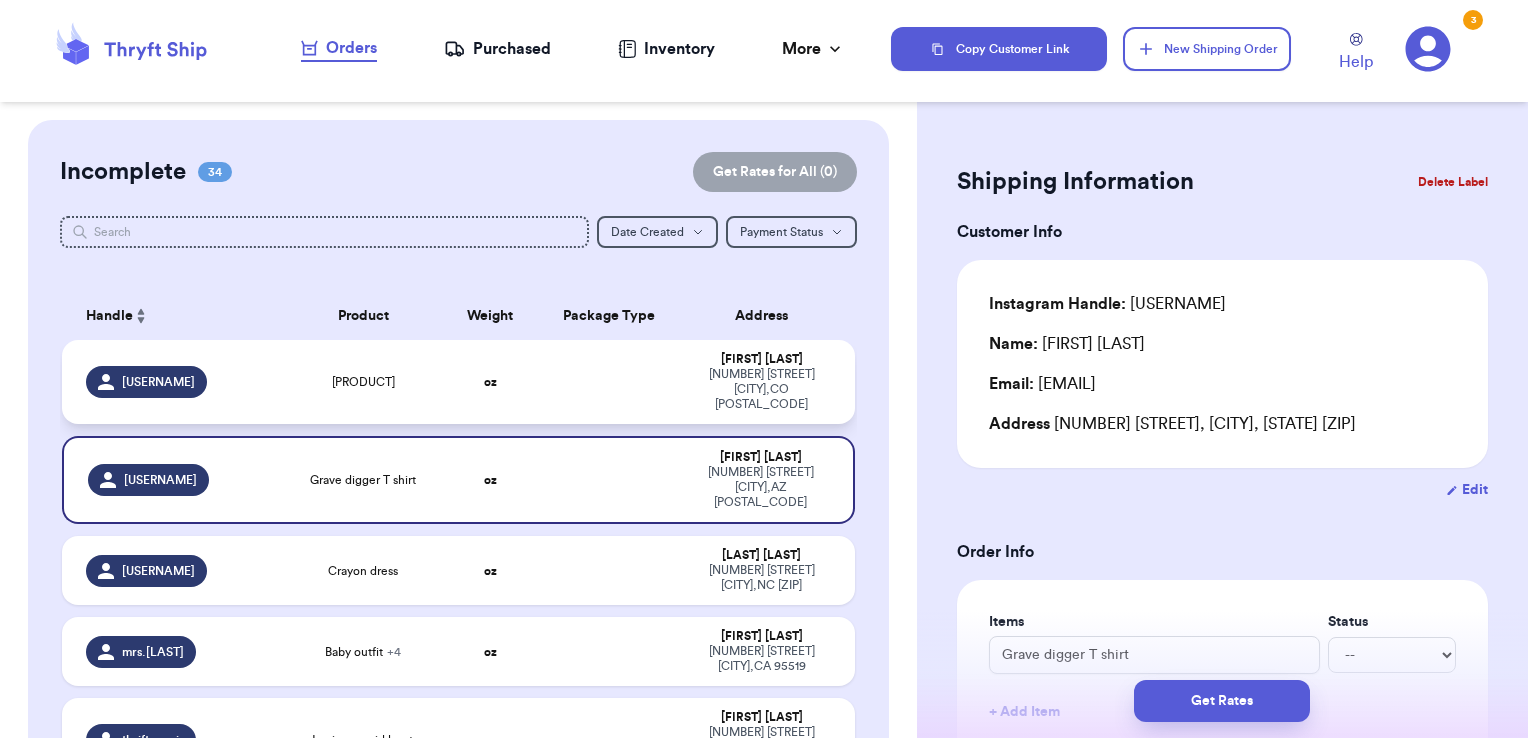 click at bounding box center (609, 382) 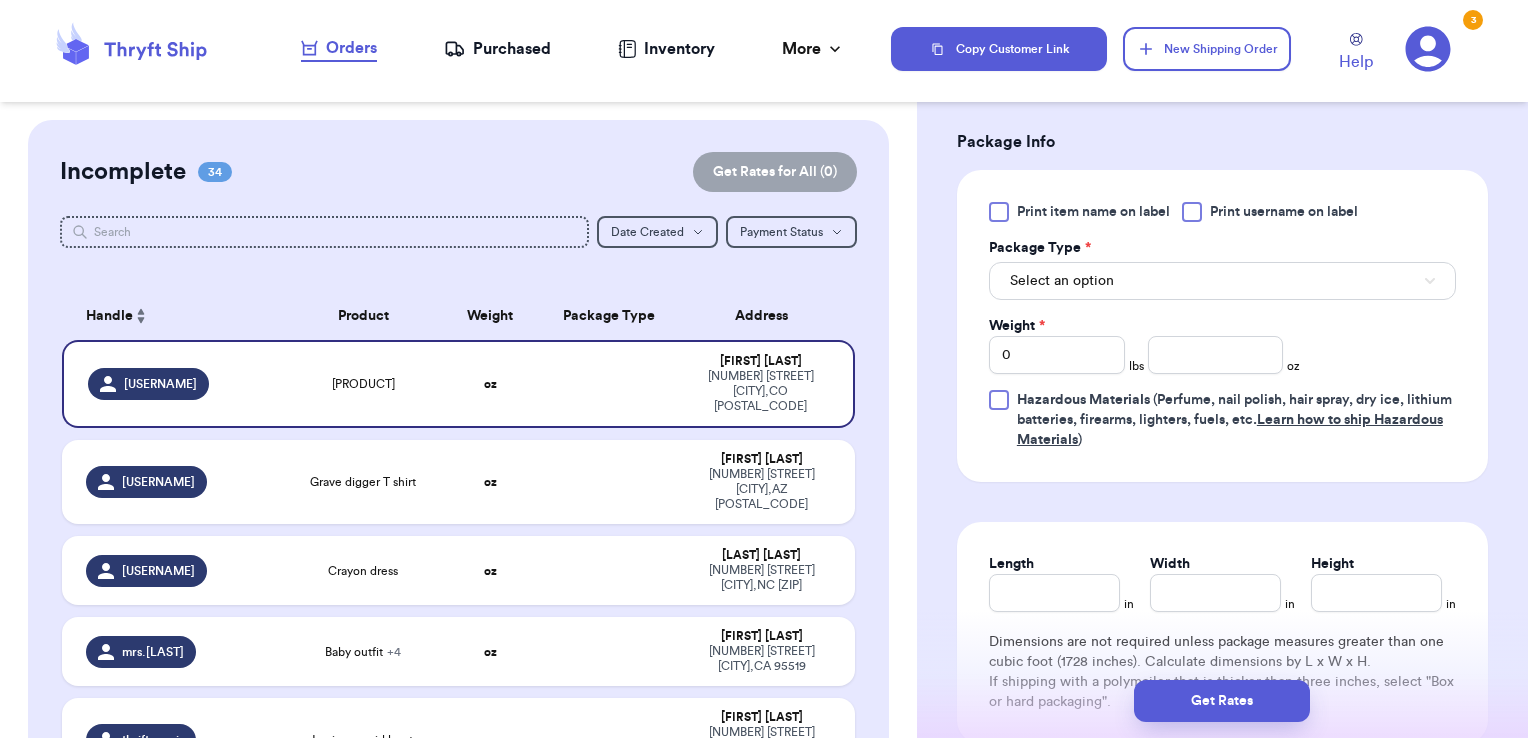 scroll, scrollTop: 760, scrollLeft: 0, axis: vertical 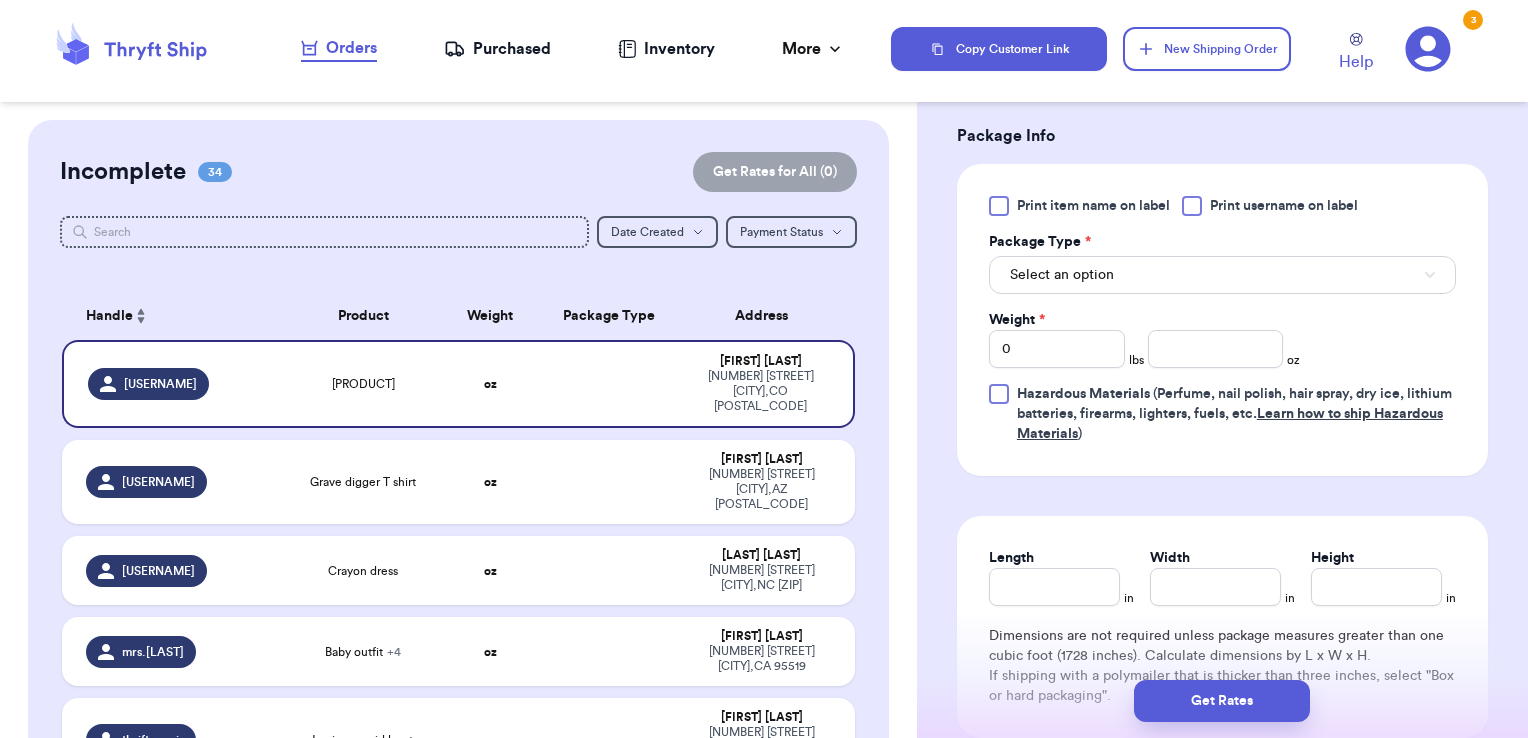 click on "Print username on label" at bounding box center [1284, 206] 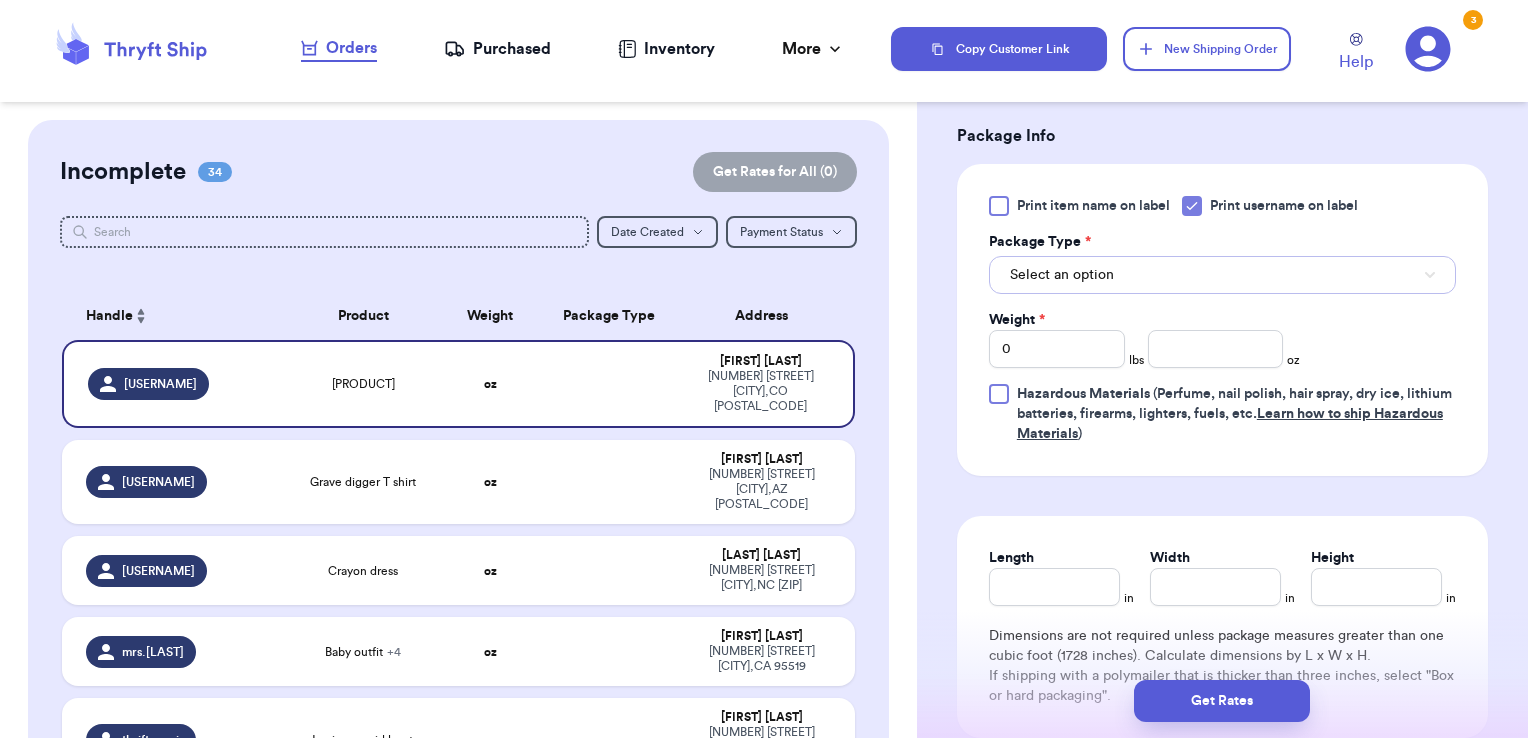 click on "Select an option" at bounding box center [1222, 275] 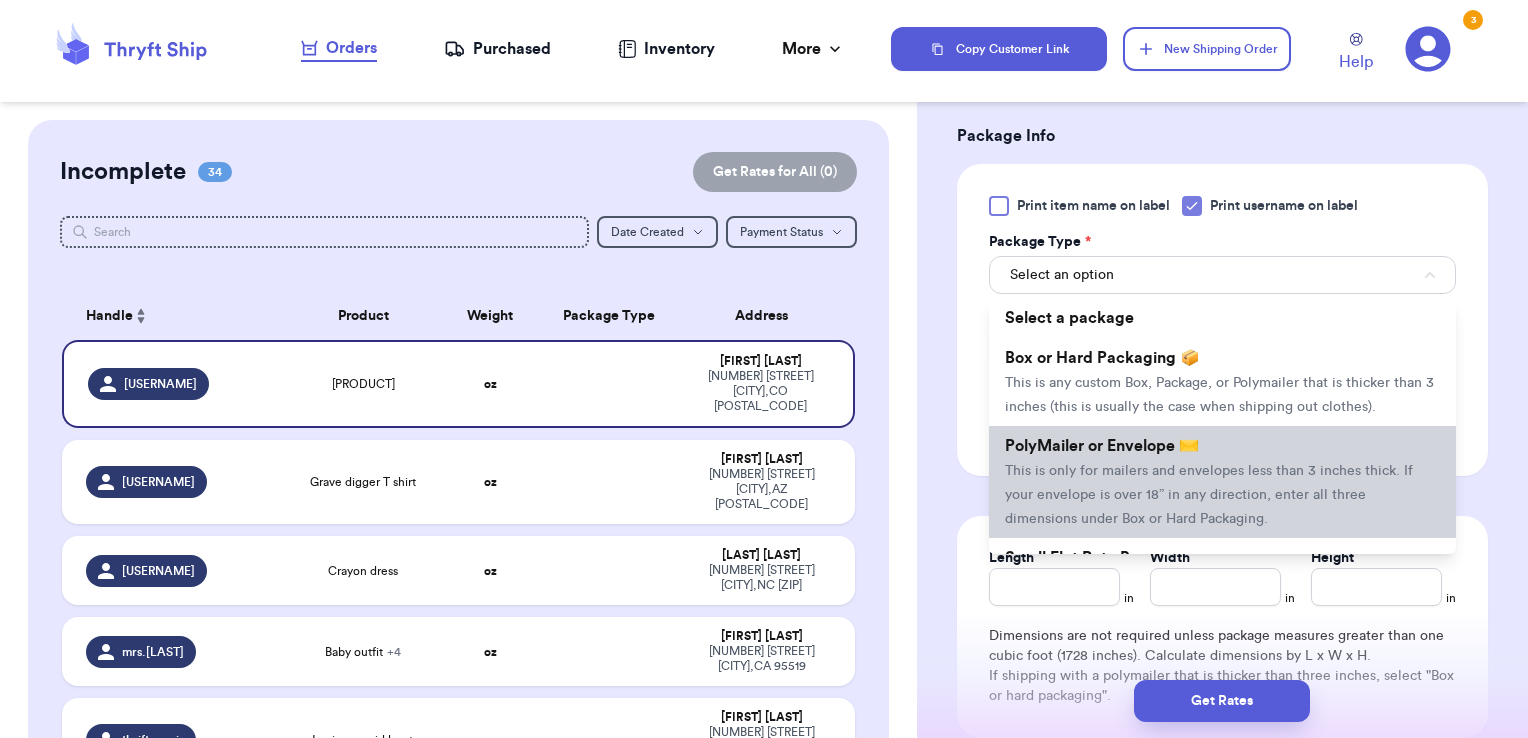 click on "PolyMailer or Envelope ✉️" at bounding box center (1102, 446) 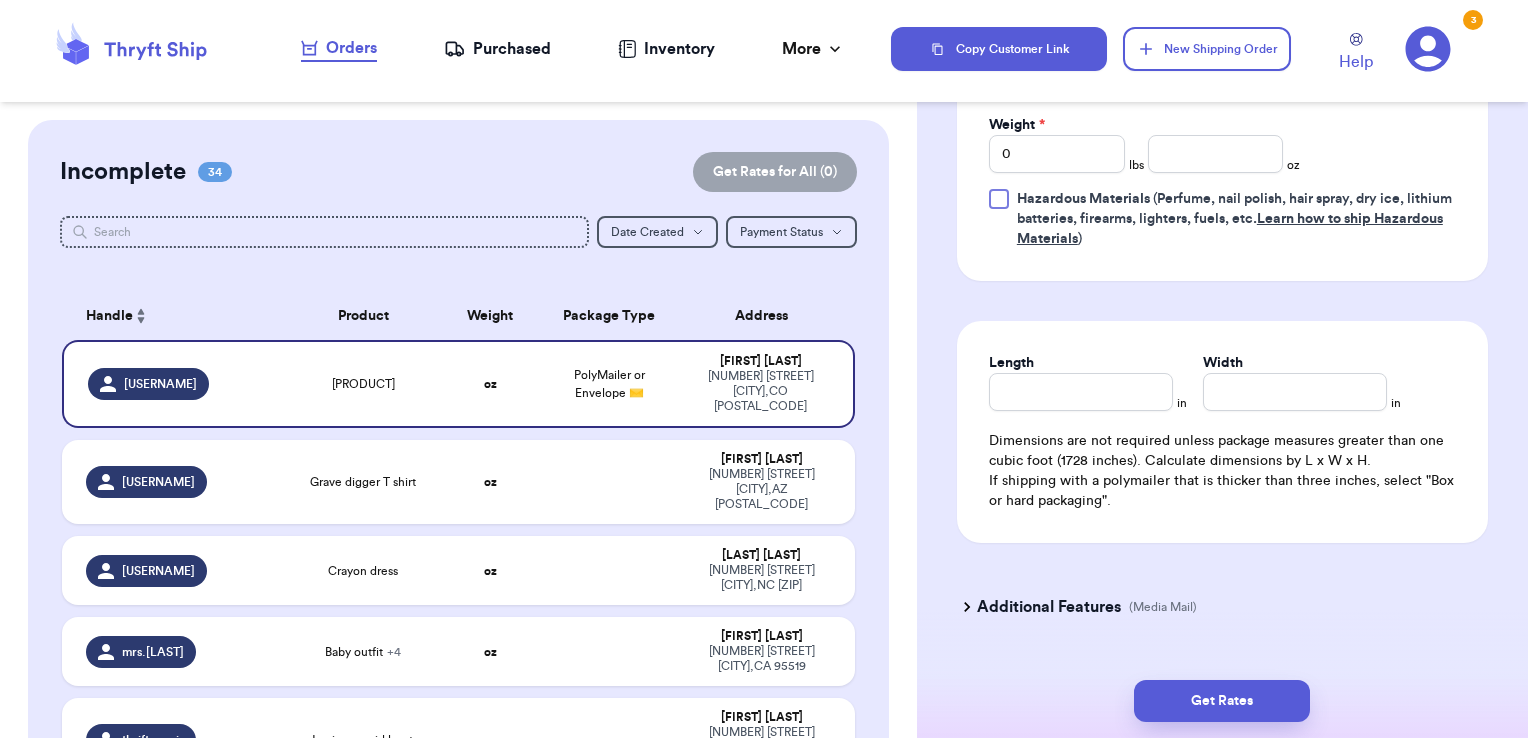 scroll, scrollTop: 956, scrollLeft: 0, axis: vertical 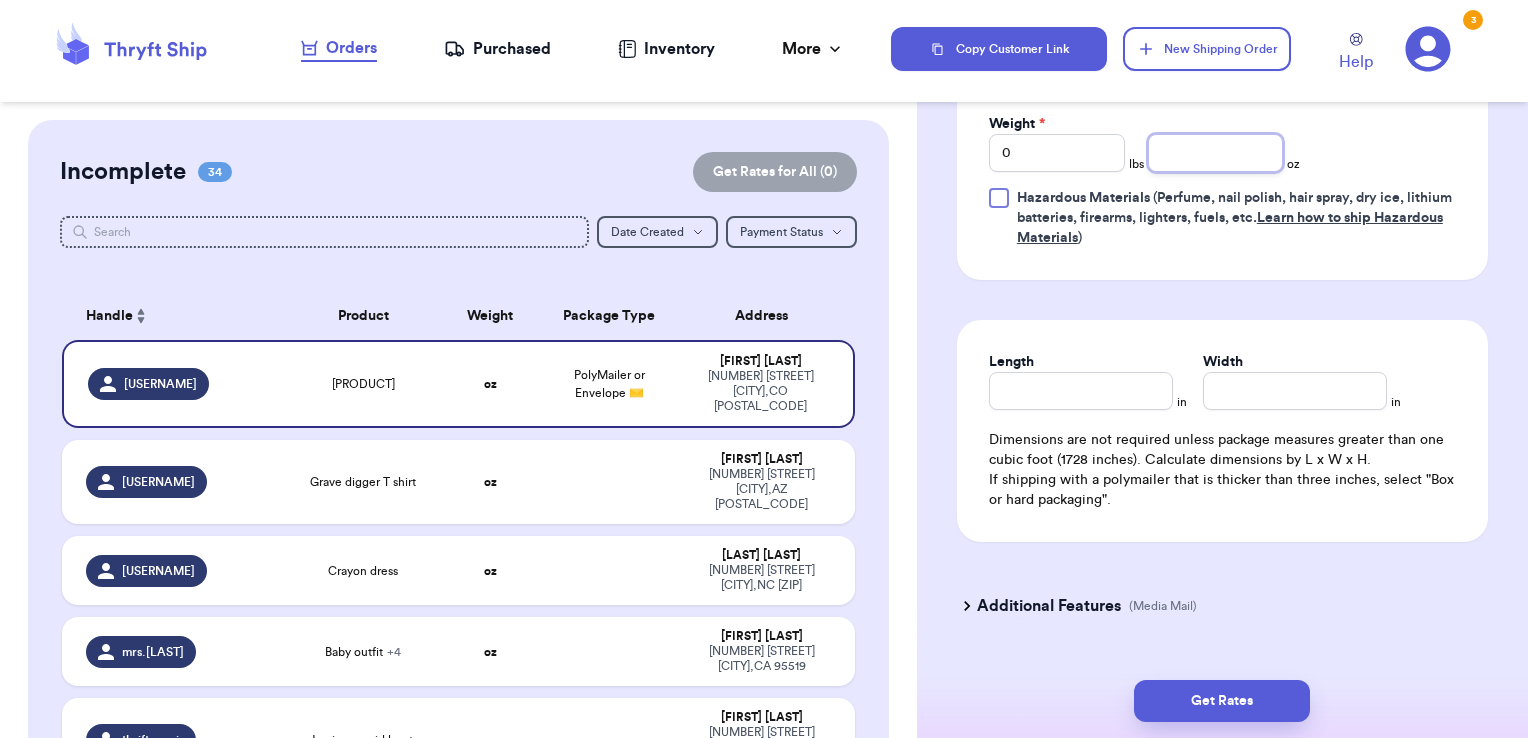 click at bounding box center [1216, 153] 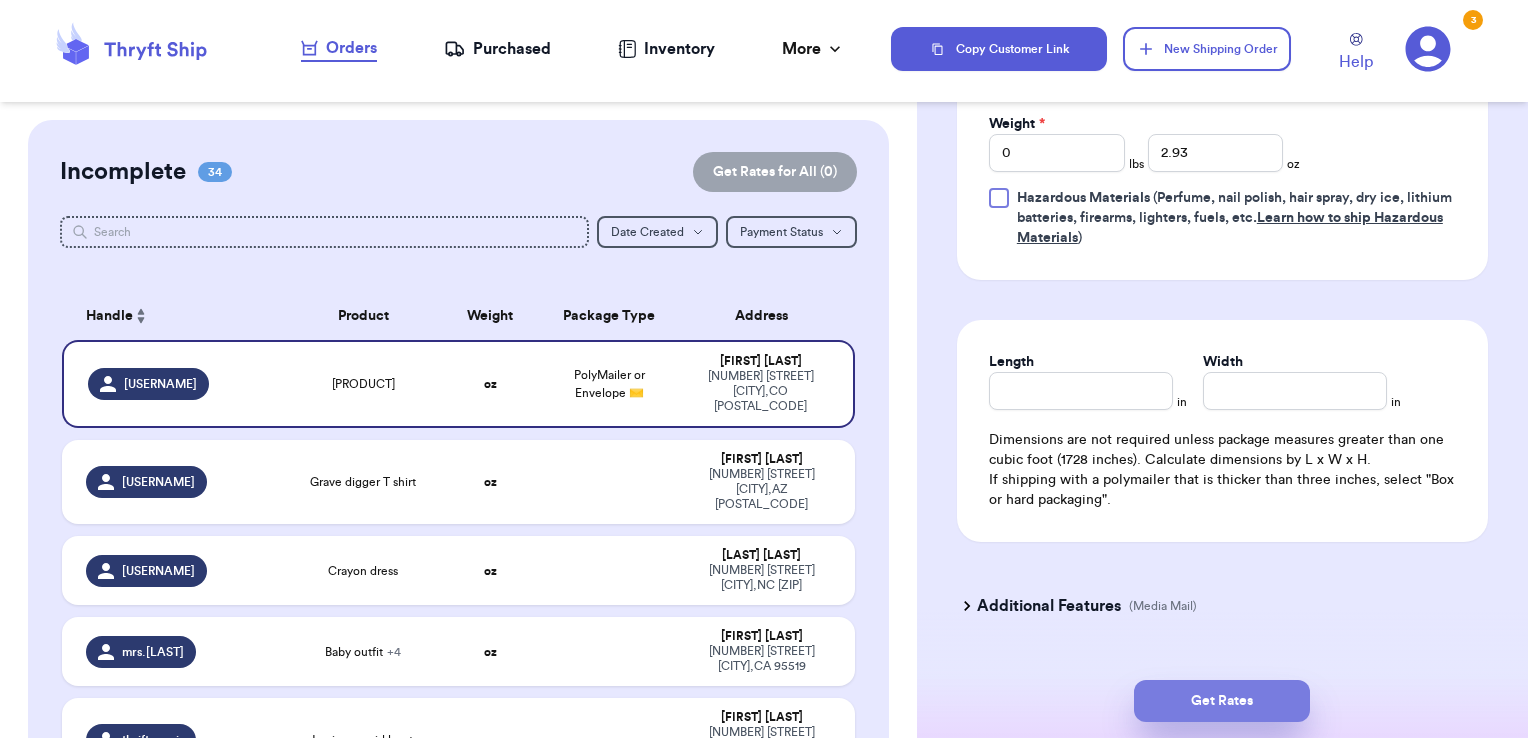 click on "Get Rates" at bounding box center (1222, 701) 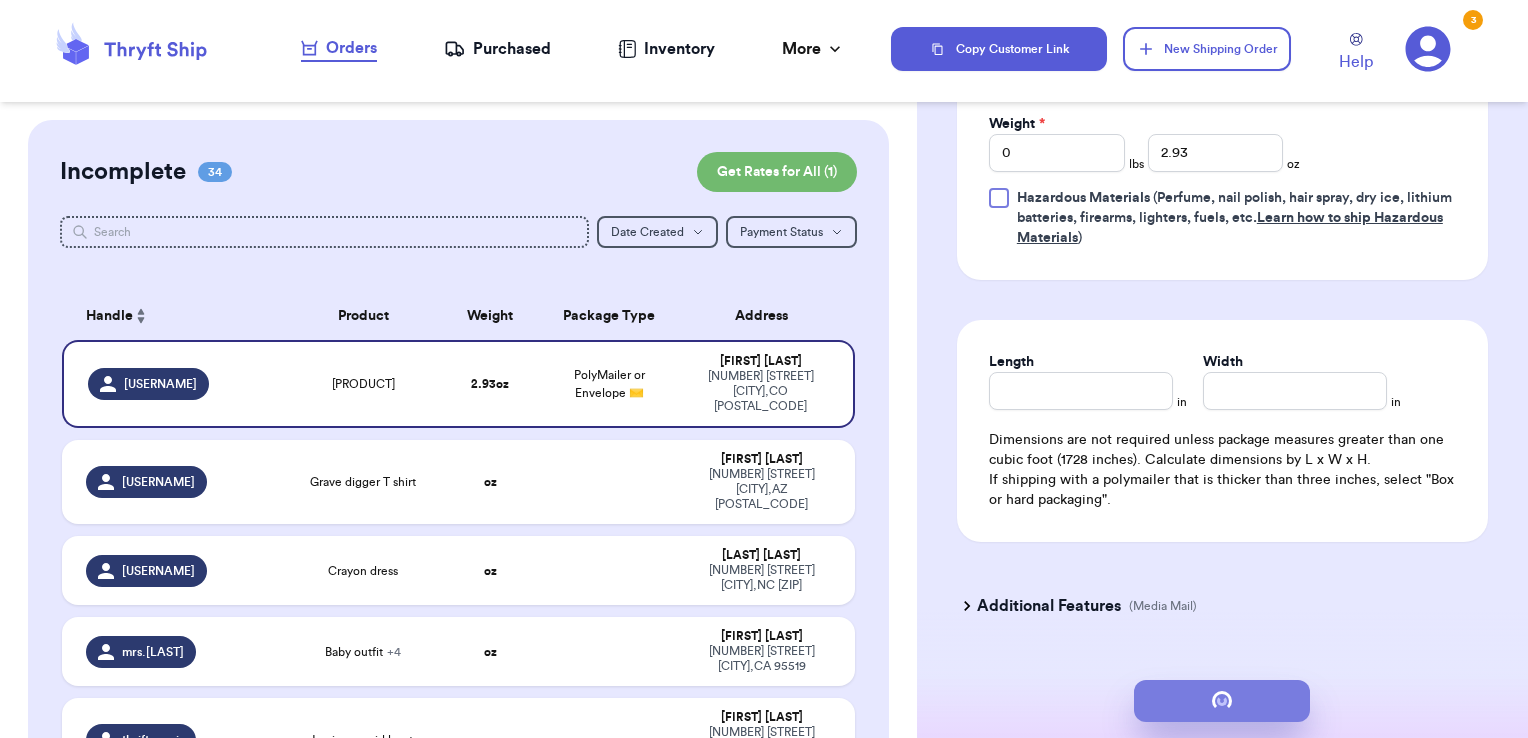 scroll, scrollTop: 0, scrollLeft: 0, axis: both 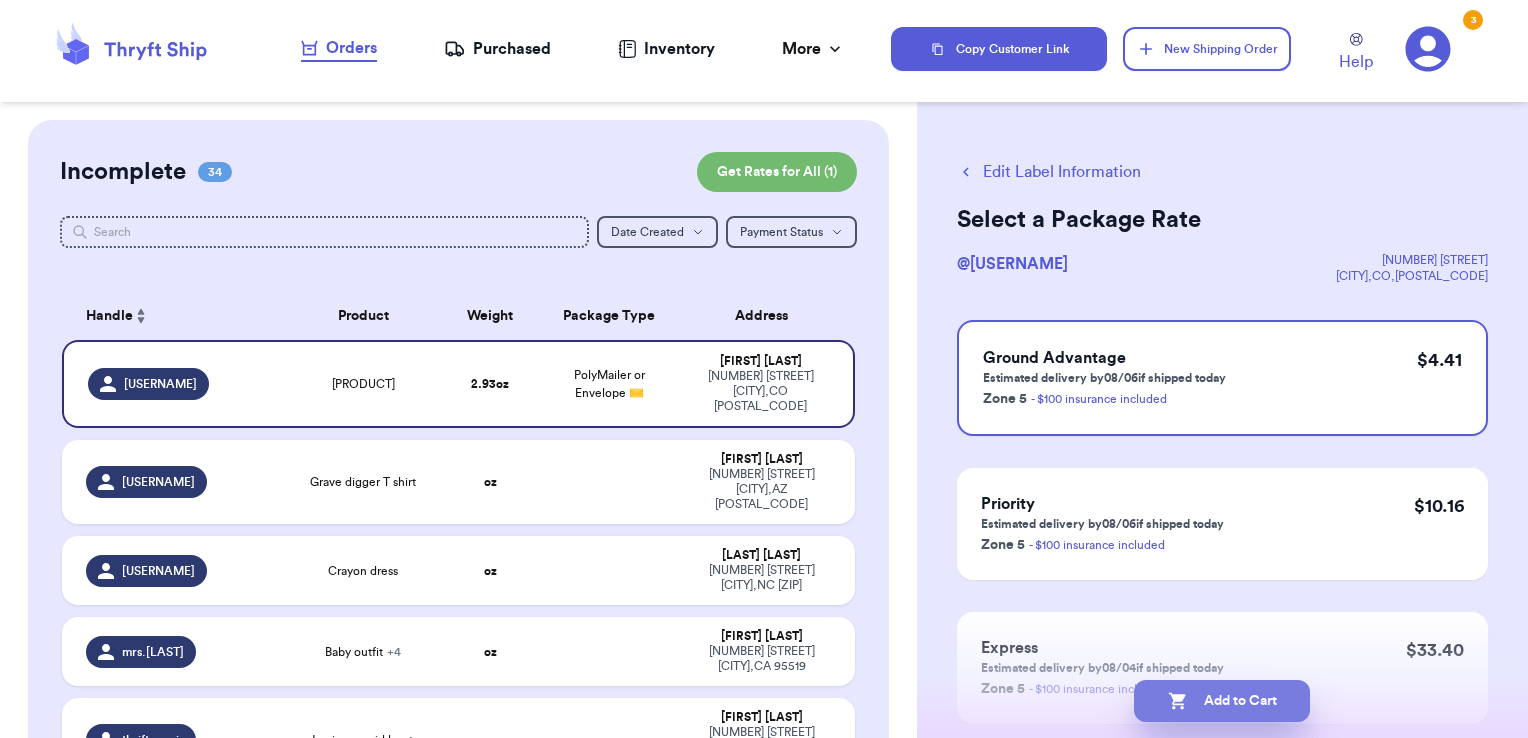 click on "Add to Cart" at bounding box center (1222, 701) 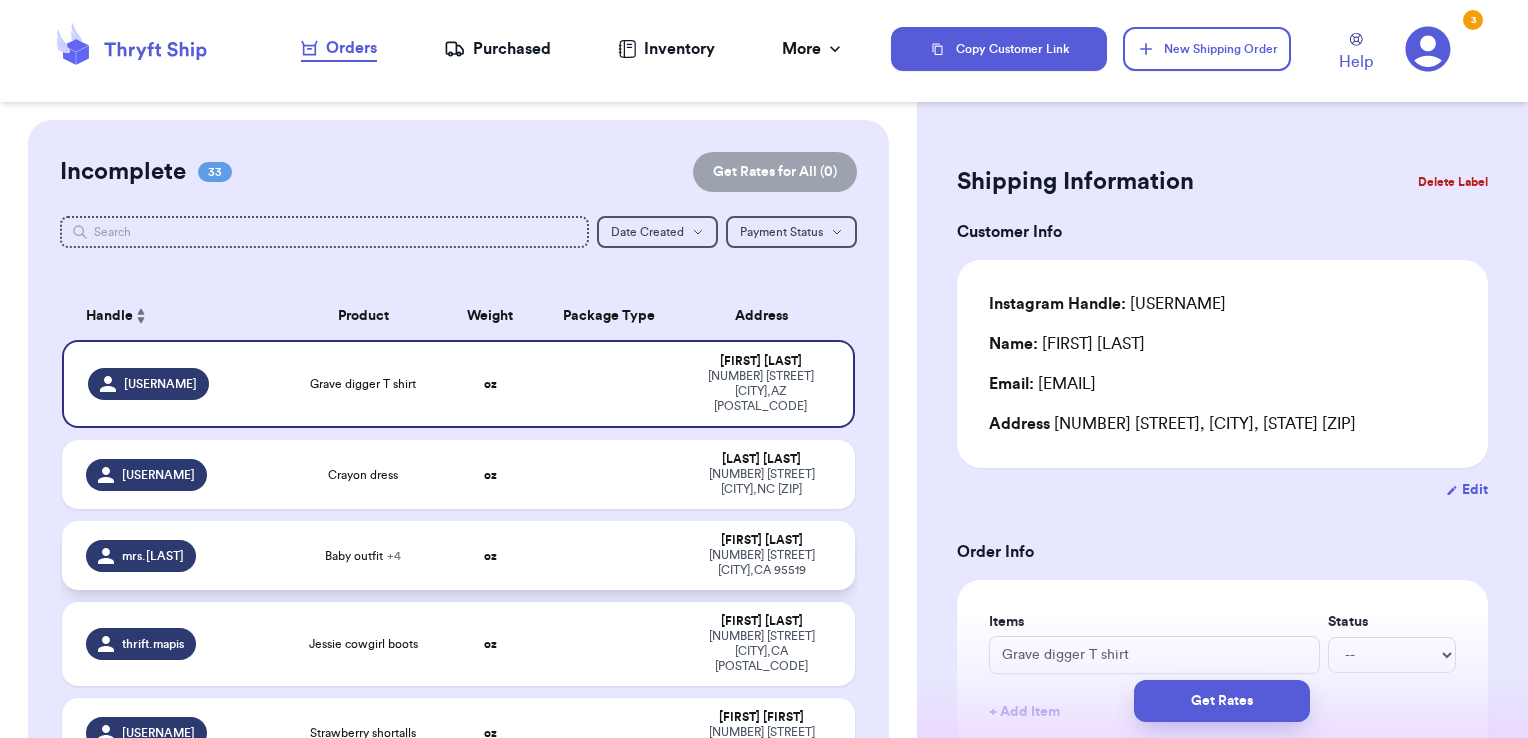click at bounding box center [609, 555] 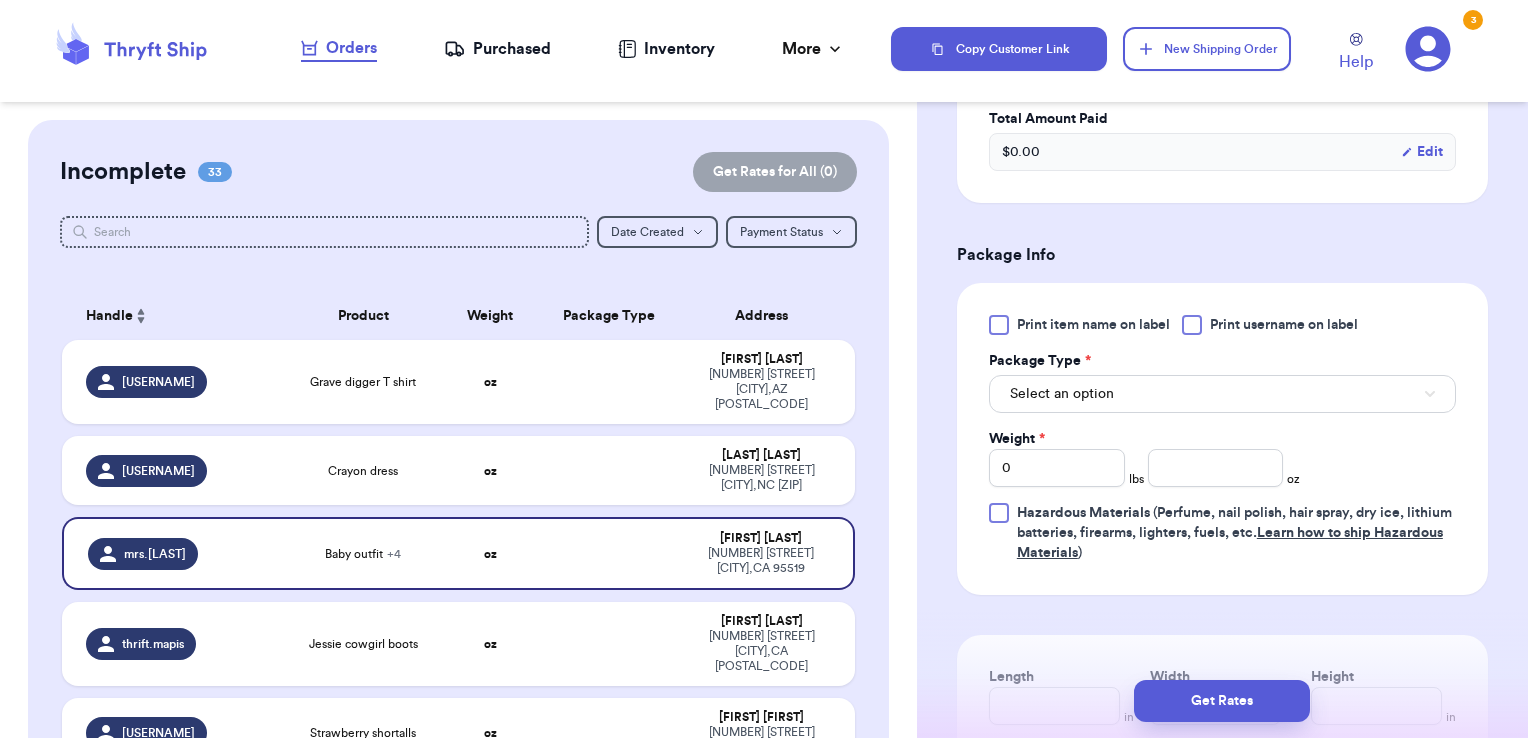 scroll, scrollTop: 892, scrollLeft: 0, axis: vertical 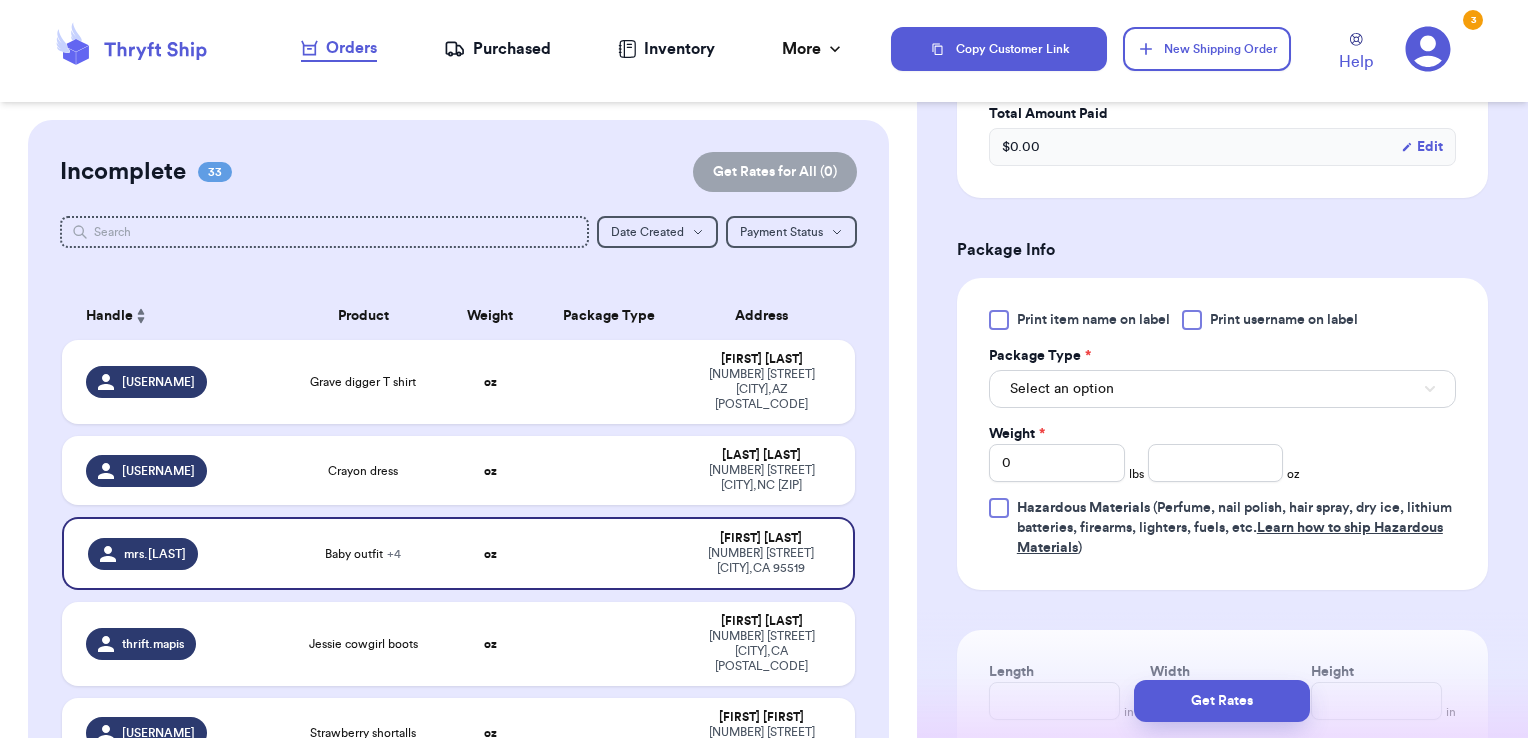click at bounding box center [1192, 320] 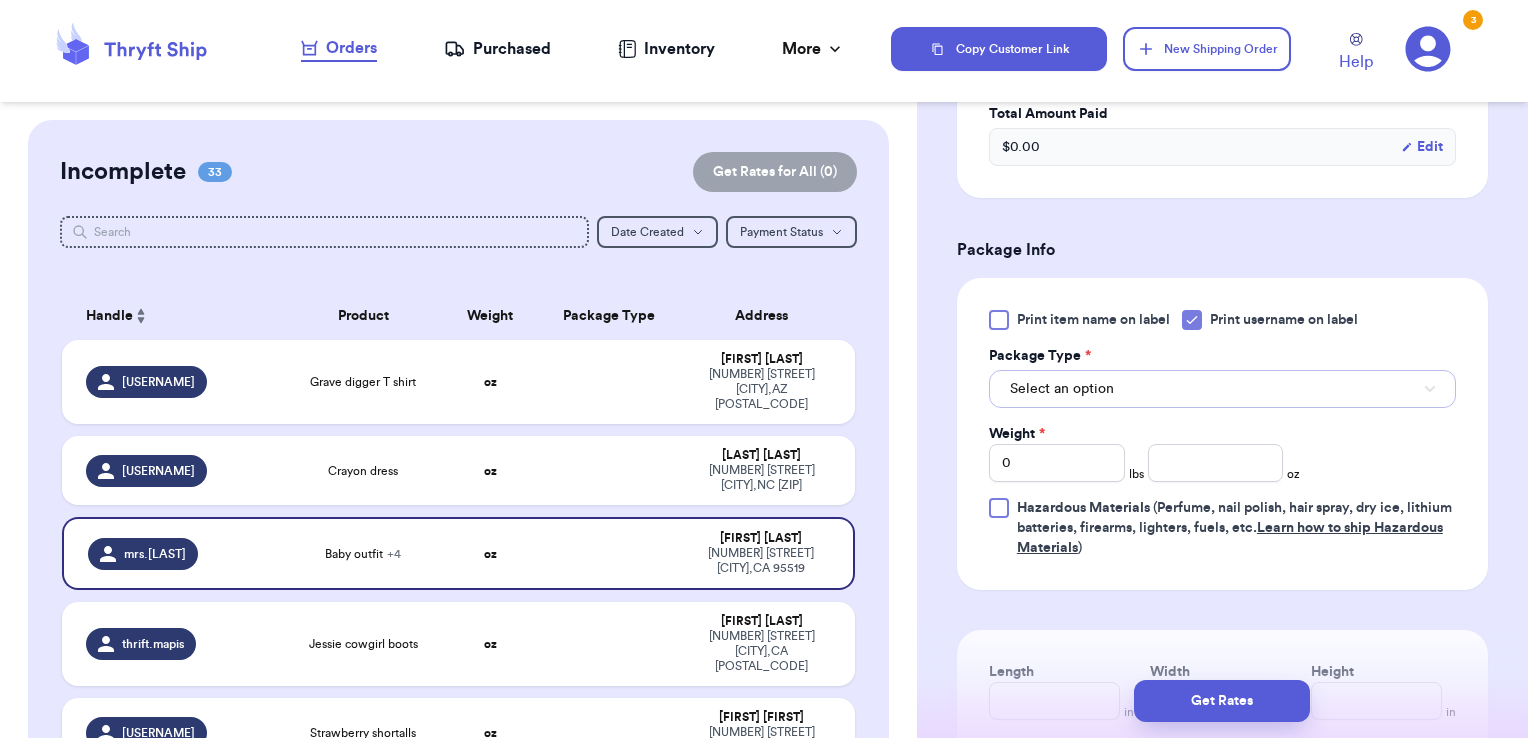 click on "Select an option" at bounding box center [1222, 389] 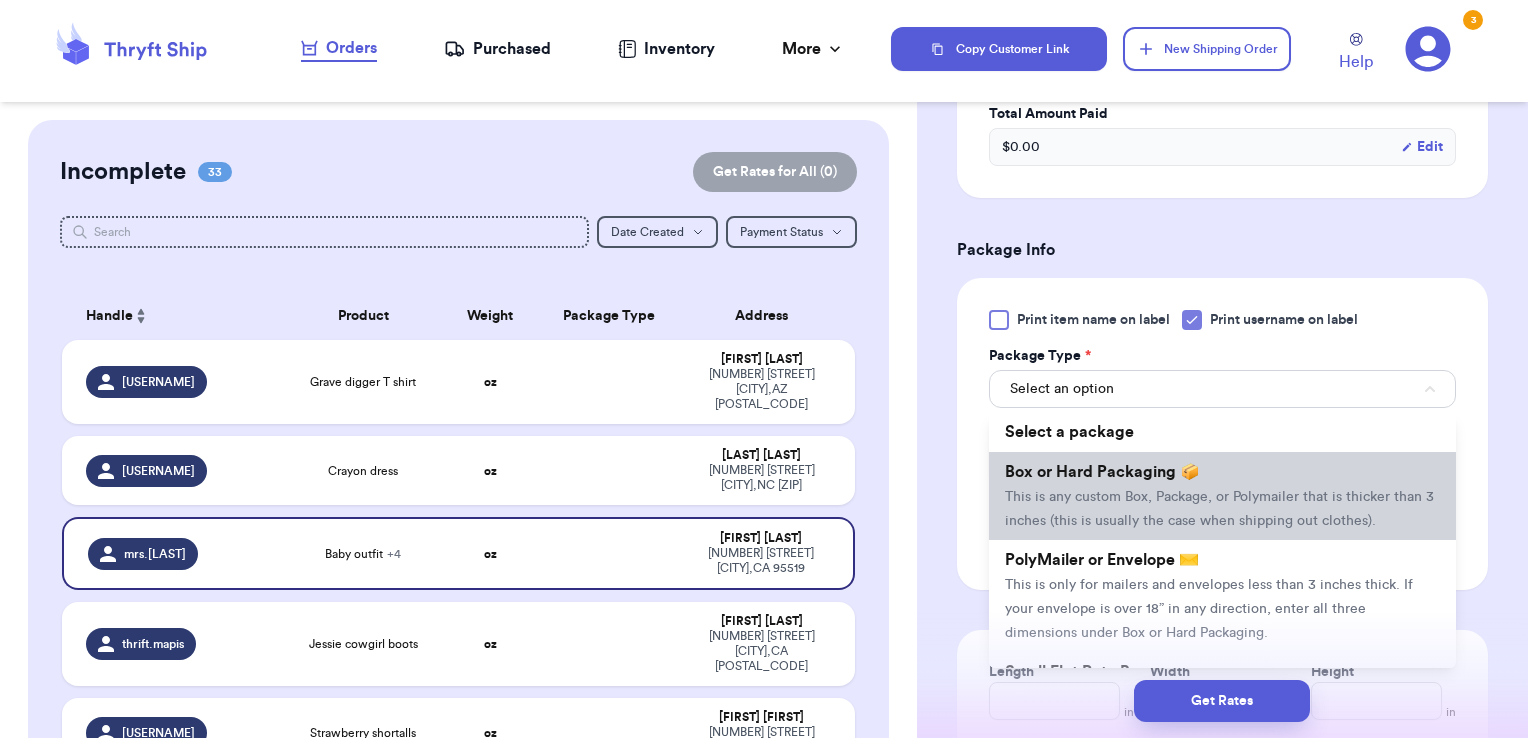 click on "Box or Hard Packaging 📦" at bounding box center (1102, 472) 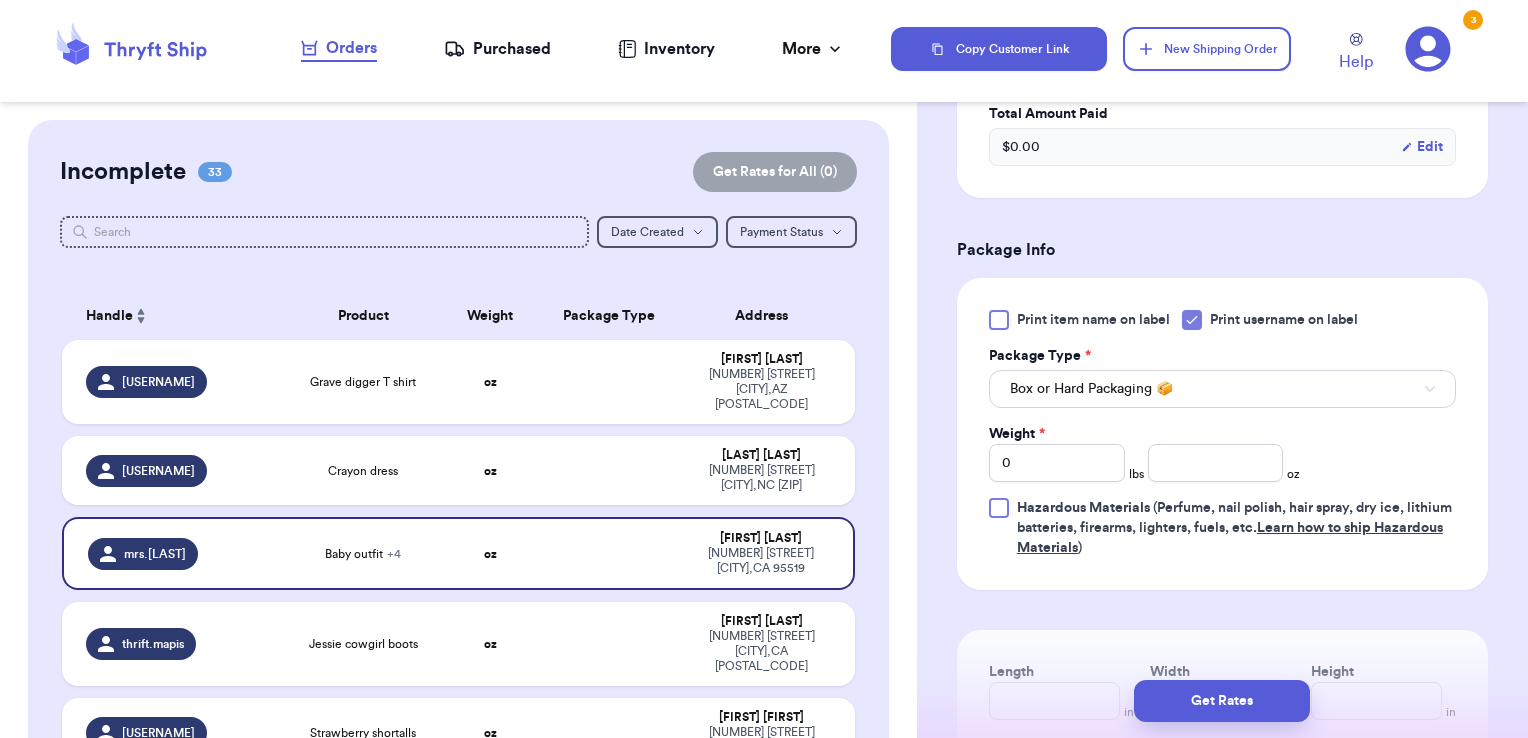 scroll, scrollTop: 988, scrollLeft: 0, axis: vertical 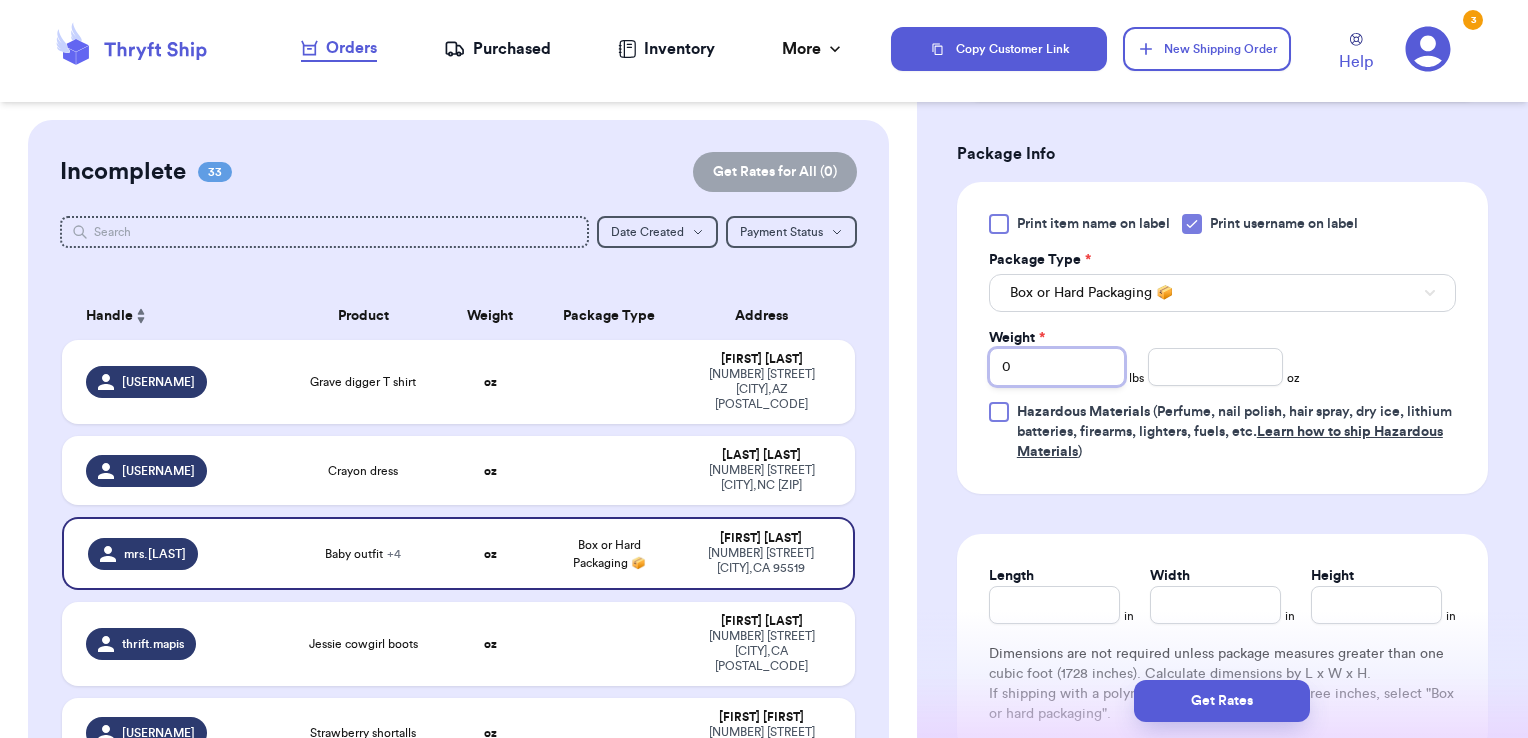drag, startPoint x: 1024, startPoint y: 363, endPoint x: 896, endPoint y: 341, distance: 129.87686 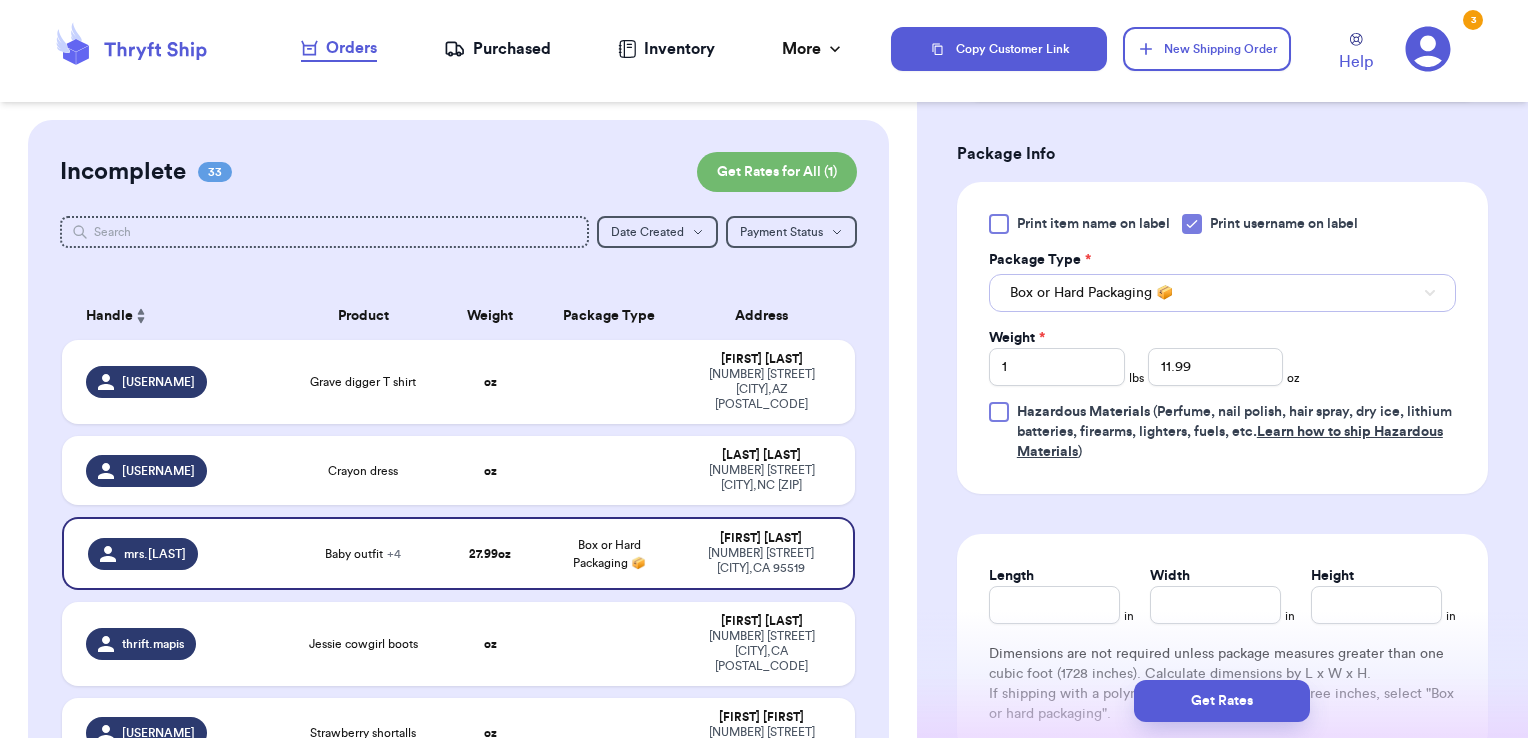 click on "Box or Hard Packaging 📦" at bounding box center (1222, 293) 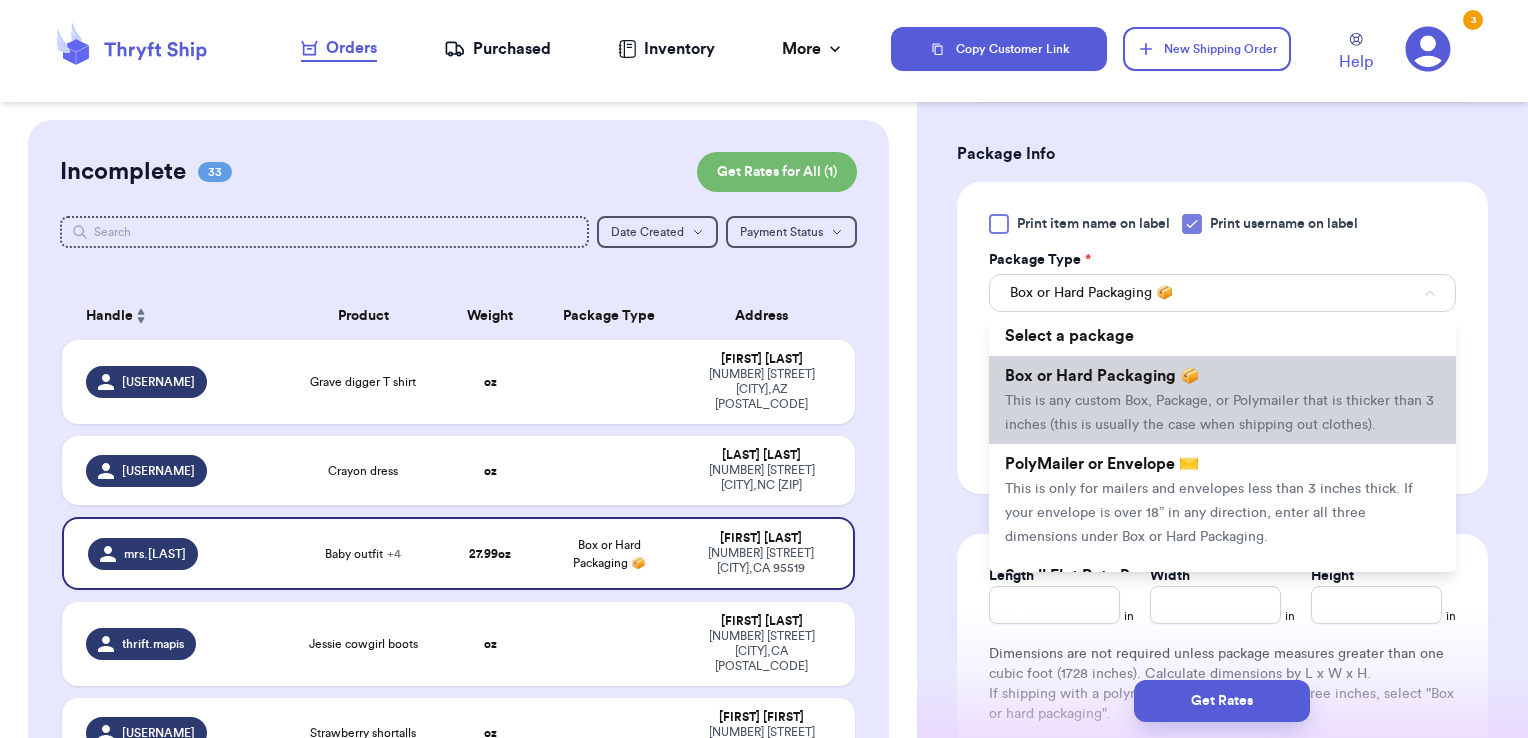 click on "Box or Hard Packaging 📦 This is any custom Box, Package, or Polymailer that is thicker than 3 inches (this is usually the case when shipping out clothes)." at bounding box center [1222, 400] 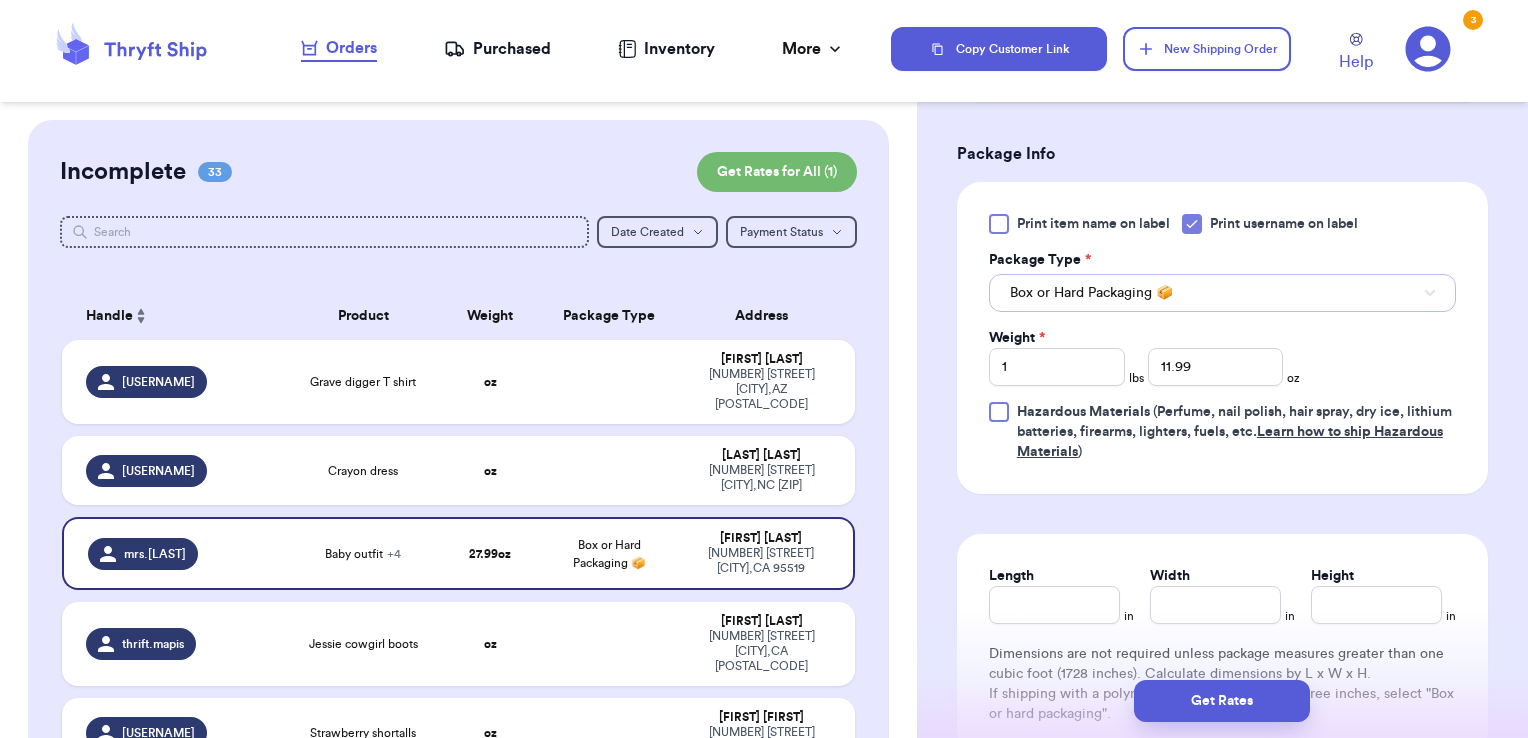 click on "Box or Hard Packaging 📦" at bounding box center [1091, 293] 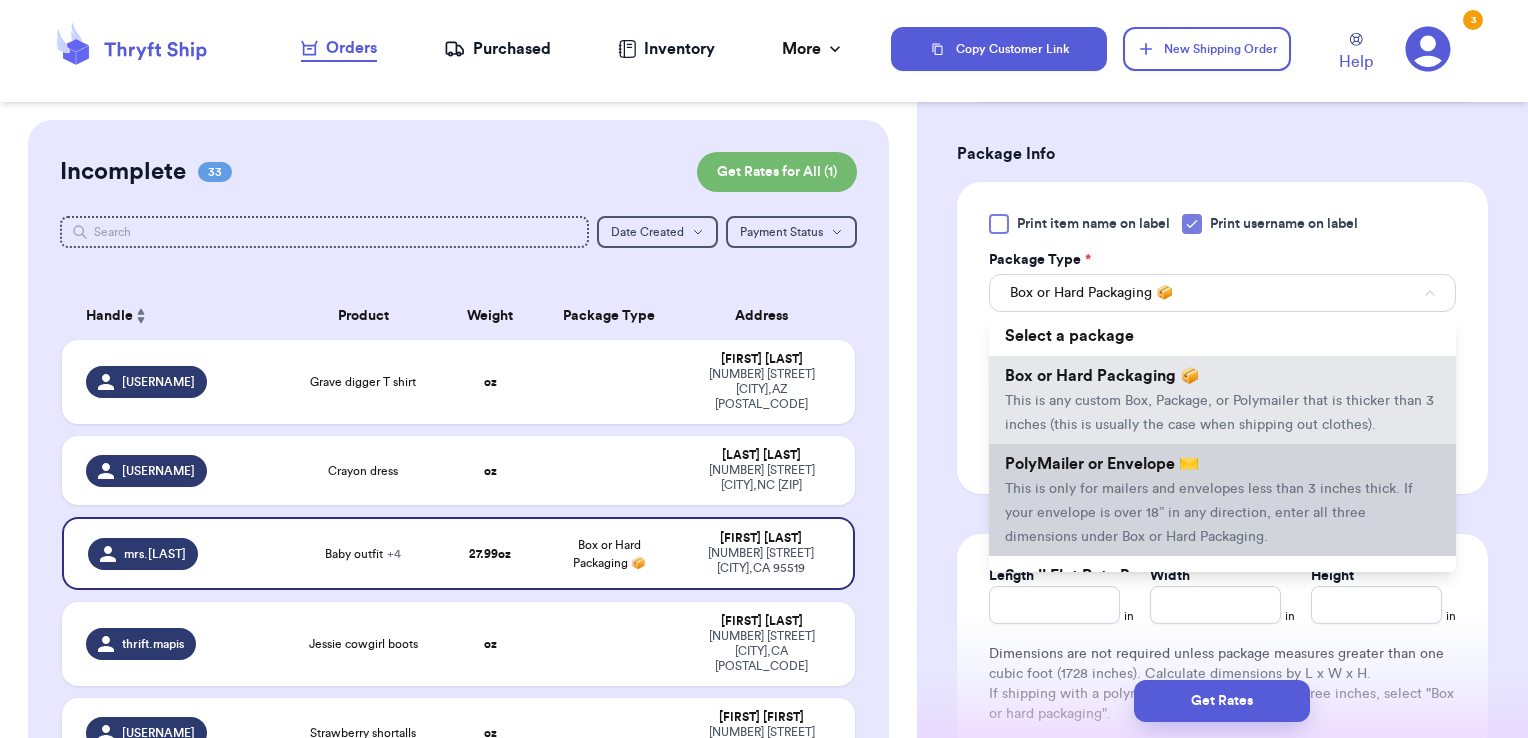 click on "PolyMailer or Envelope ✉️ This is only for mailers and envelopes less than 3 inches thick. If your envelope is over 18” in any direction, enter all three dimensions under Box or Hard Packaging." at bounding box center (1222, 500) 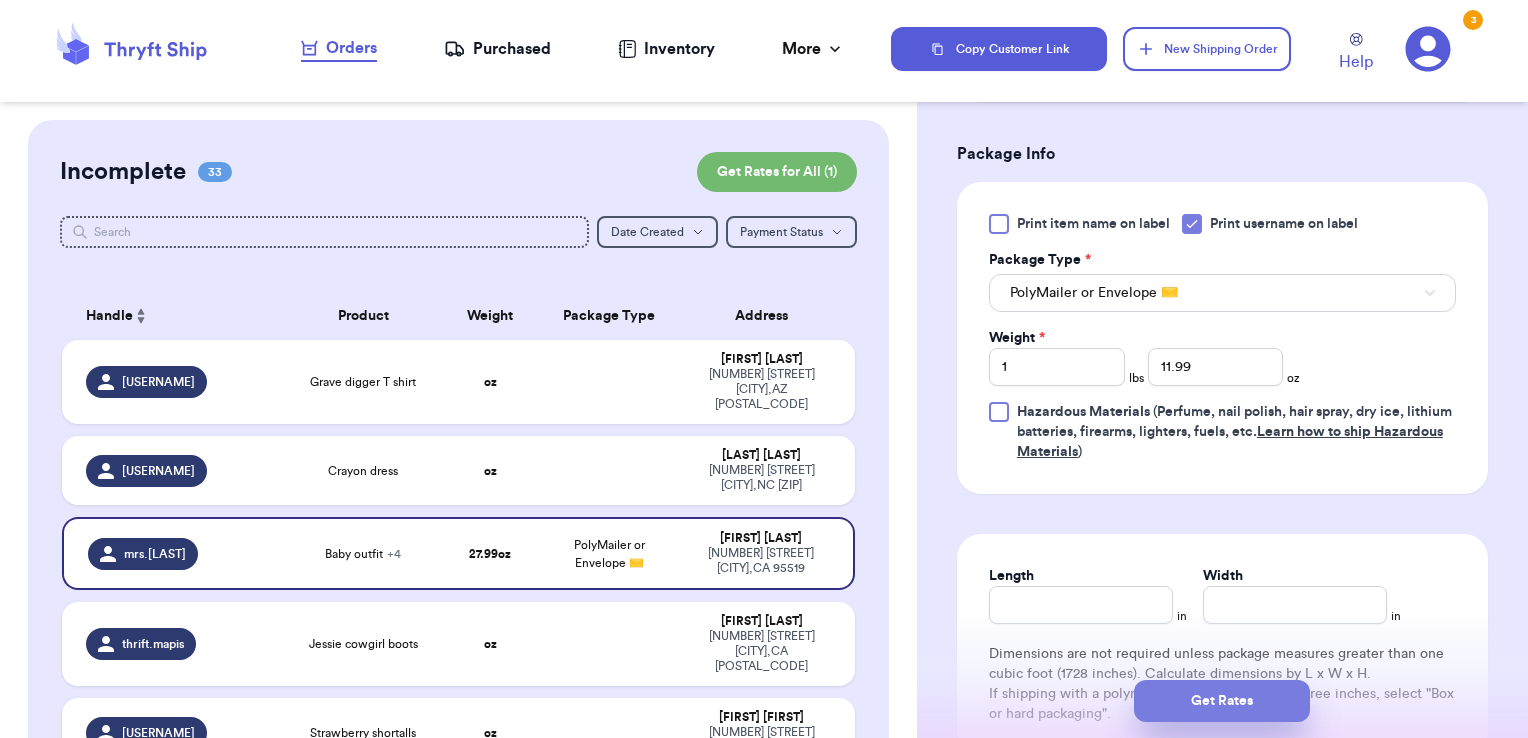 click on "Get Rates" at bounding box center [1222, 701] 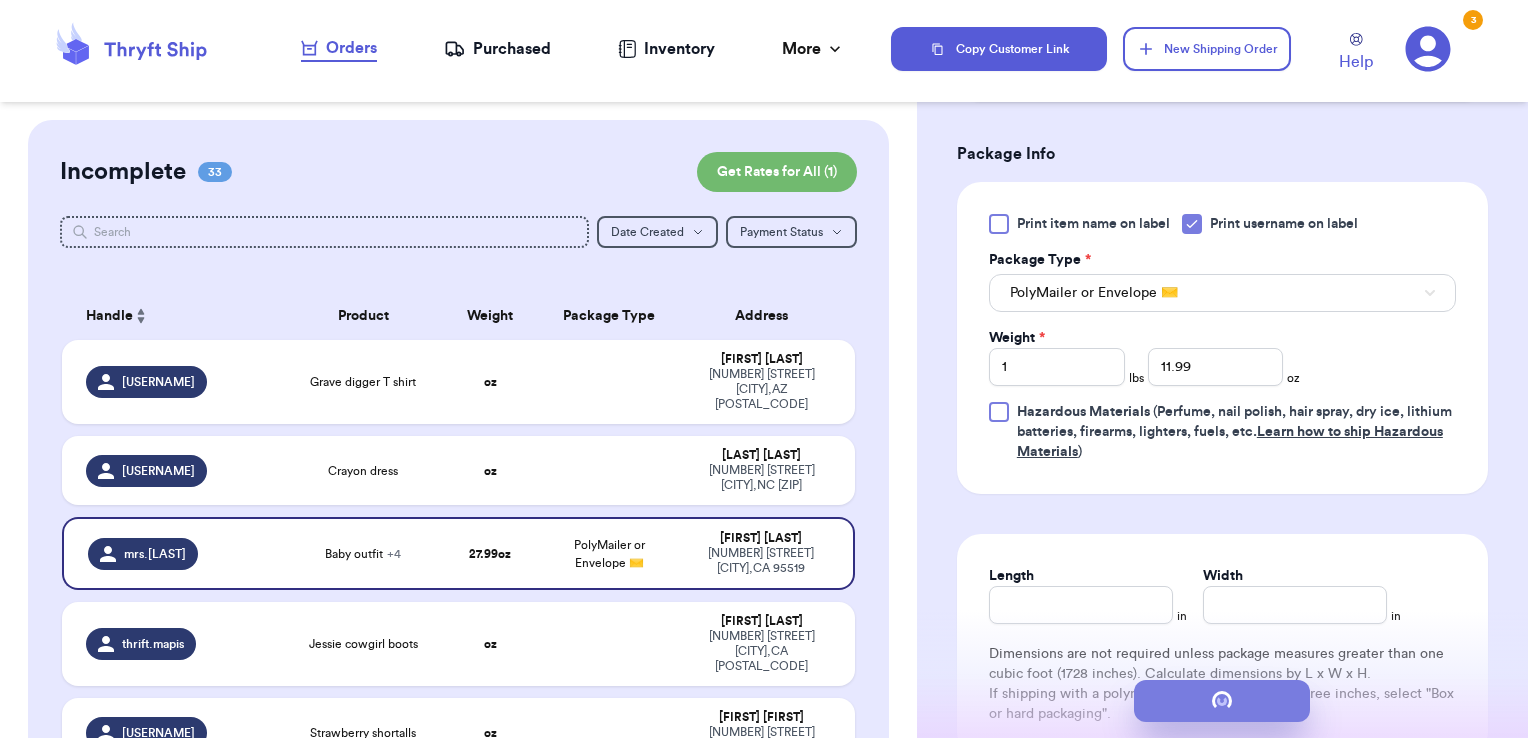scroll, scrollTop: 0, scrollLeft: 0, axis: both 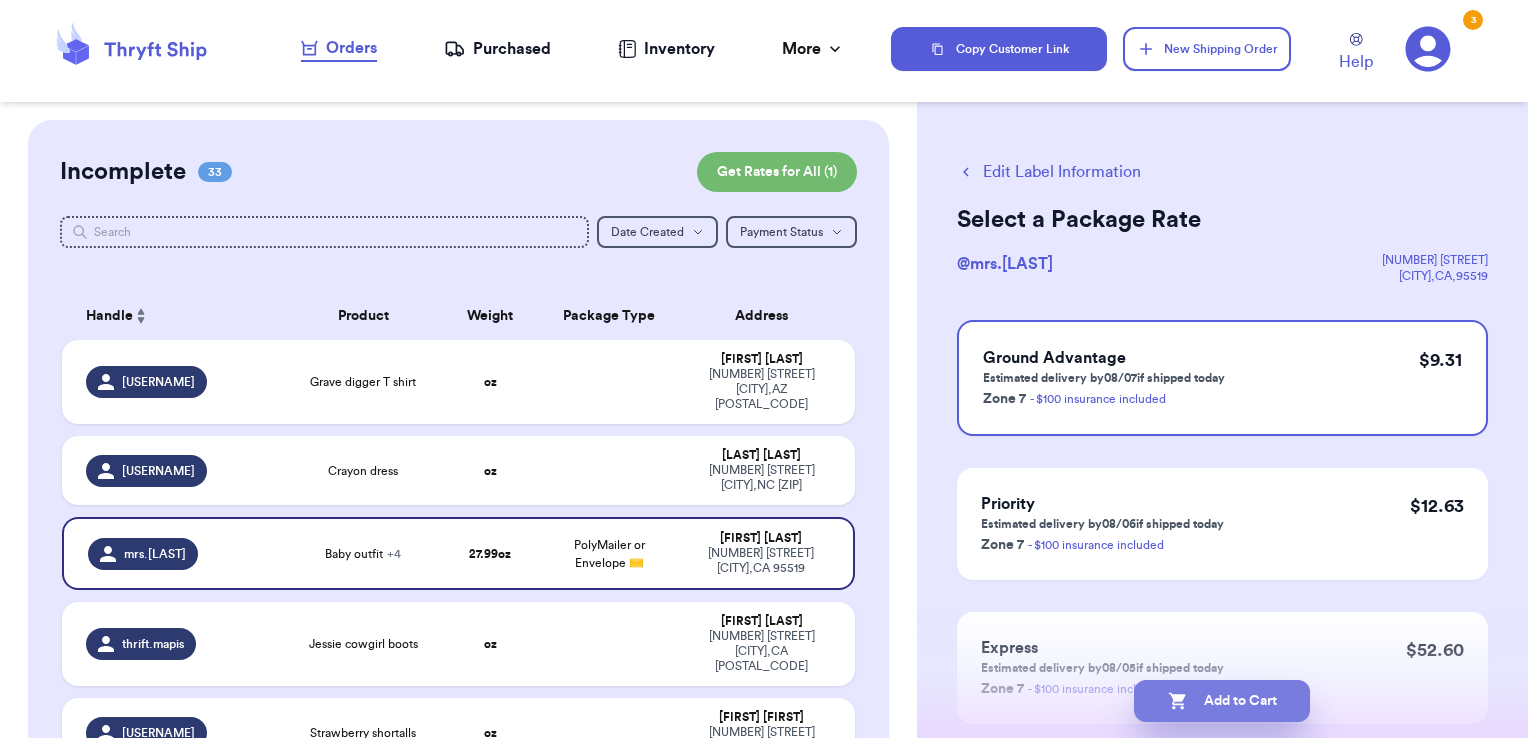 click on "Add to Cart" at bounding box center (1222, 701) 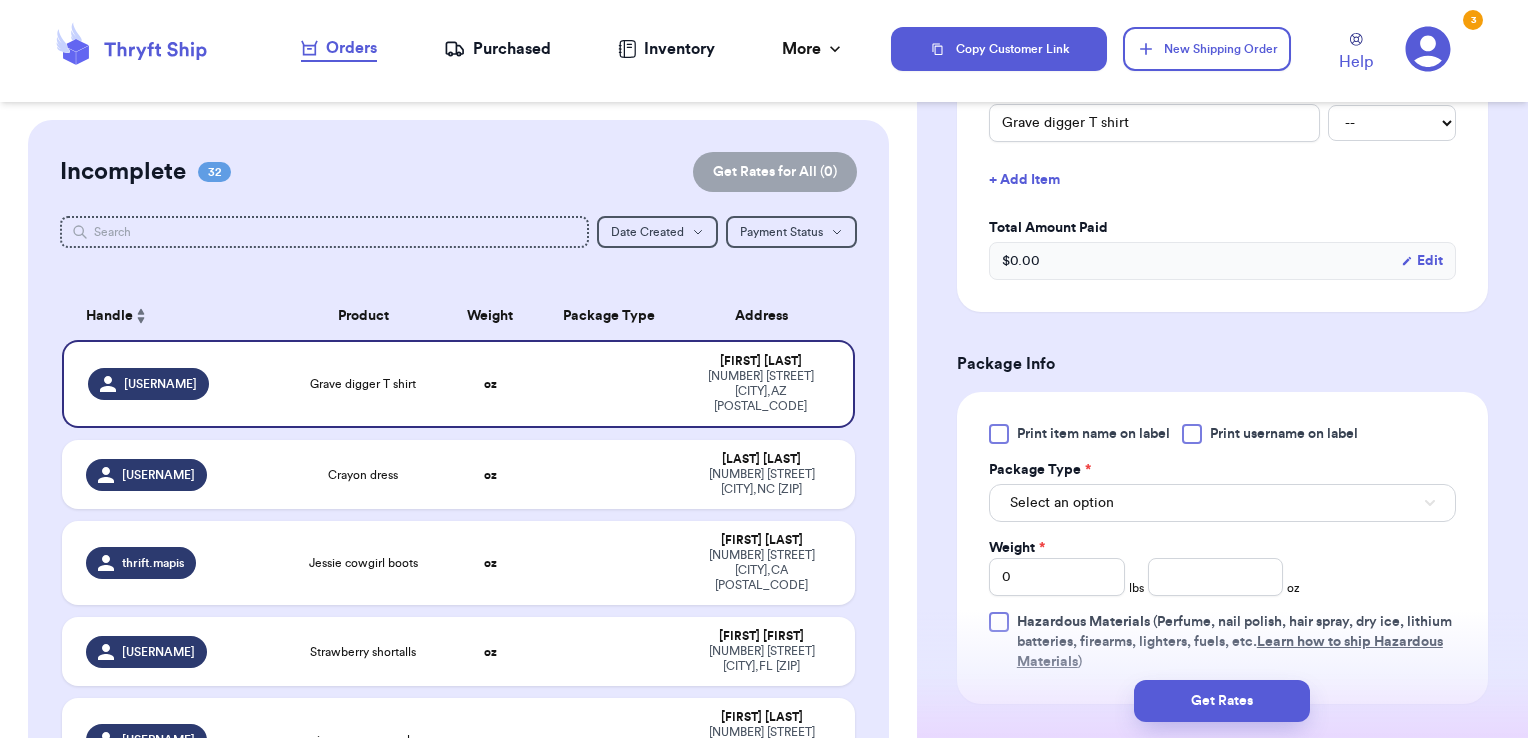 scroll, scrollTop: 658, scrollLeft: 0, axis: vertical 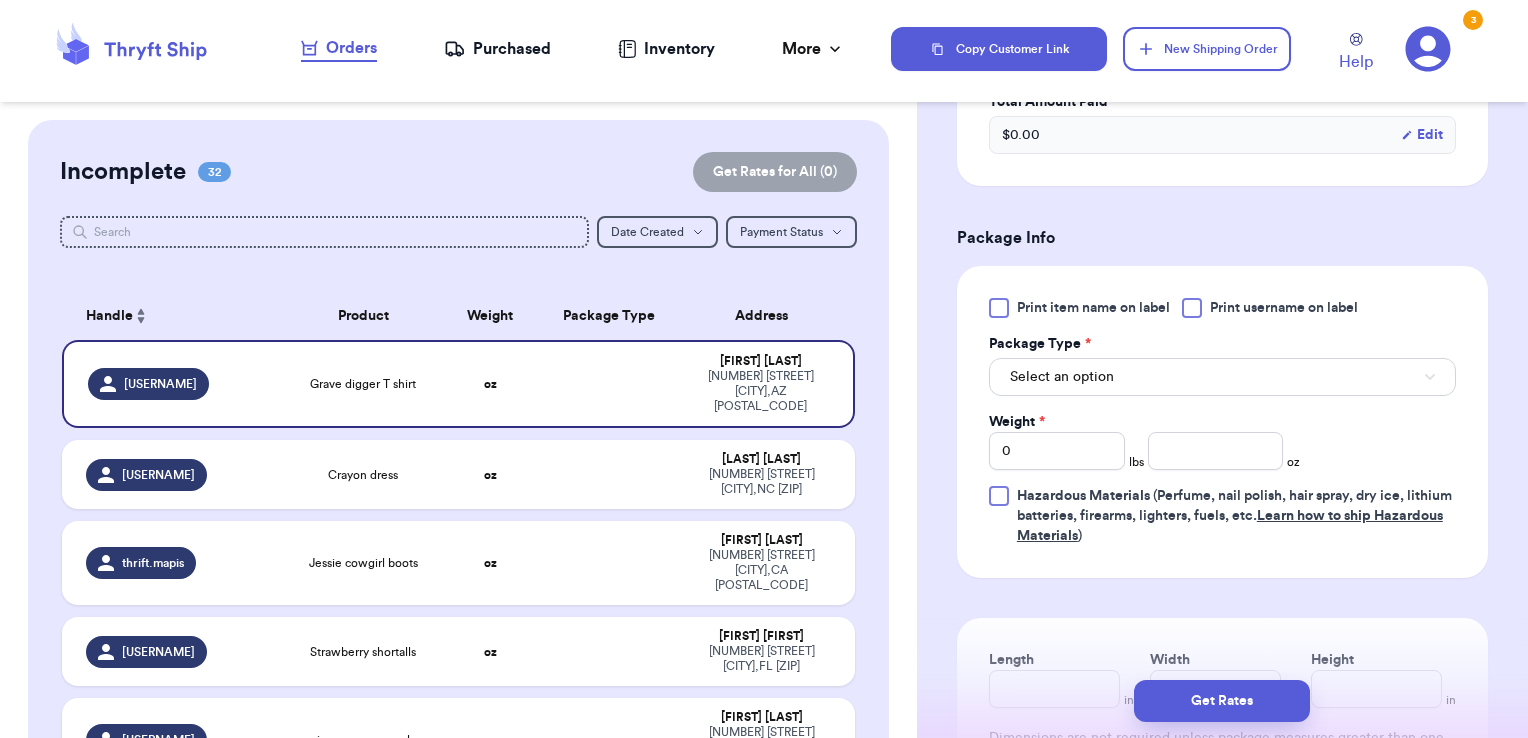 click on "Print username on label" at bounding box center (1284, 308) 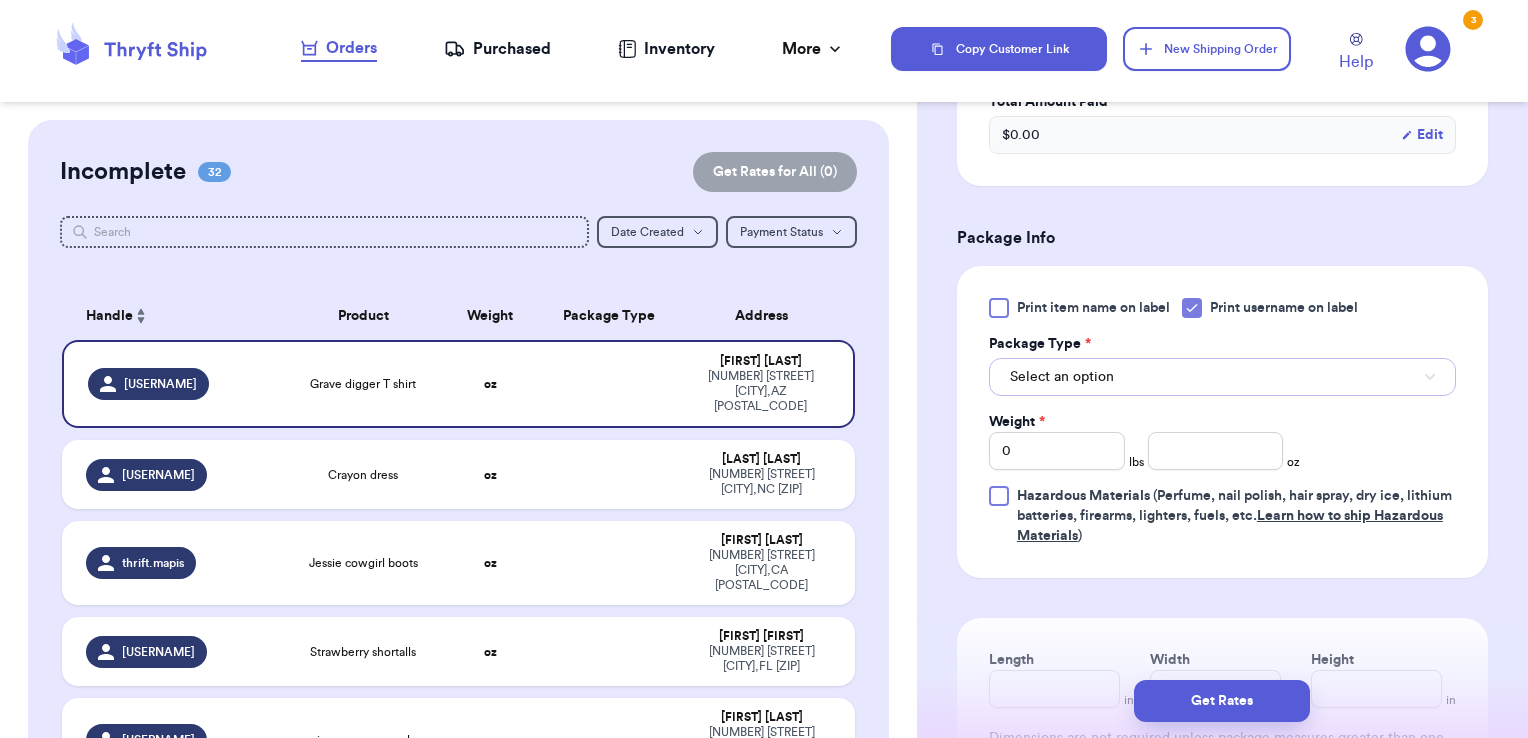 click on "Select an option" at bounding box center [1222, 377] 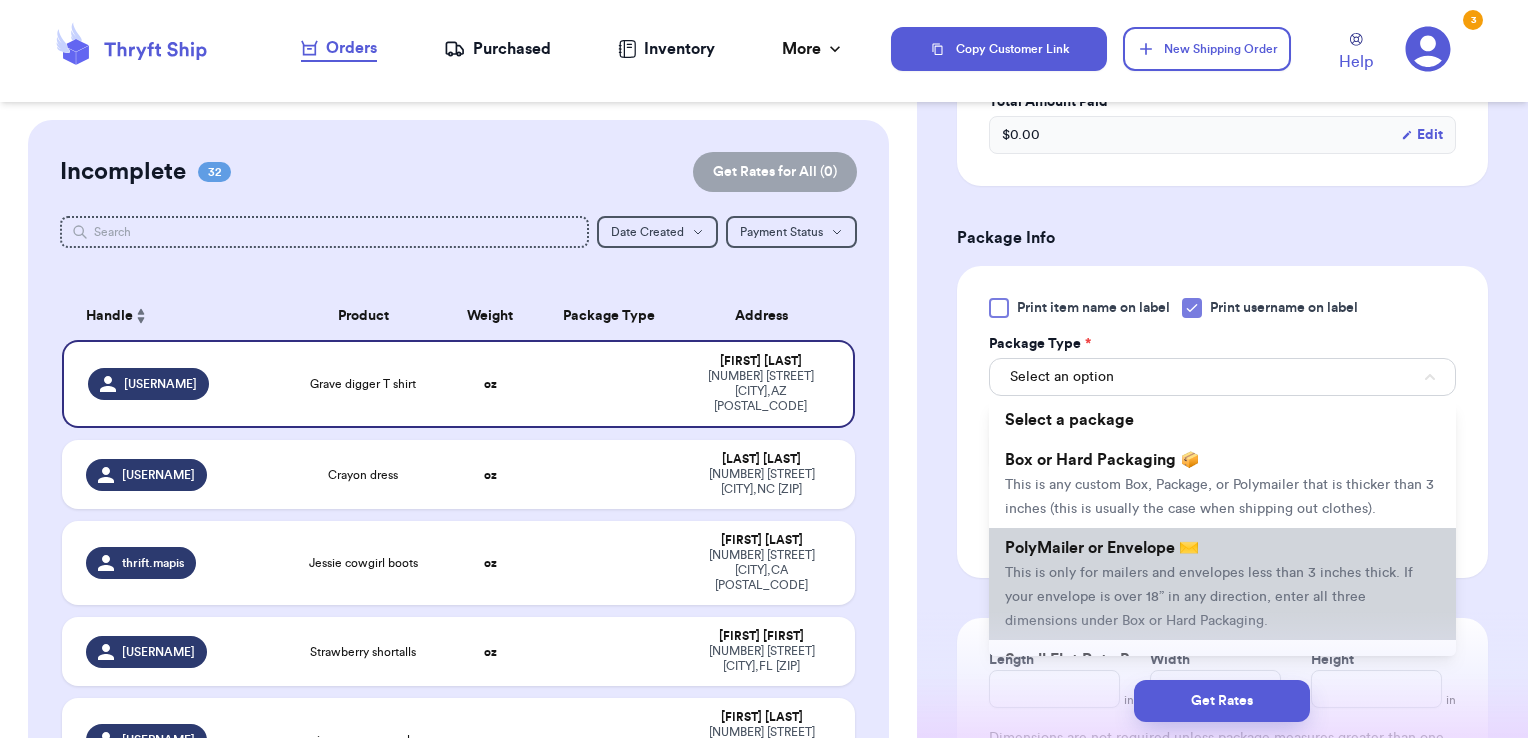 click on "PolyMailer or Envelope ✉️" at bounding box center (1102, 548) 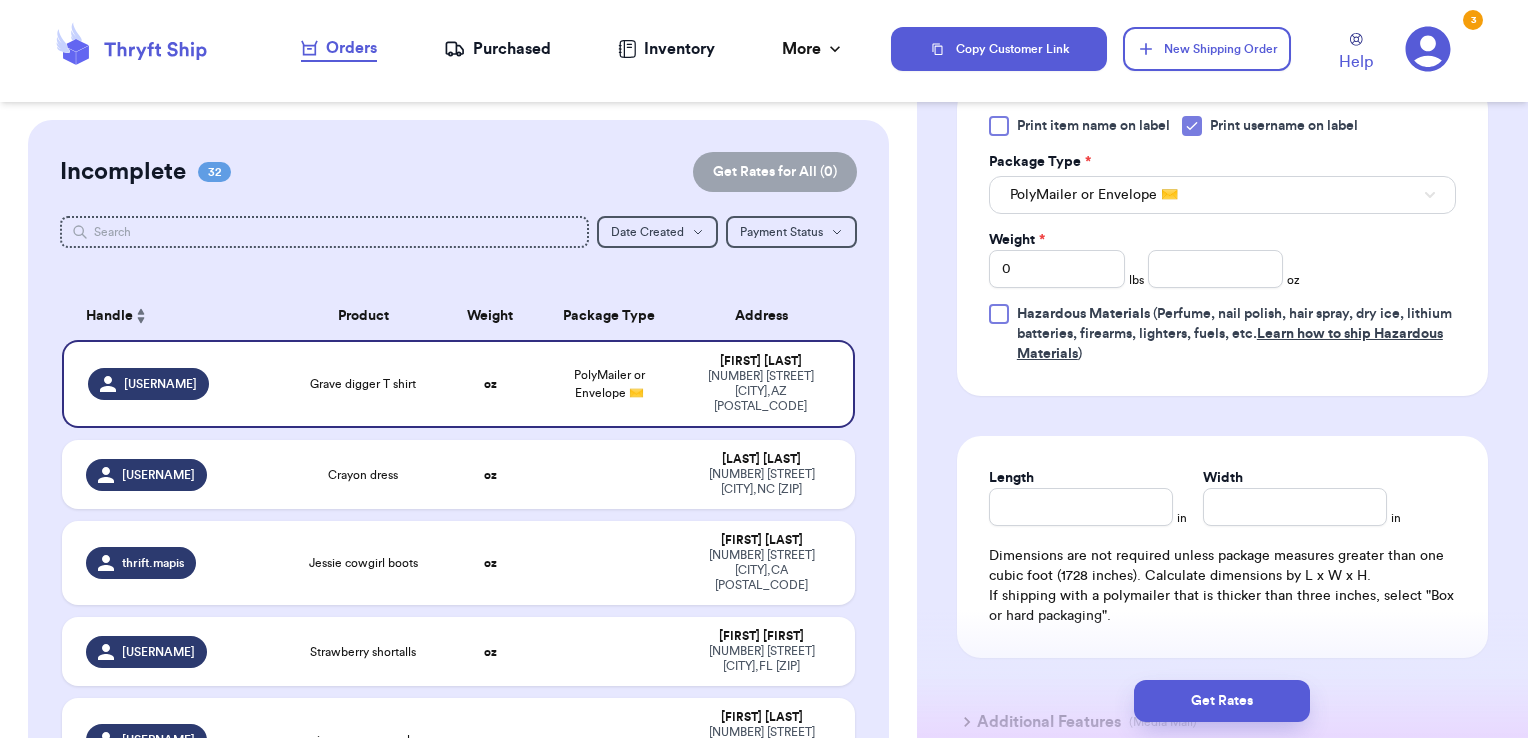 scroll, scrollTop: 850, scrollLeft: 0, axis: vertical 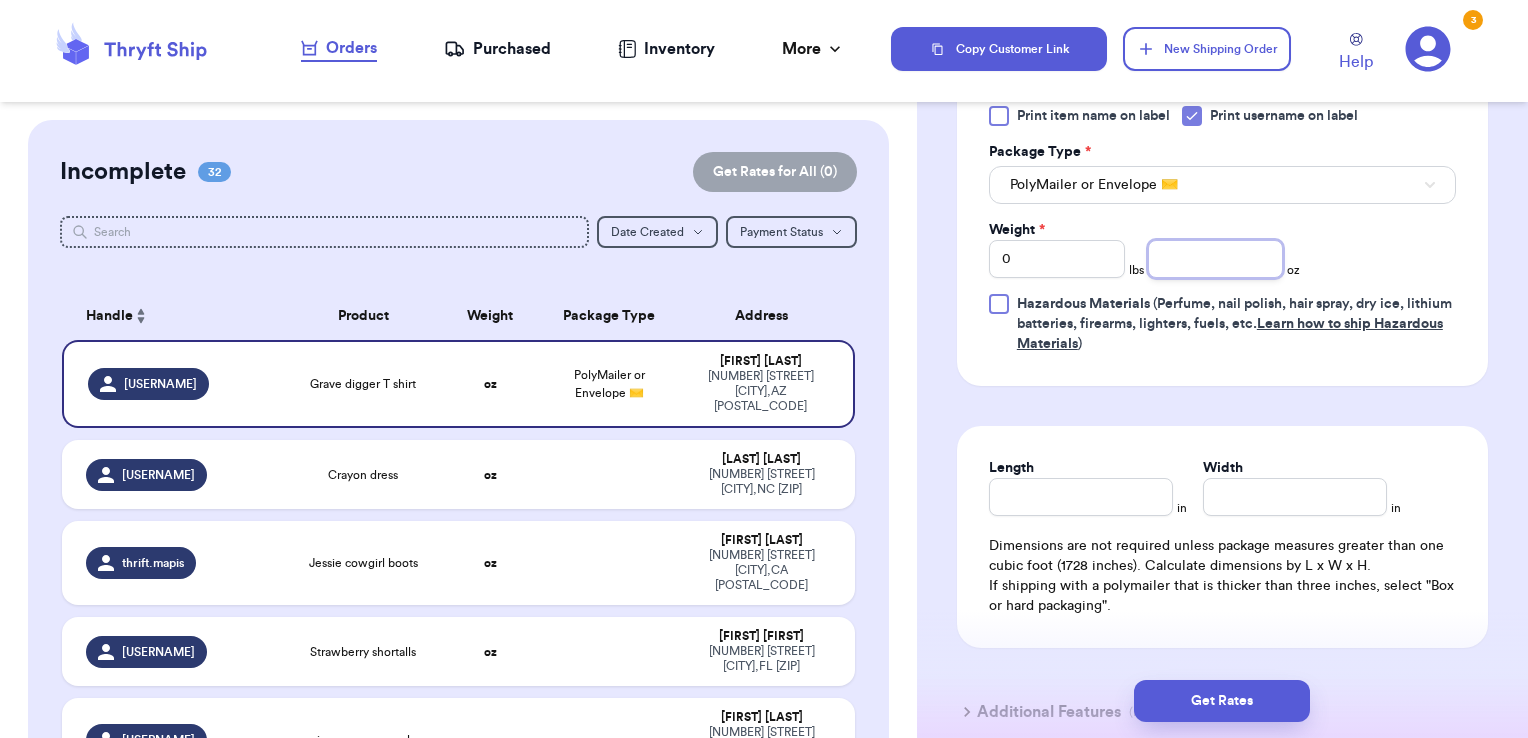 click at bounding box center [1216, 259] 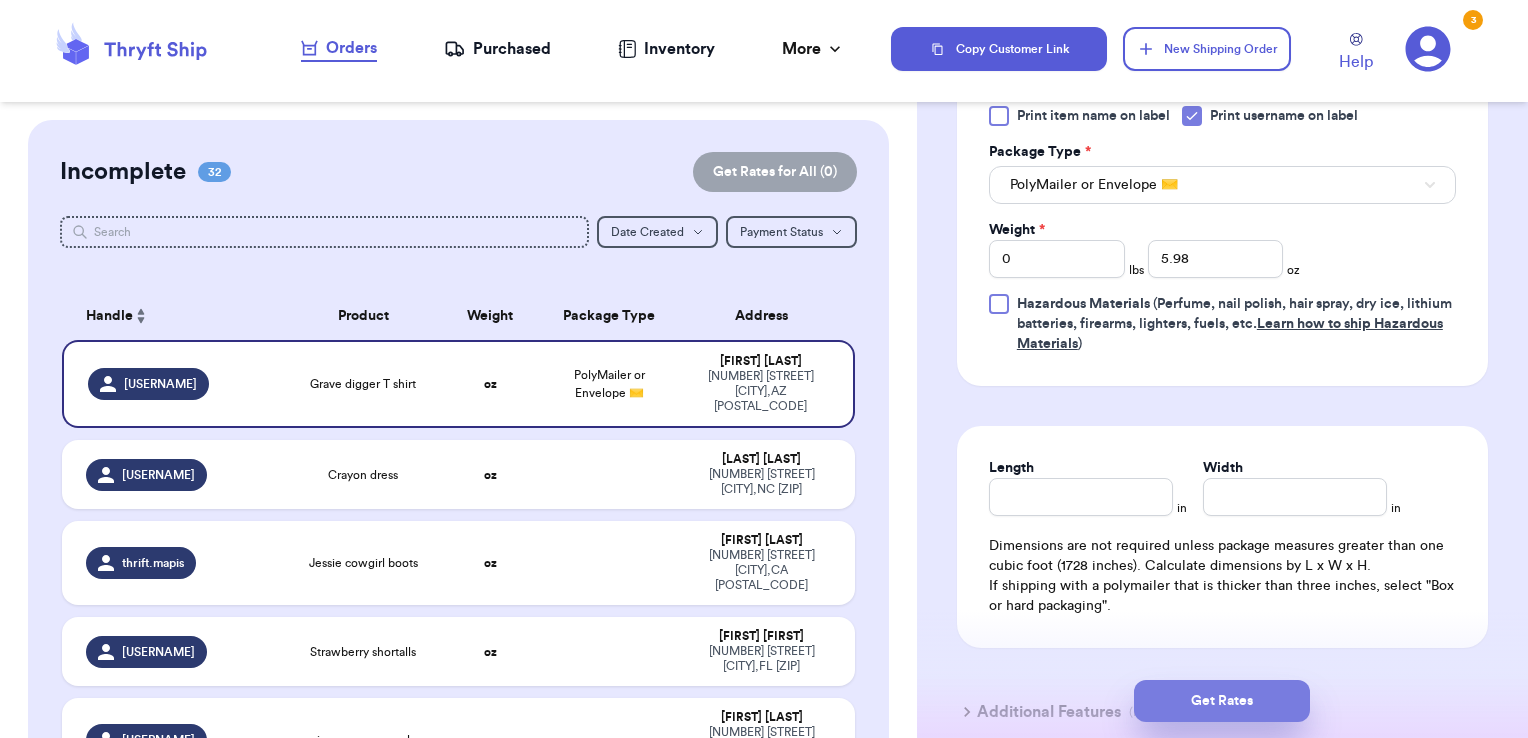 click on "Get Rates" at bounding box center [1222, 701] 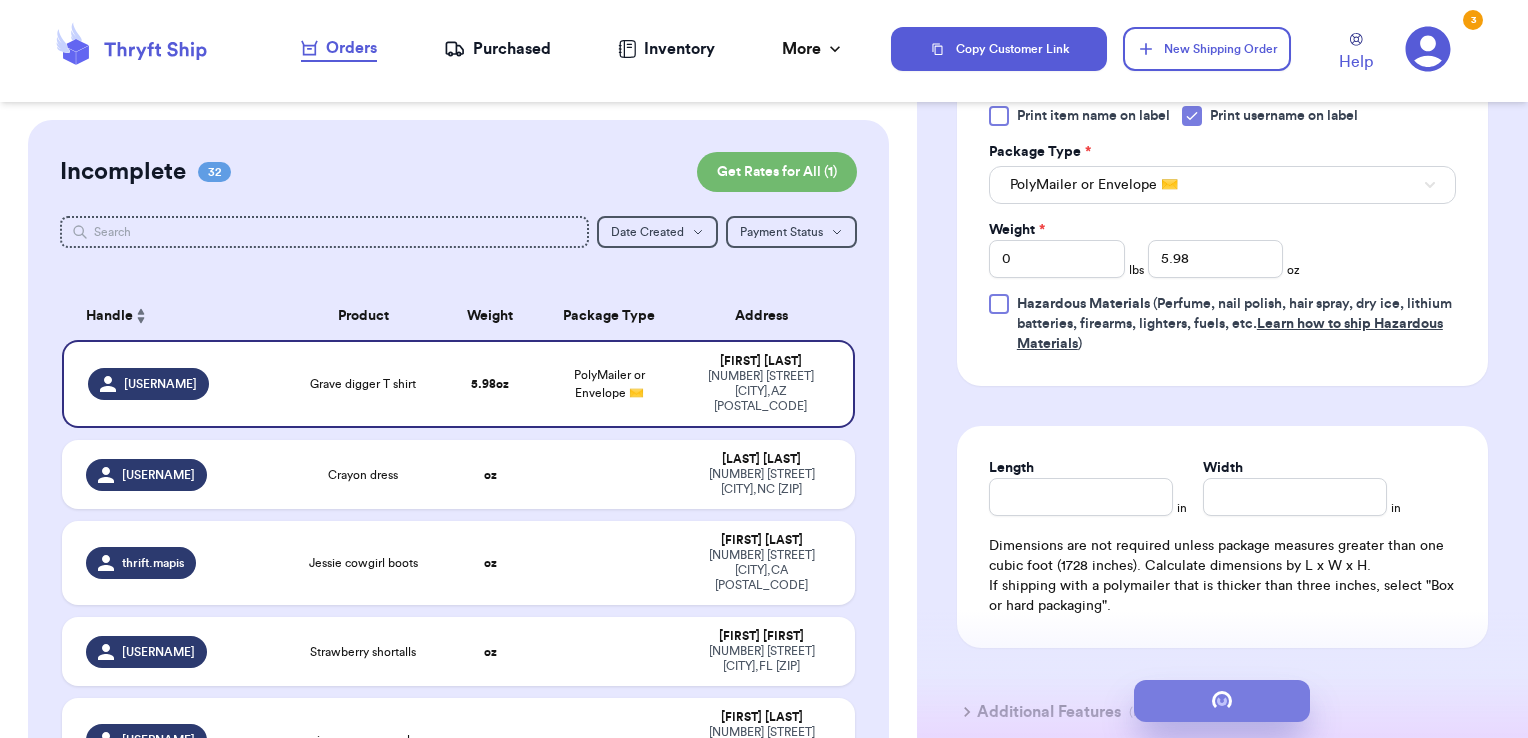 scroll, scrollTop: 0, scrollLeft: 0, axis: both 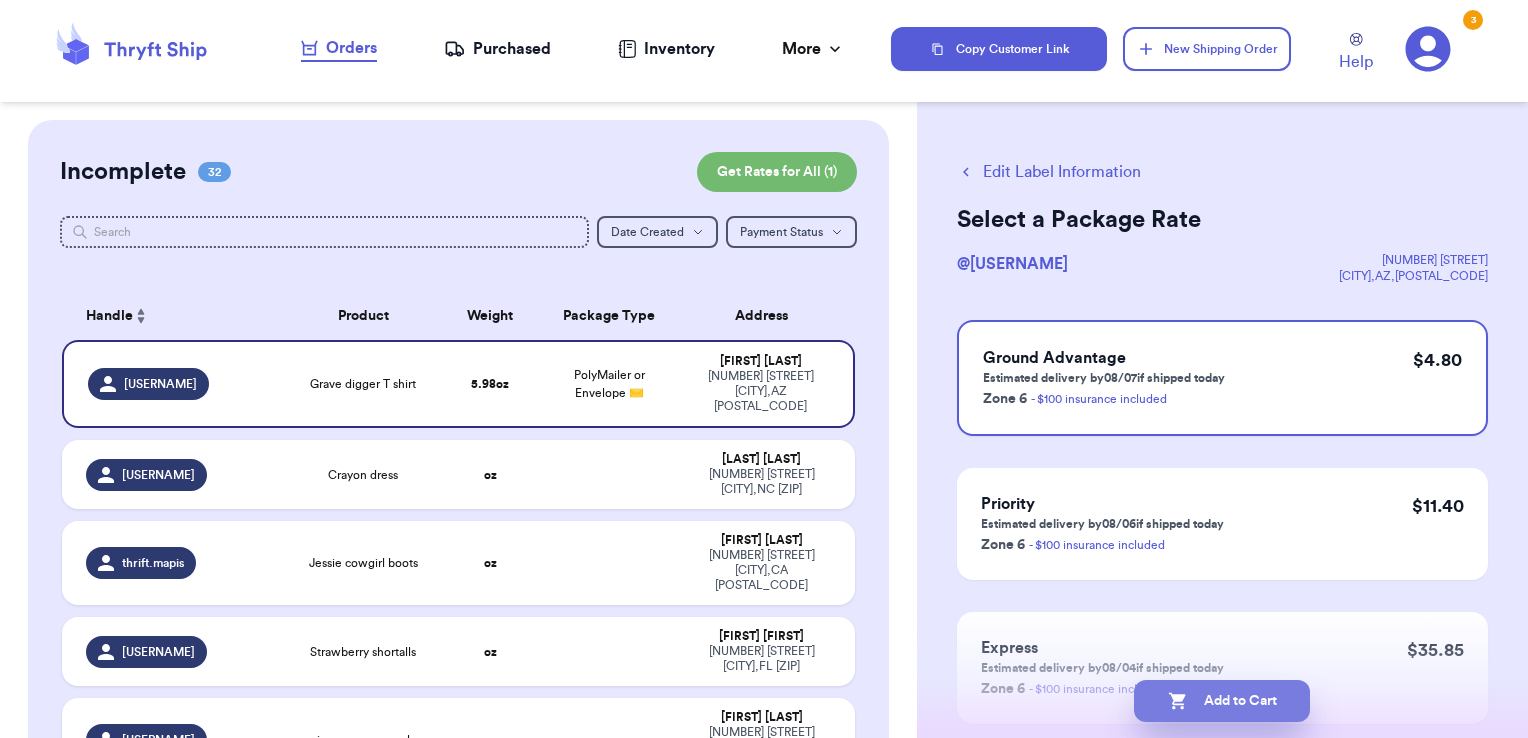 click on "Add to Cart" at bounding box center [1222, 701] 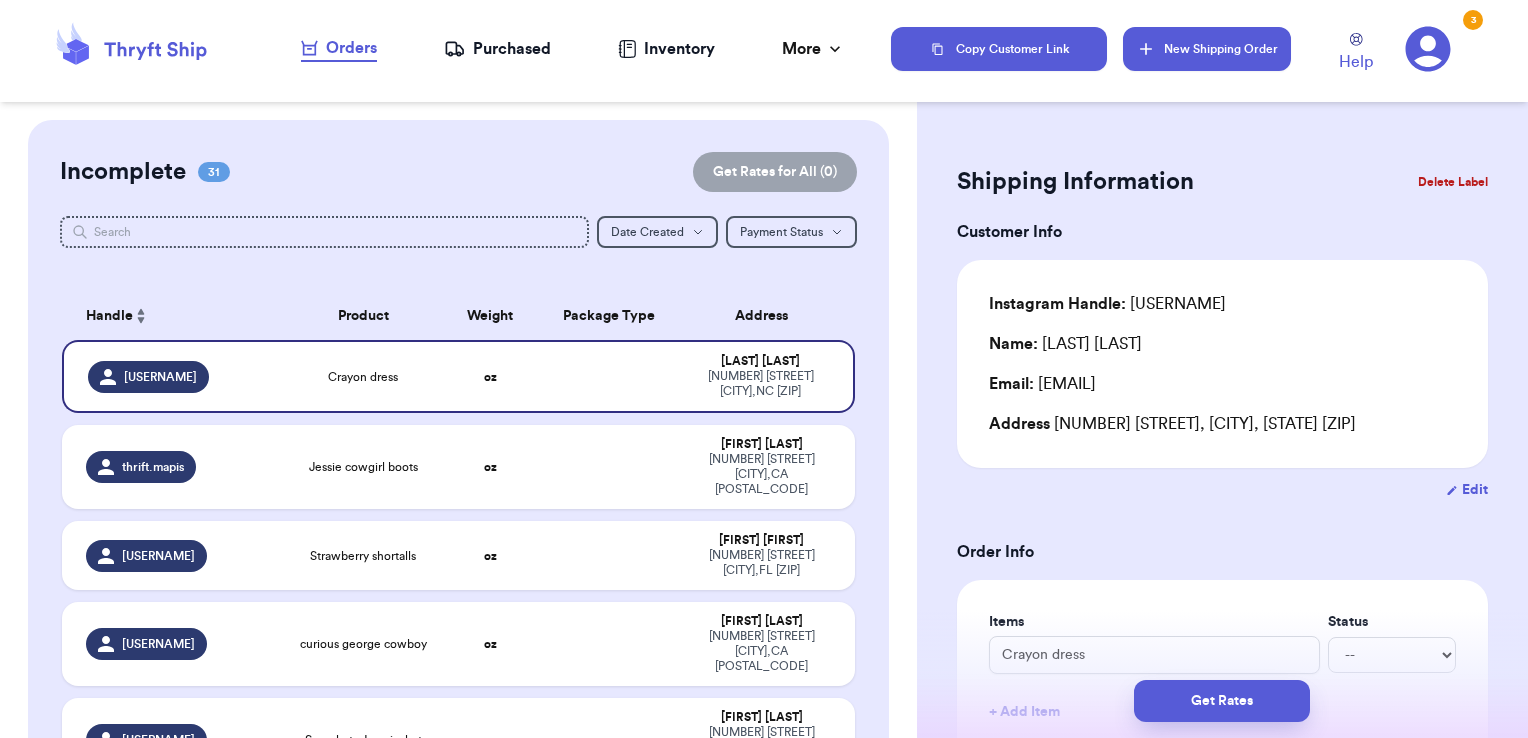 click on "New Shipping Order" at bounding box center (1207, 49) 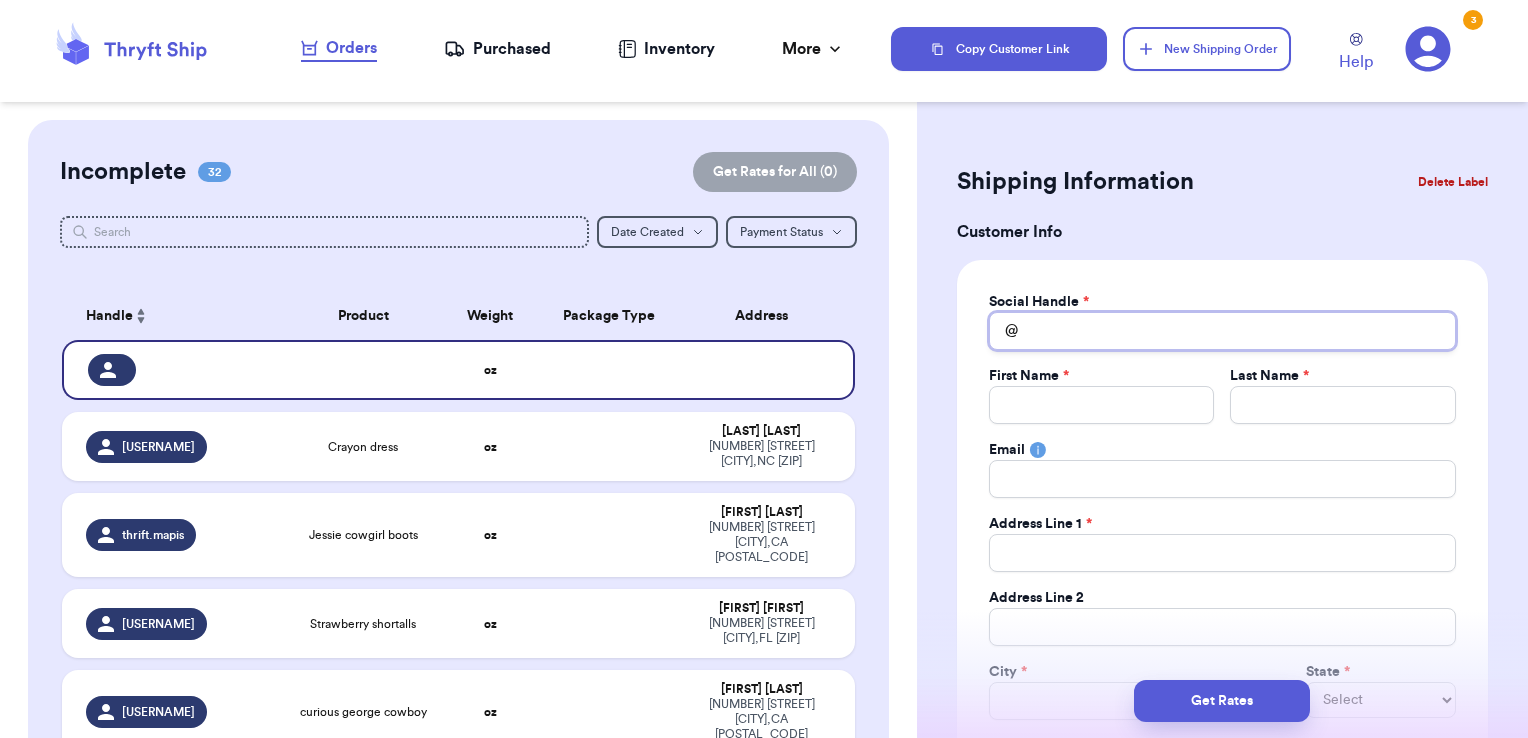 click on "Total Amount Paid" at bounding box center [1222, 331] 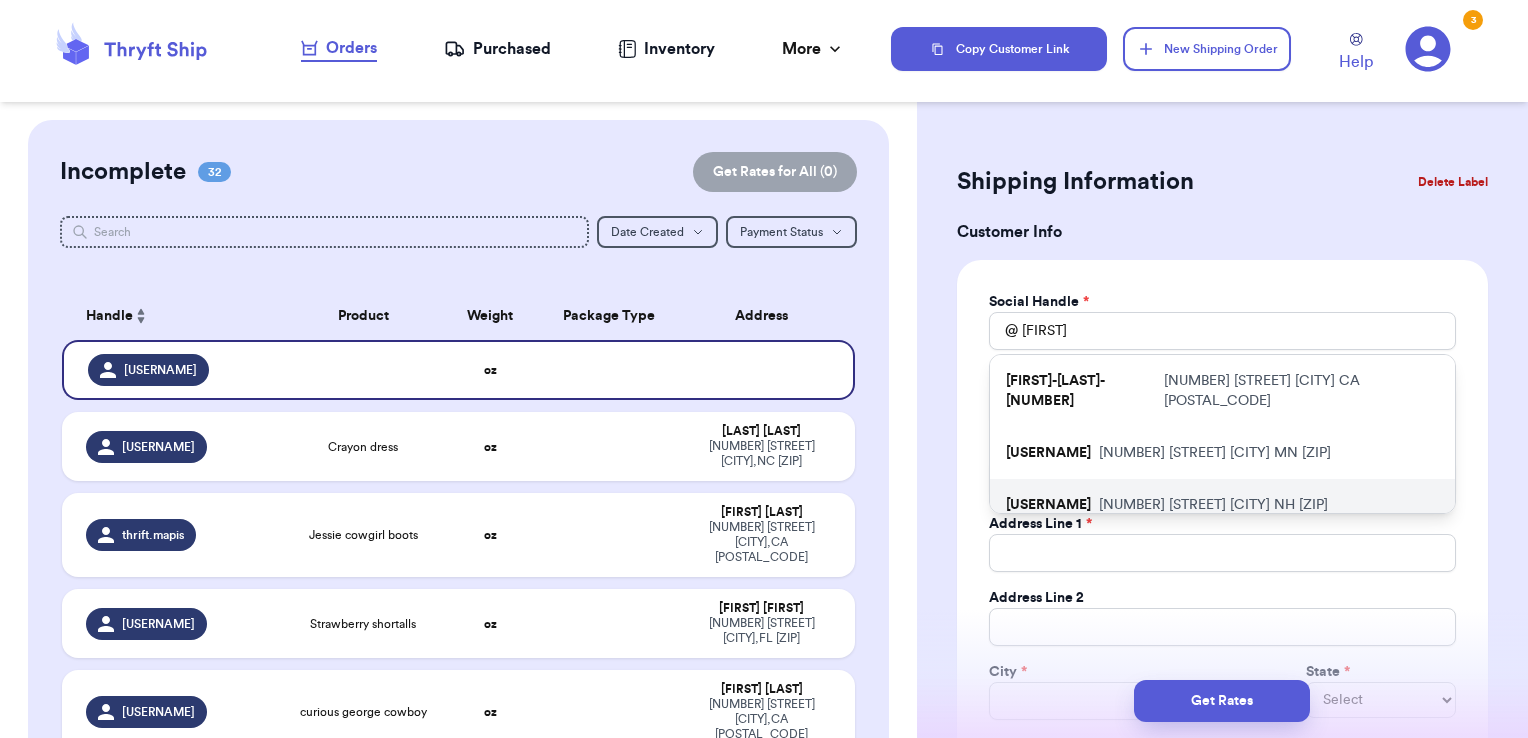 click on "[NUMBER] [STREET]   [CITY]   [STATE]   [POSTAL_CODE]" at bounding box center [1213, 505] 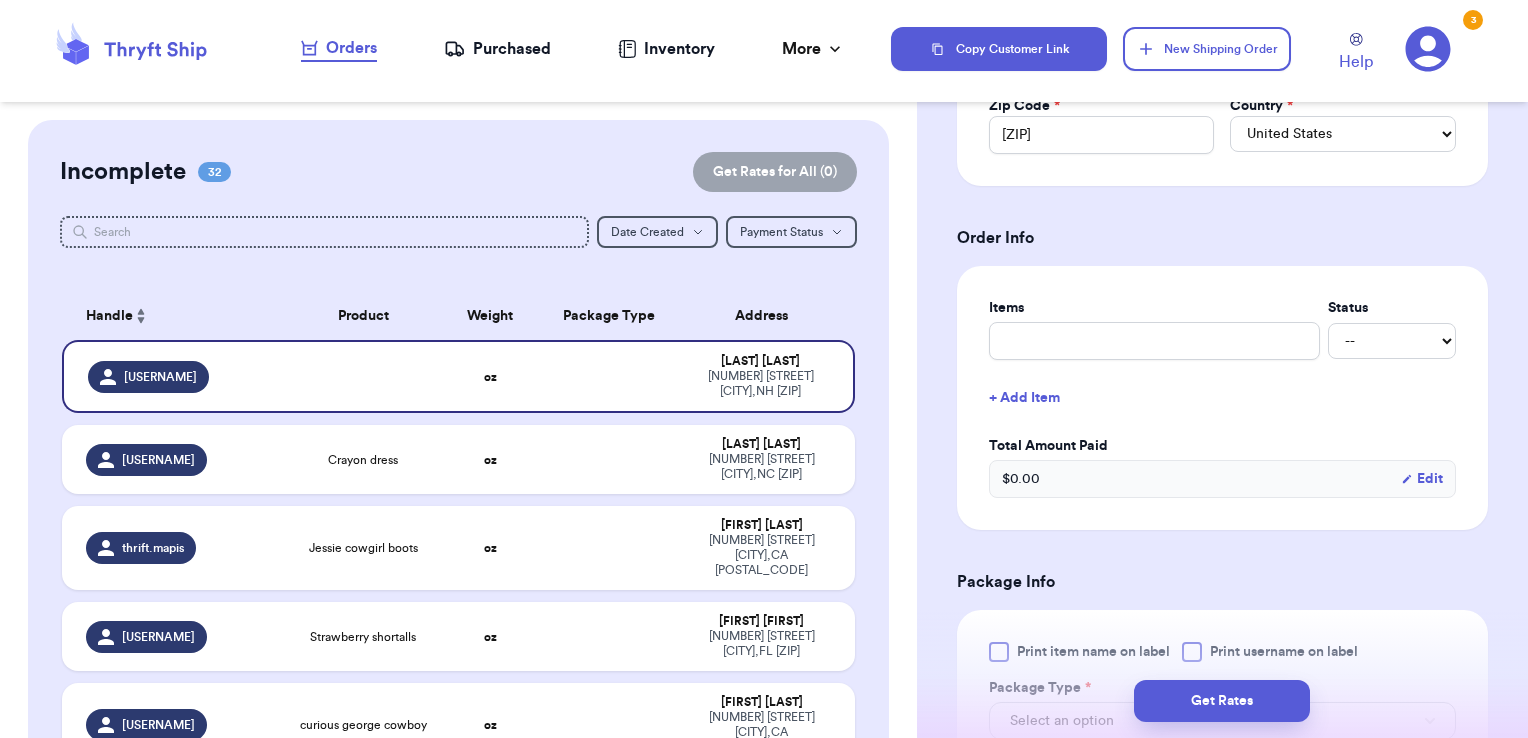 scroll, scrollTop: 764, scrollLeft: 0, axis: vertical 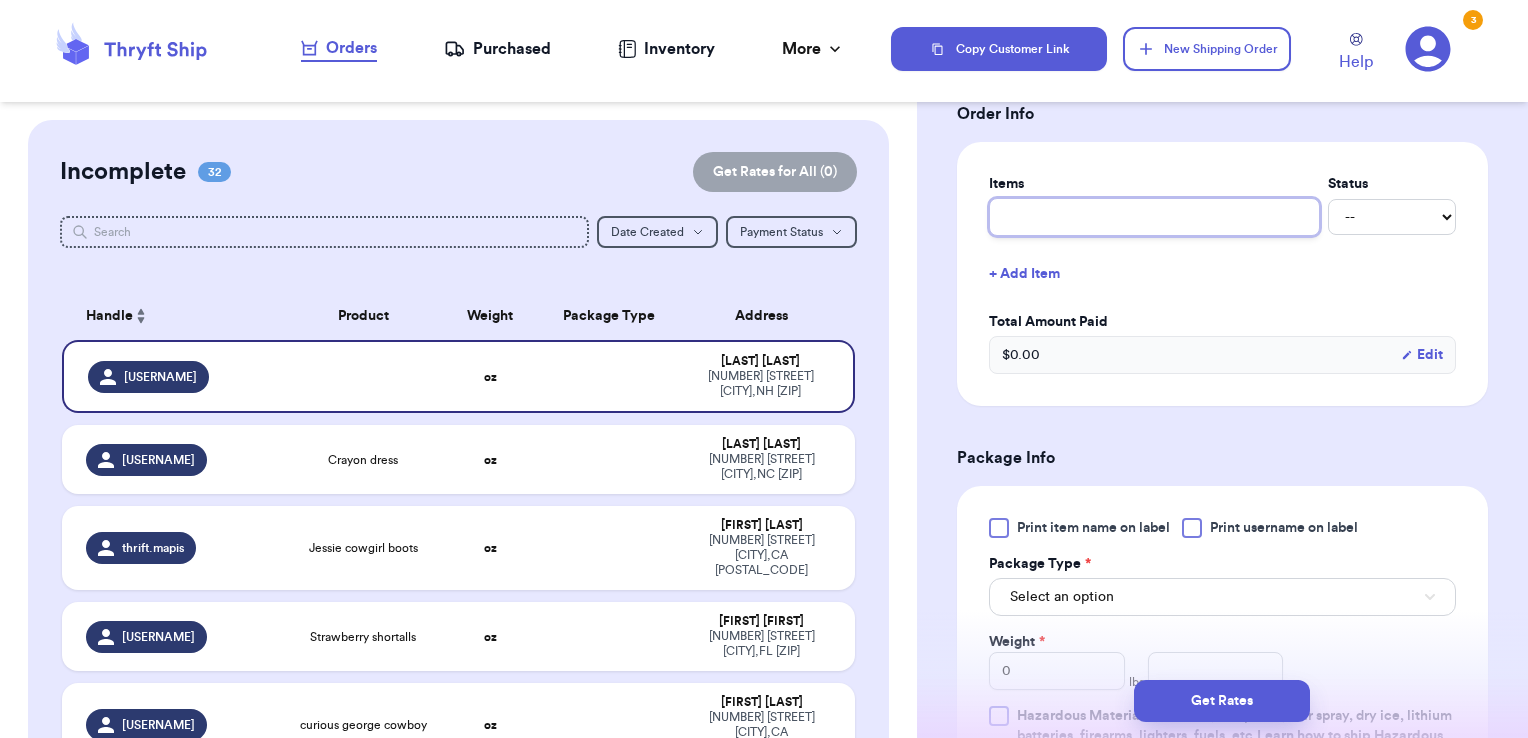 click at bounding box center [1154, 217] 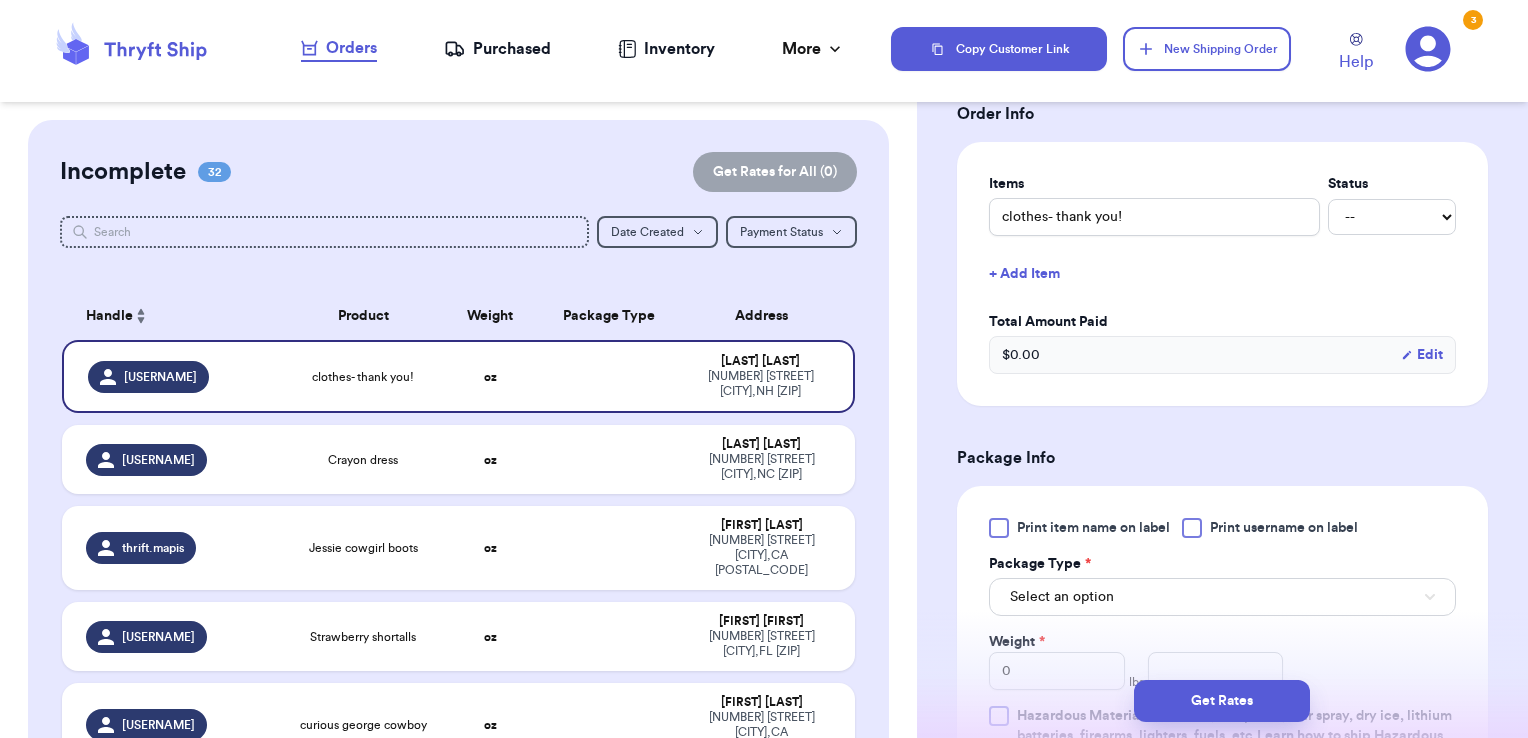 click on "Print username on label" at bounding box center [1284, 528] 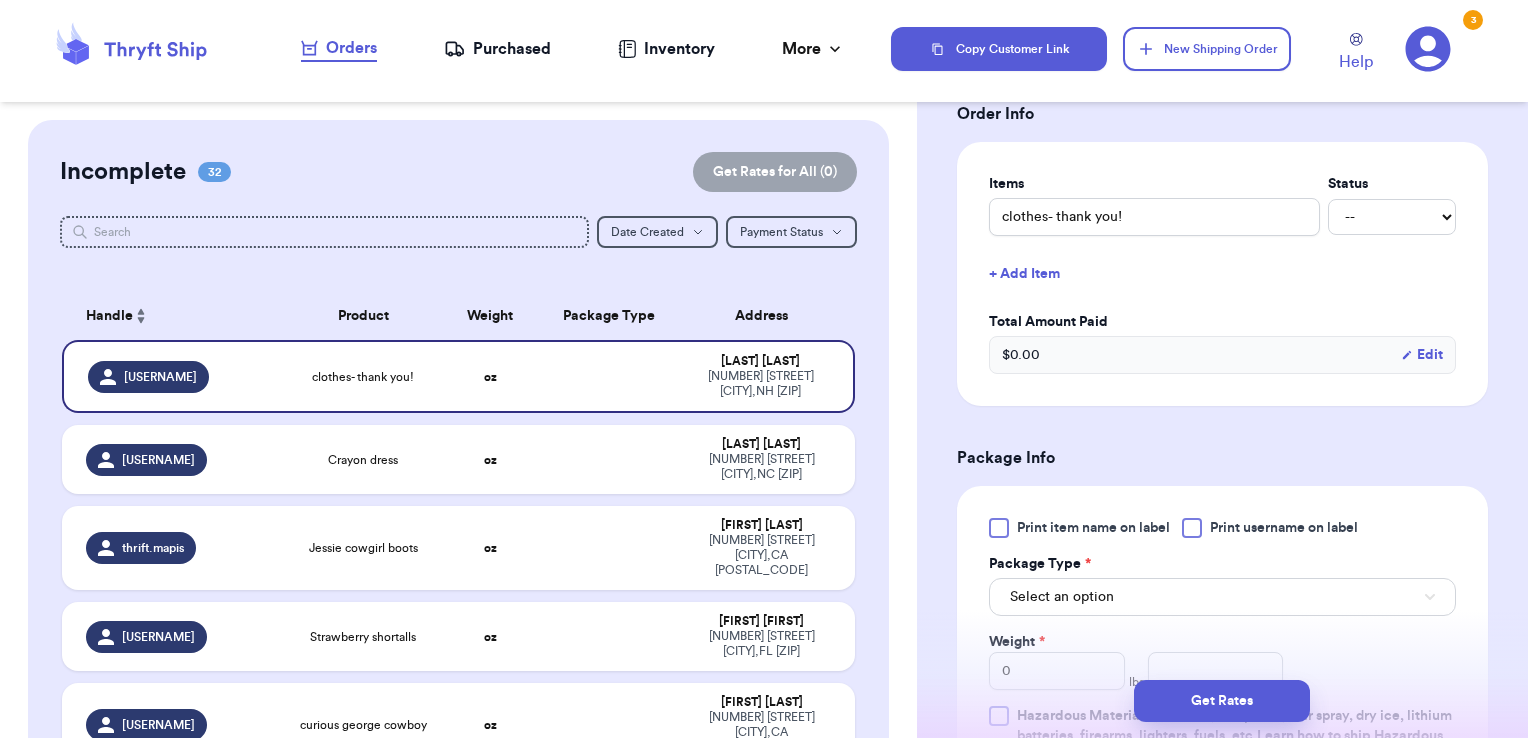 click on "Print username on label" at bounding box center [0, 0] 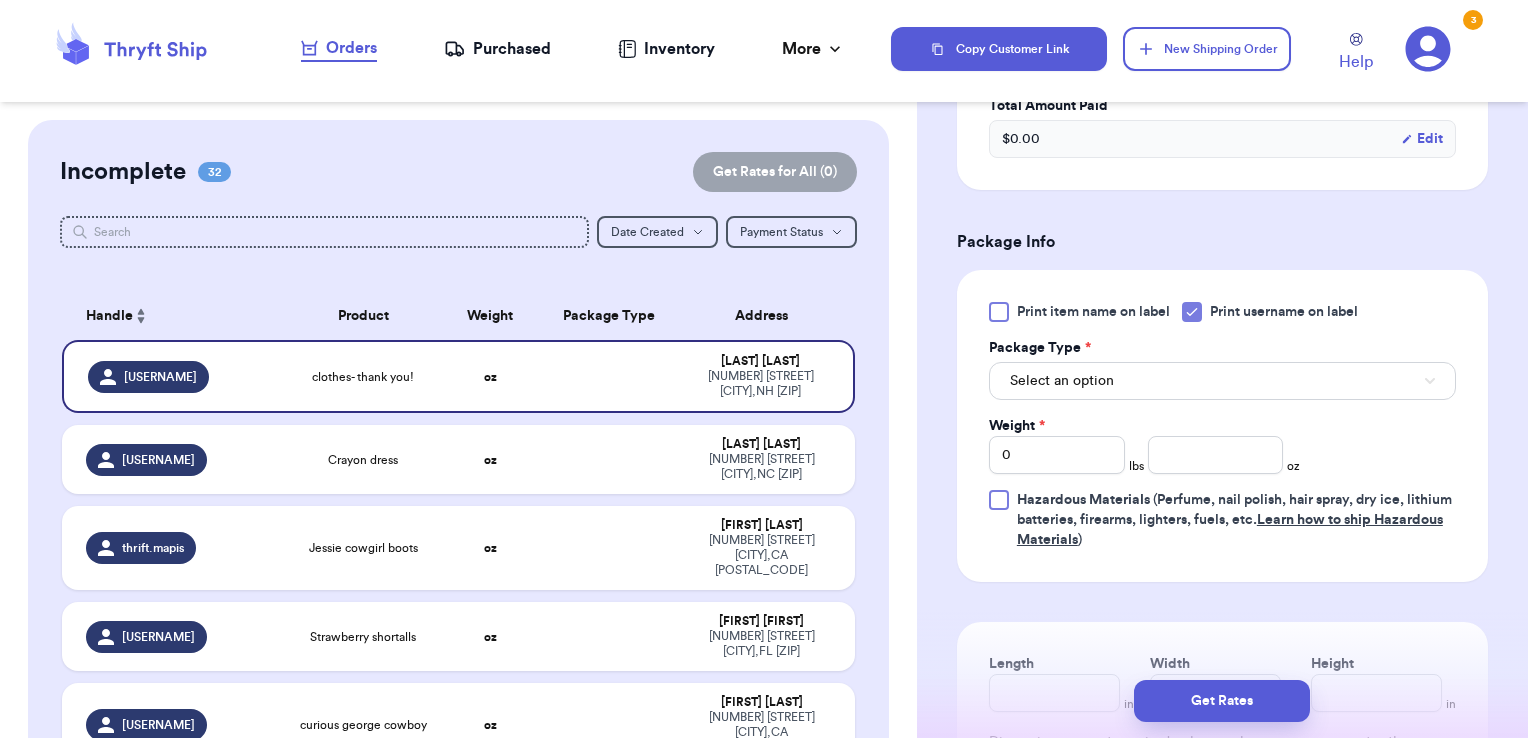 scroll, scrollTop: 988, scrollLeft: 0, axis: vertical 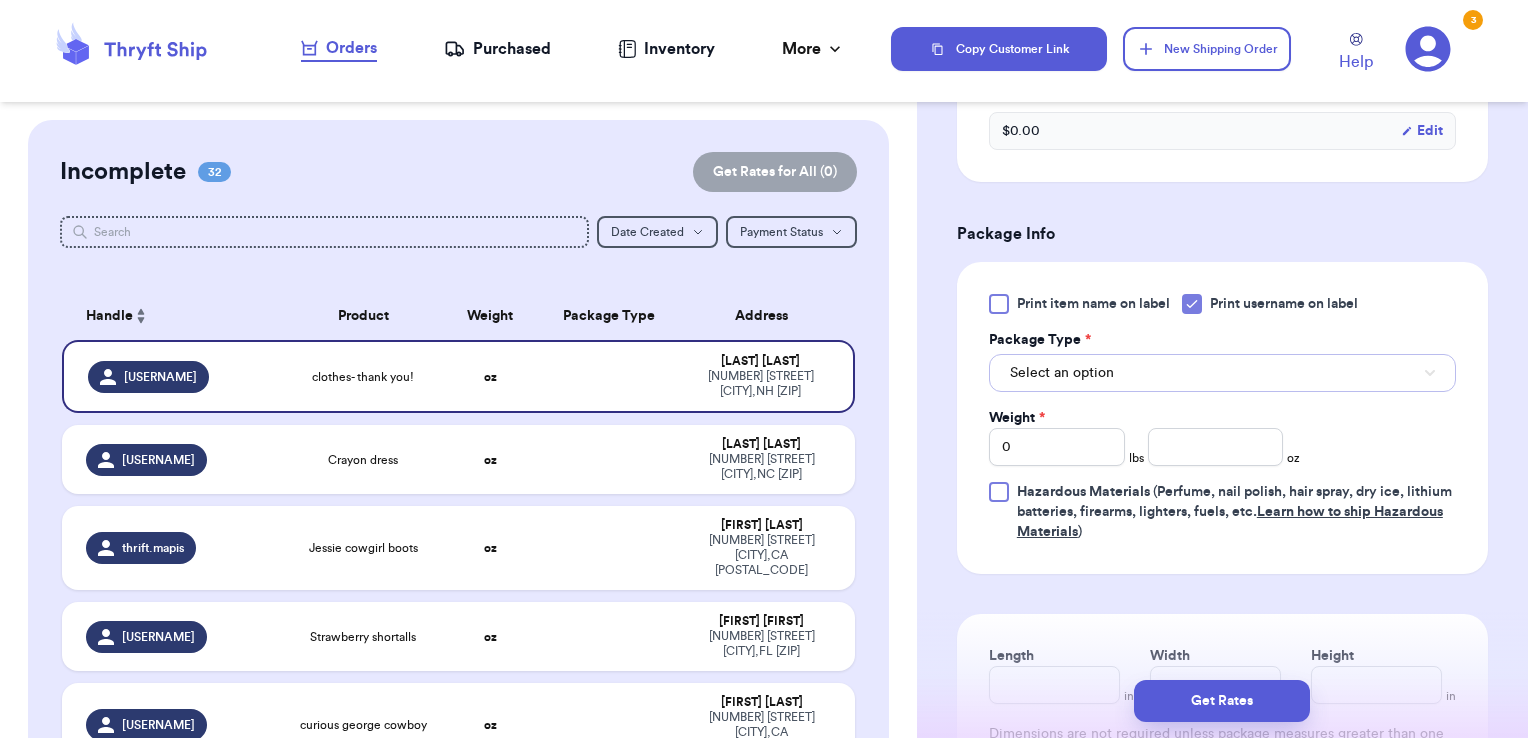 click on "Select an option" at bounding box center [1222, 373] 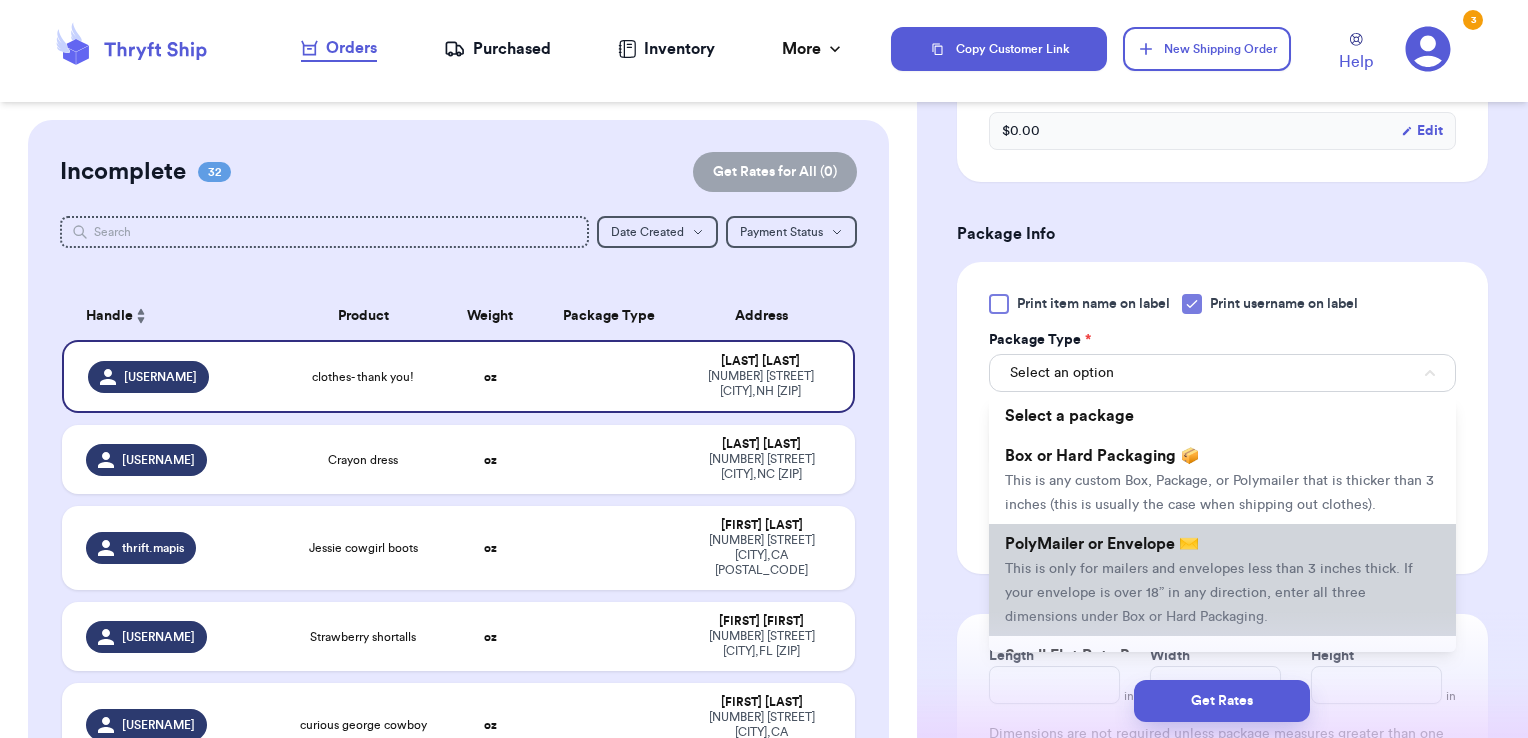 click on "PolyMailer or Envelope ✉️ This is only for mailers and envelopes less than 3 inches thick. If your envelope is over 18” in any direction, enter all three dimensions under Box or Hard Packaging." at bounding box center (1222, 580) 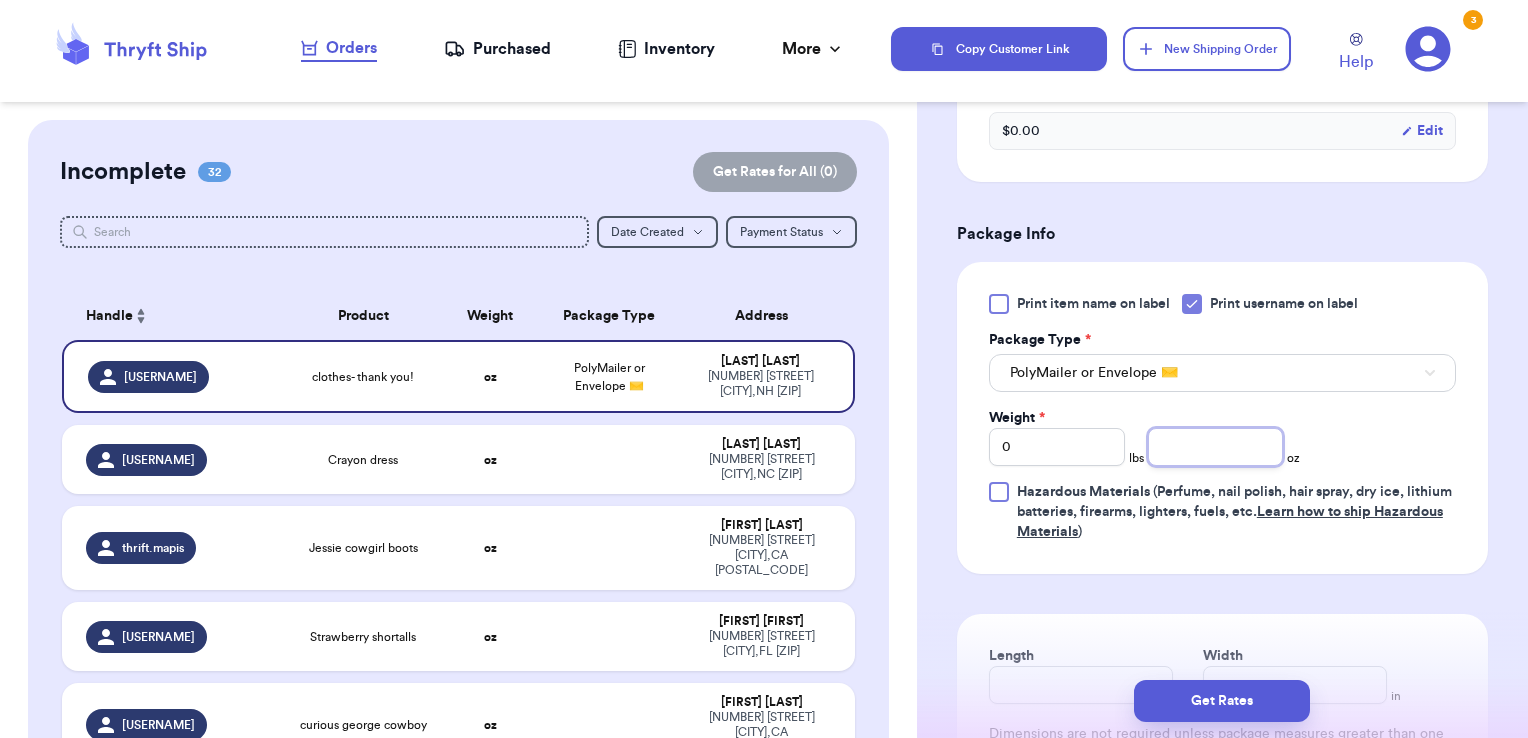 click at bounding box center [1216, 447] 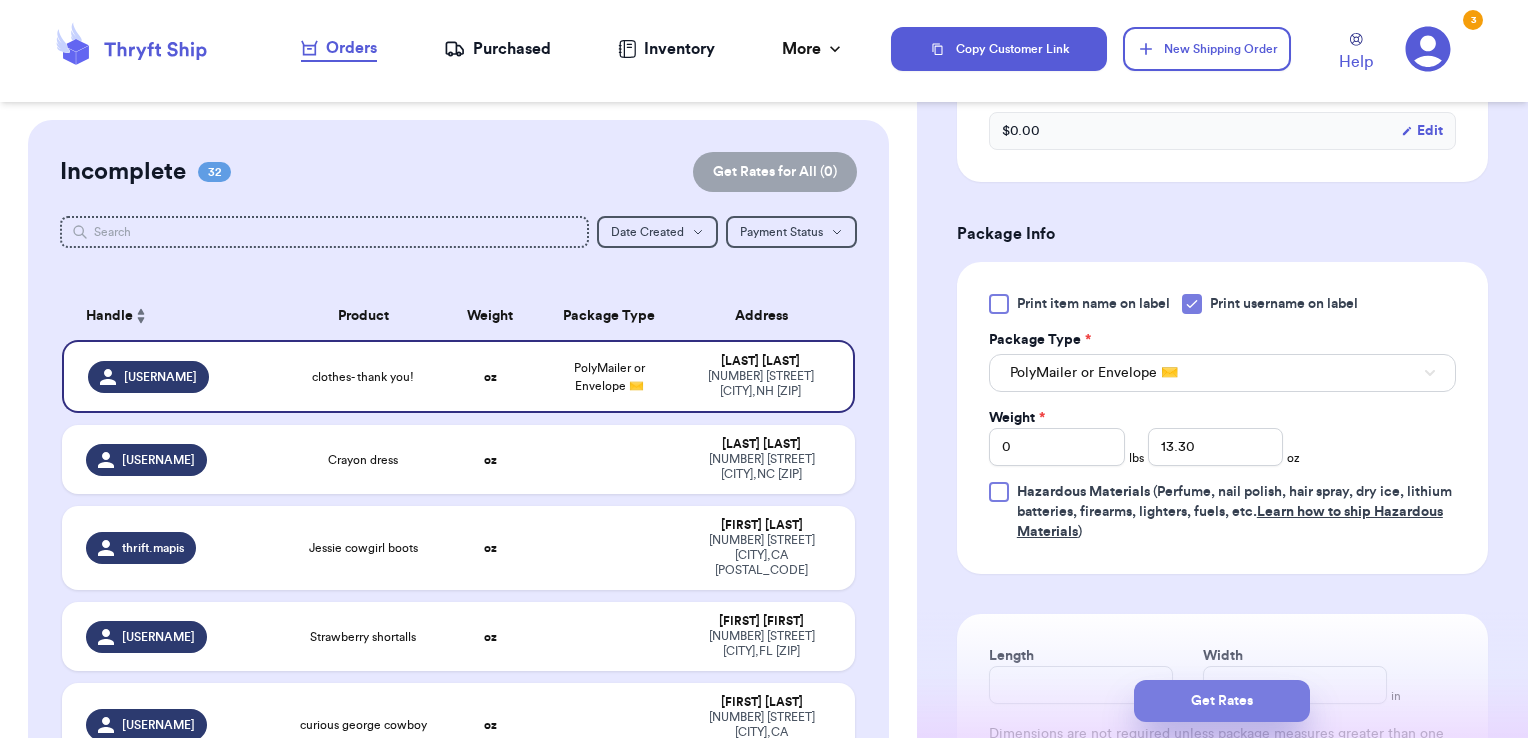 click on "Get Rates" at bounding box center (1222, 701) 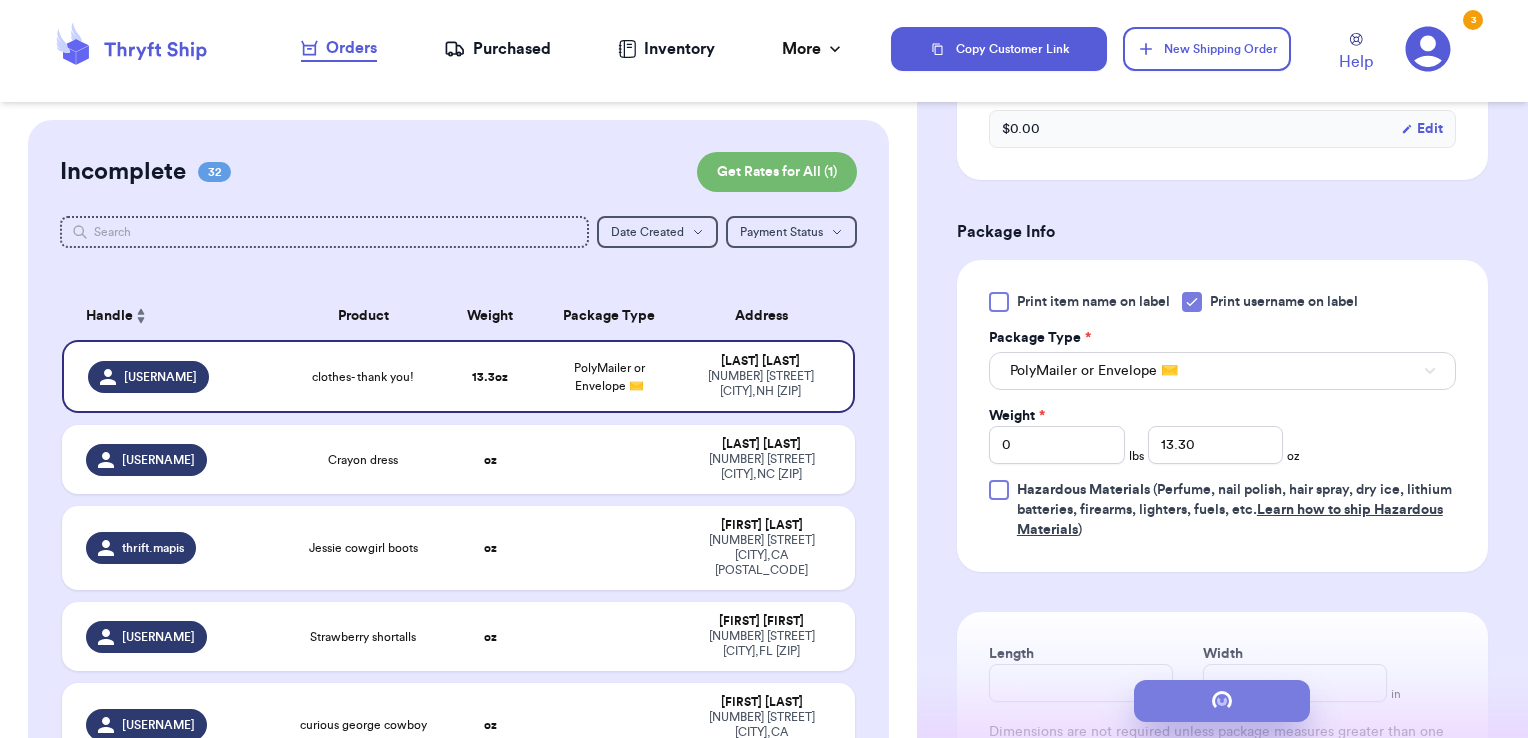 scroll, scrollTop: 0, scrollLeft: 0, axis: both 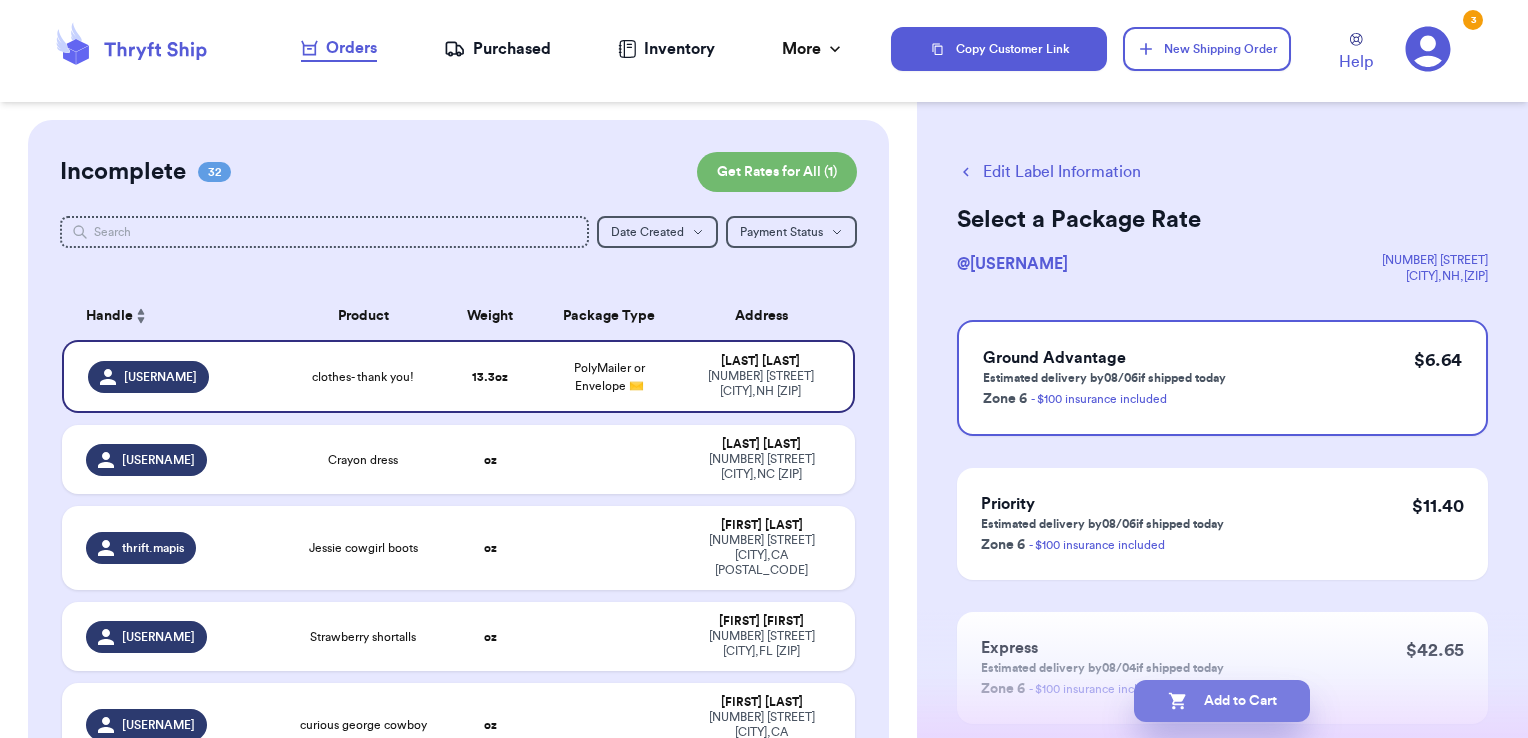 click on "Add to Cart" at bounding box center (1222, 701) 